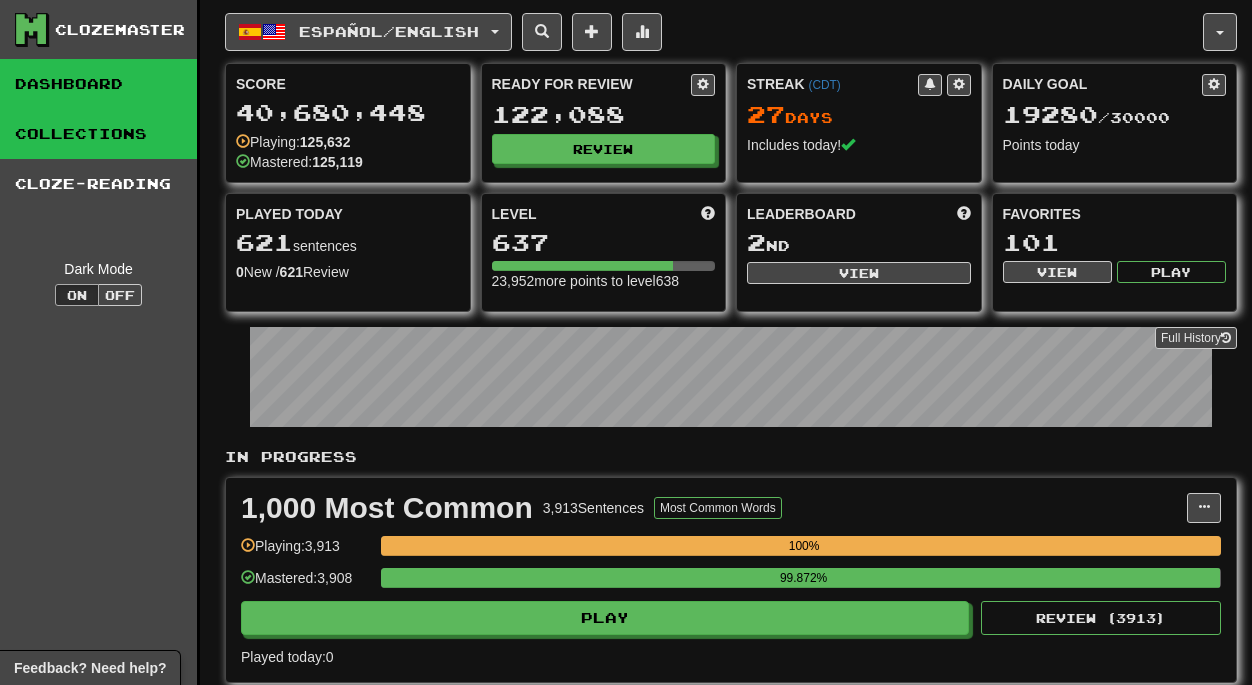 scroll, scrollTop: 0, scrollLeft: 0, axis: both 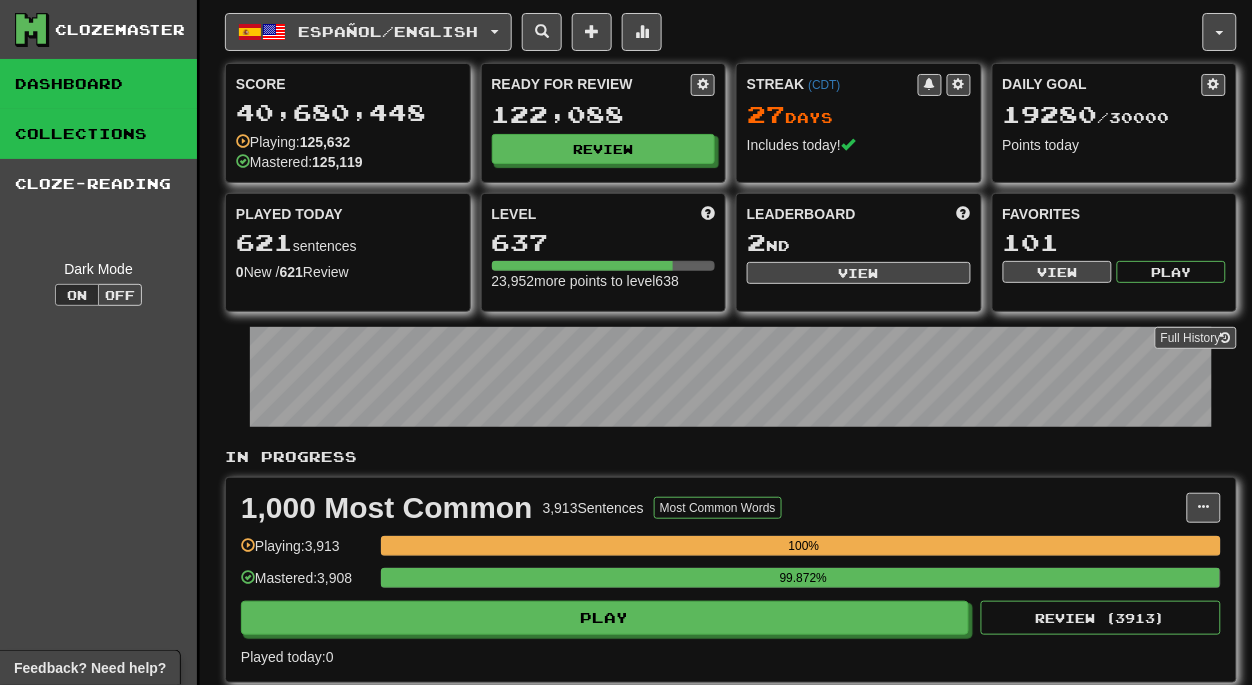 click on "Collections" at bounding box center (98, 134) 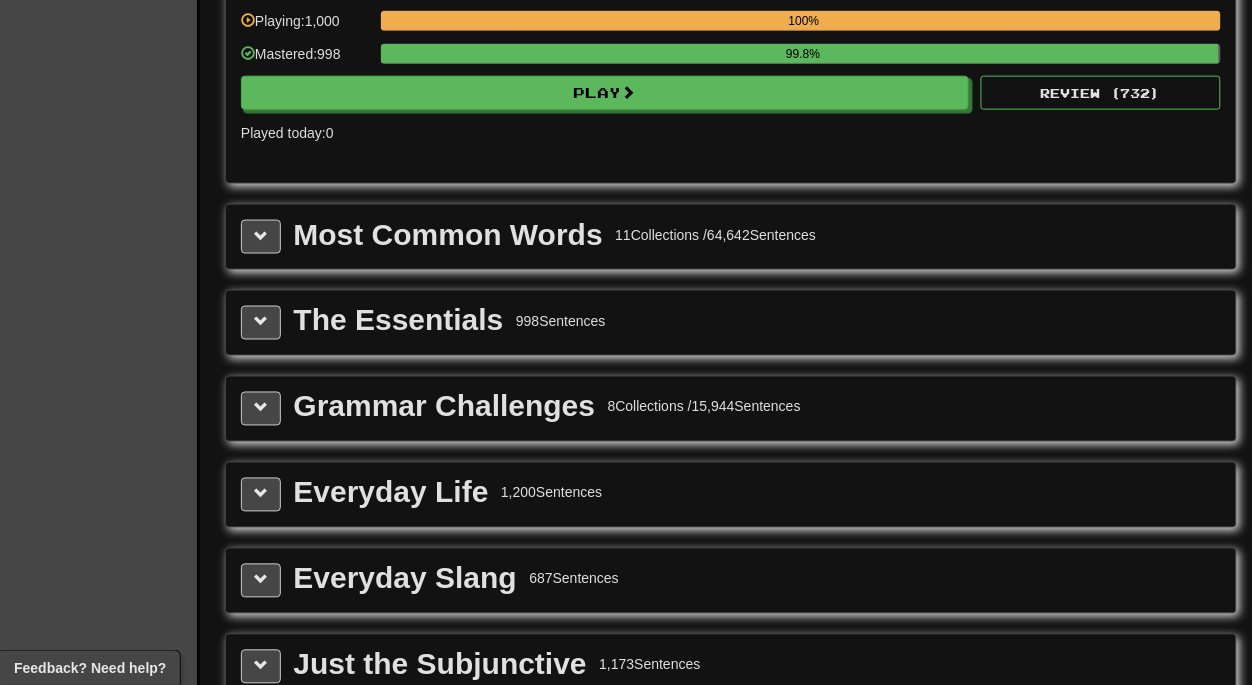 scroll, scrollTop: 2266, scrollLeft: 0, axis: vertical 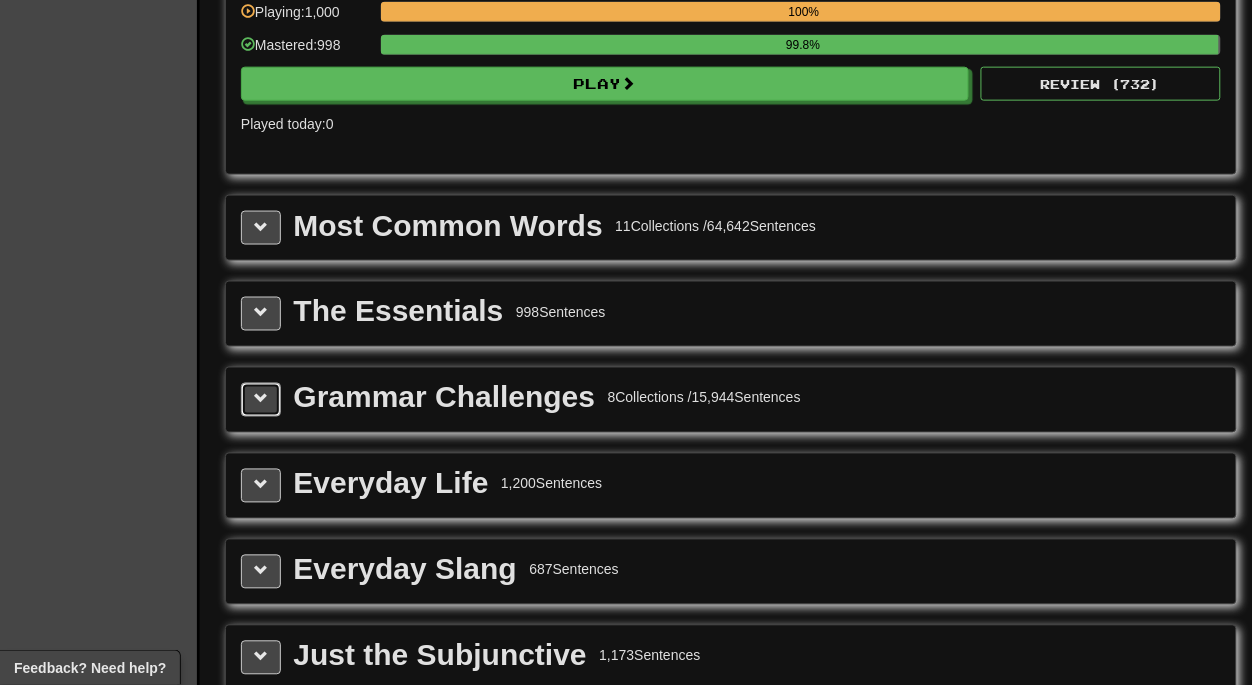 click at bounding box center [261, 399] 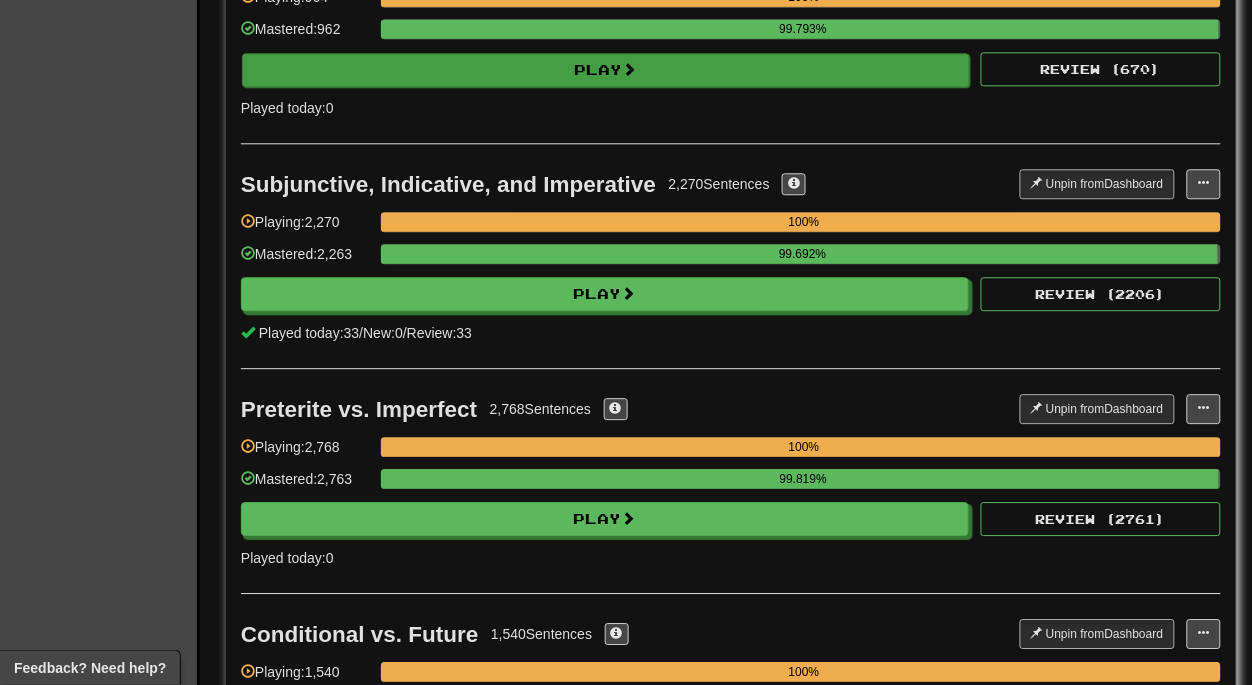 scroll, scrollTop: 2825, scrollLeft: 0, axis: vertical 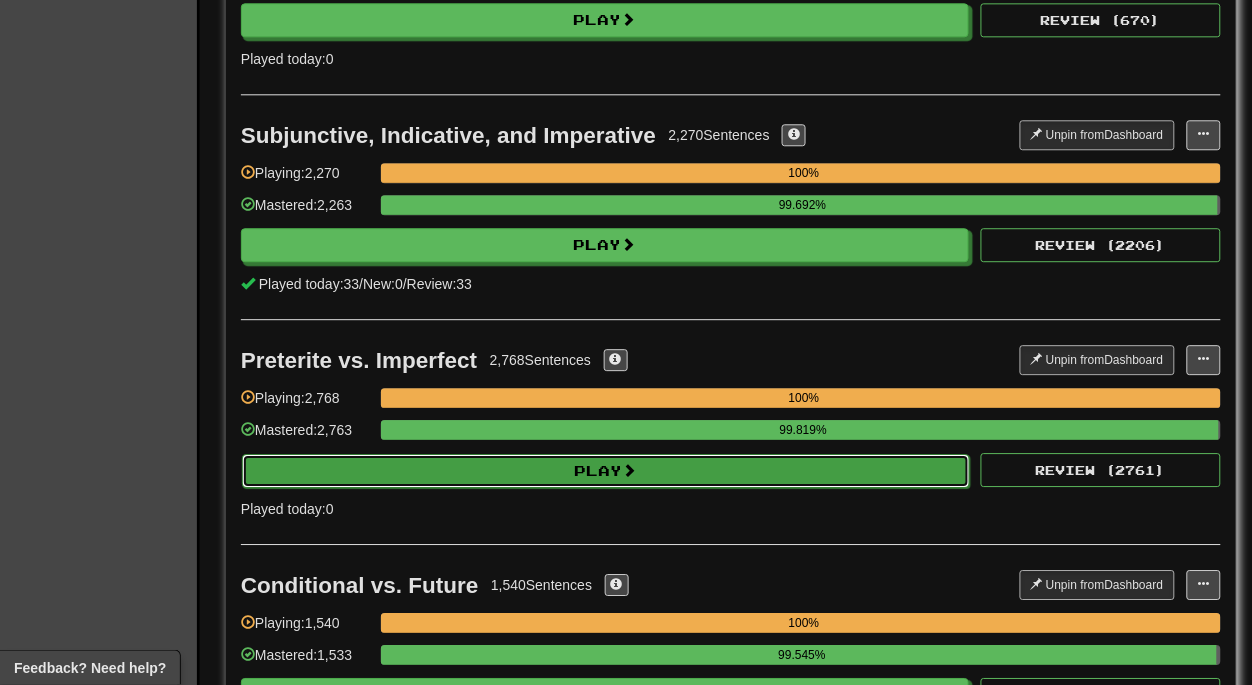 click on "Play" at bounding box center (606, 471) 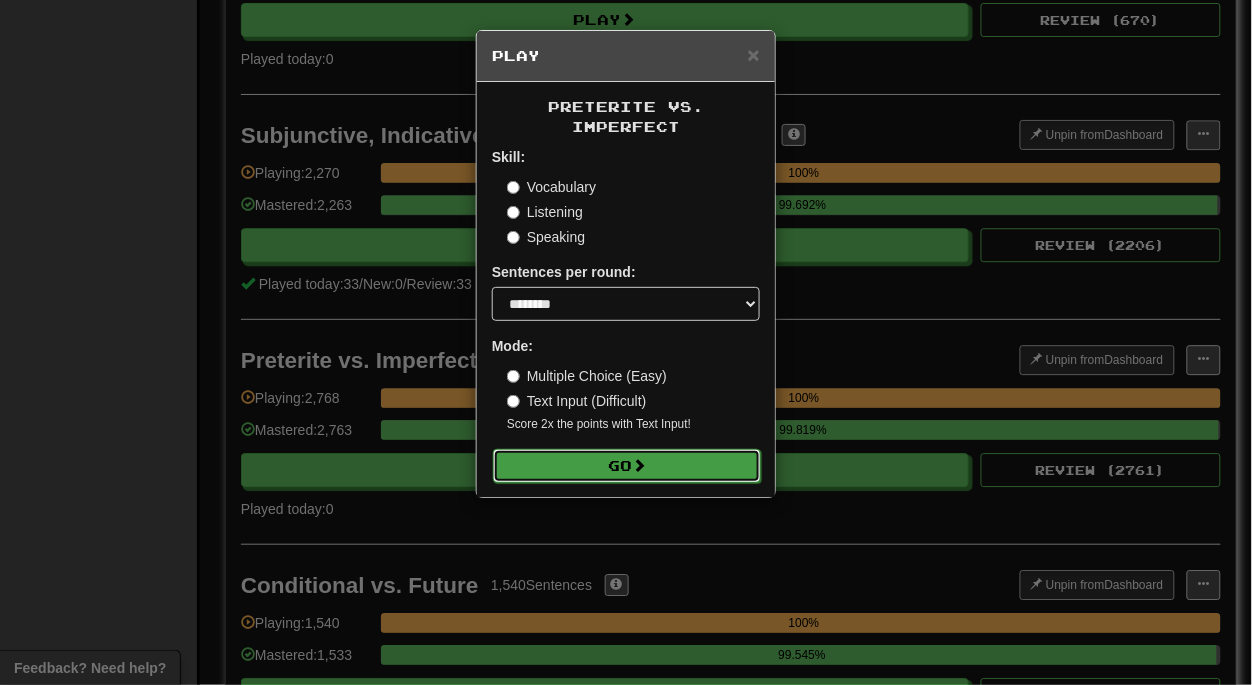 click on "Go" at bounding box center (627, 466) 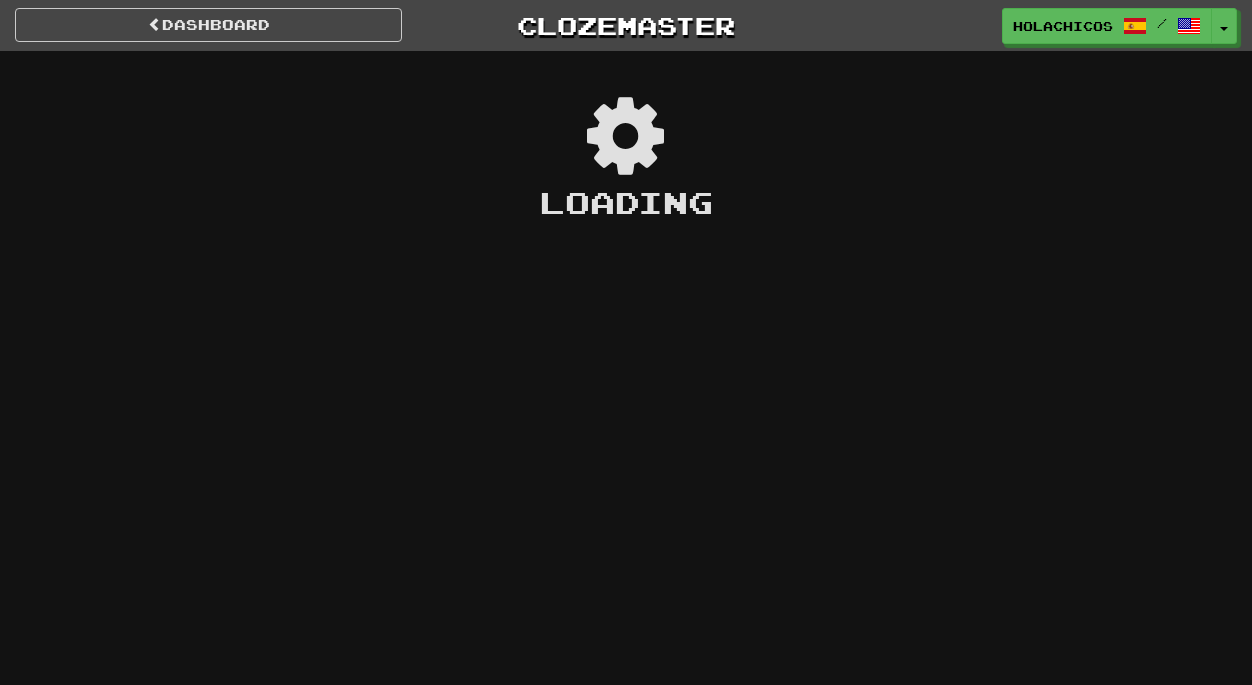 scroll, scrollTop: 0, scrollLeft: 0, axis: both 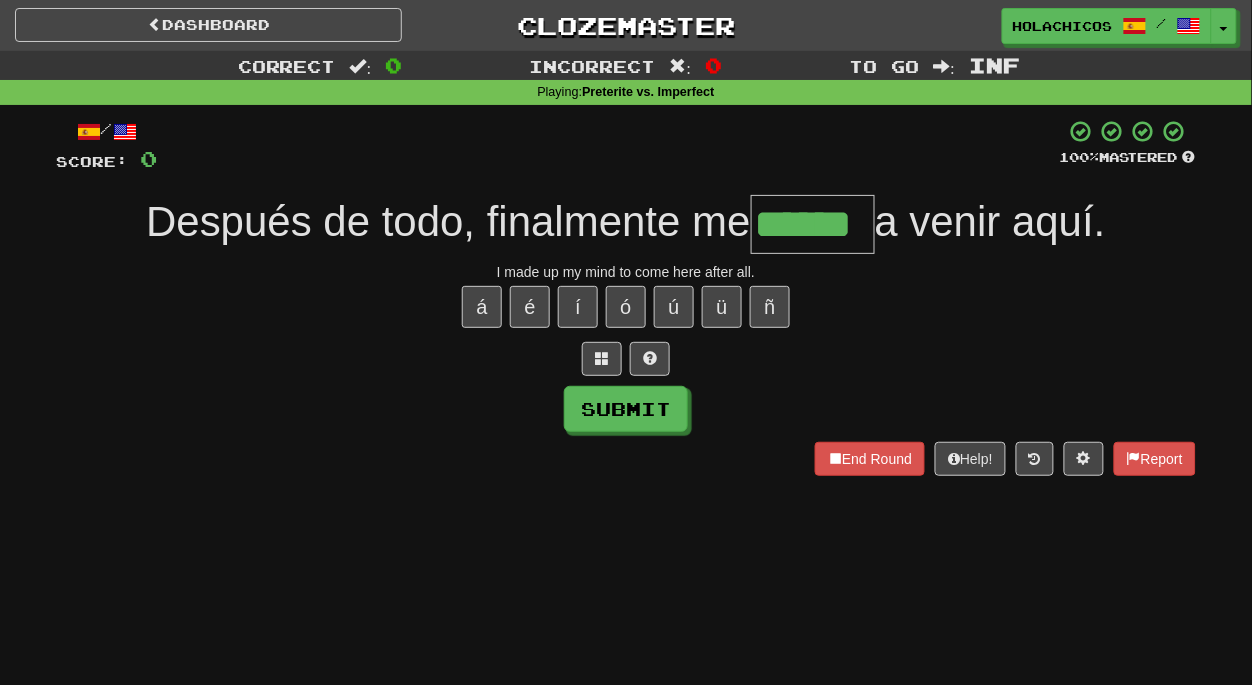 type on "******" 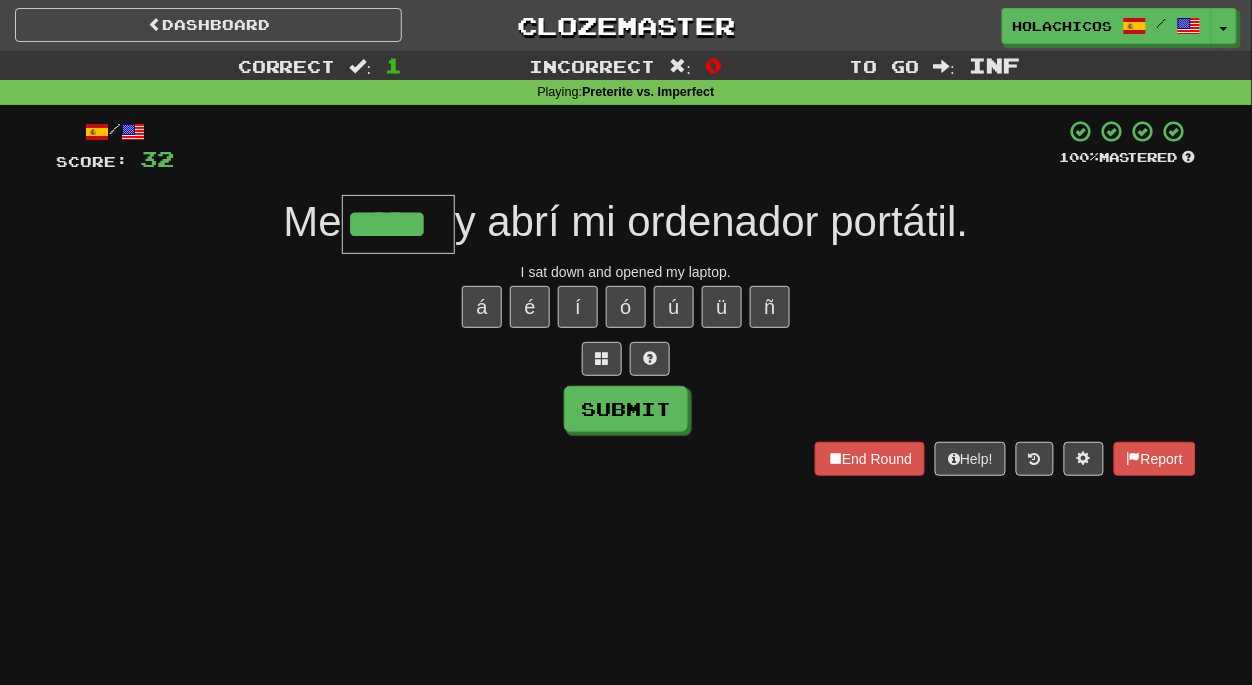 type on "*****" 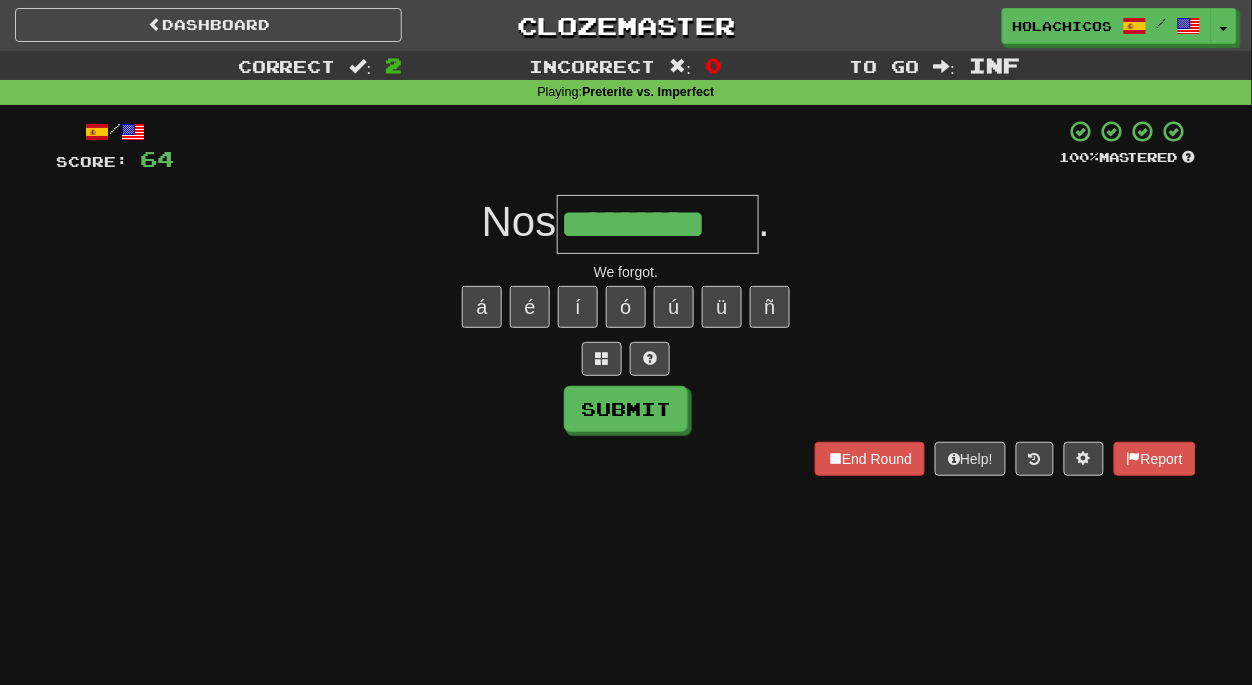 type on "*********" 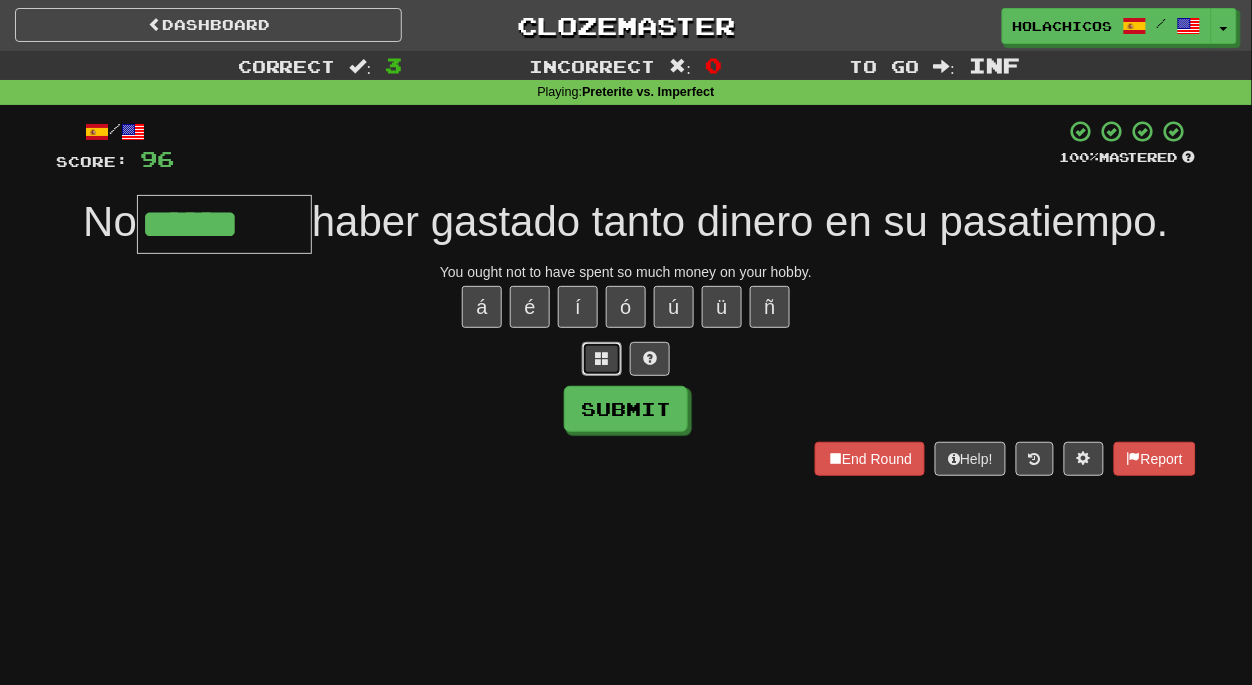 click at bounding box center [602, 359] 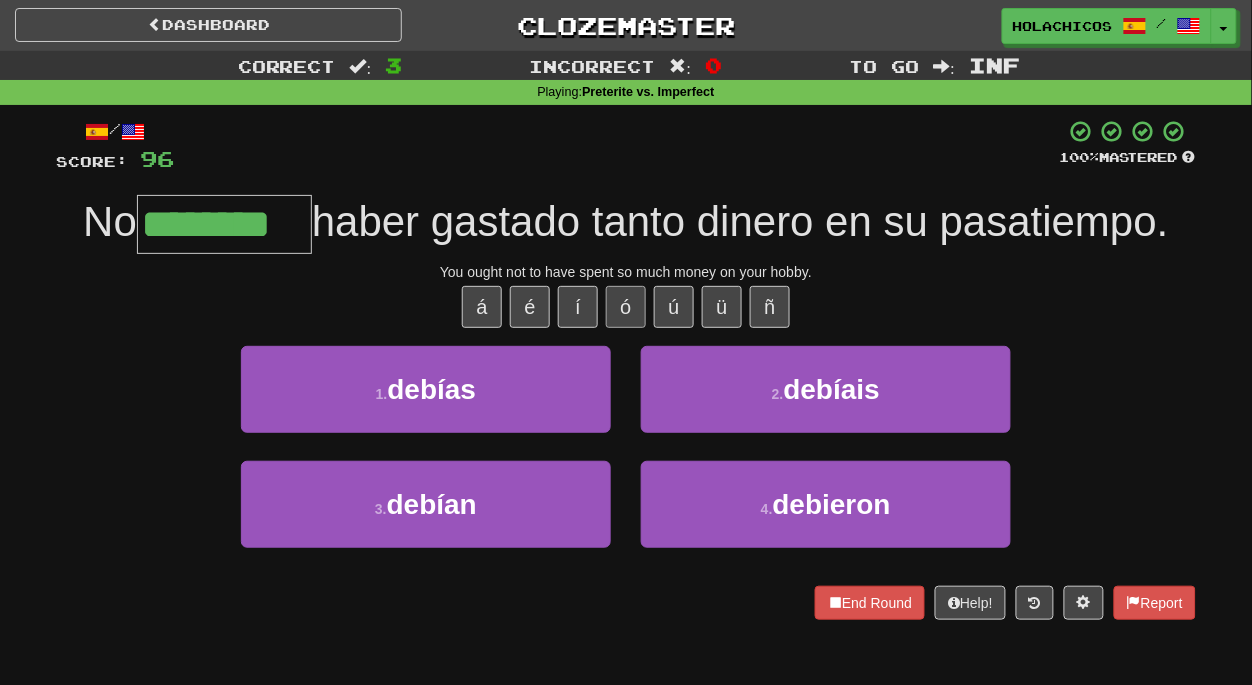 type on "********" 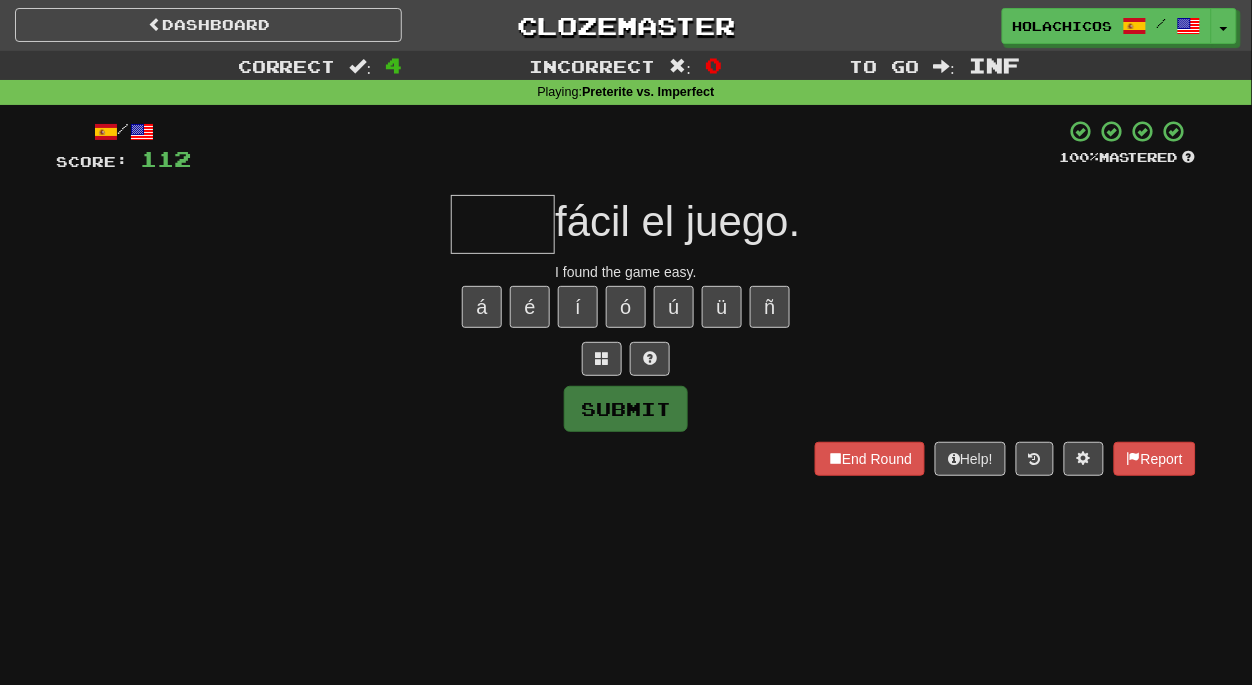 type on "*" 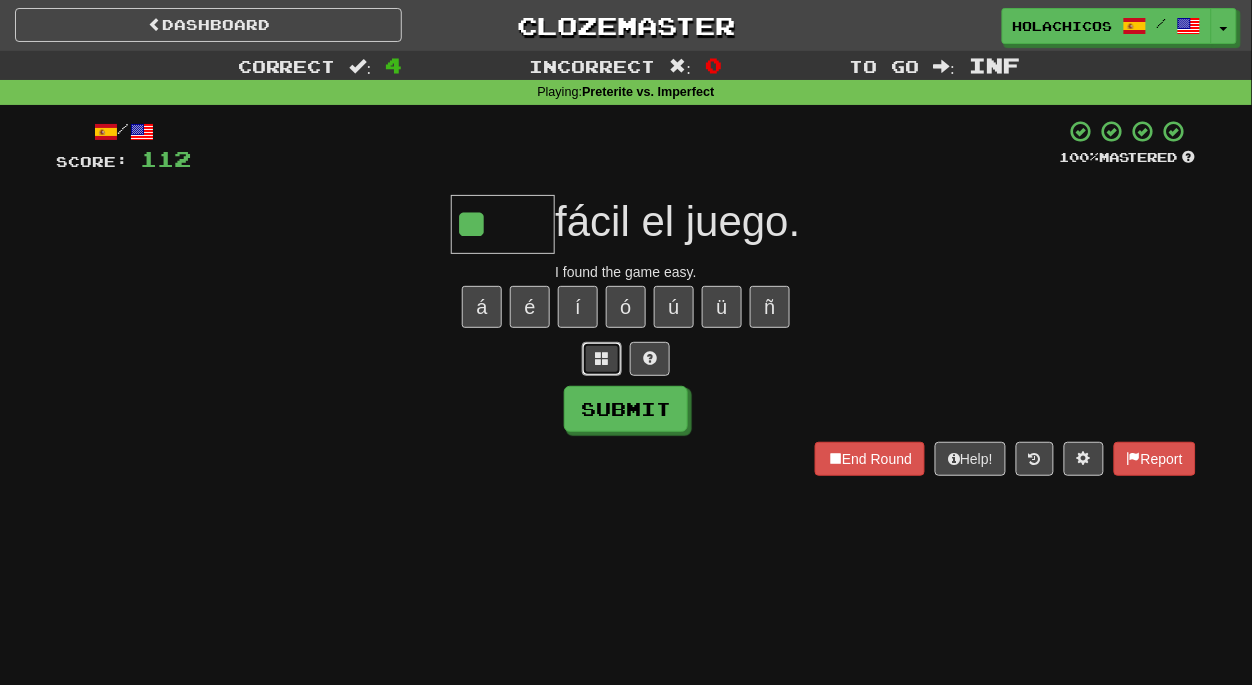 click at bounding box center (602, 358) 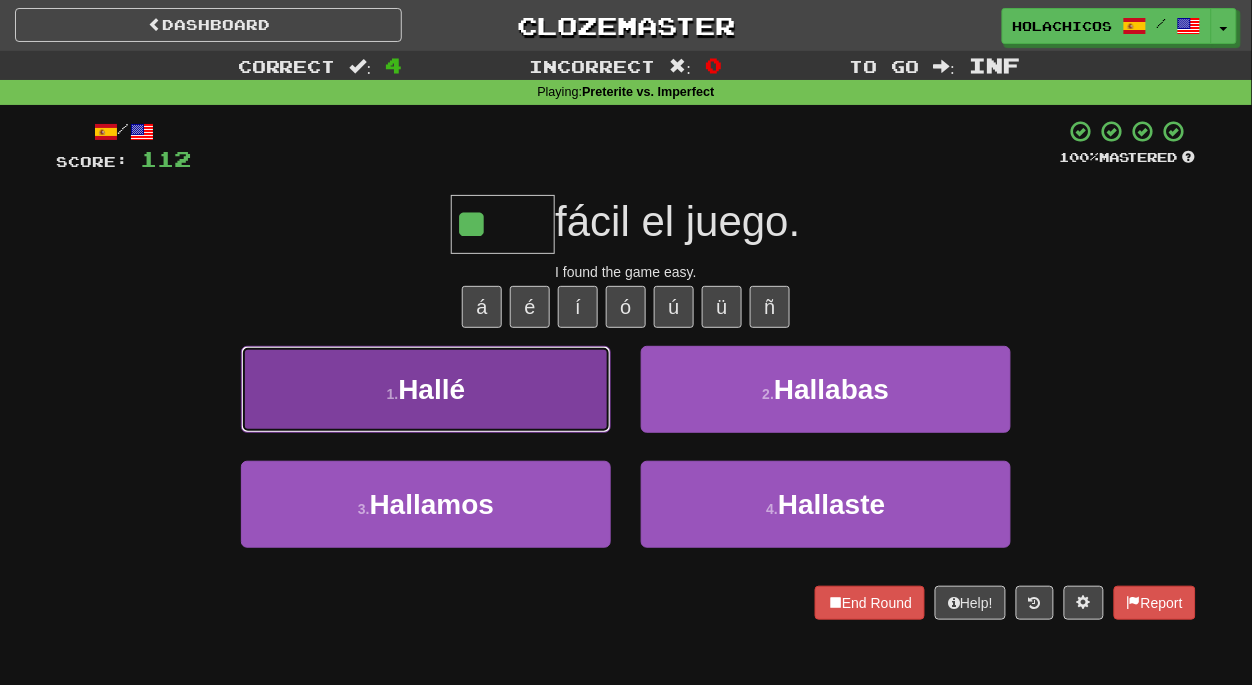 click on "1 .  [LAST]" at bounding box center [426, 389] 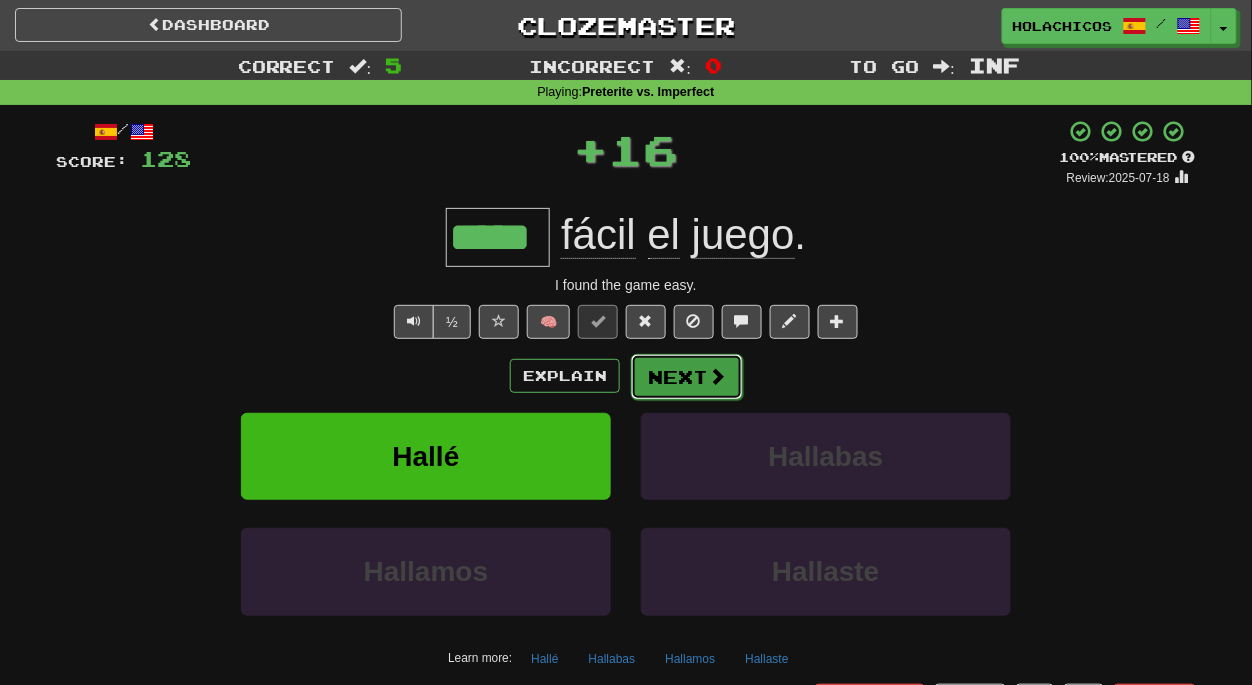click on "Next" at bounding box center (687, 377) 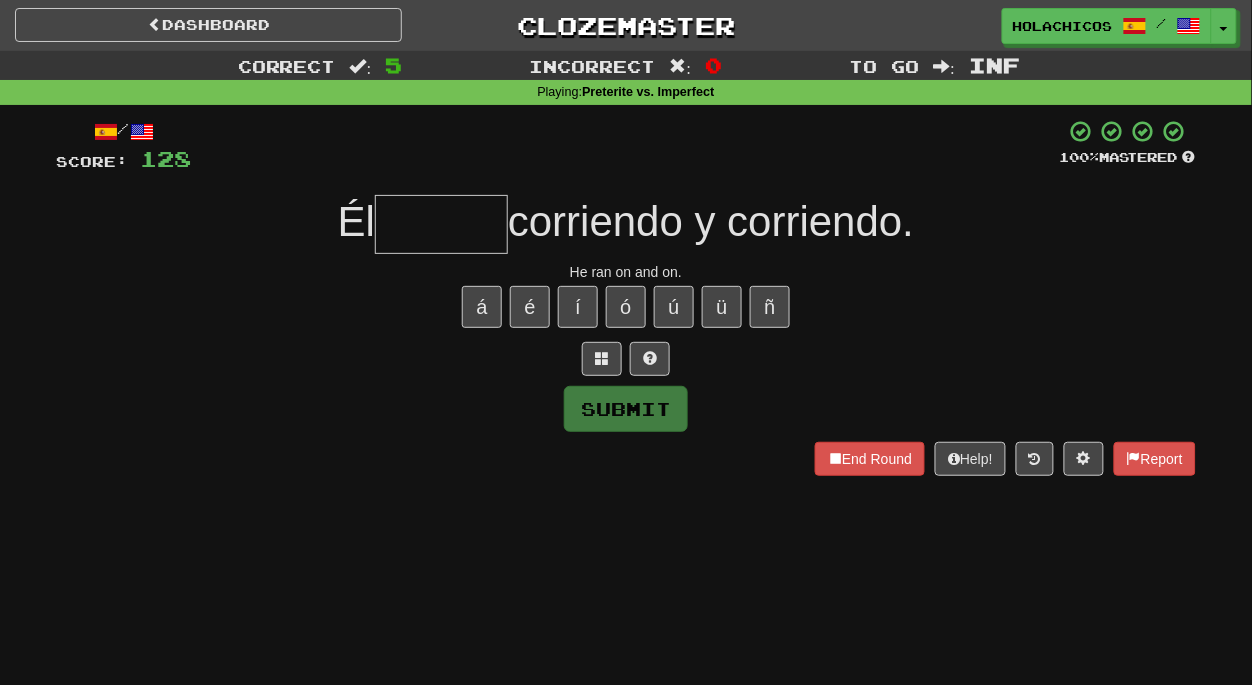 type on "*" 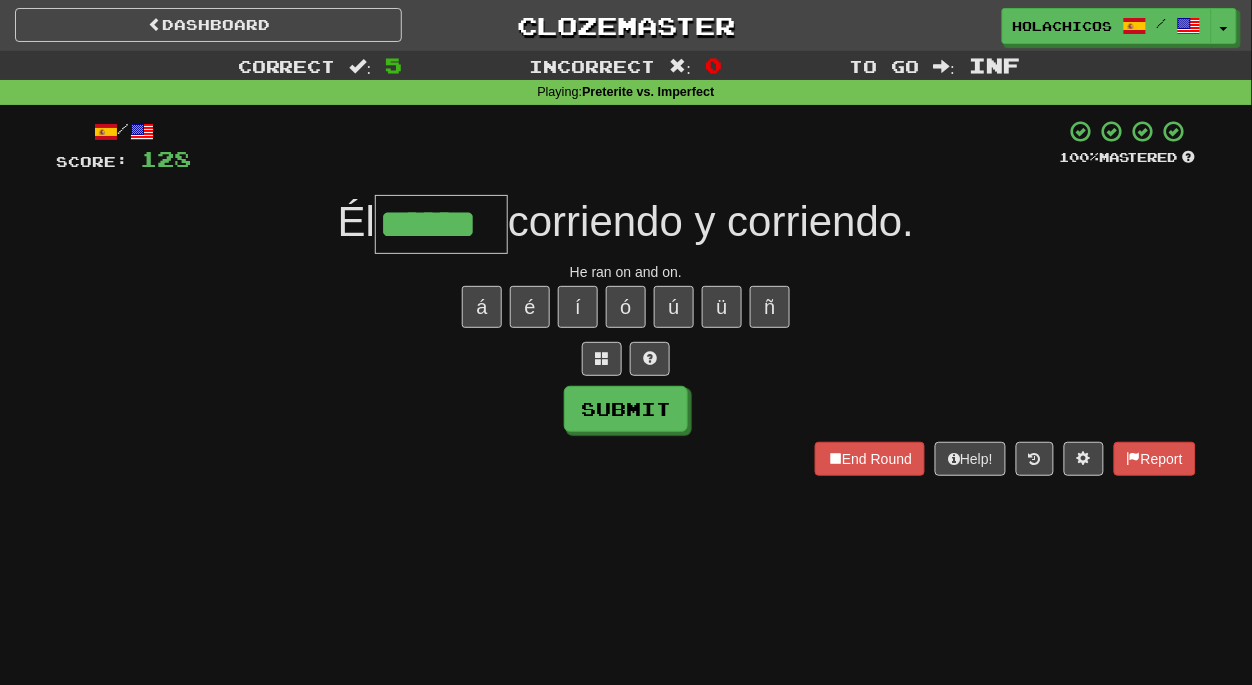 type on "******" 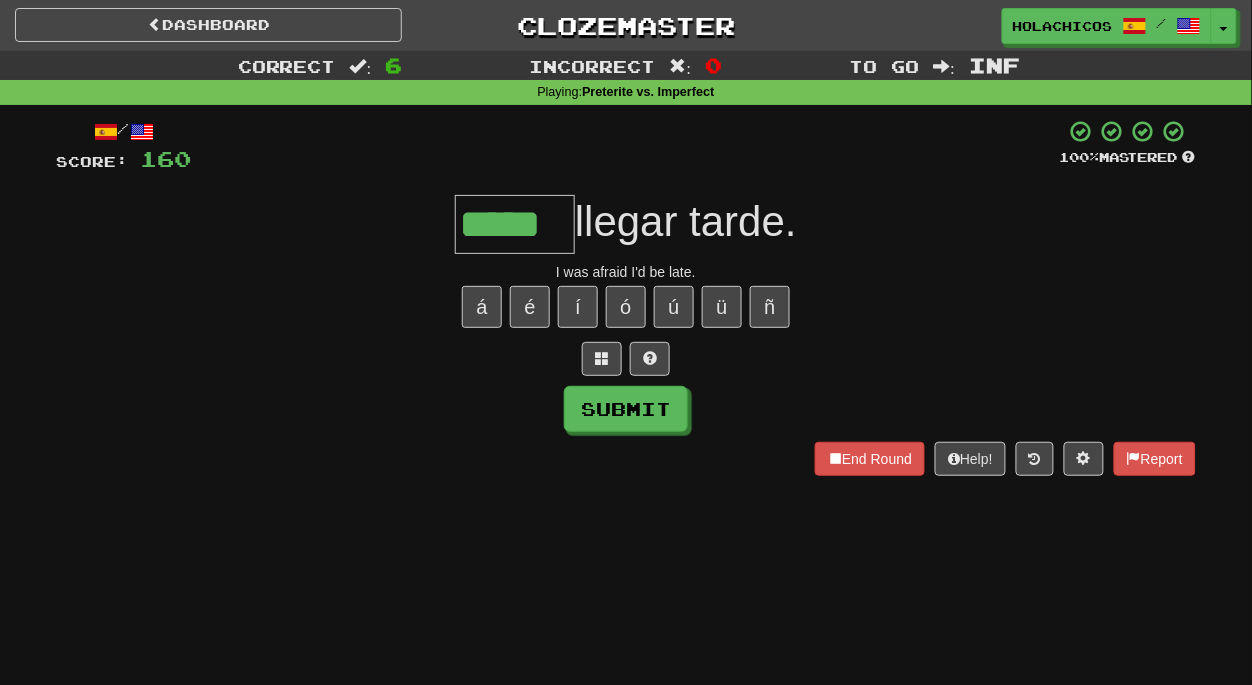 type on "*****" 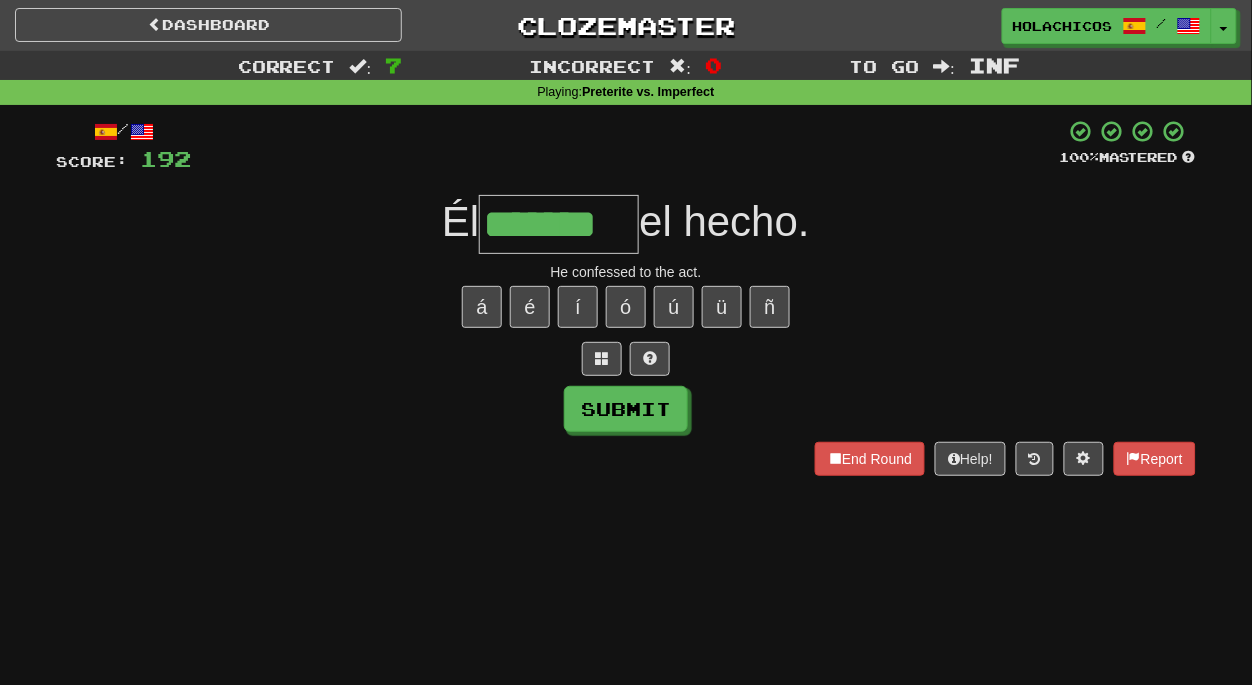 type on "*******" 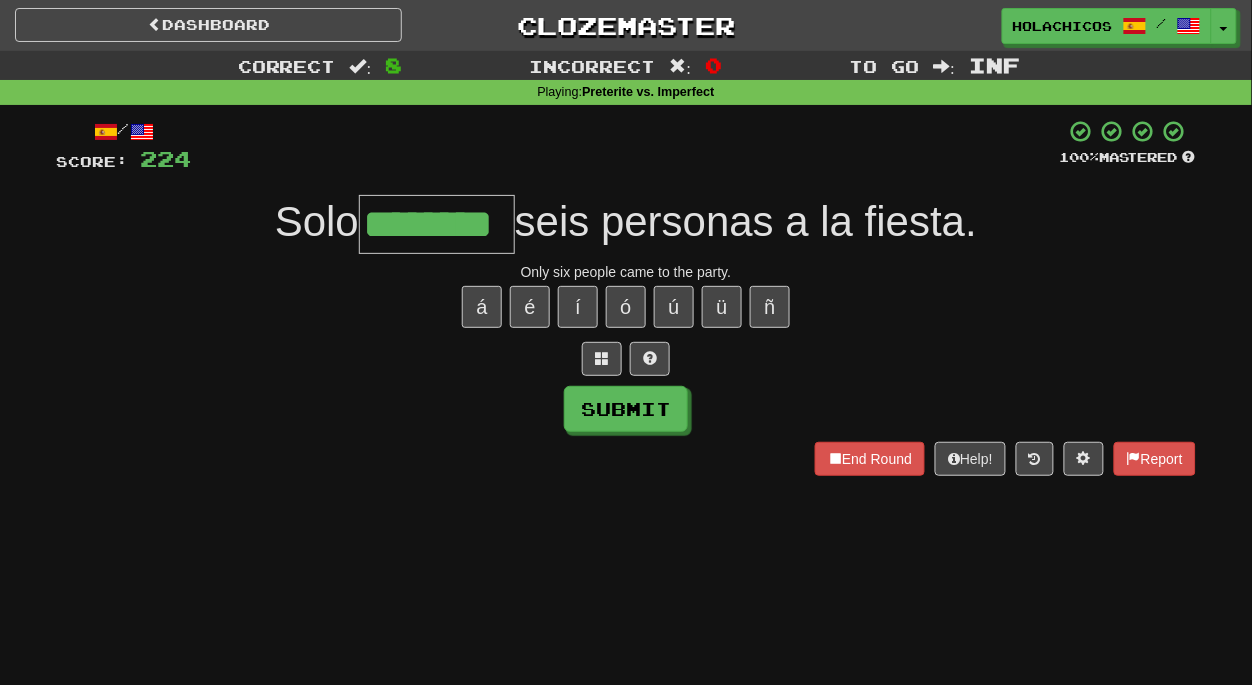 type on "********" 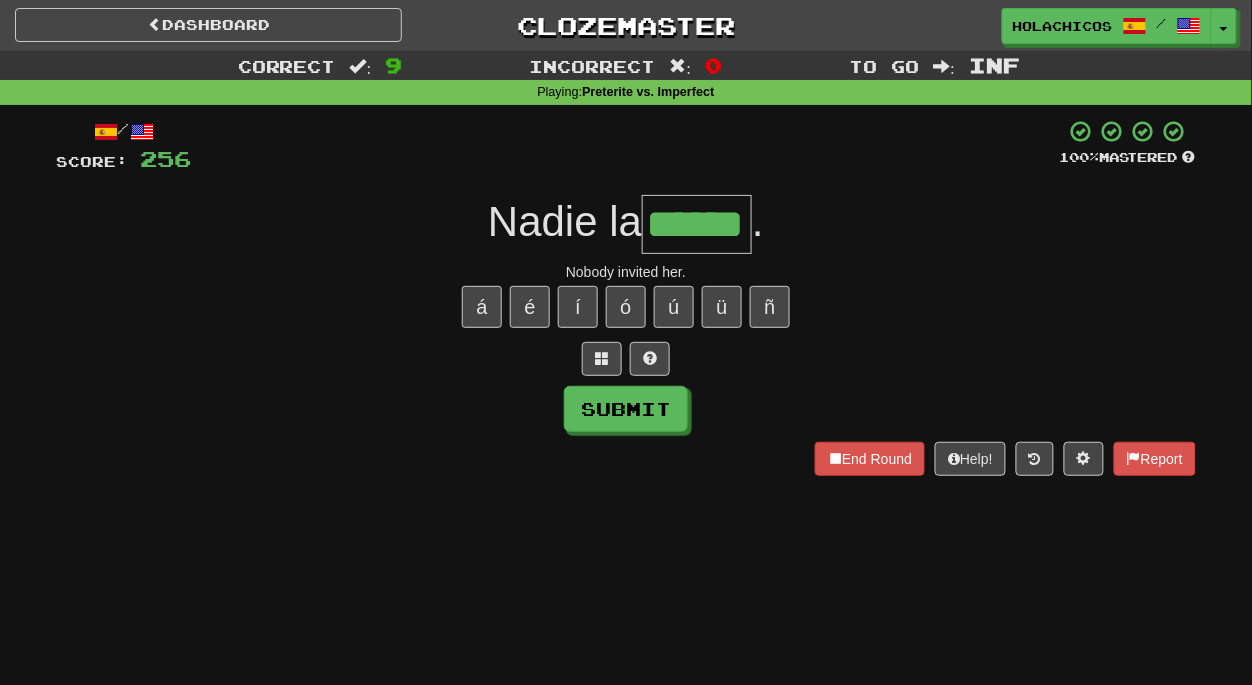 type on "******" 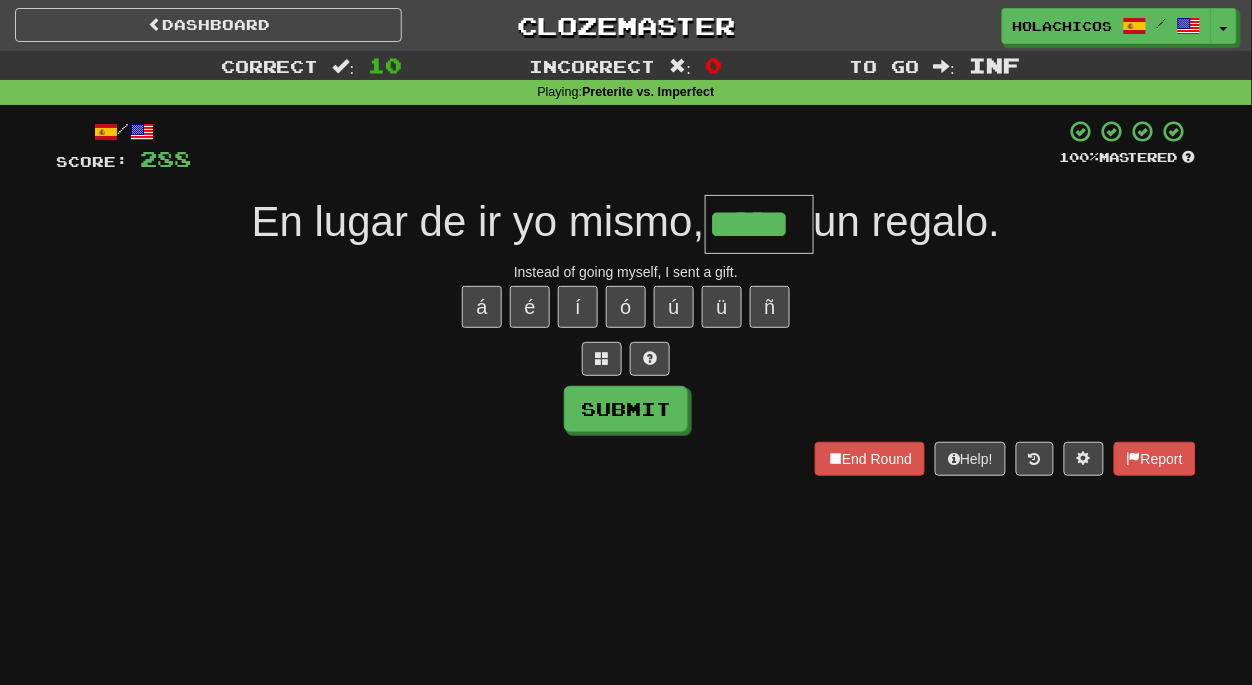type on "*****" 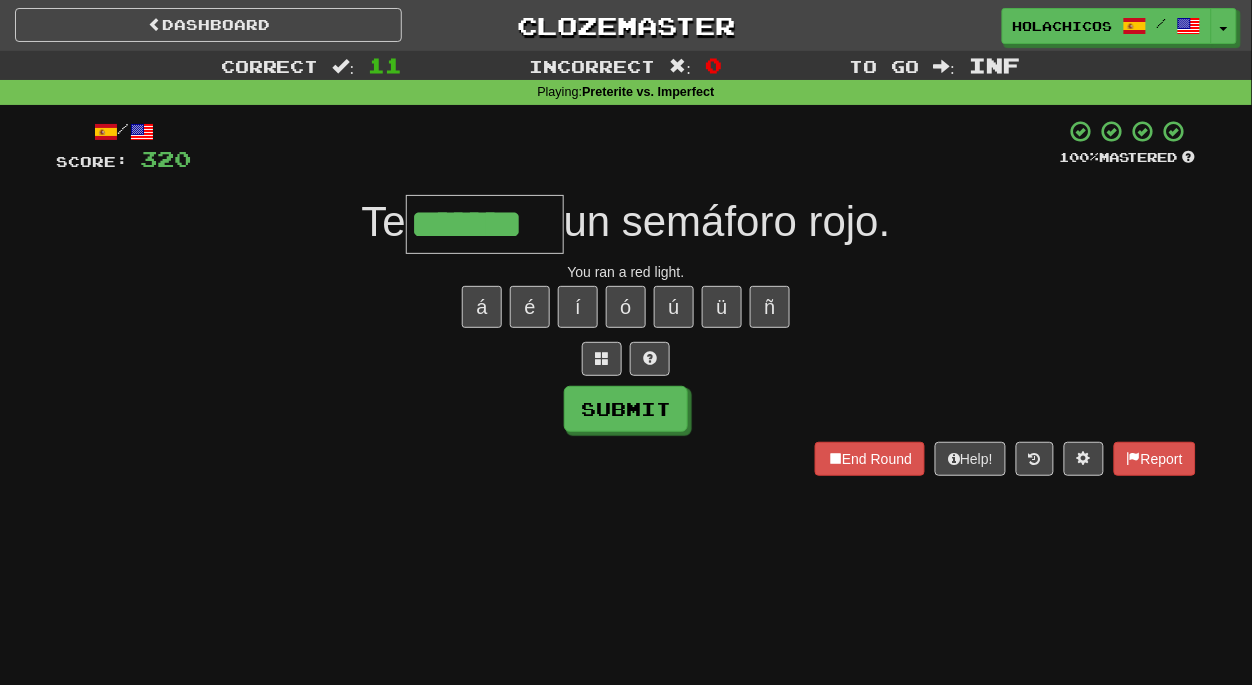type on "*******" 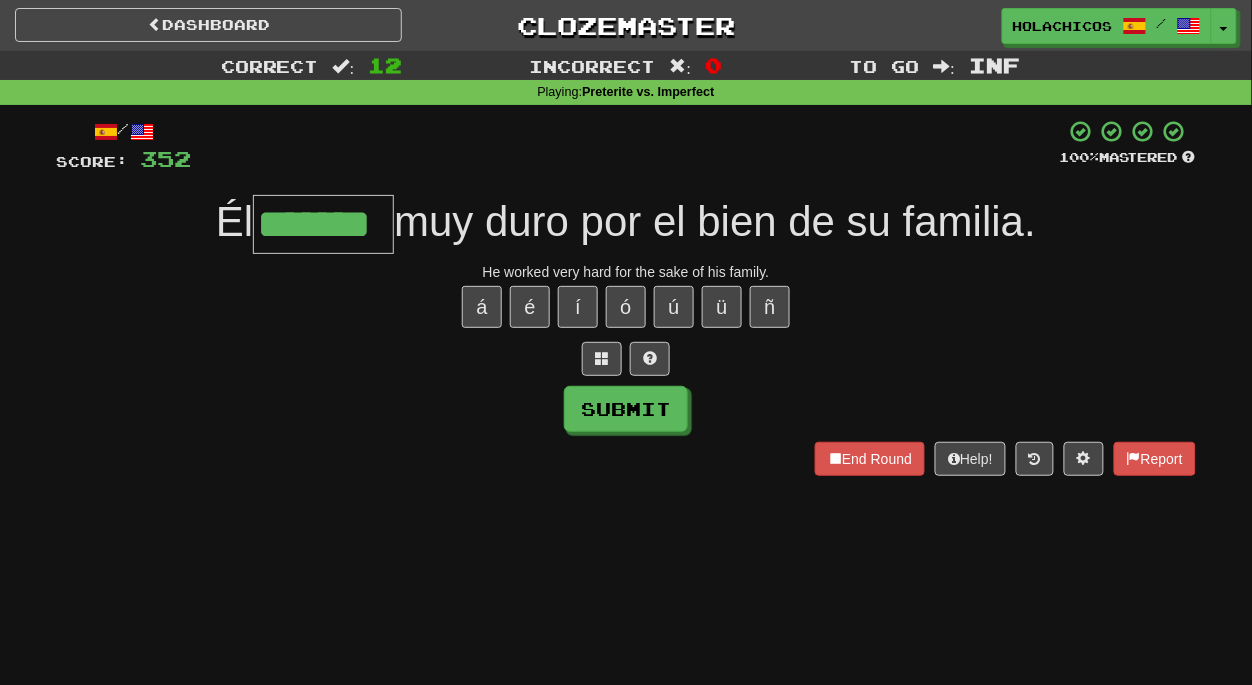 type on "*******" 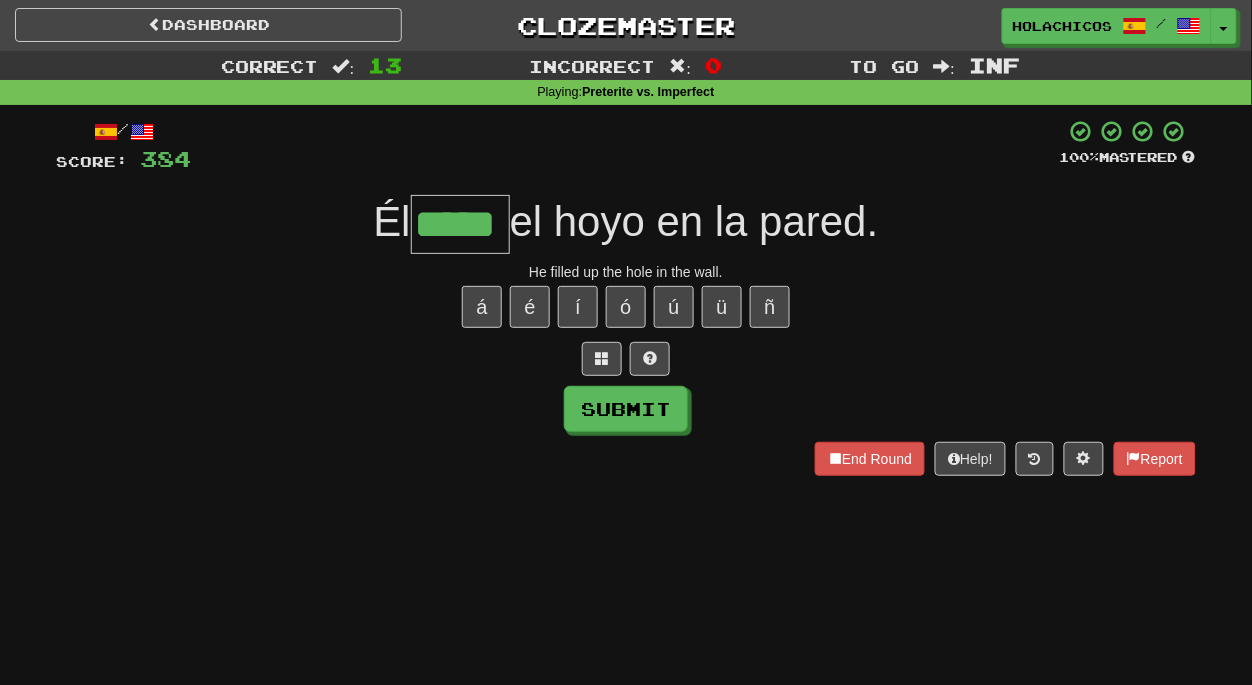 type on "*****" 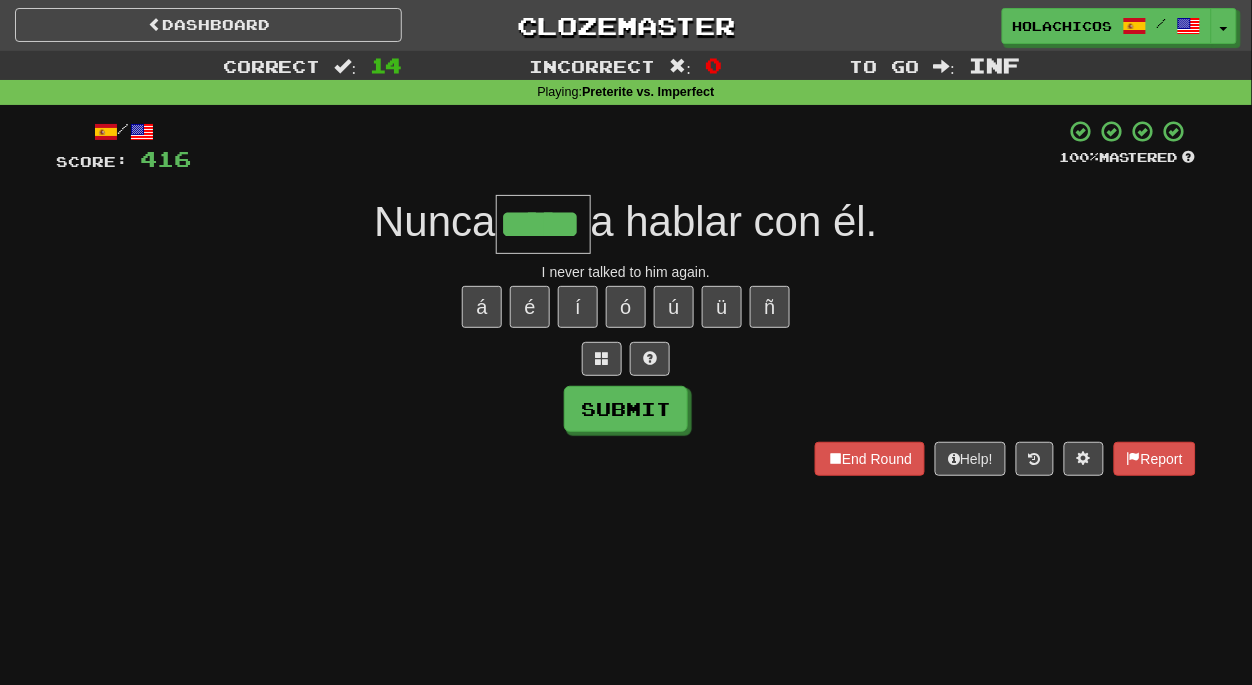type on "*****" 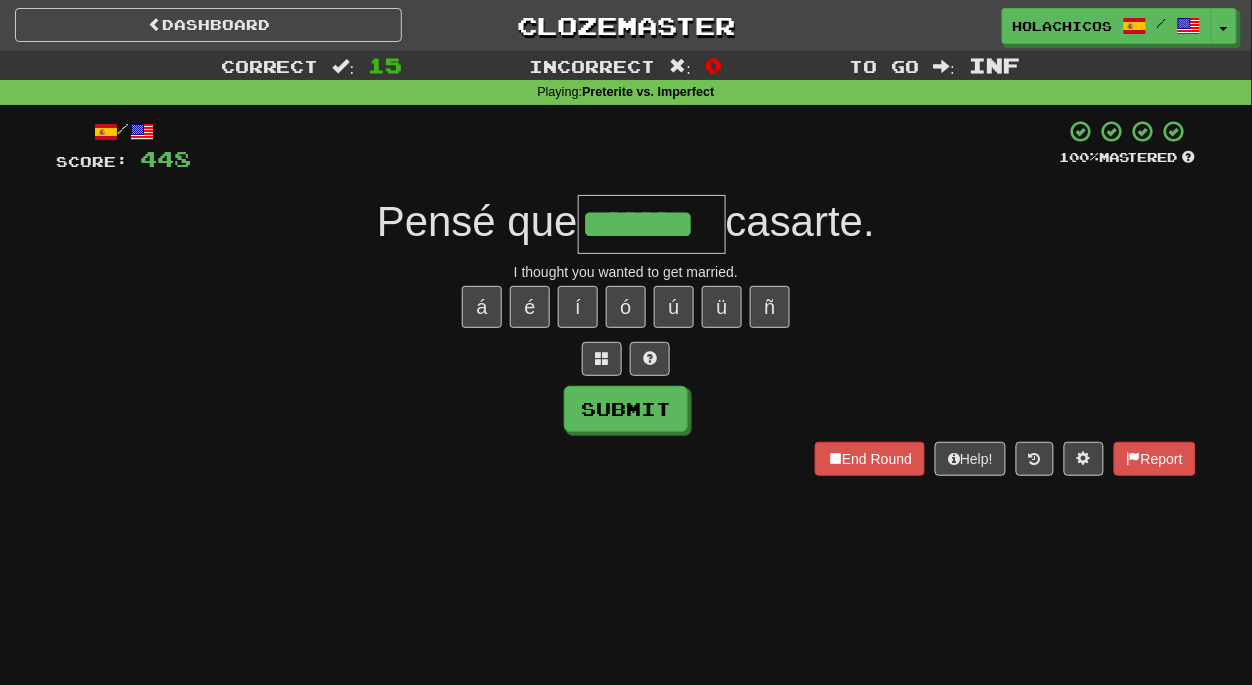type on "*******" 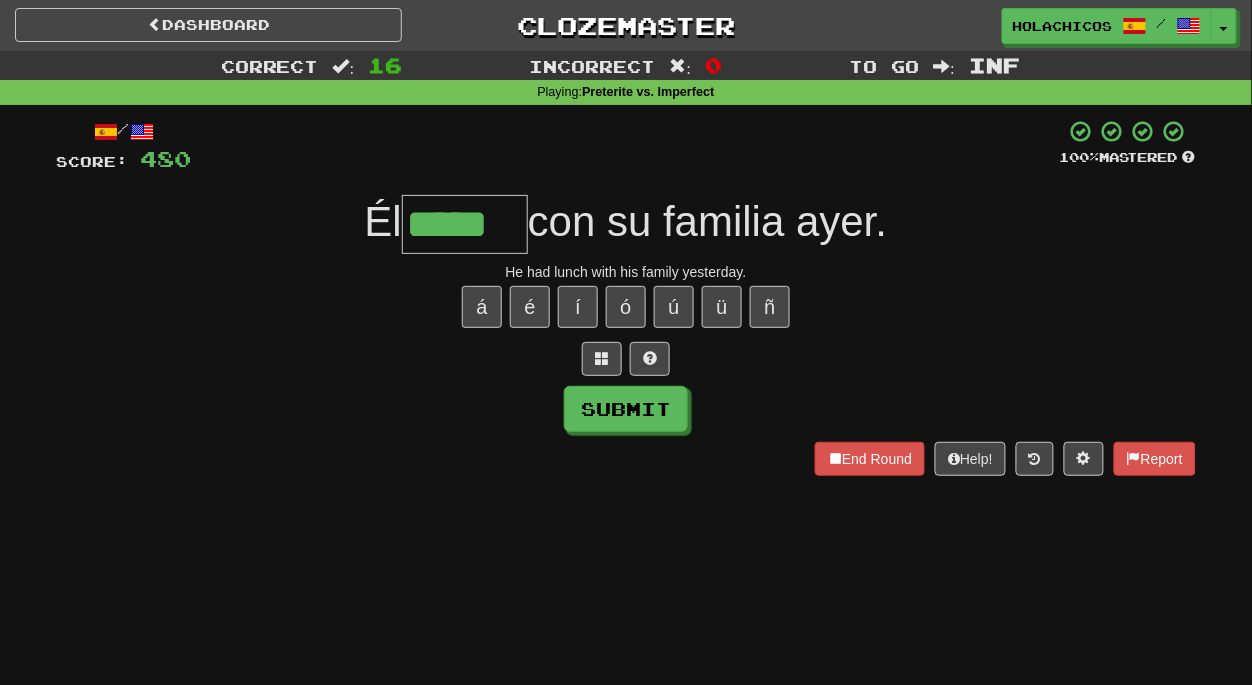 type on "*****" 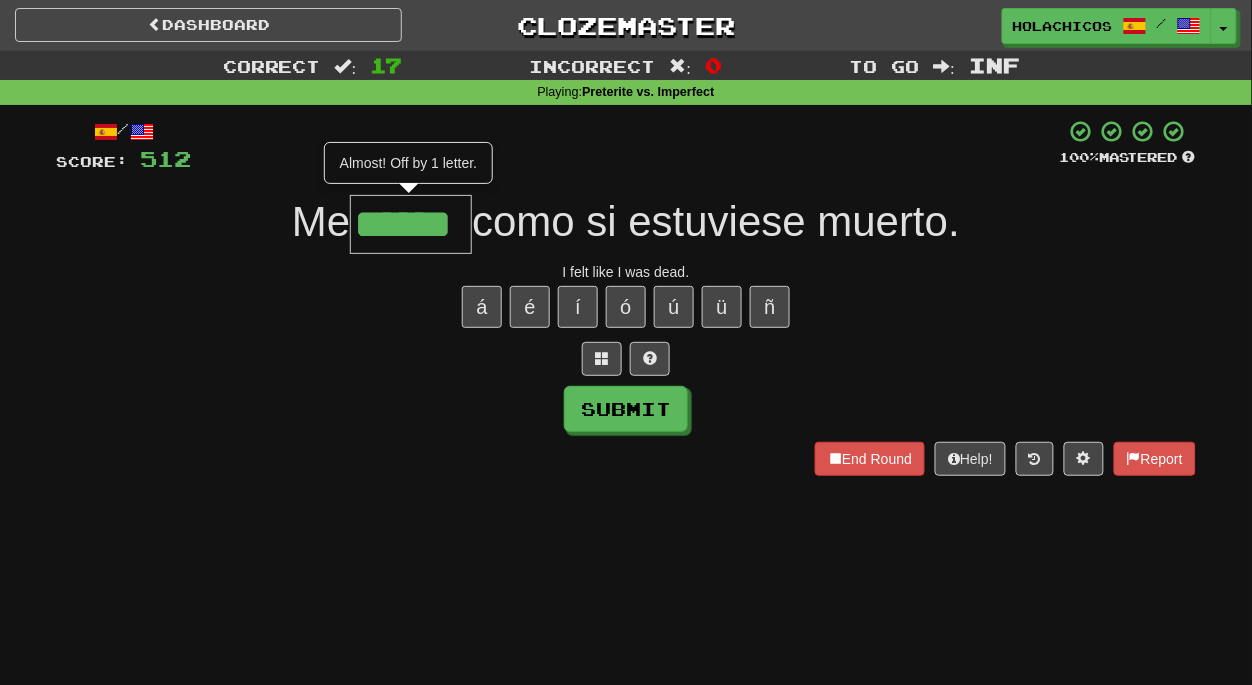 type on "******" 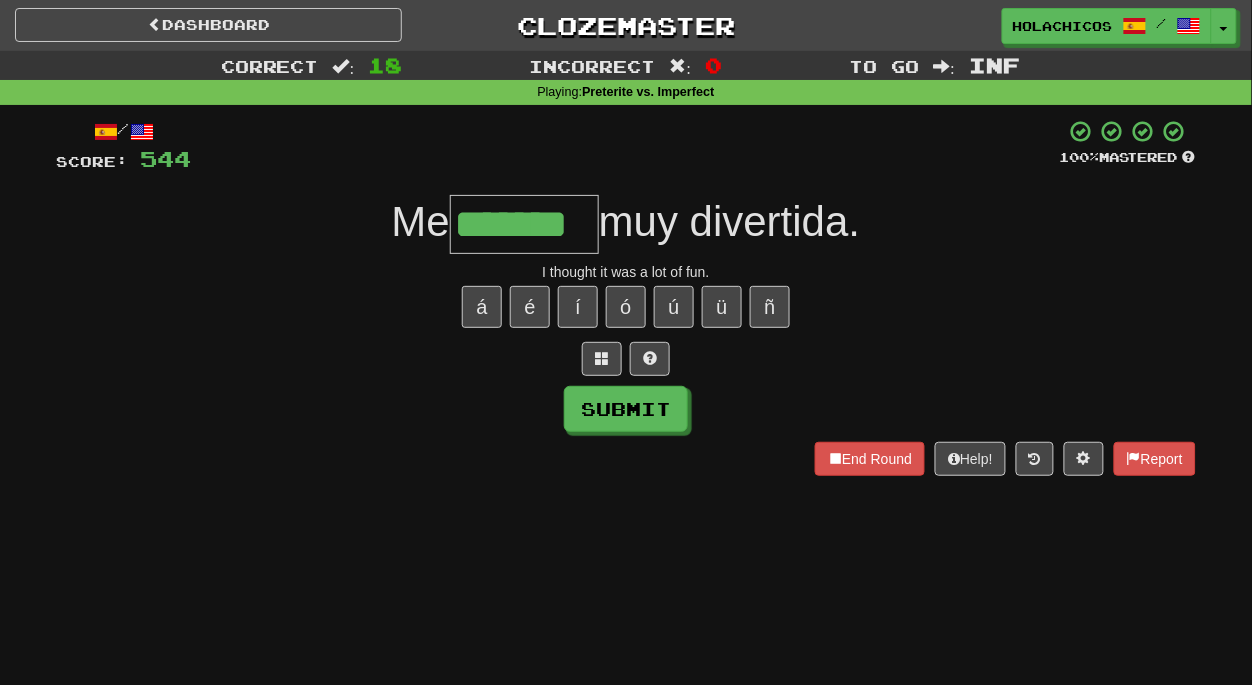type on "*******" 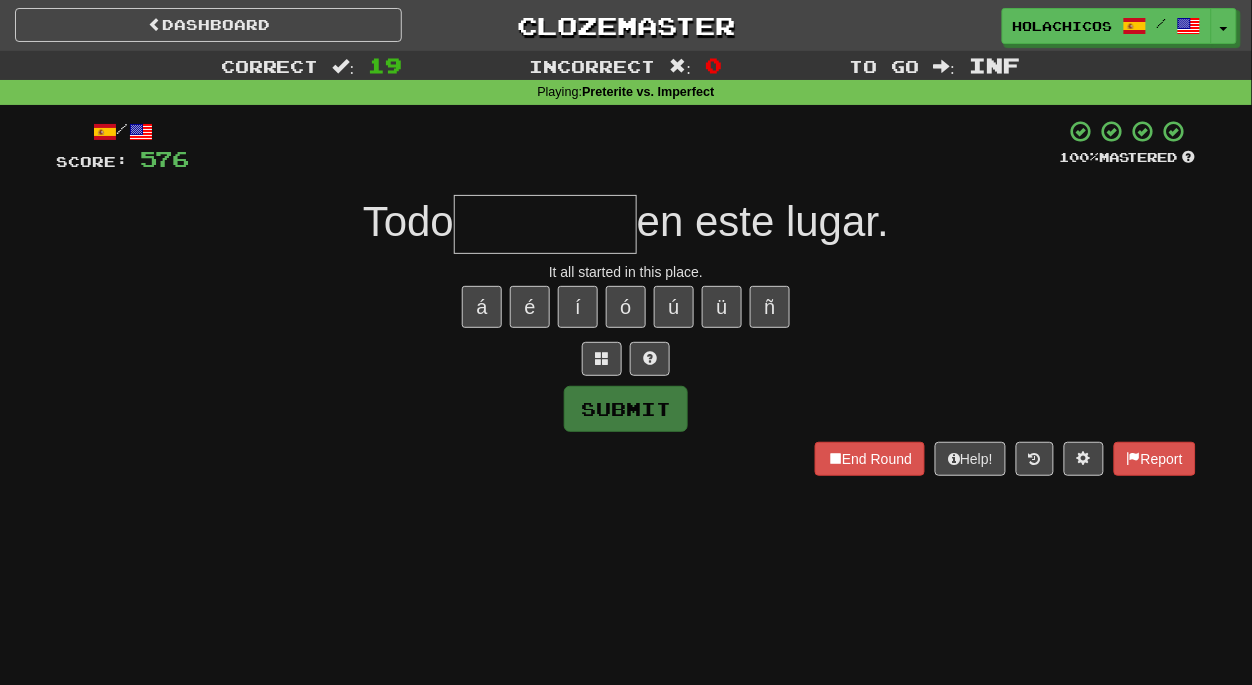 type on "*" 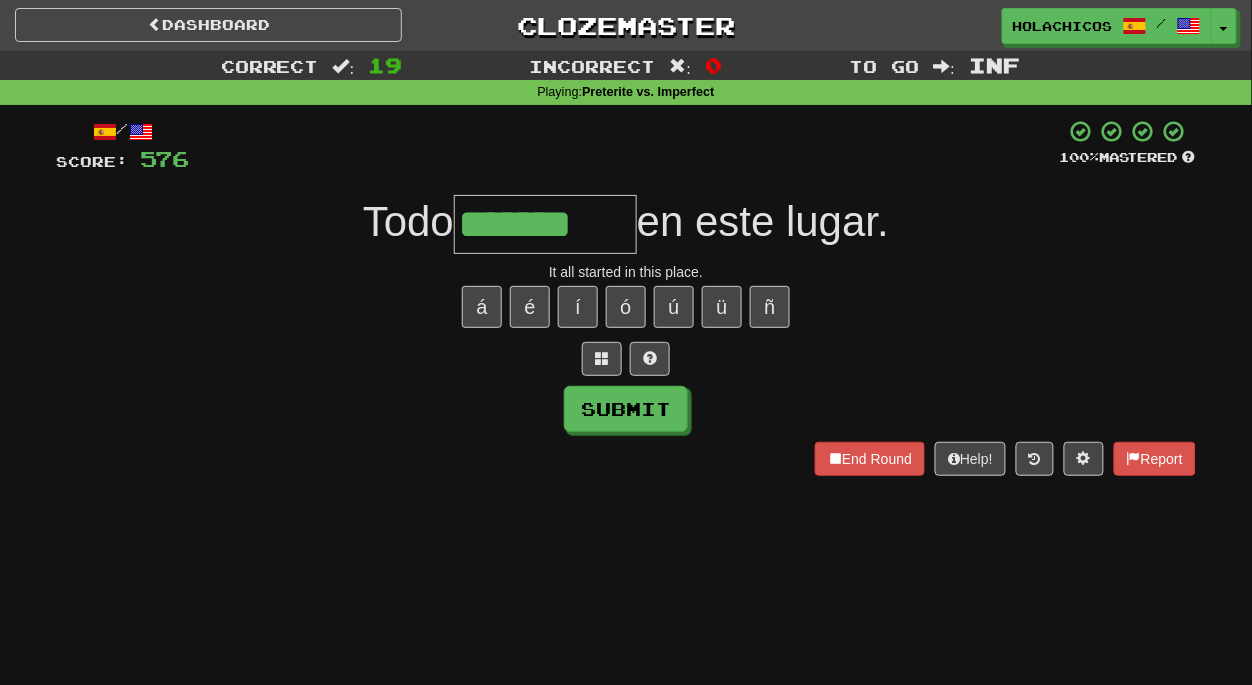 type on "*******" 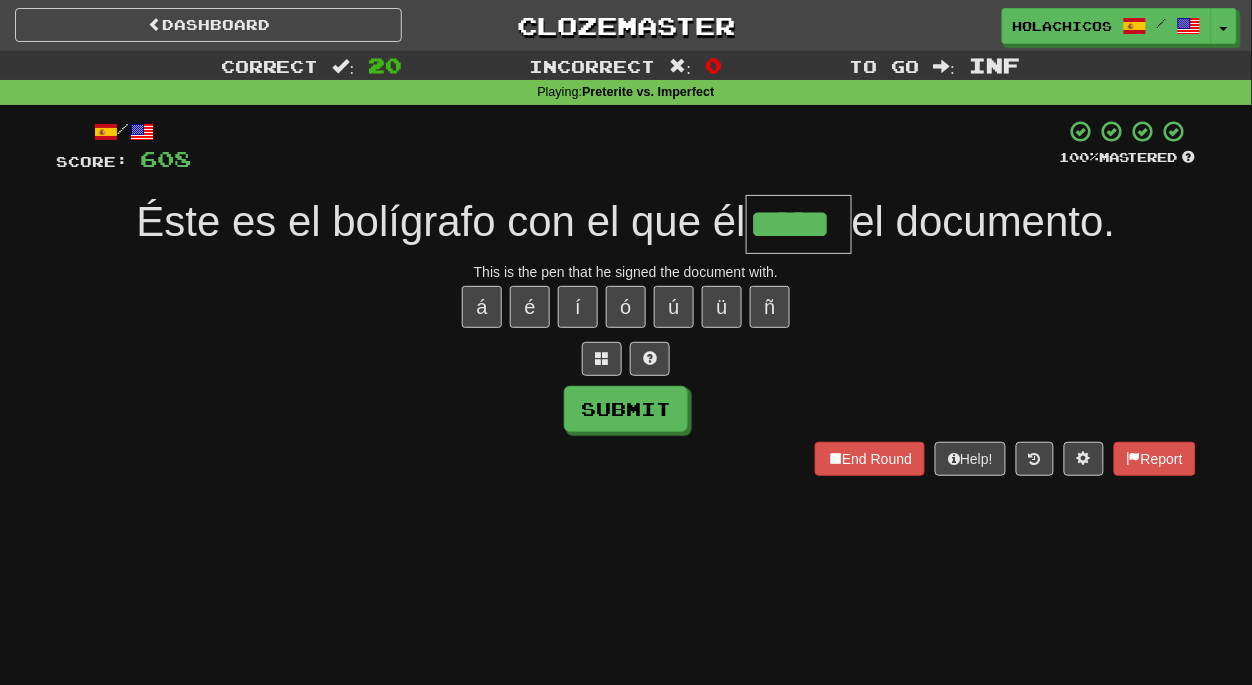 type on "*****" 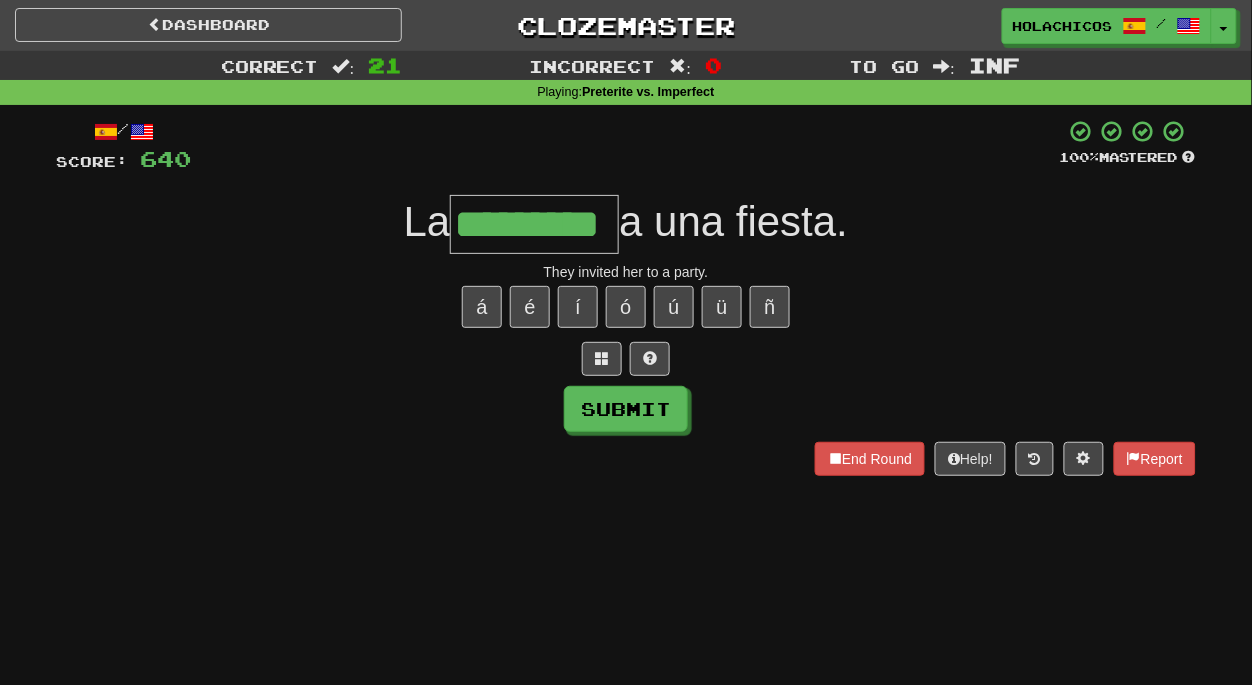 type on "*********" 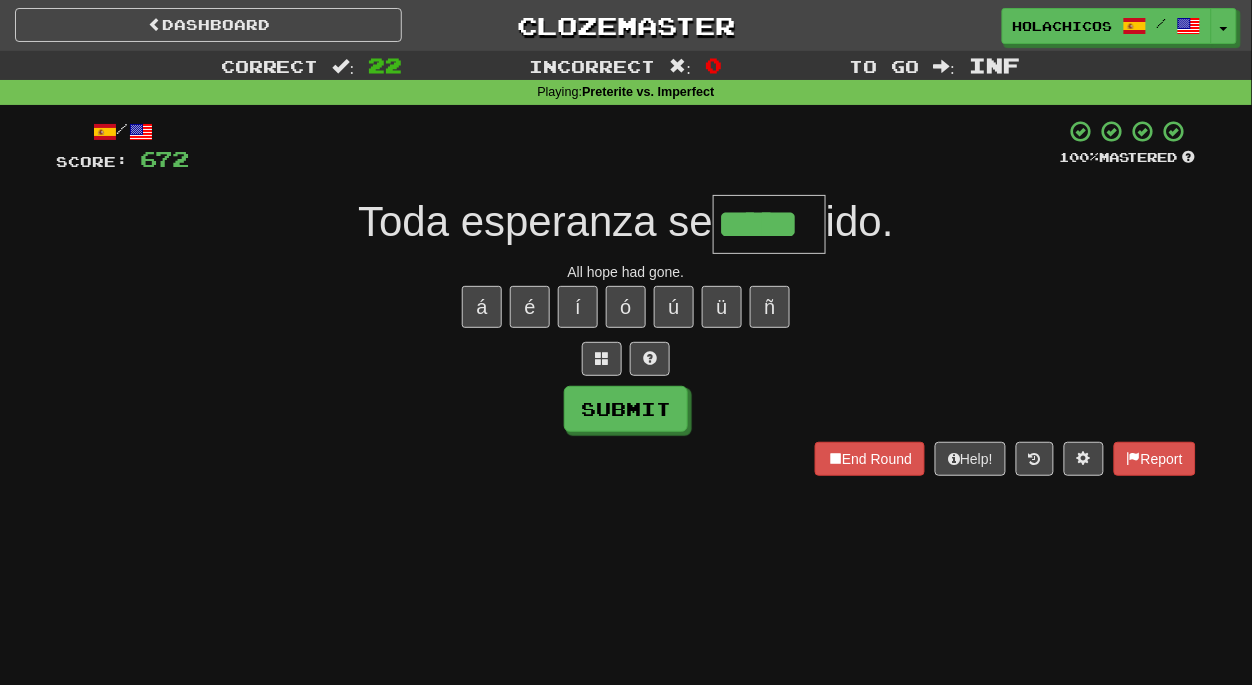 type on "*****" 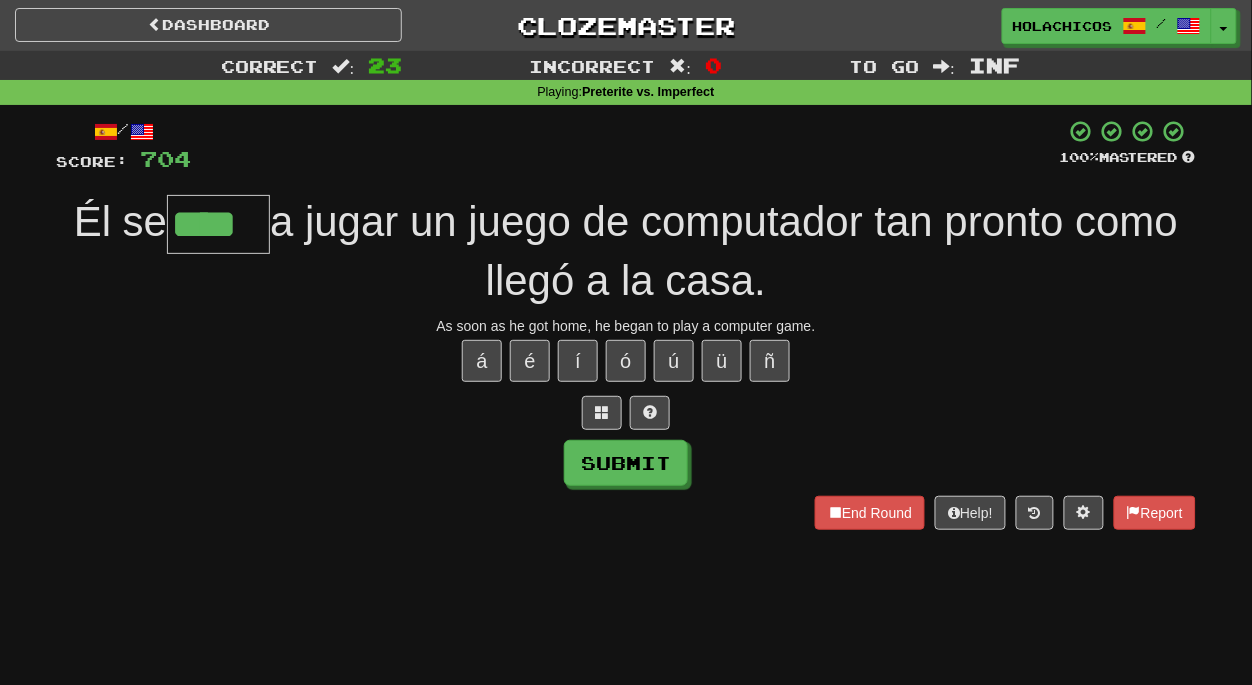 type on "****" 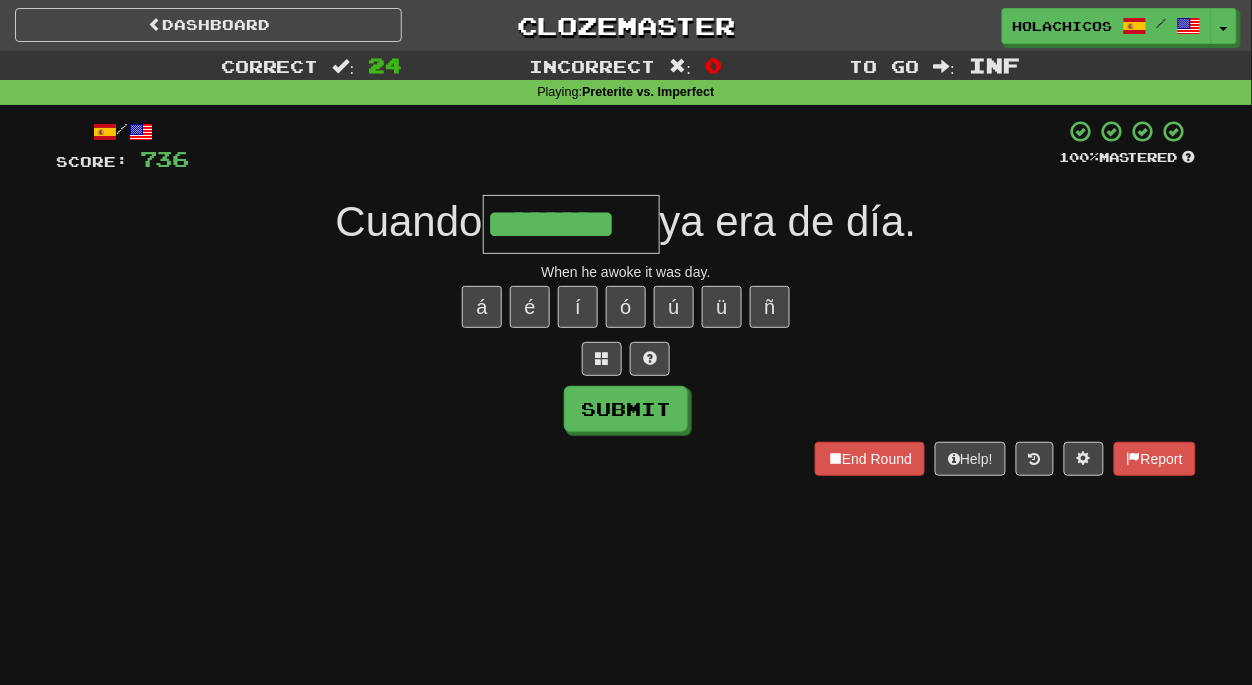 type on "********" 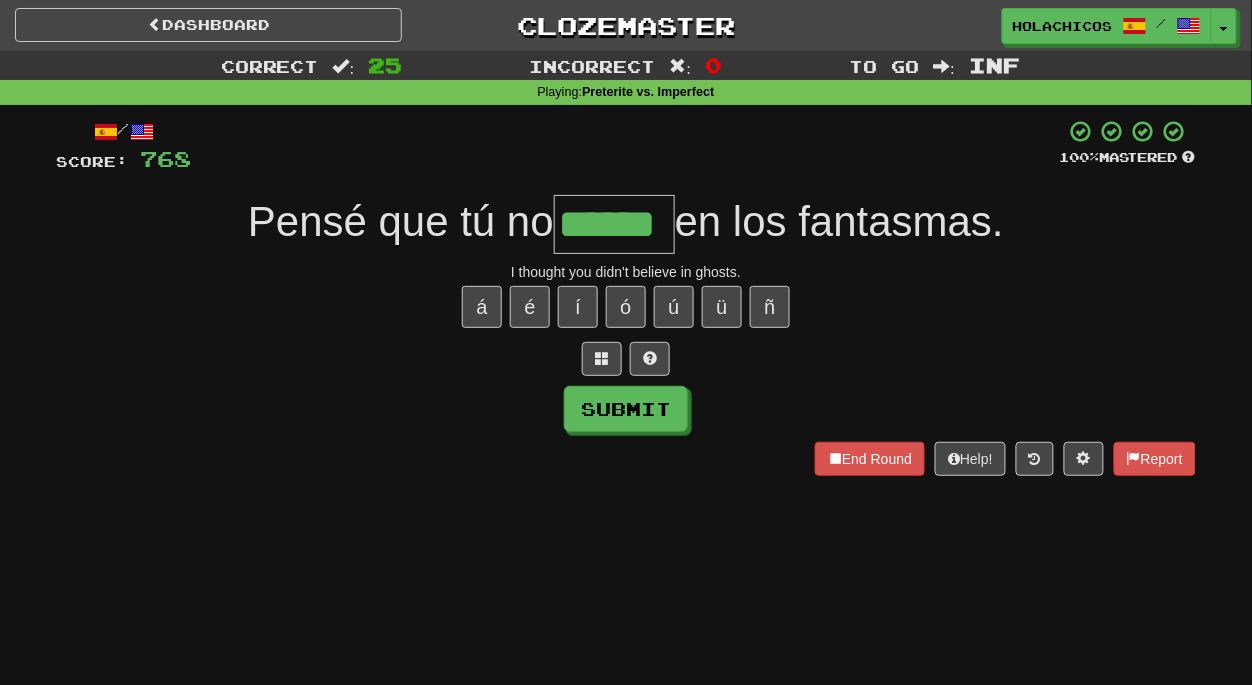 type on "******" 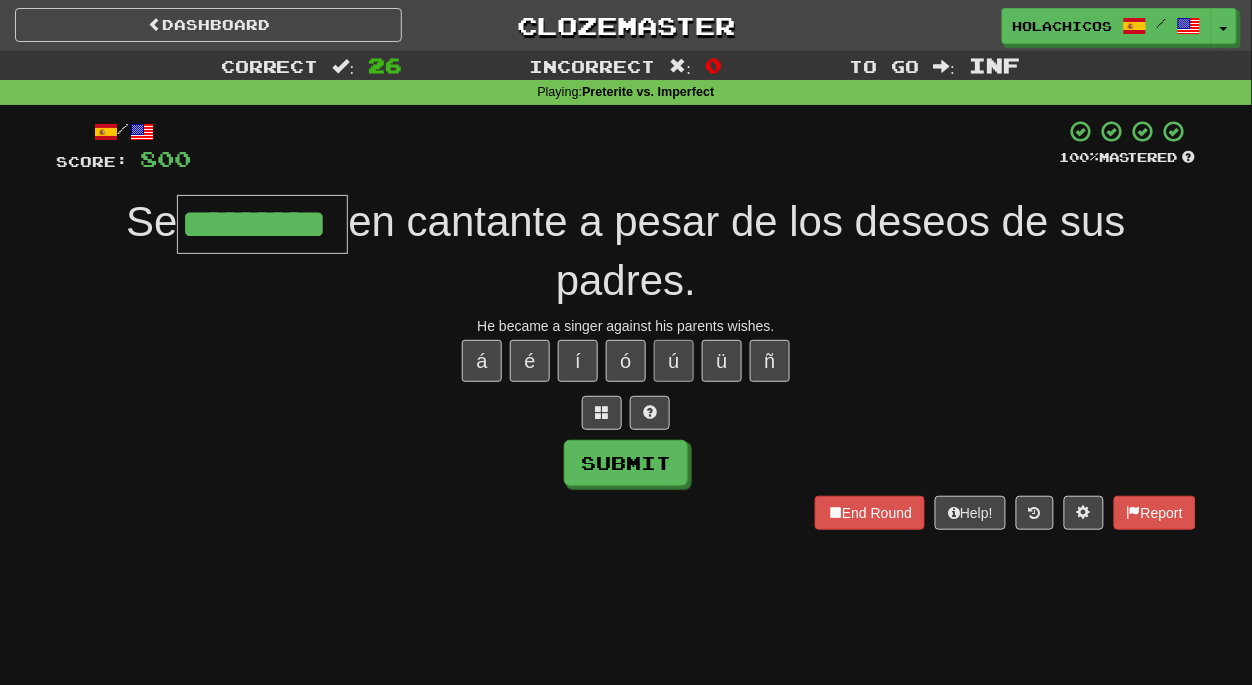 type on "*********" 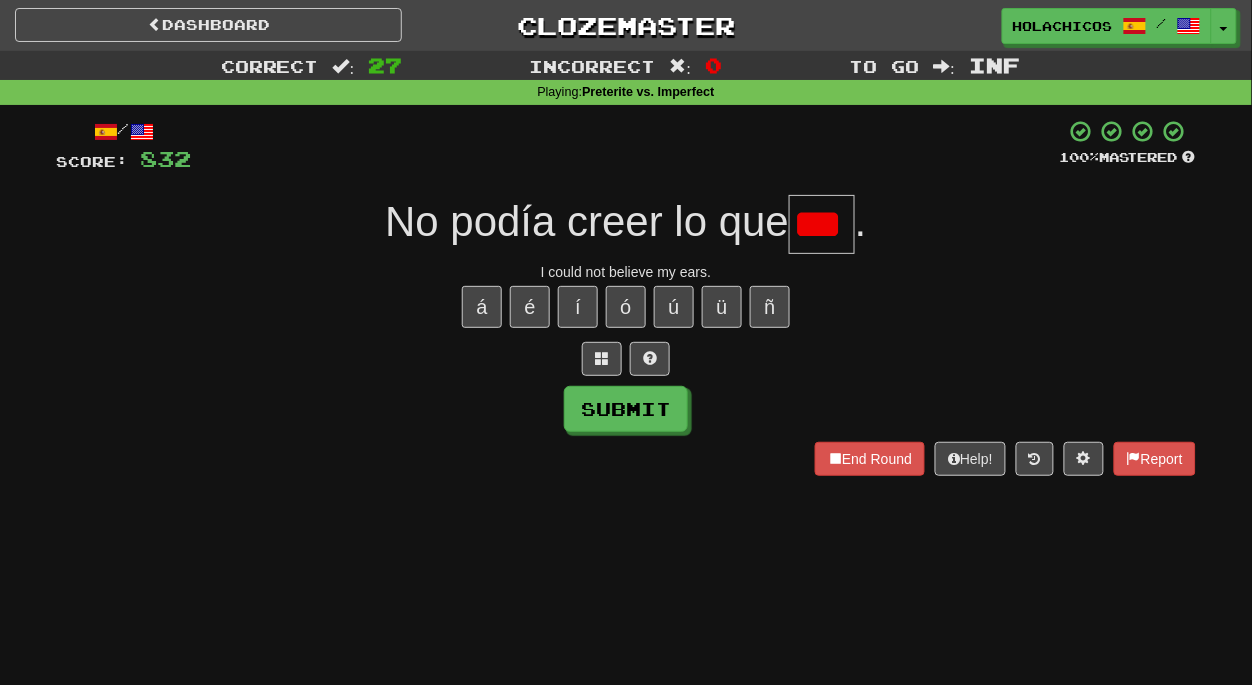 scroll, scrollTop: 0, scrollLeft: 0, axis: both 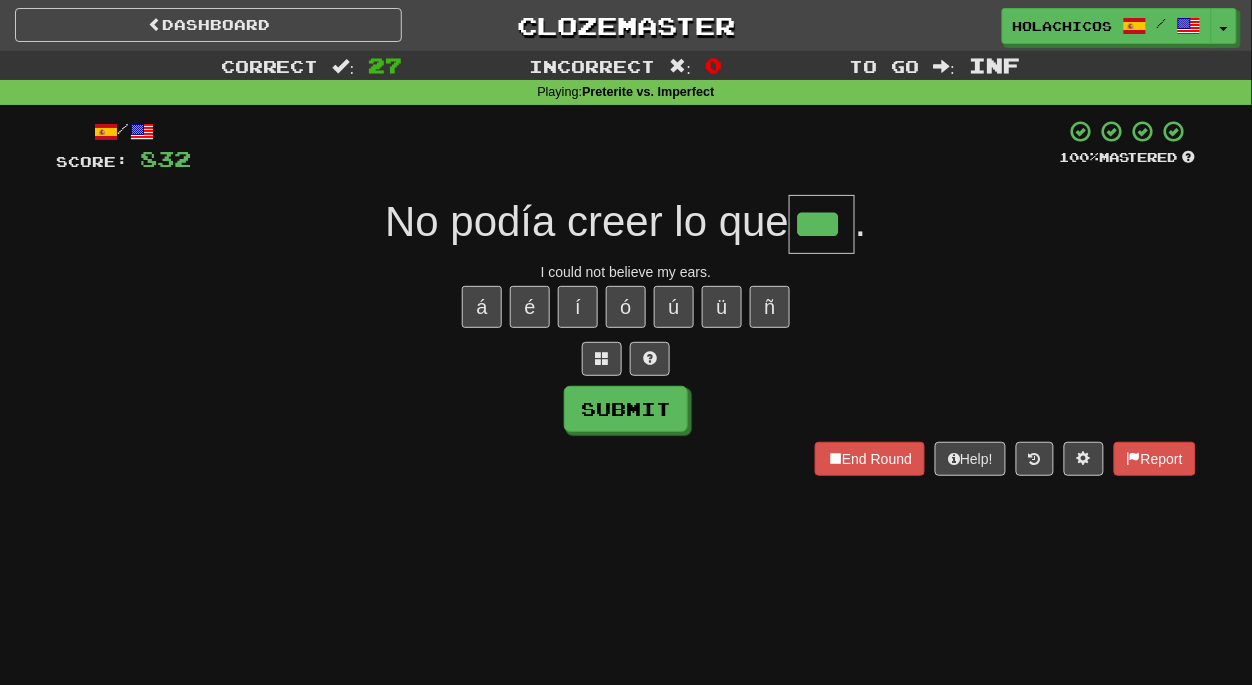type on "***" 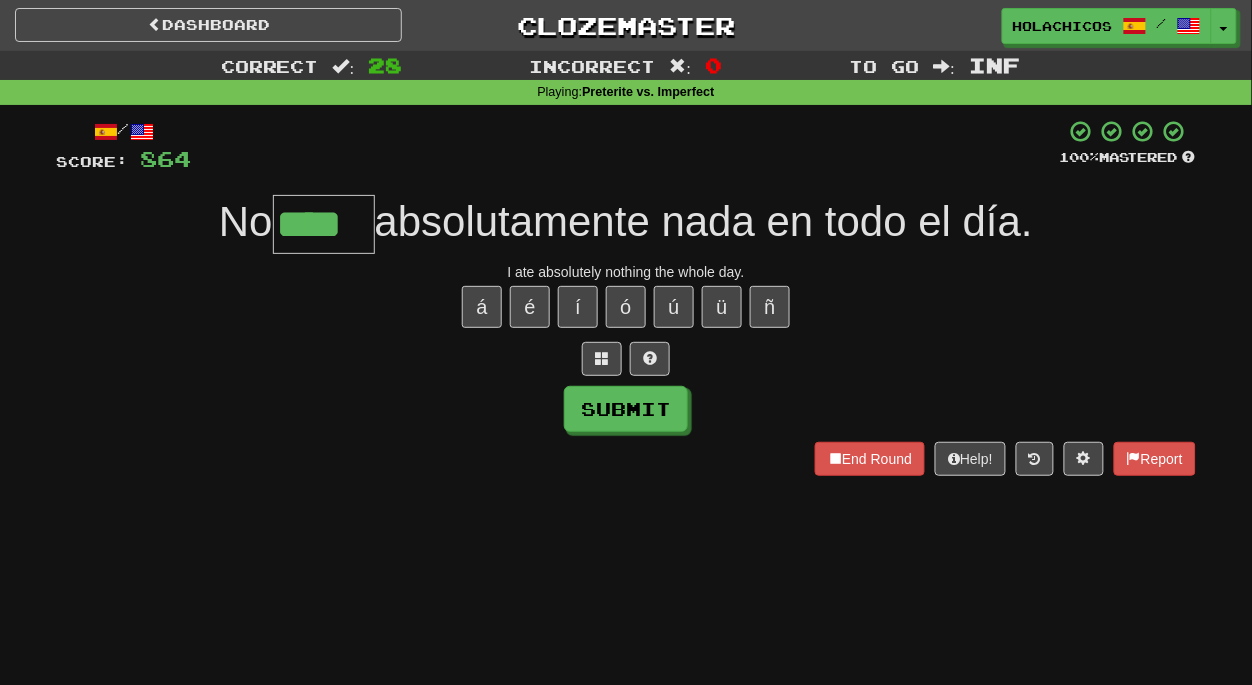 type on "****" 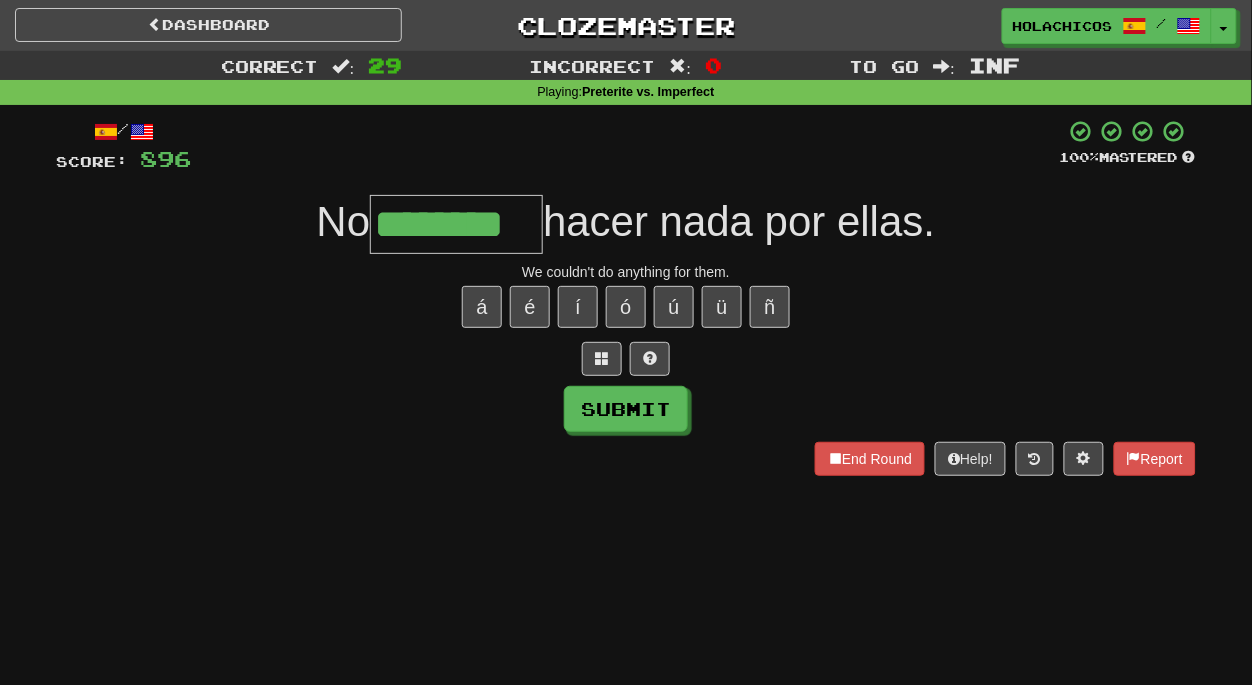 scroll, scrollTop: 0, scrollLeft: 21, axis: horizontal 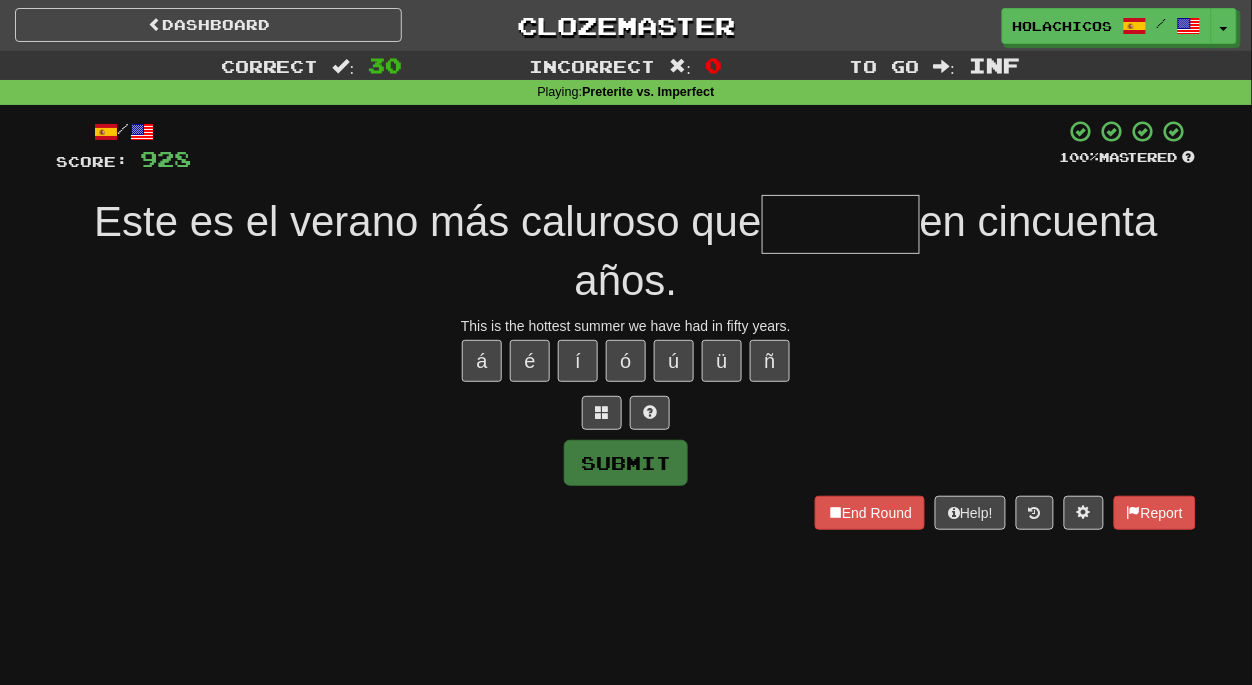 type on "*" 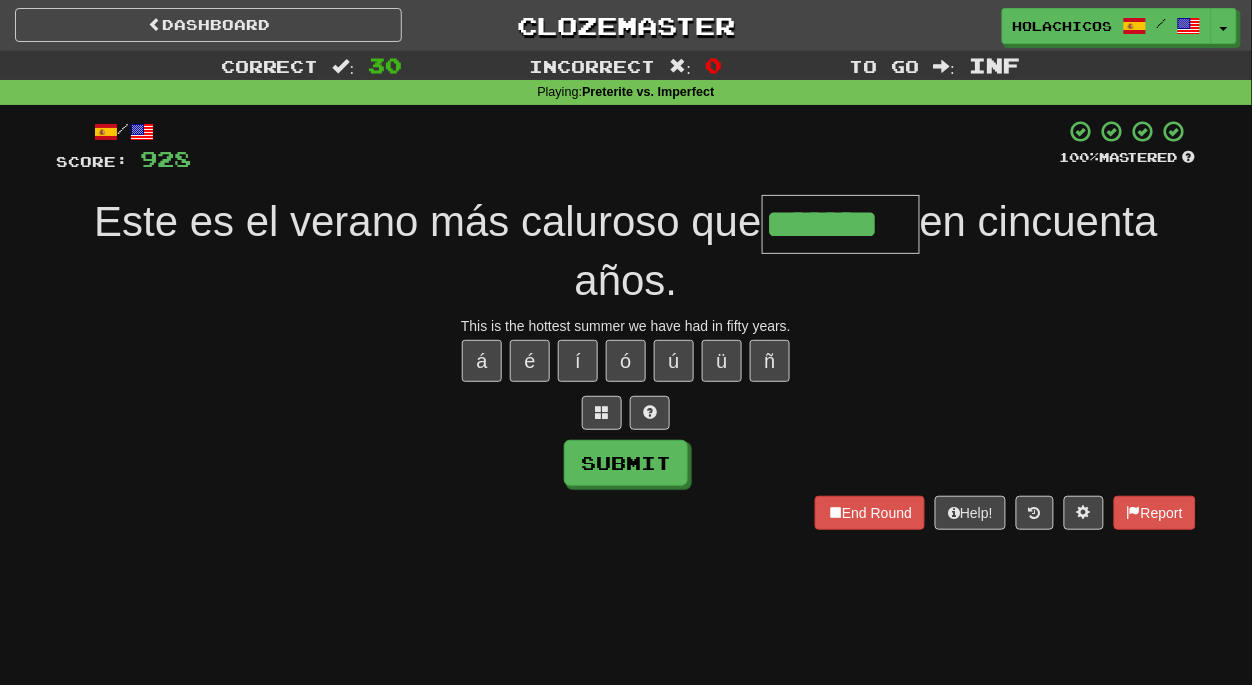 type on "*******" 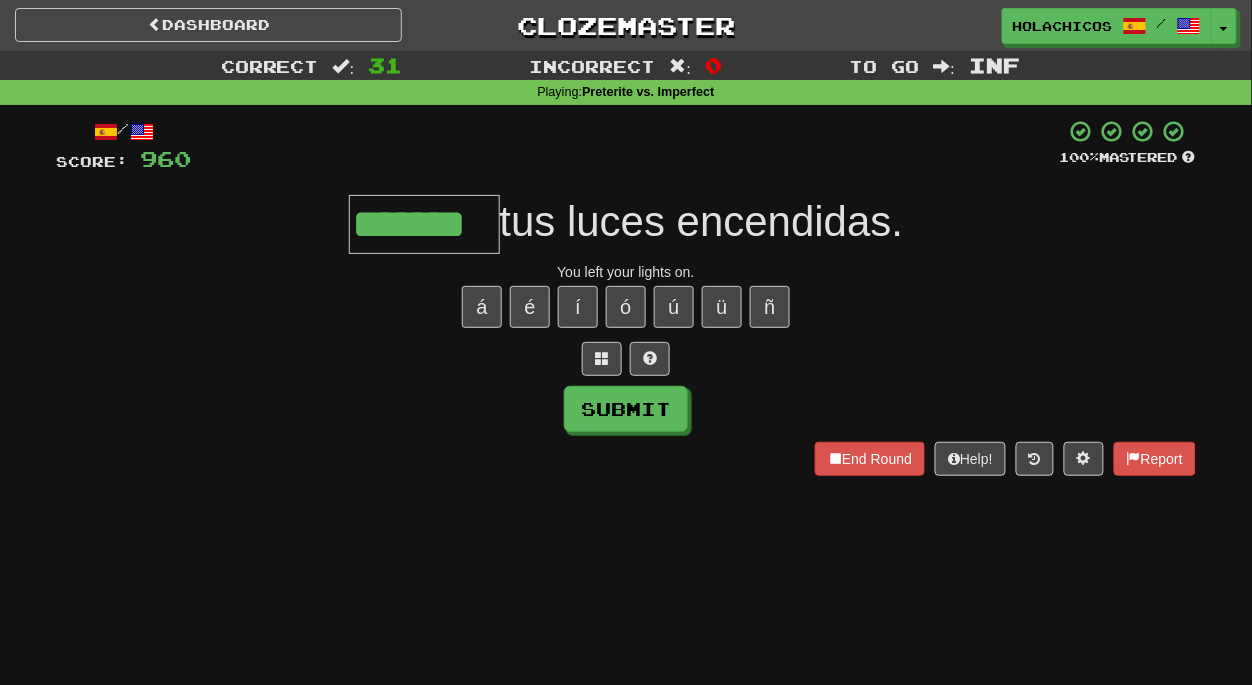 type on "*******" 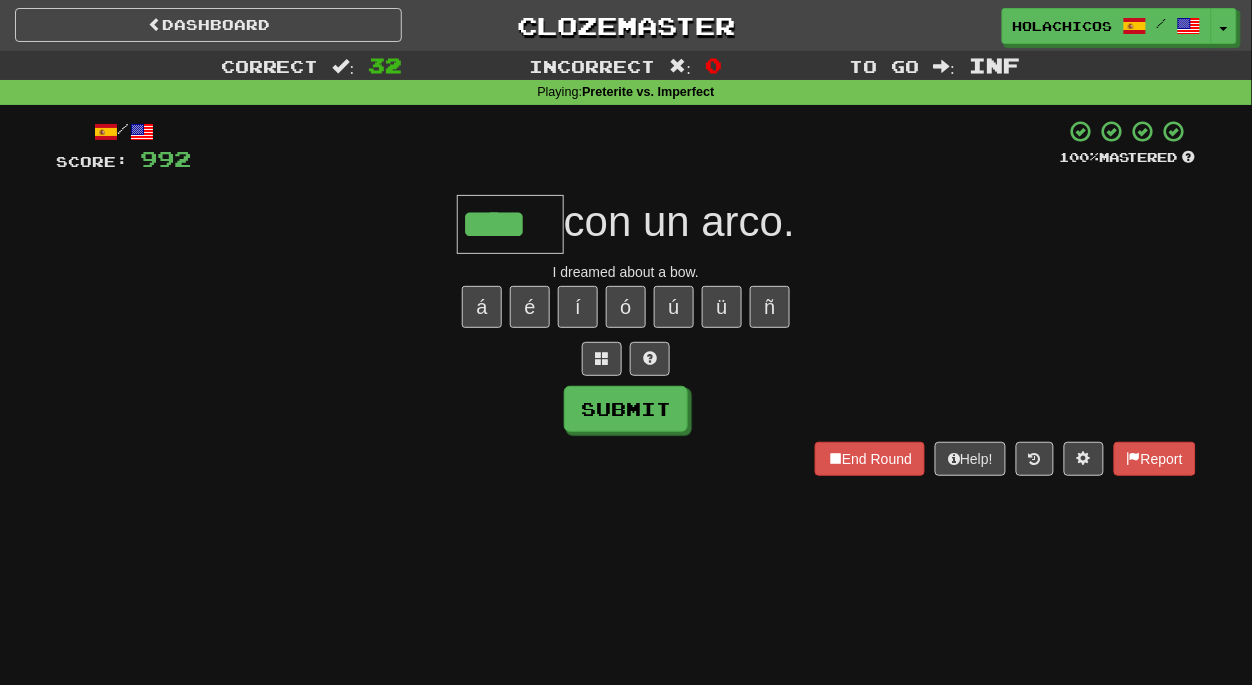 type on "****" 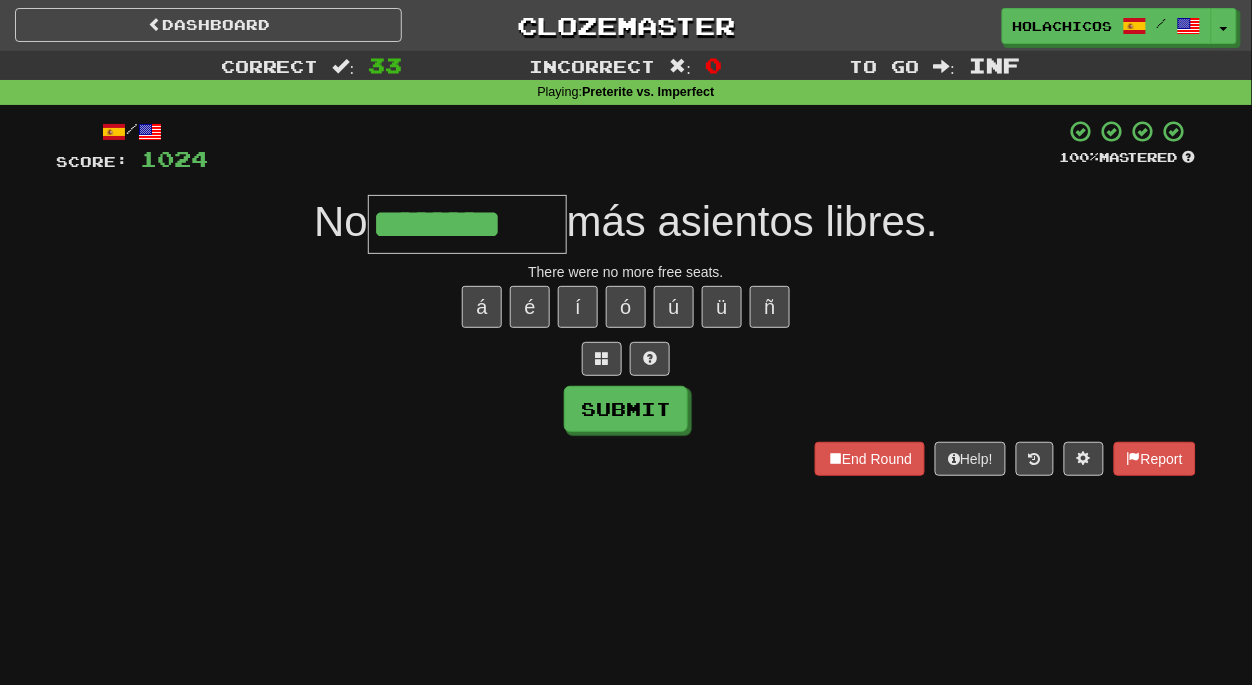 type on "********" 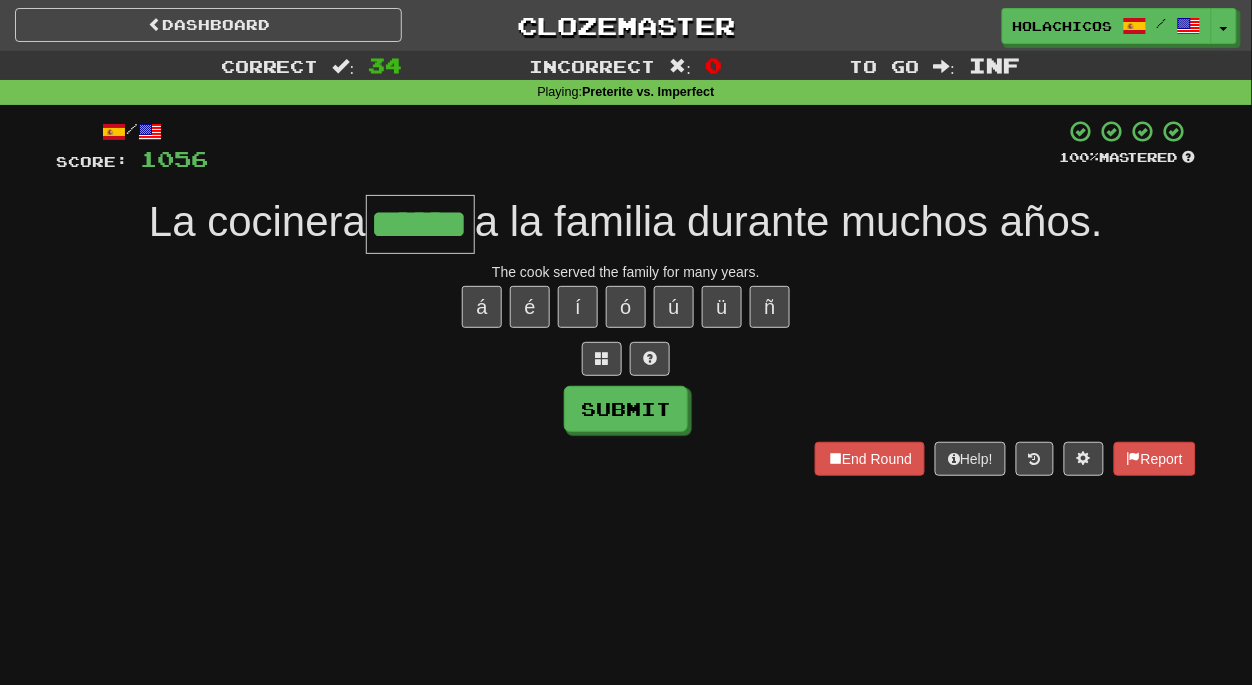type on "******" 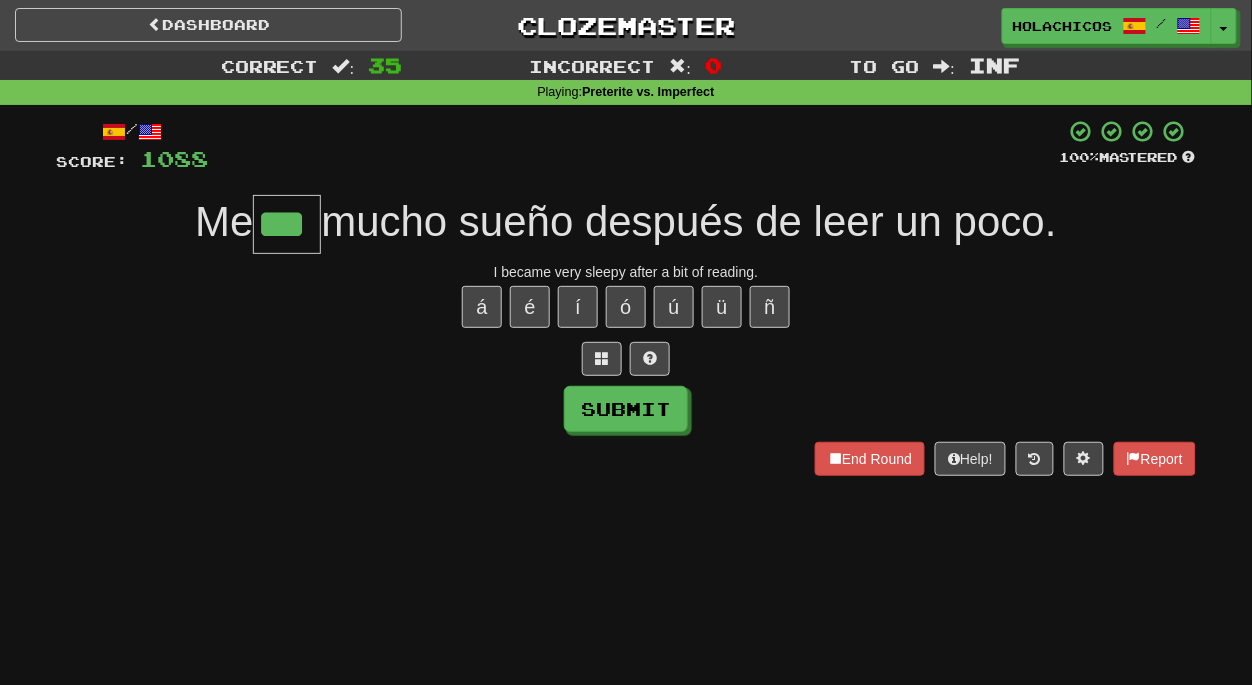 type on "***" 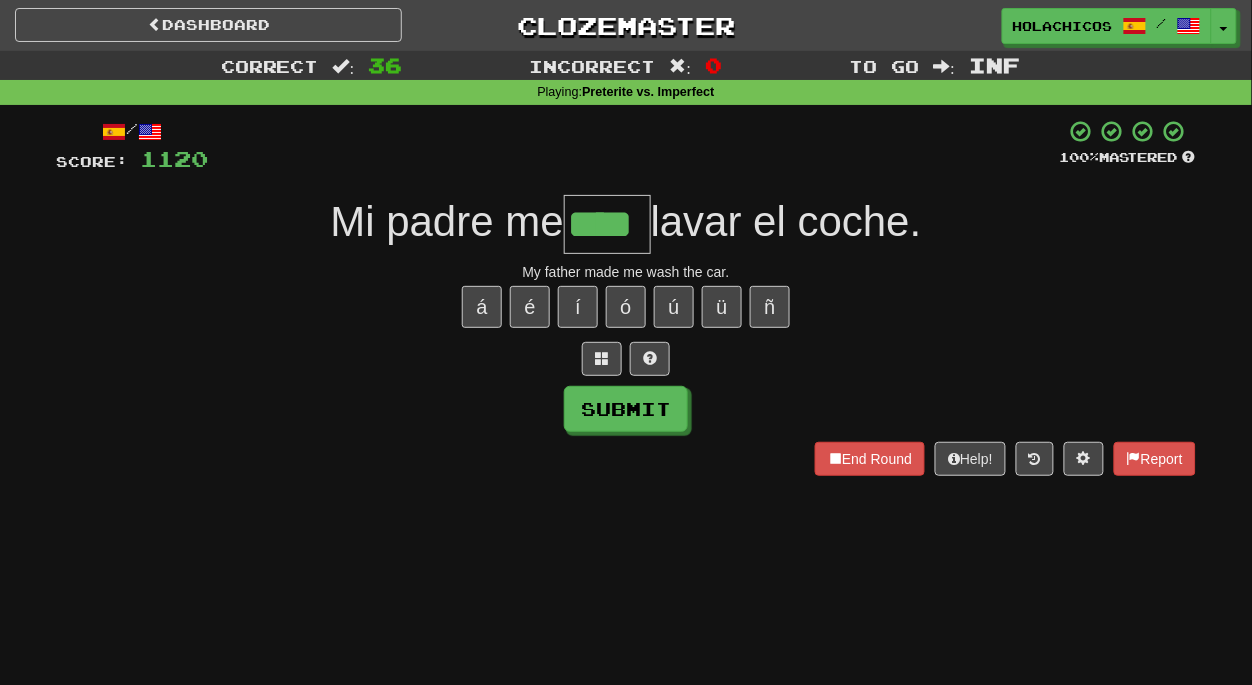 type on "****" 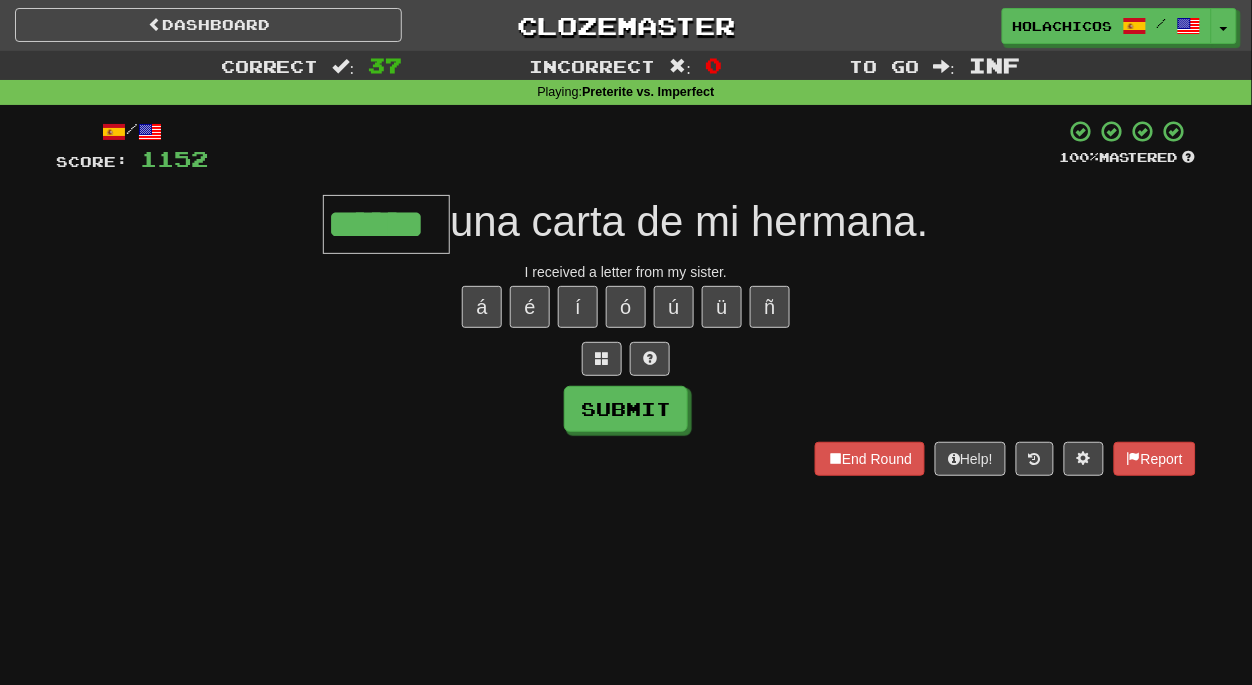 type on "******" 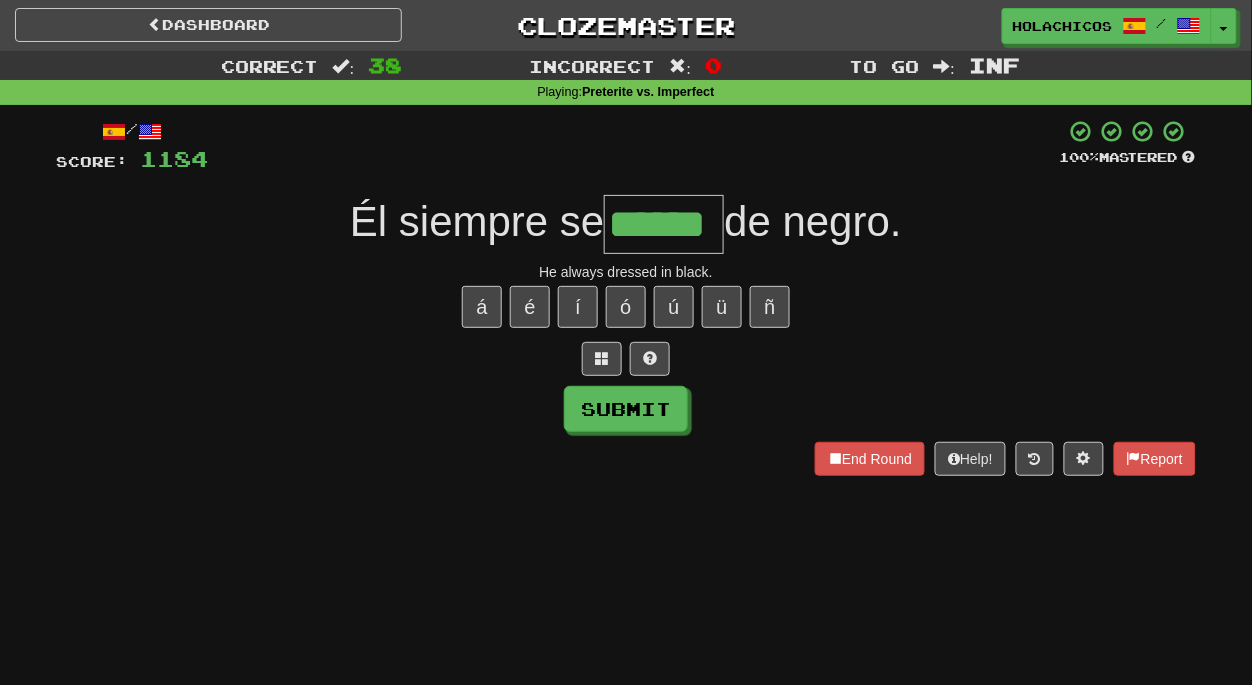 type on "******" 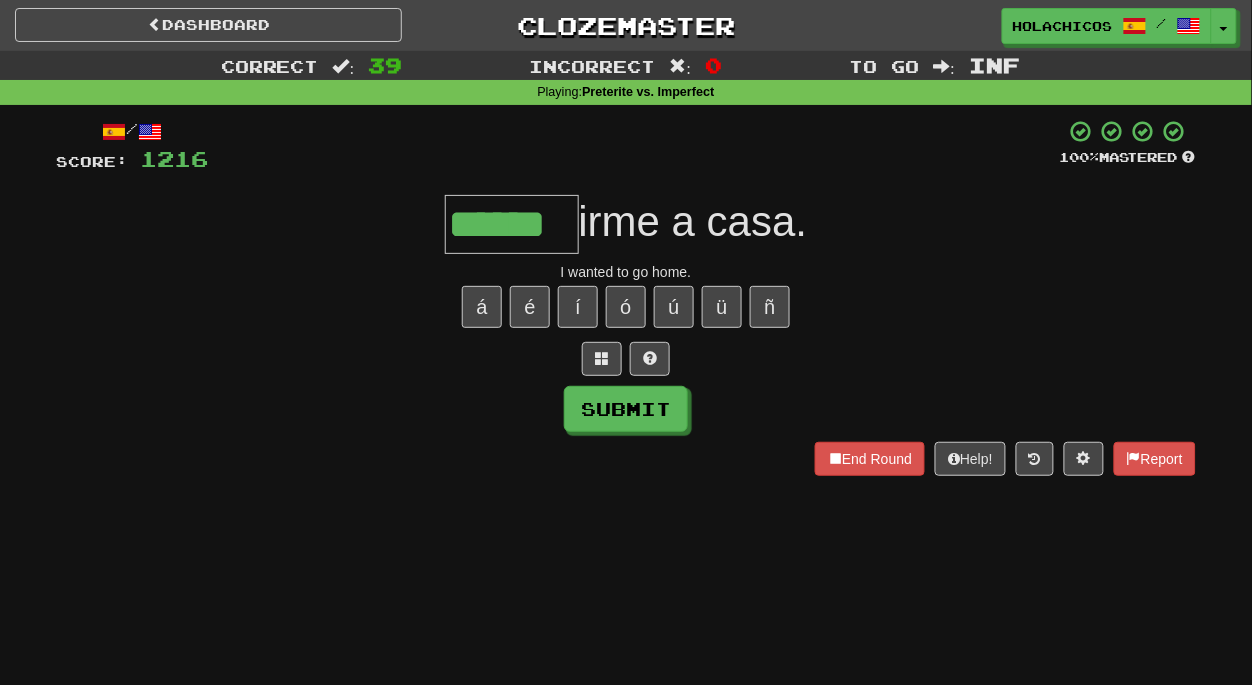 type on "******" 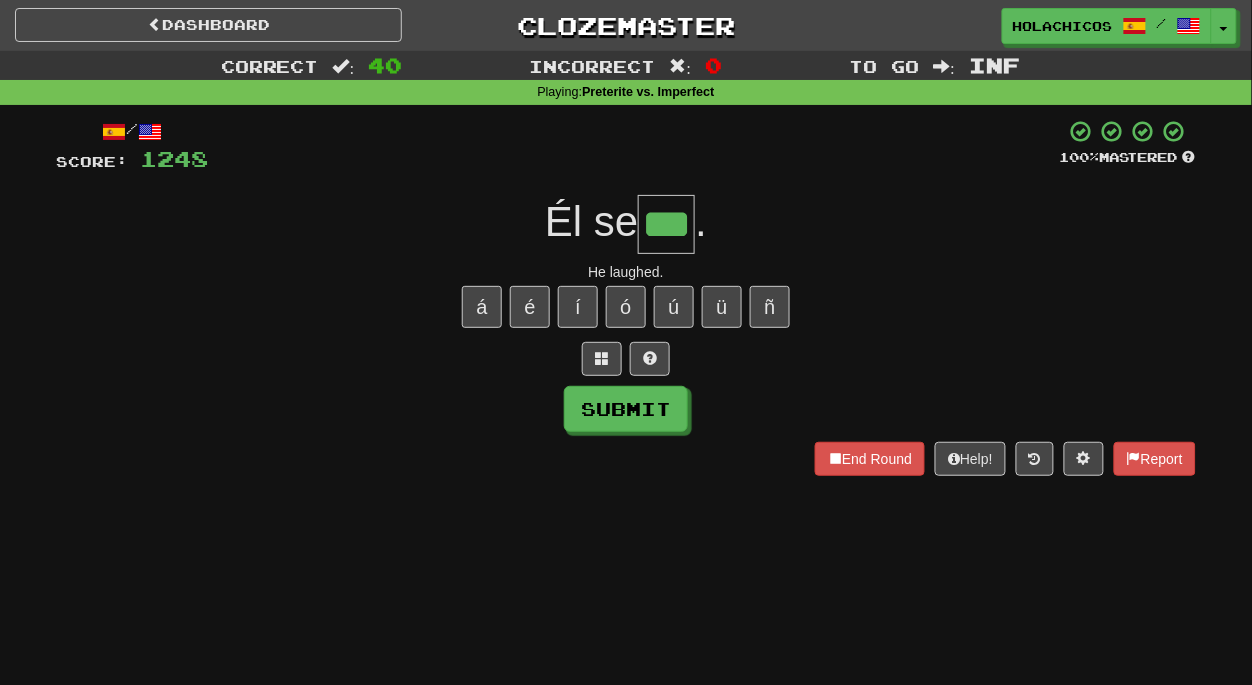 type on "***" 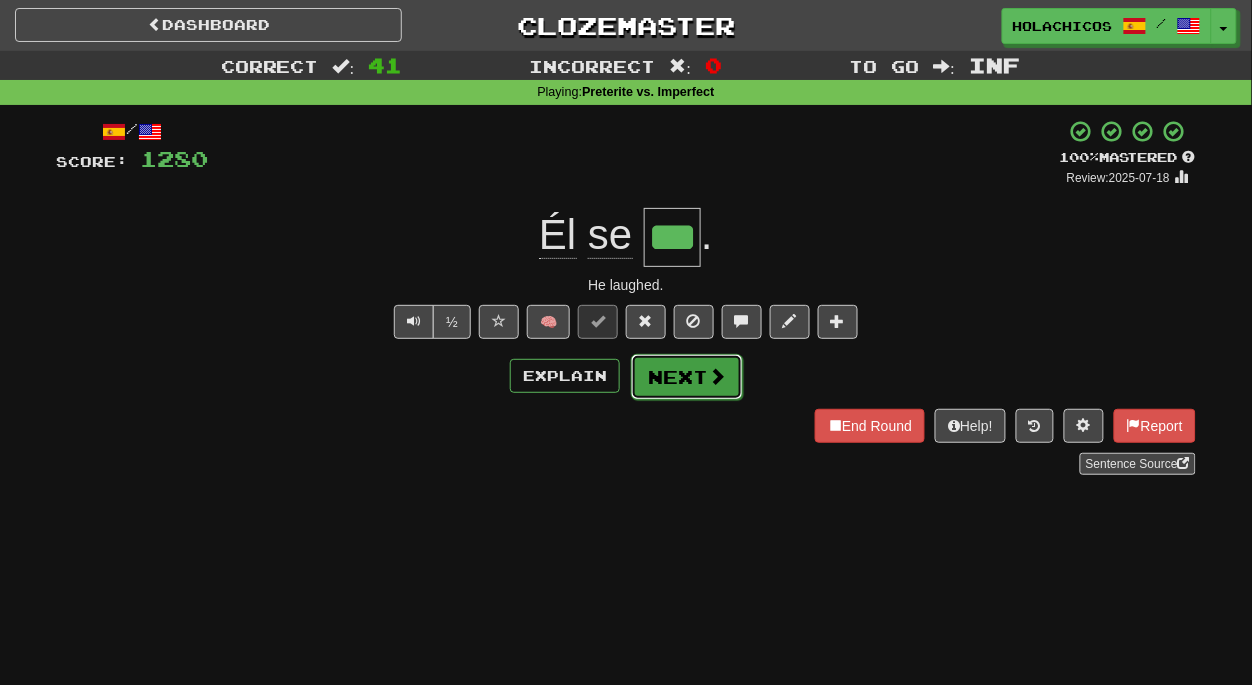 click on "Next" at bounding box center [687, 377] 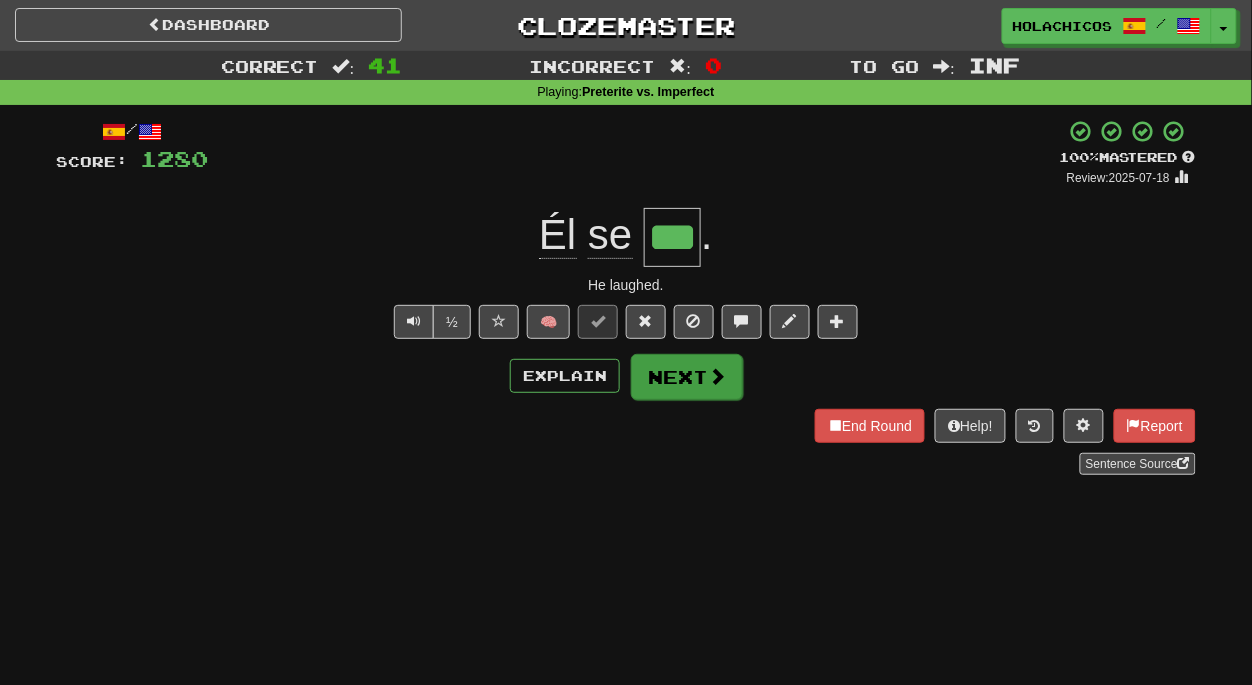 type 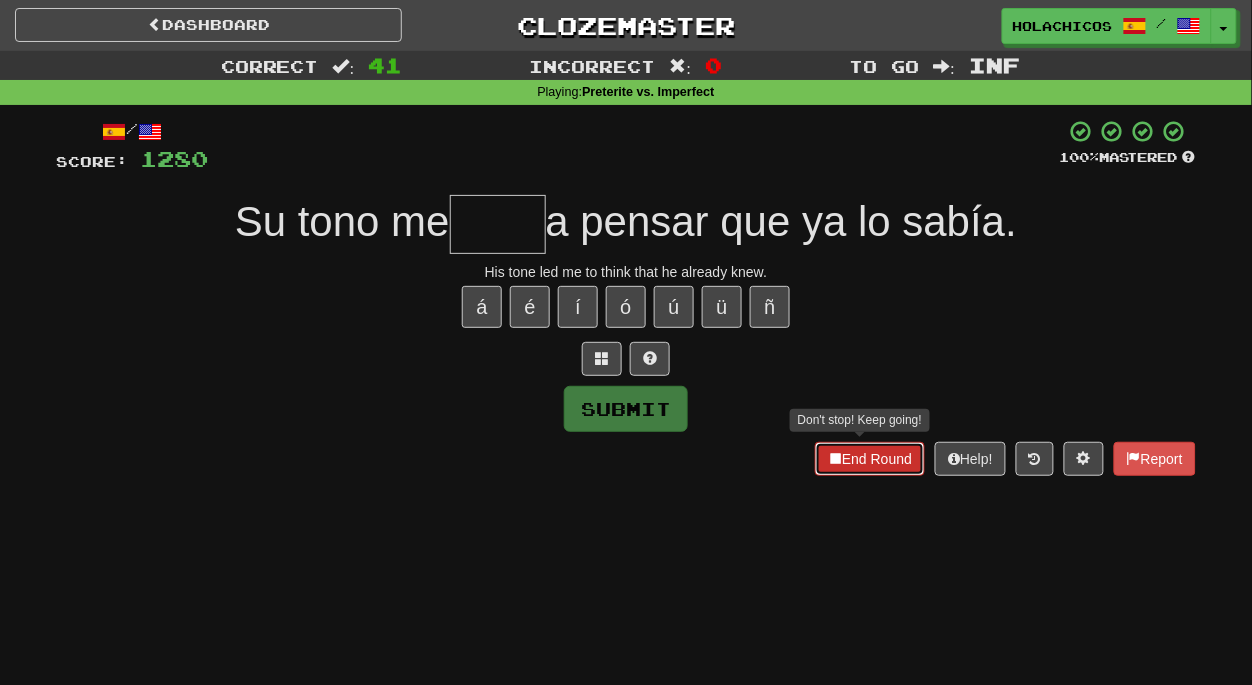 click on "End Round" at bounding box center [870, 459] 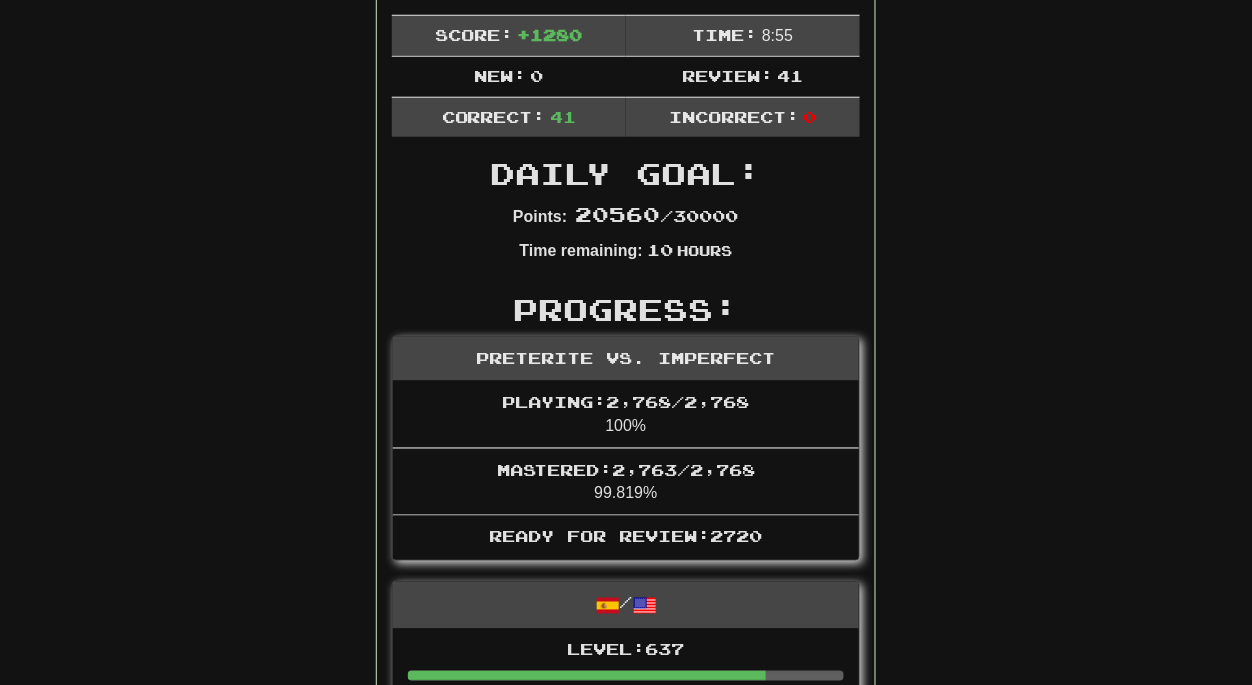 scroll, scrollTop: 0, scrollLeft: 0, axis: both 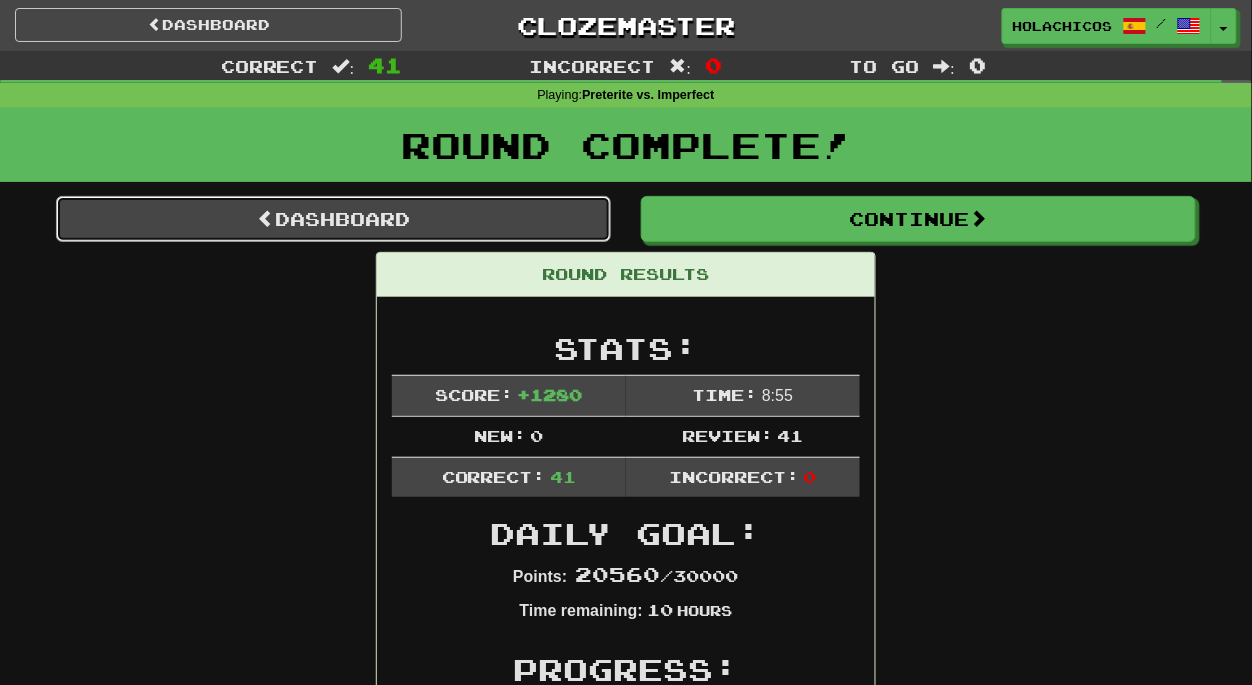 click on "Dashboard" at bounding box center [333, 219] 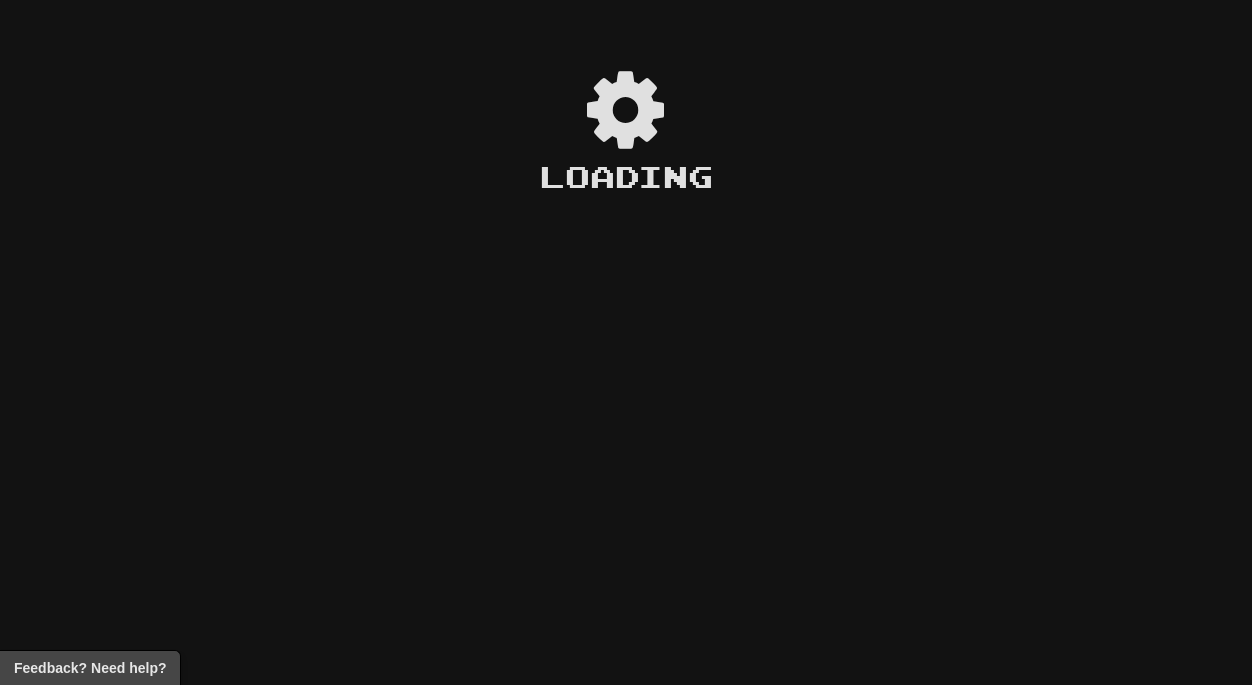 scroll, scrollTop: 0, scrollLeft: 0, axis: both 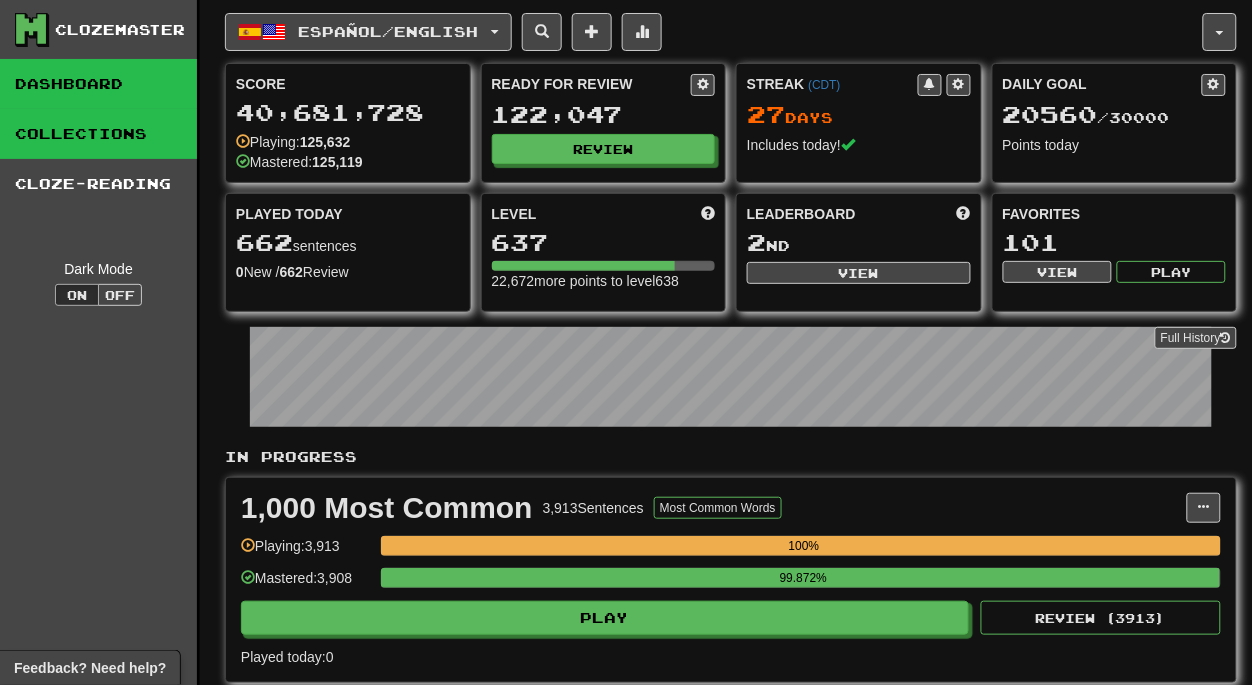 click on "Collections" at bounding box center [98, 134] 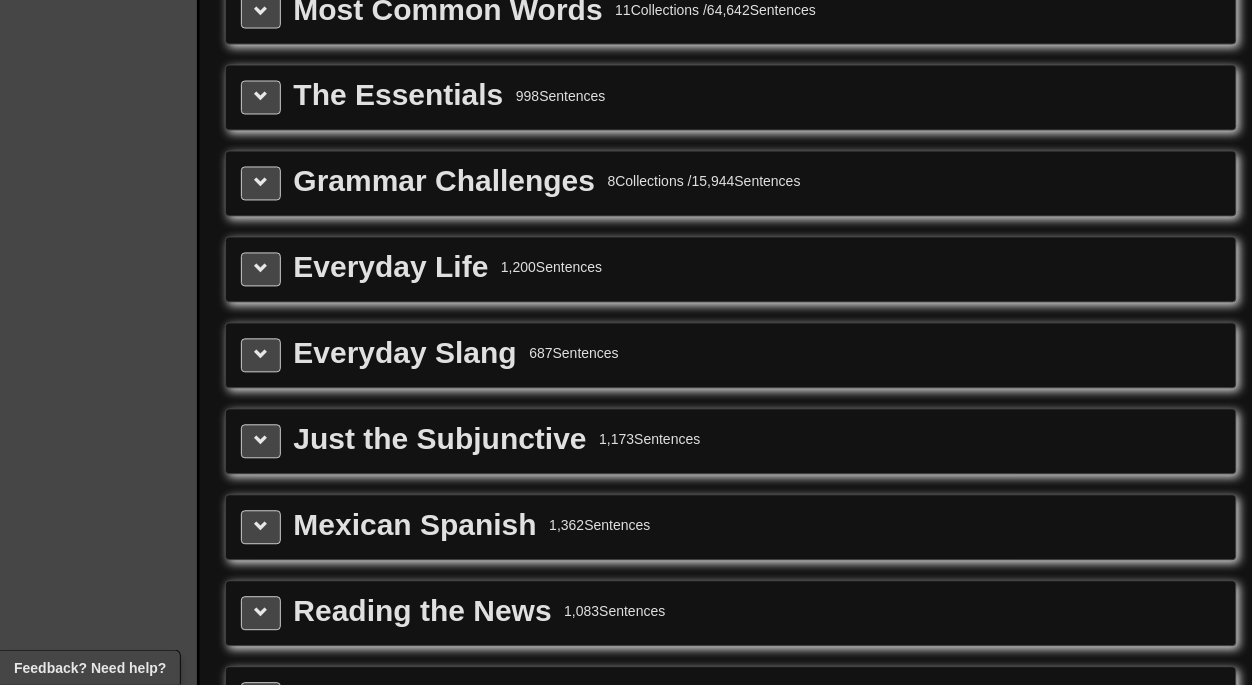 scroll, scrollTop: 2484, scrollLeft: 0, axis: vertical 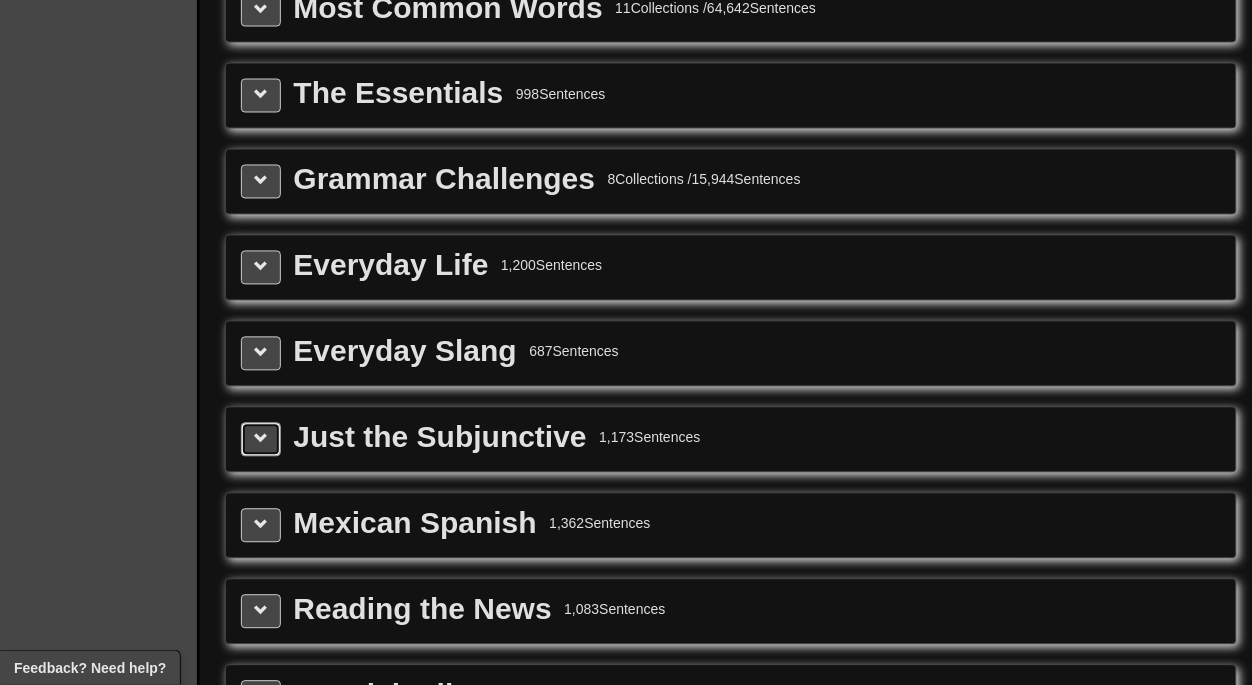 click at bounding box center (261, 439) 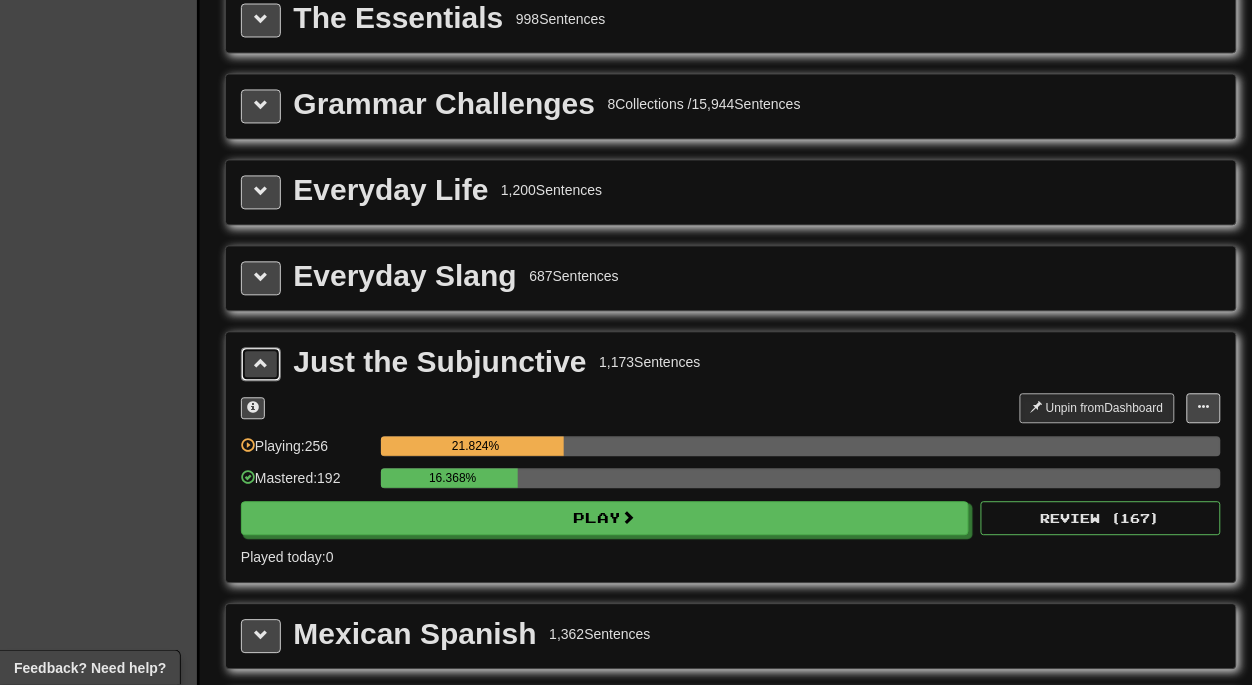 scroll, scrollTop: 2568, scrollLeft: 0, axis: vertical 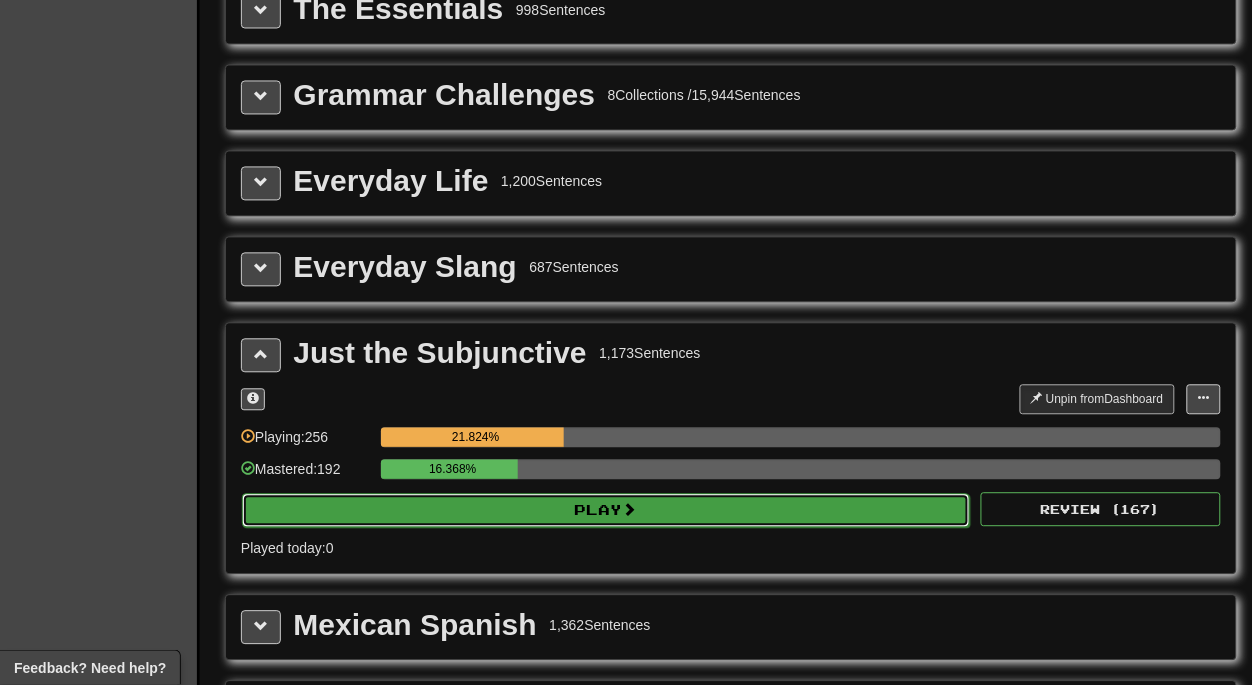 click on "Play" at bounding box center (606, 511) 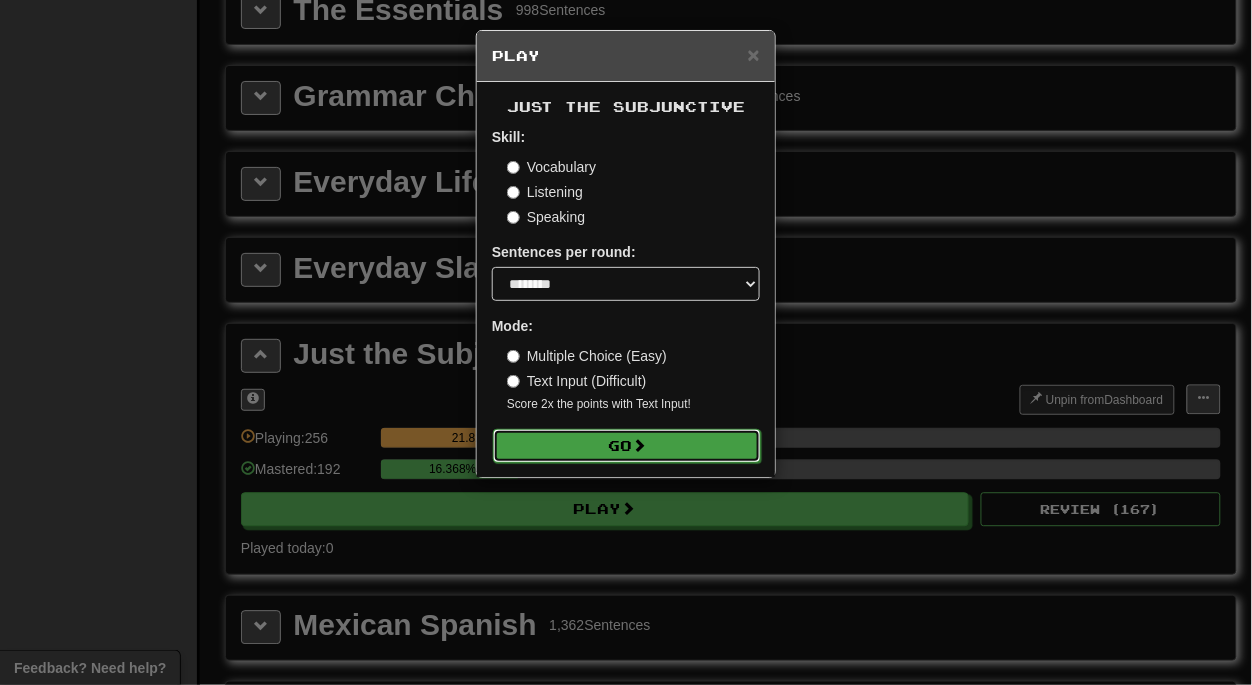 click on "Go" at bounding box center [627, 446] 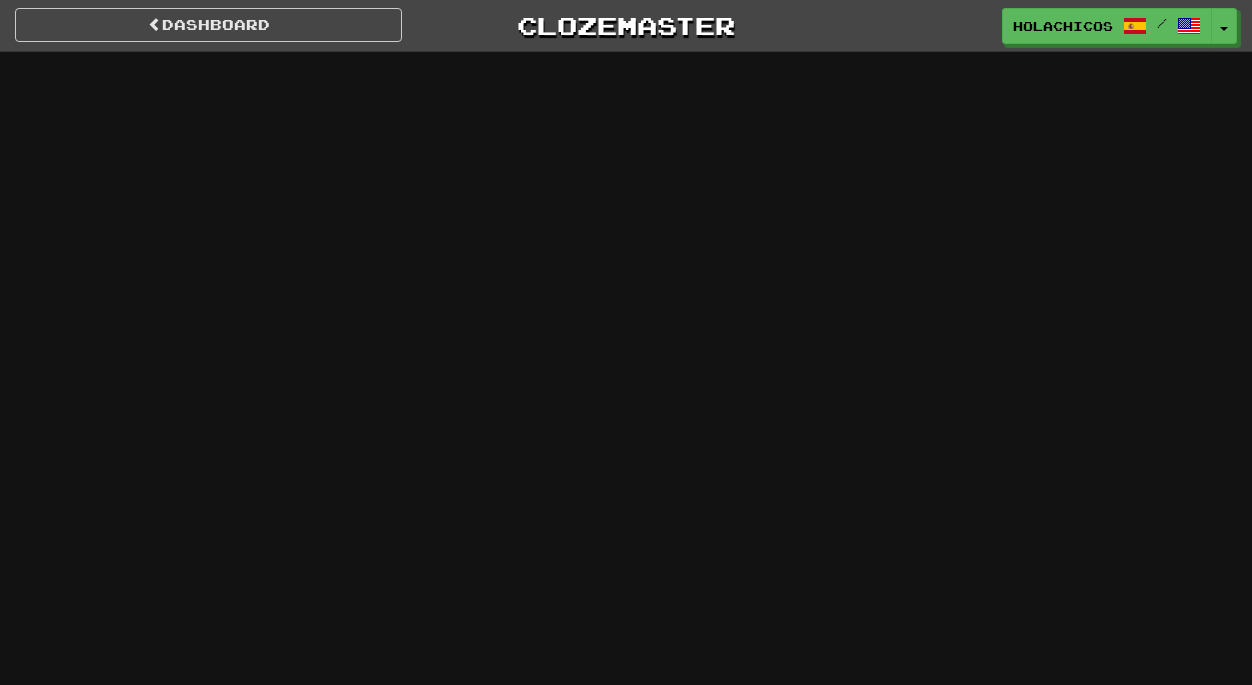 scroll, scrollTop: 0, scrollLeft: 0, axis: both 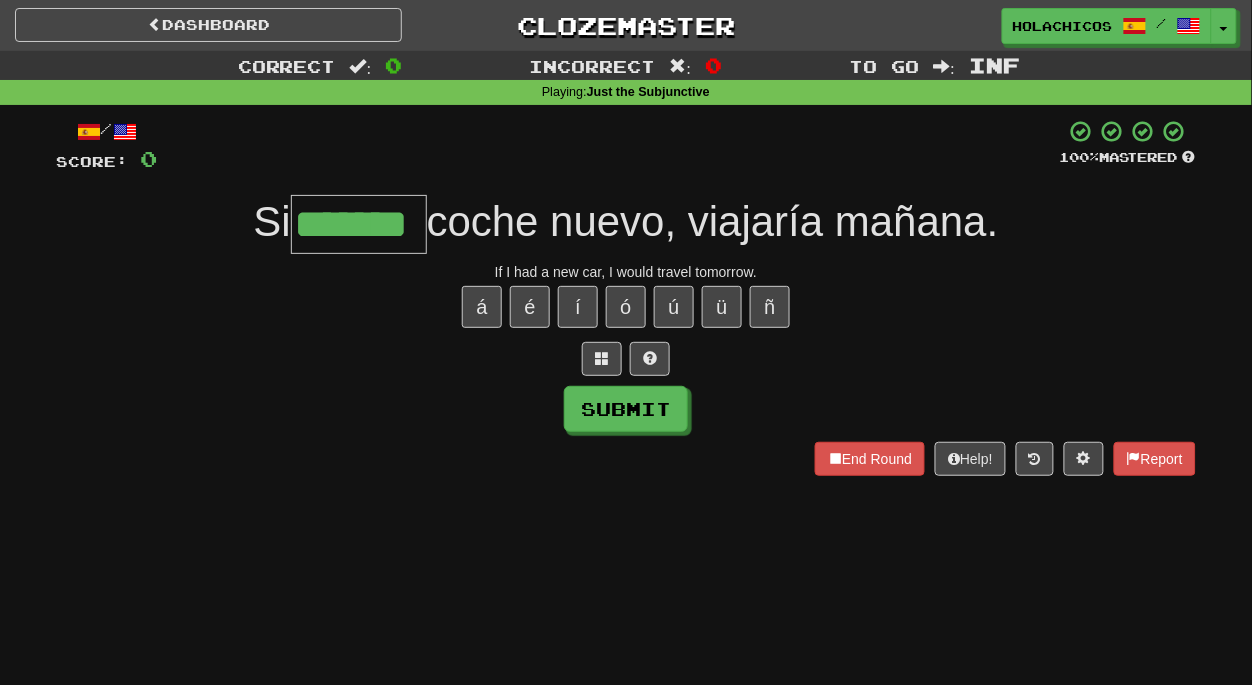 type on "*******" 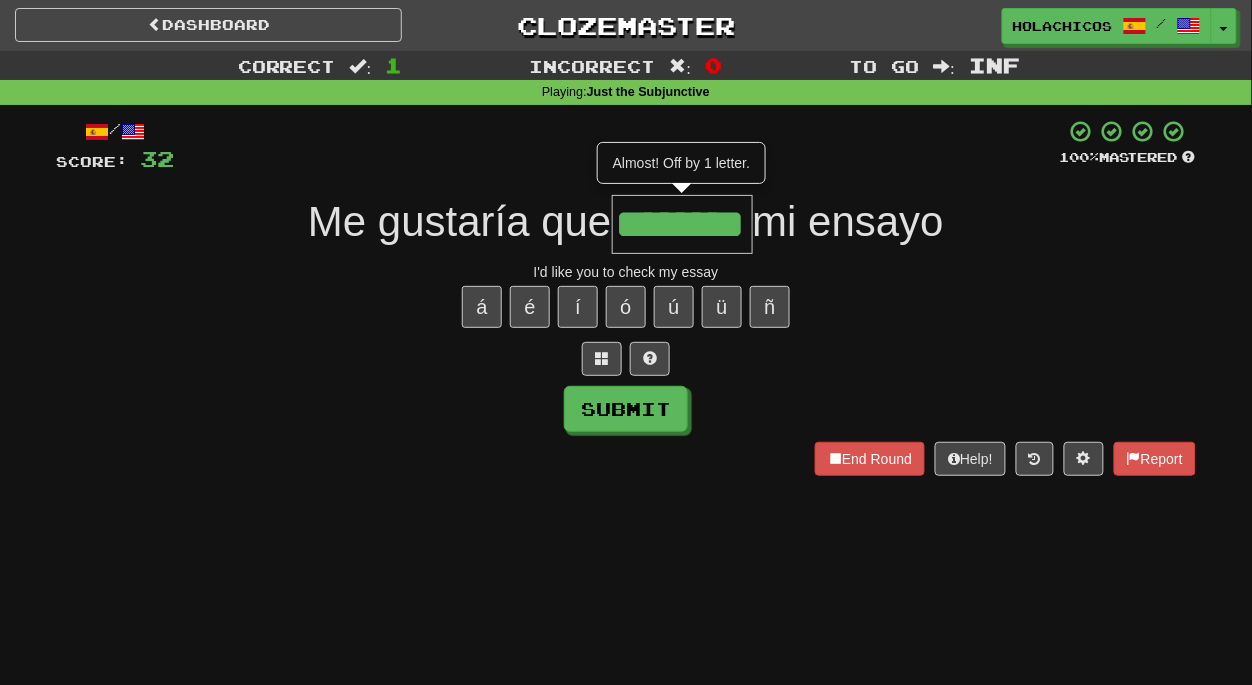 scroll, scrollTop: 0, scrollLeft: 20, axis: horizontal 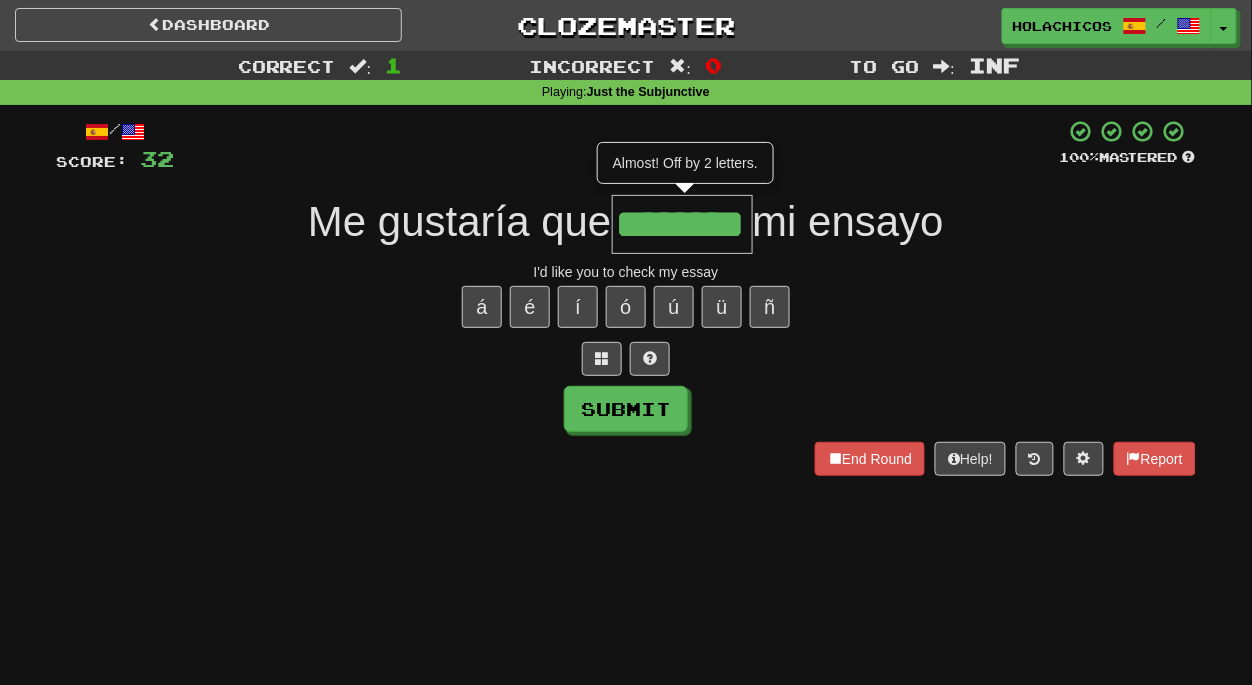 type on "*******" 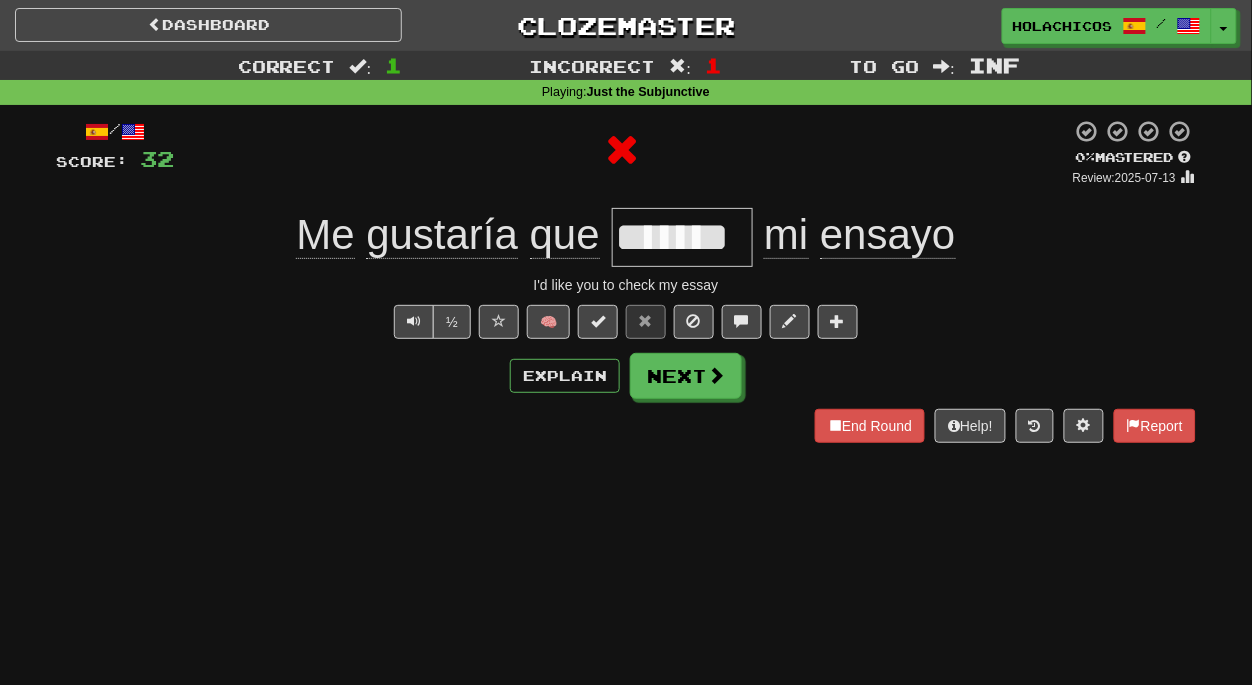 scroll, scrollTop: 0, scrollLeft: 0, axis: both 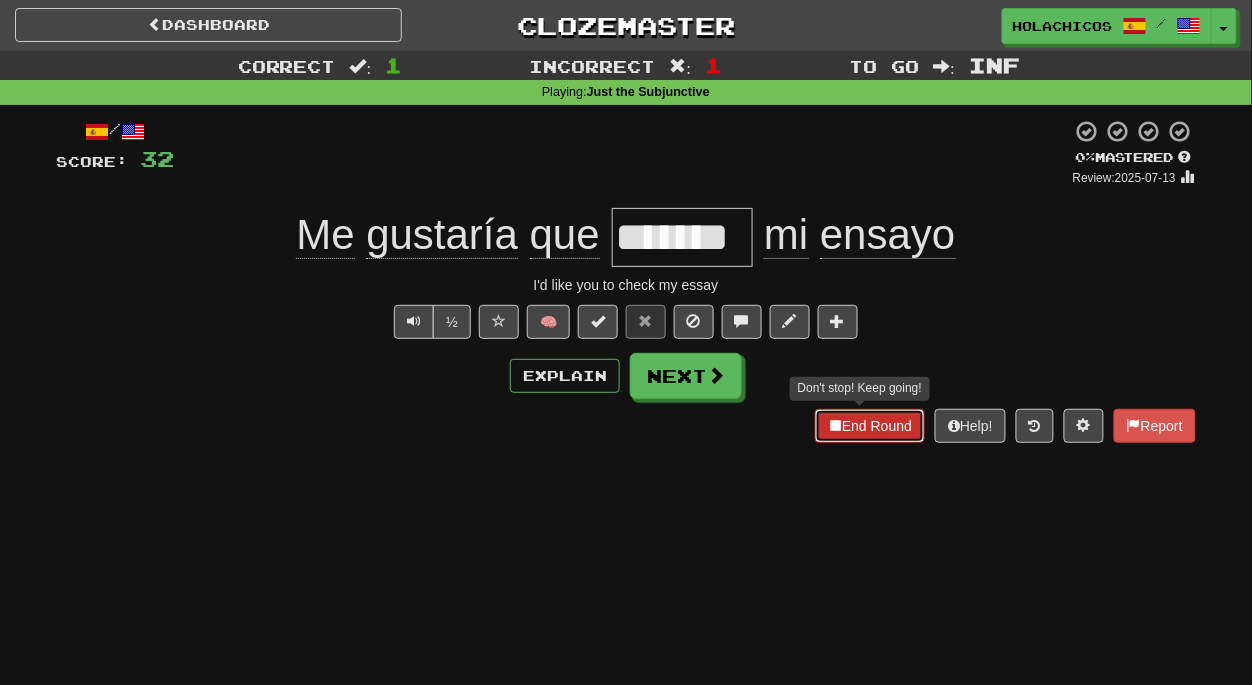 click on "End Round" at bounding box center [870, 426] 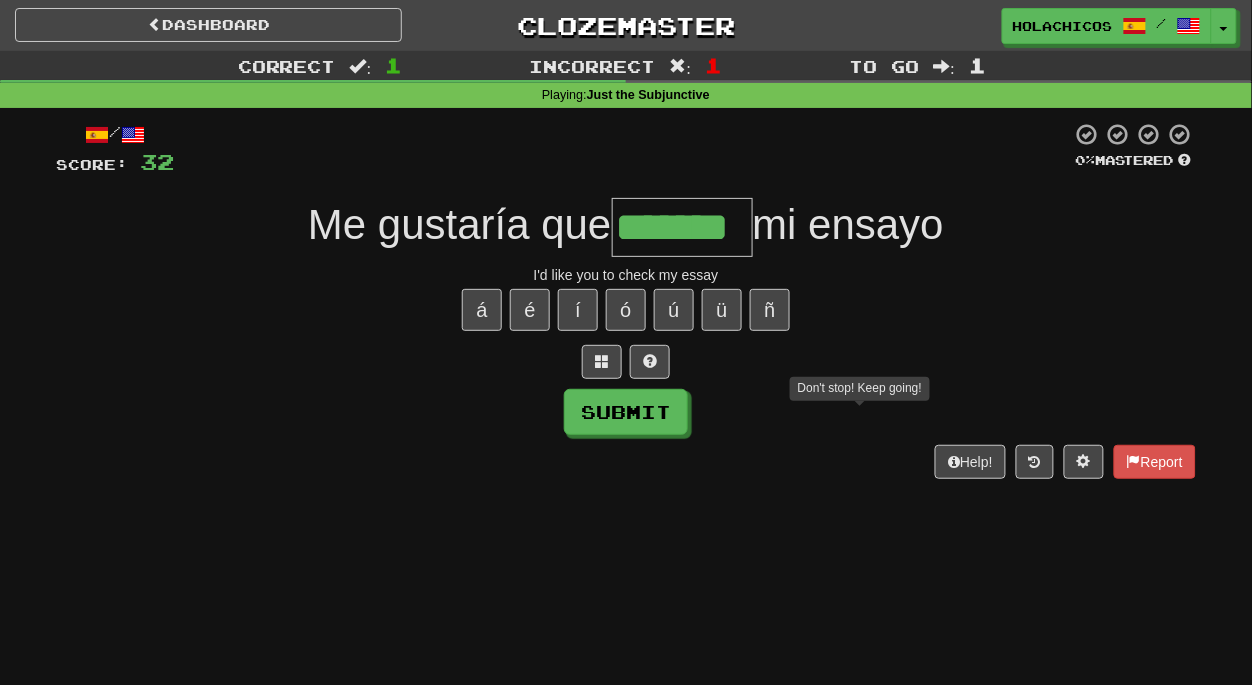 type on "*******" 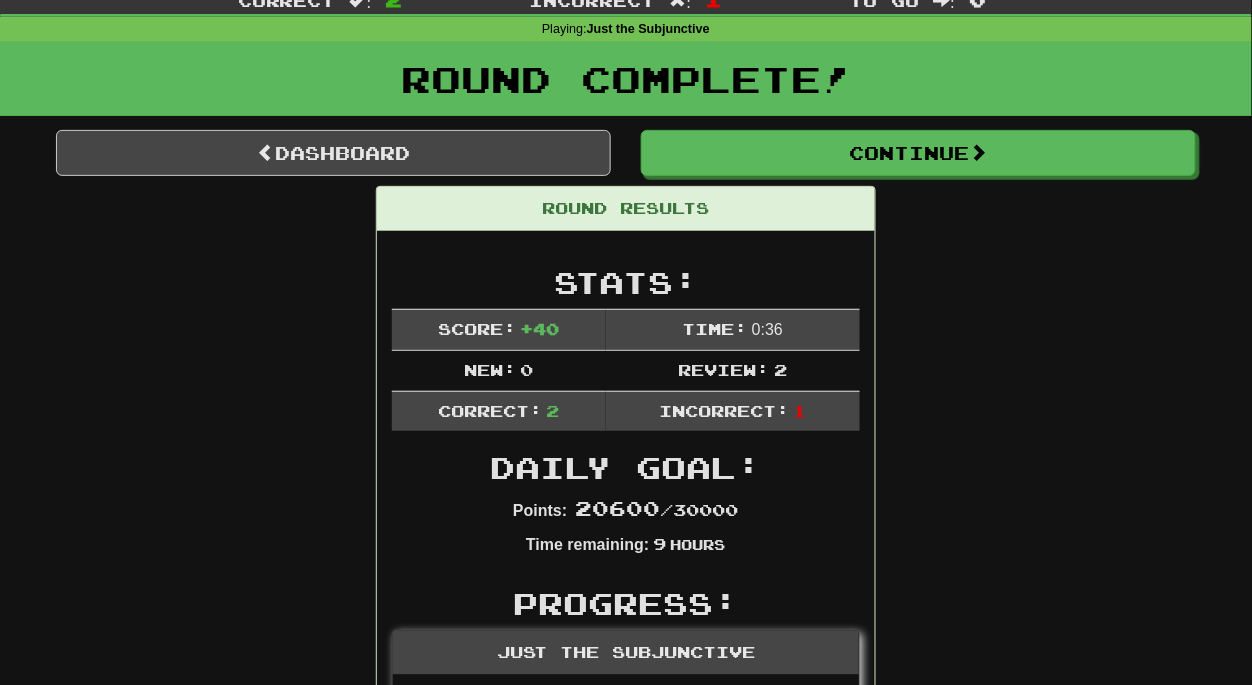scroll, scrollTop: 63, scrollLeft: 0, axis: vertical 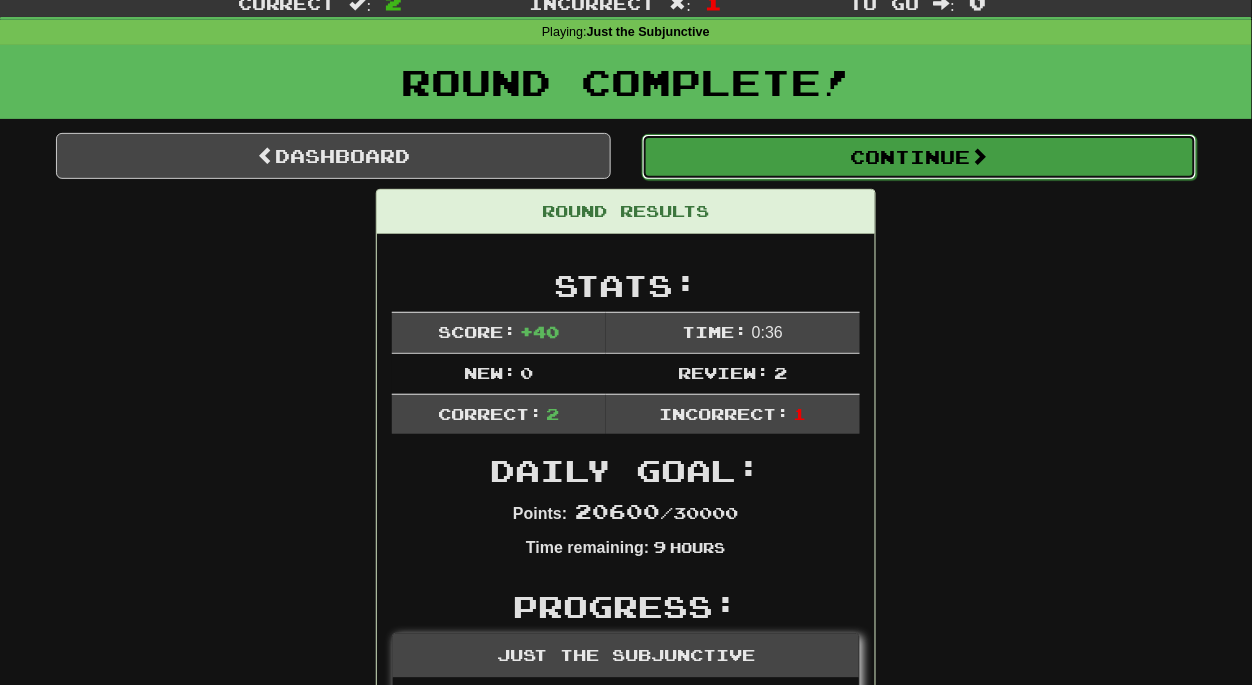 click on "Continue" at bounding box center (919, 157) 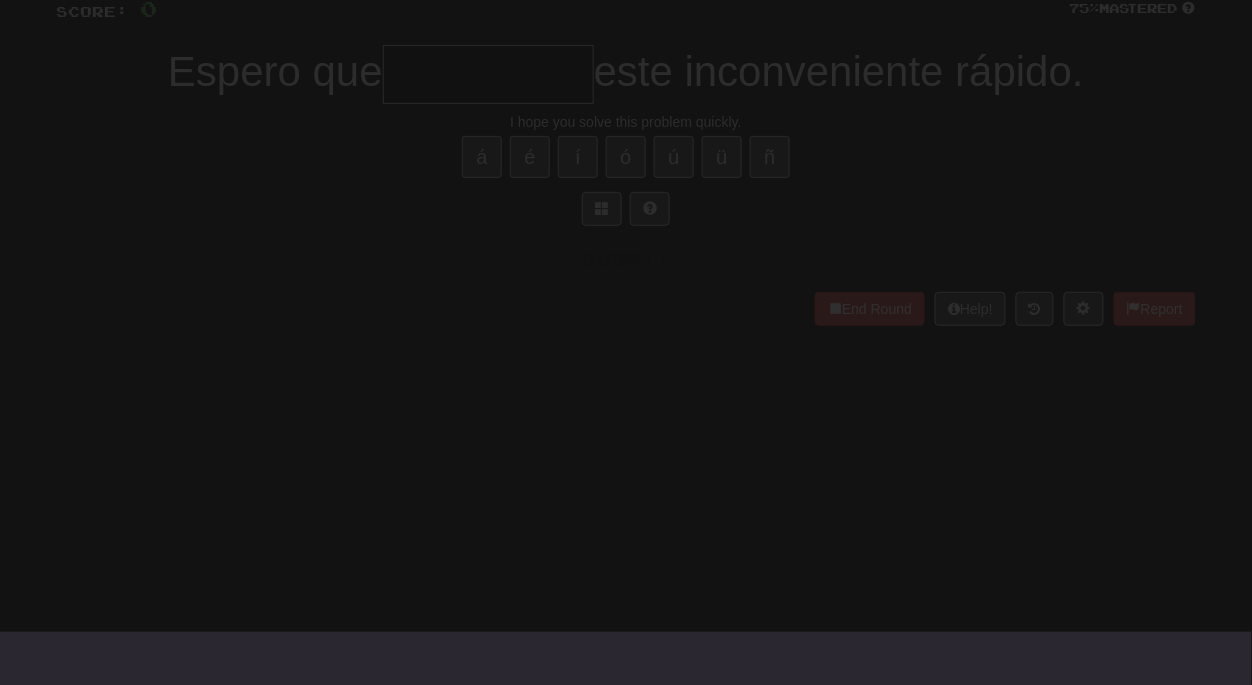 scroll, scrollTop: 63, scrollLeft: 0, axis: vertical 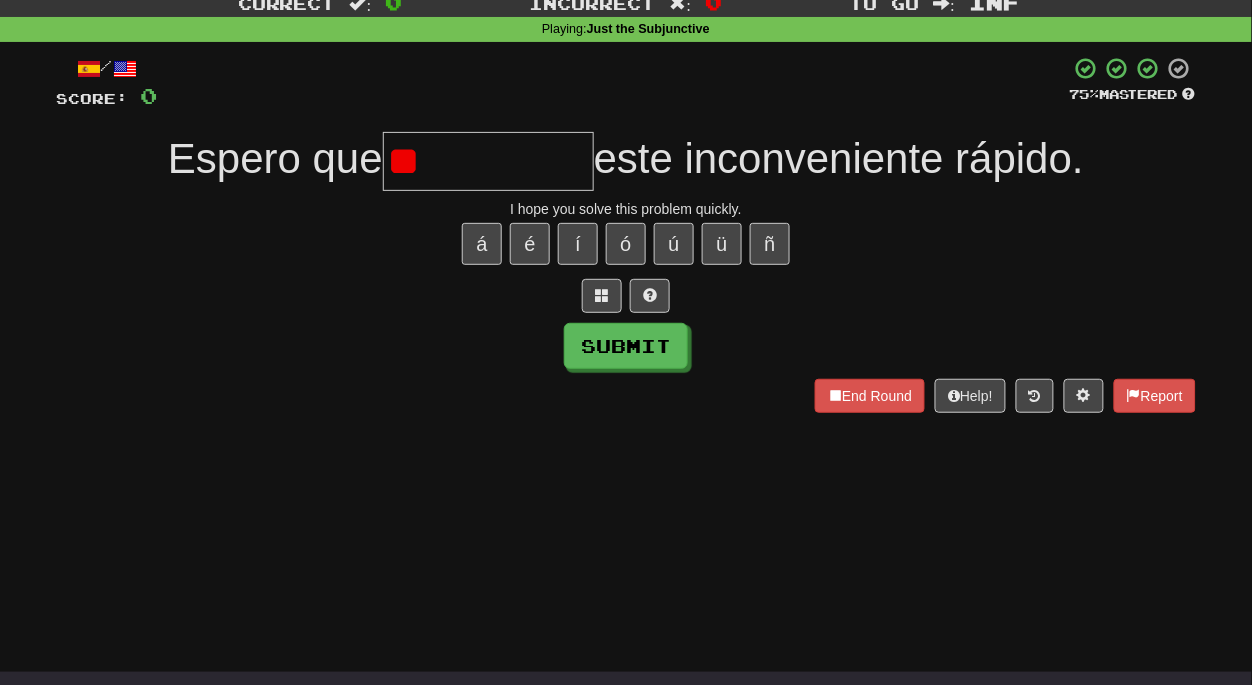 type on "*" 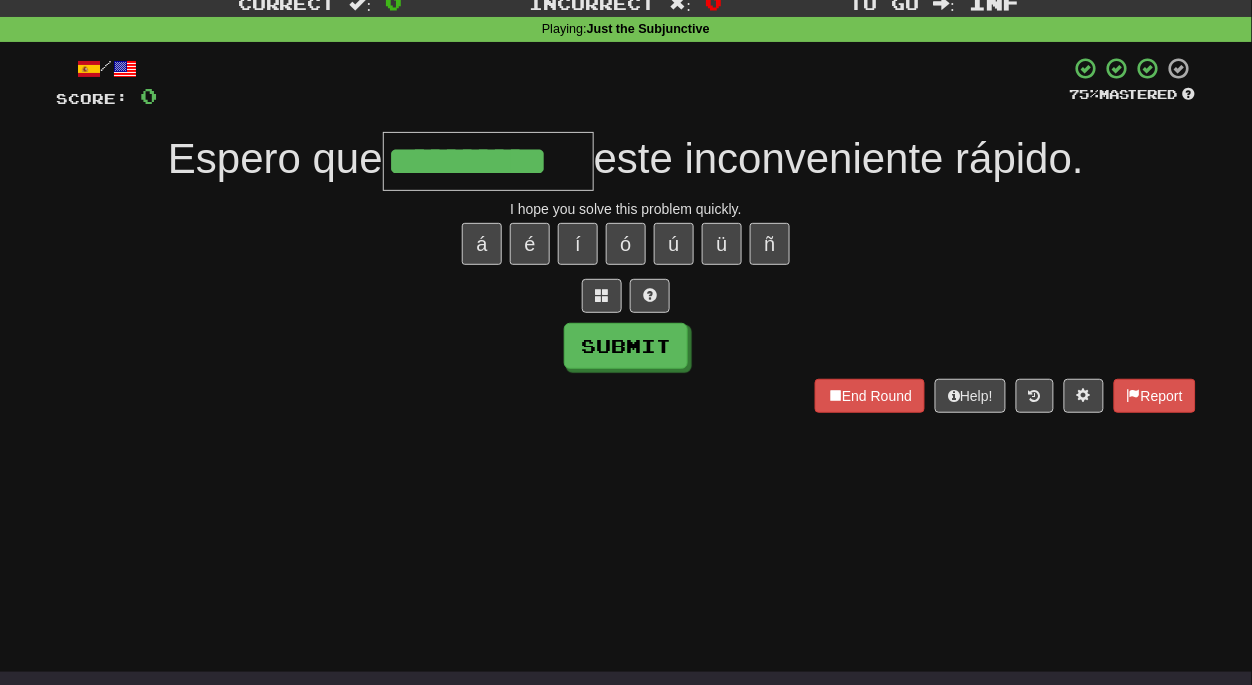 type on "**********" 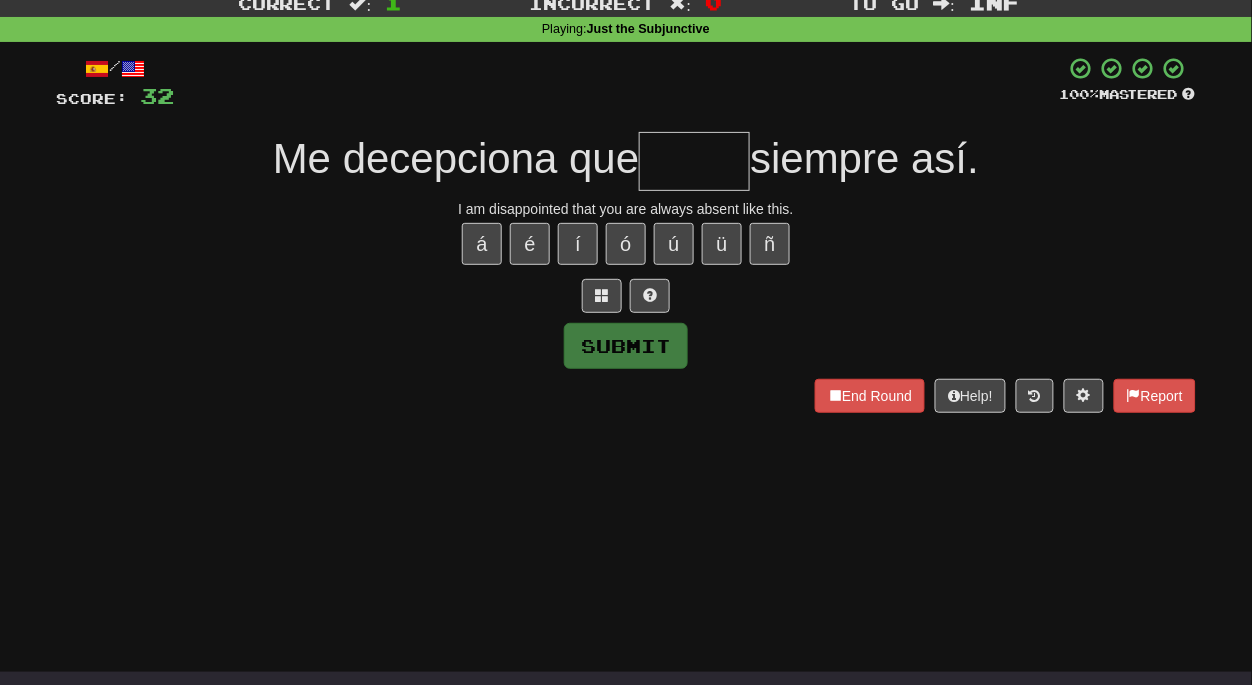 type on "*" 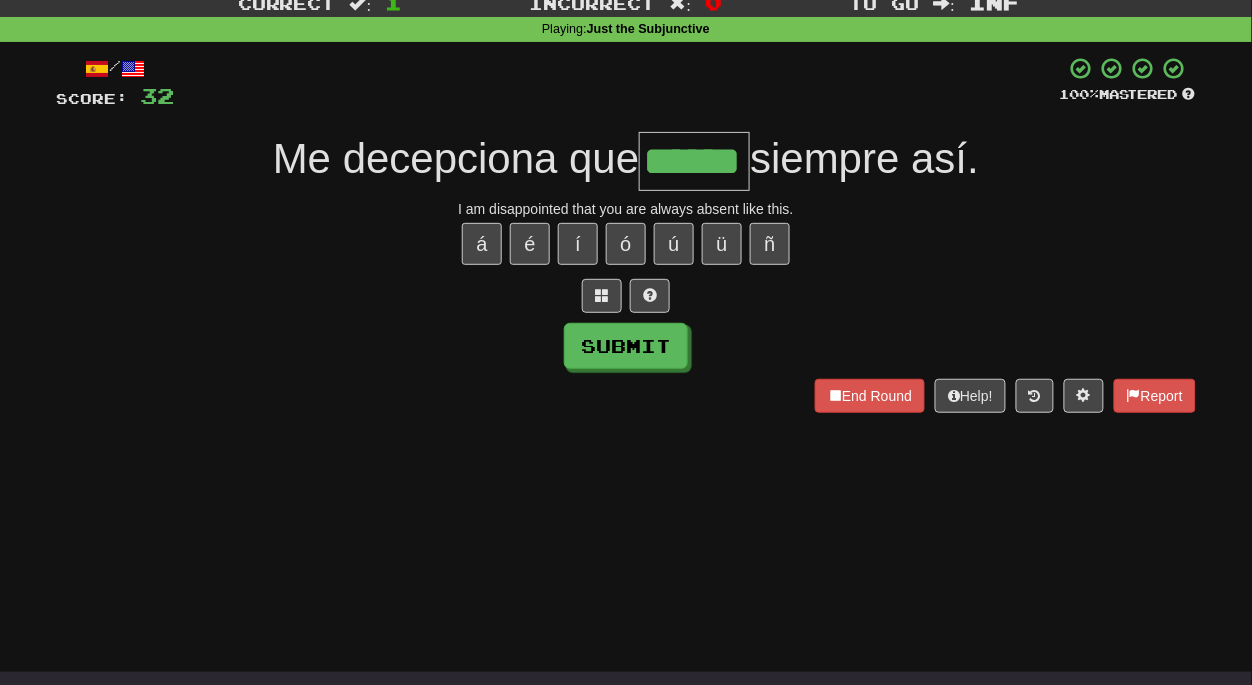 type on "******" 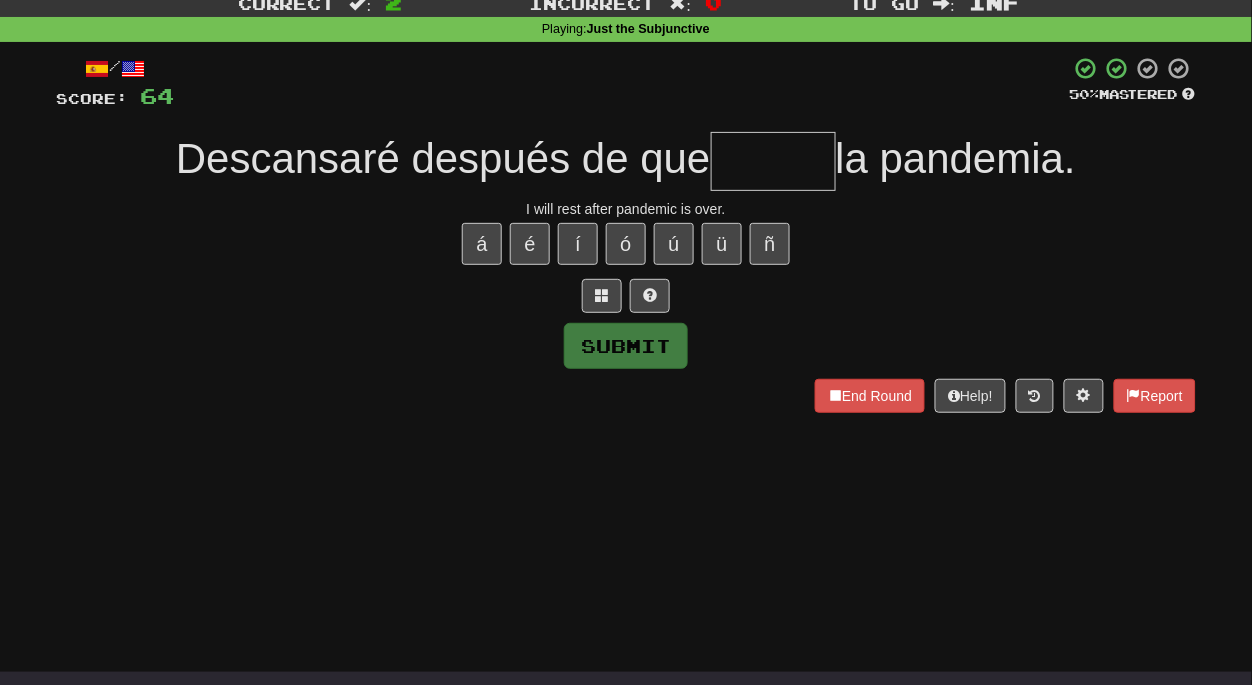 type on "*" 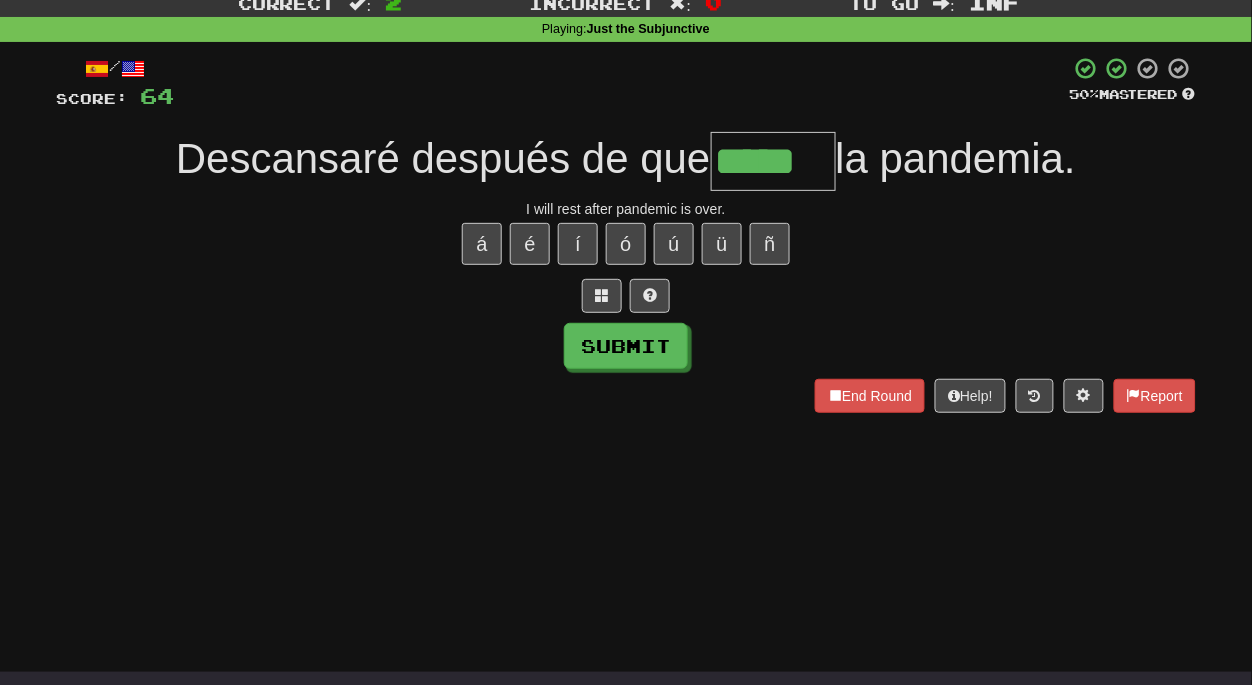 type on "*****" 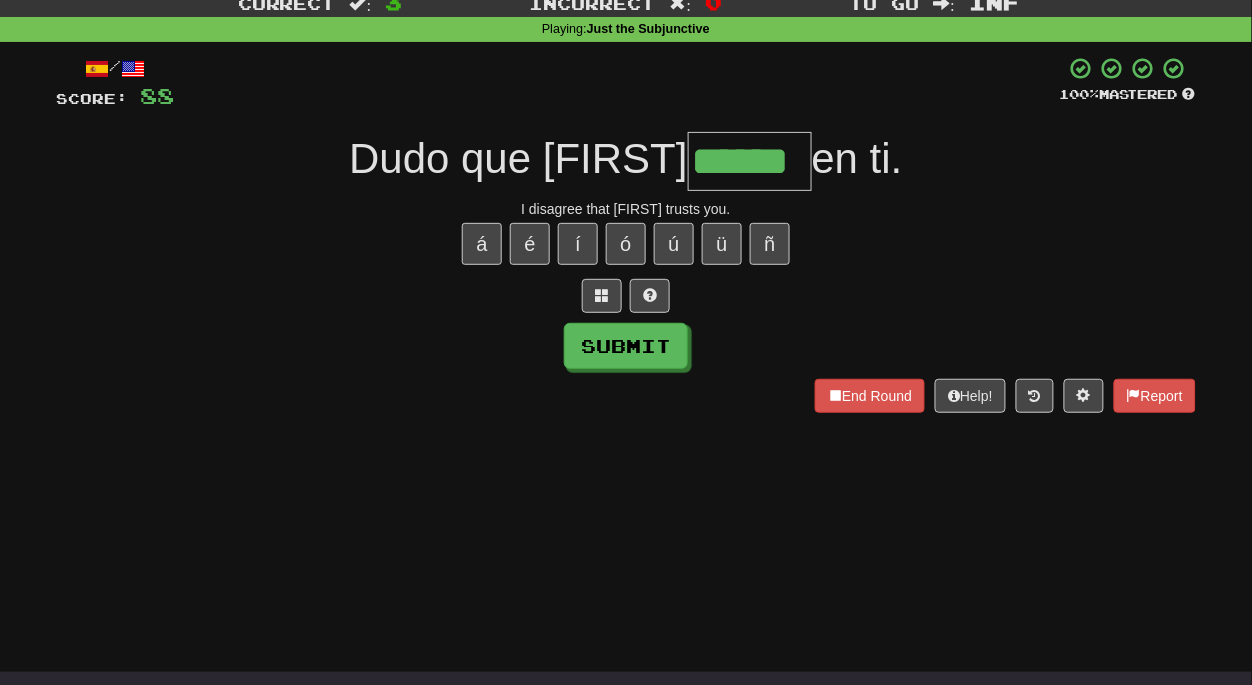 type on "******" 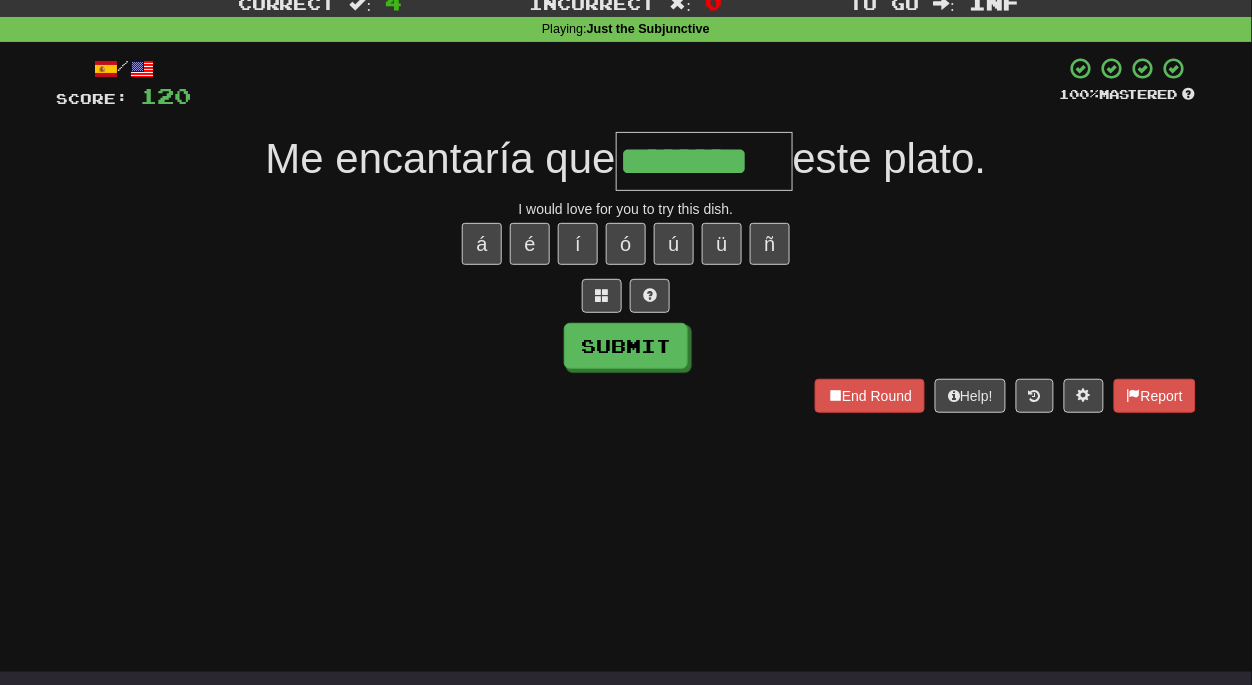 type on "********" 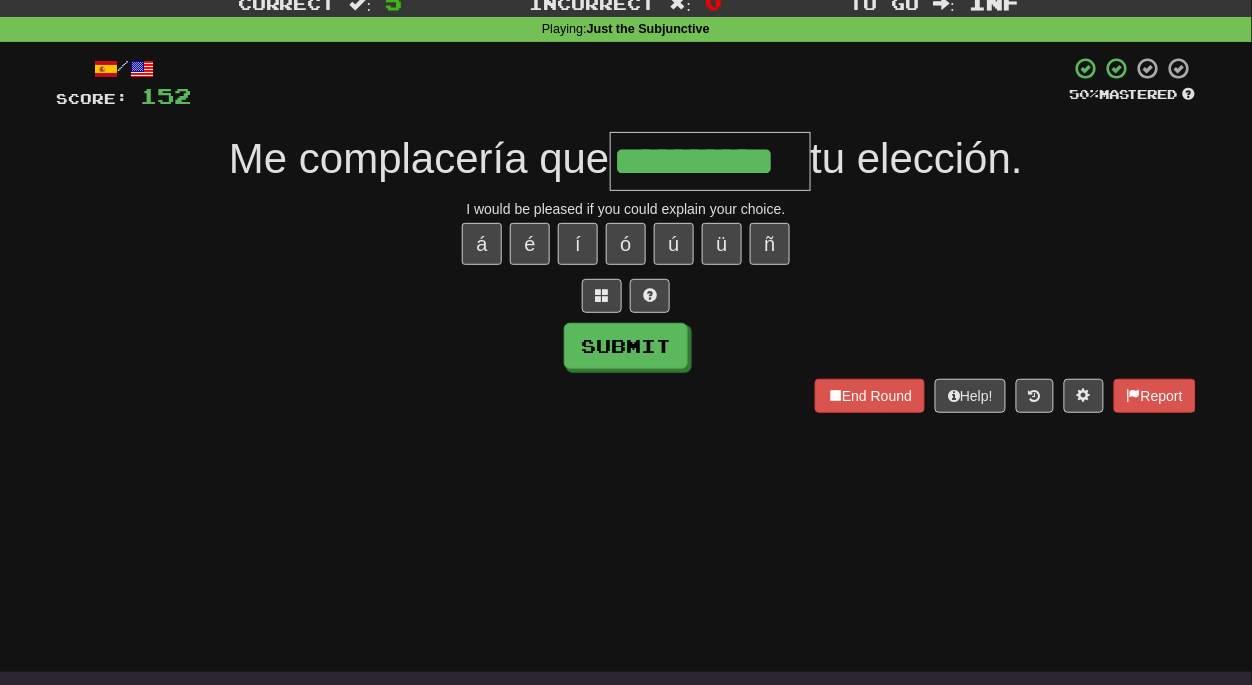 type on "**********" 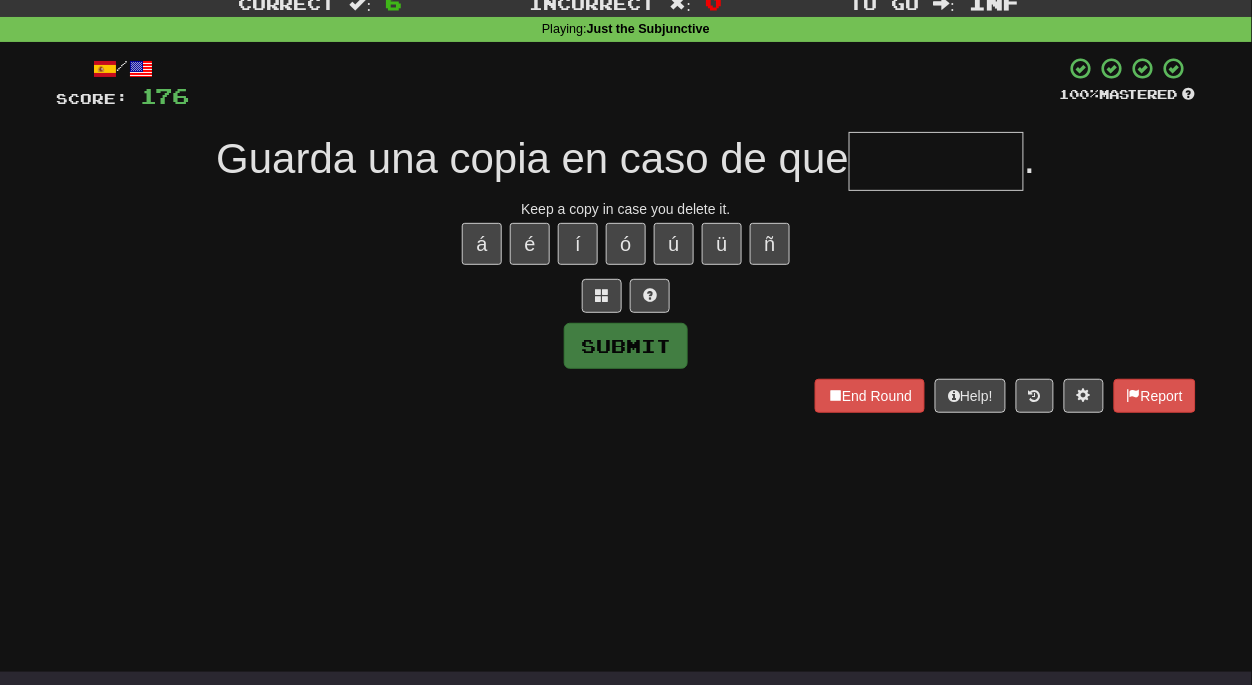 type on "*" 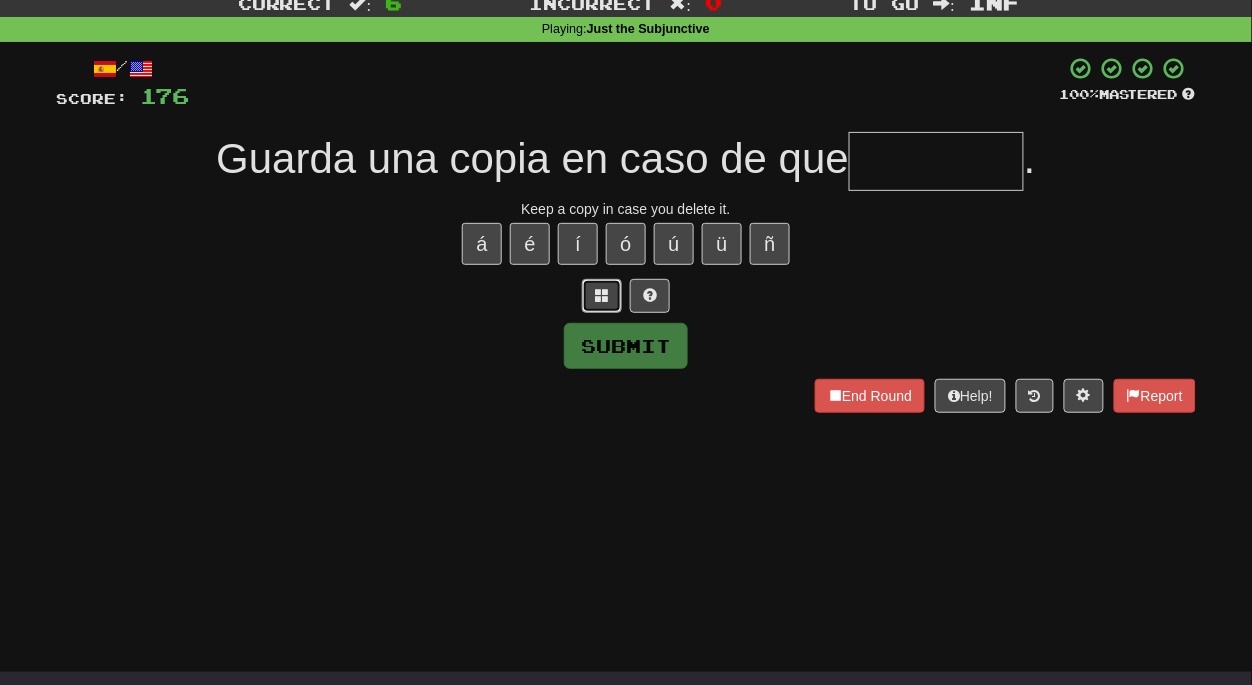 click at bounding box center (602, 295) 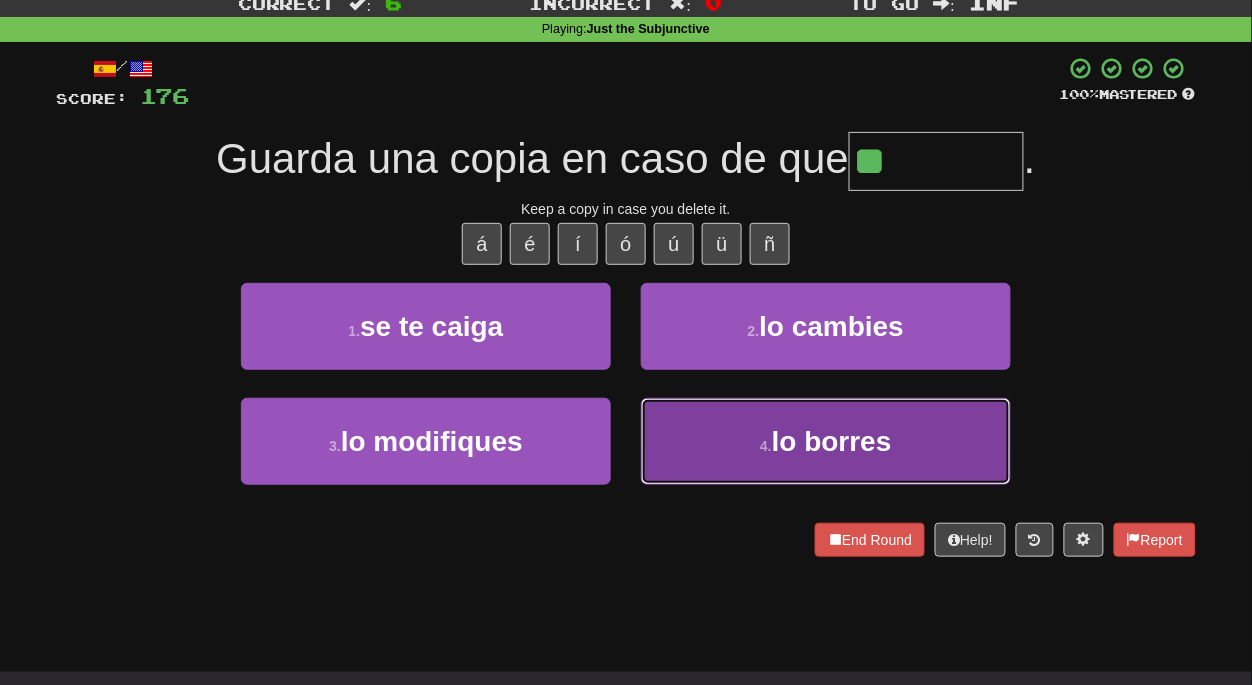 click on "4 .  lo borres" at bounding box center (826, 441) 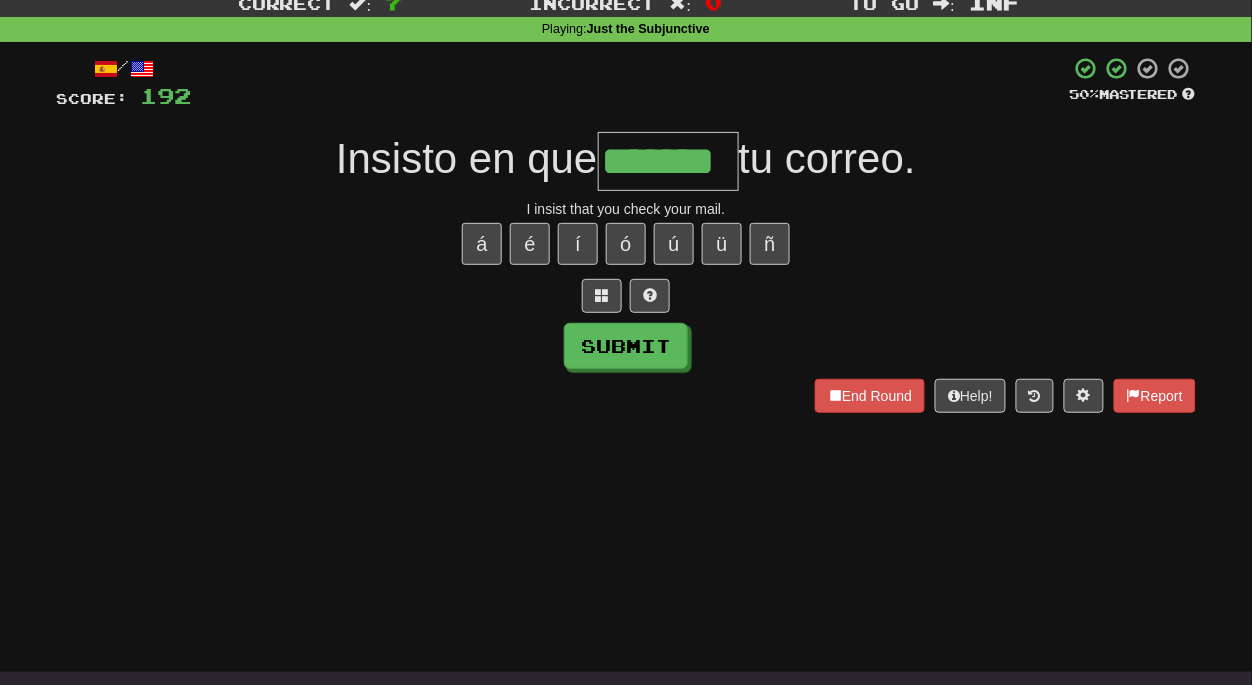 type on "*******" 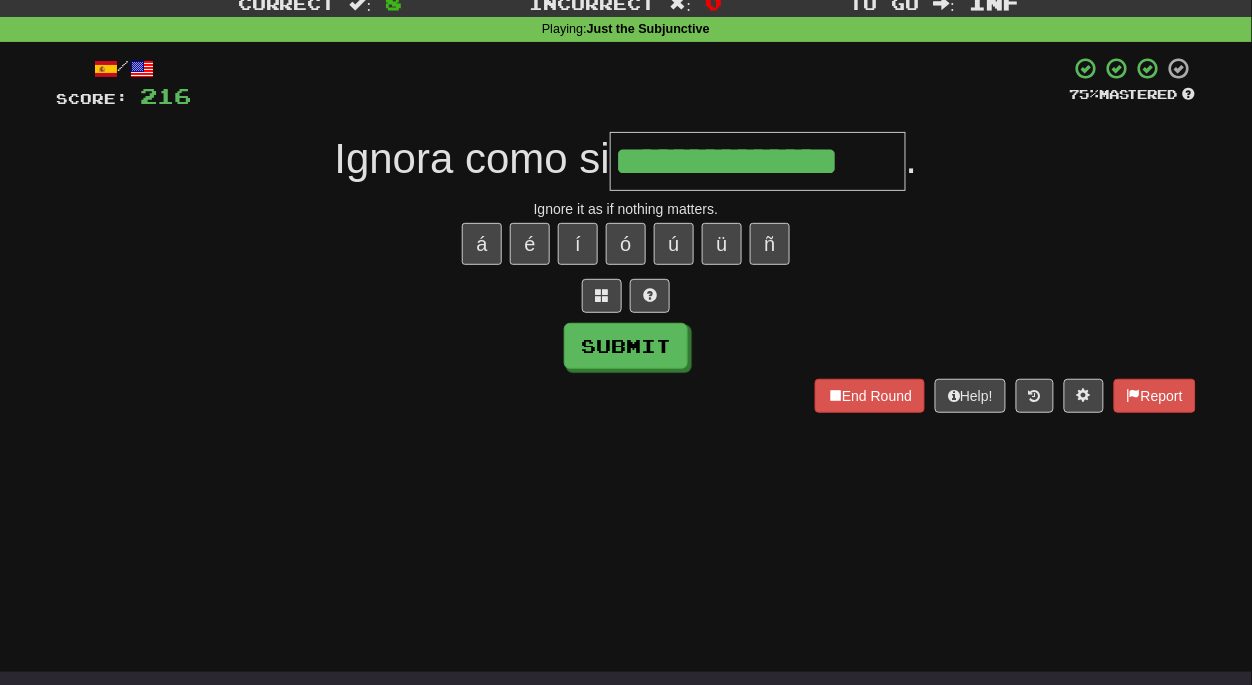 type on "**********" 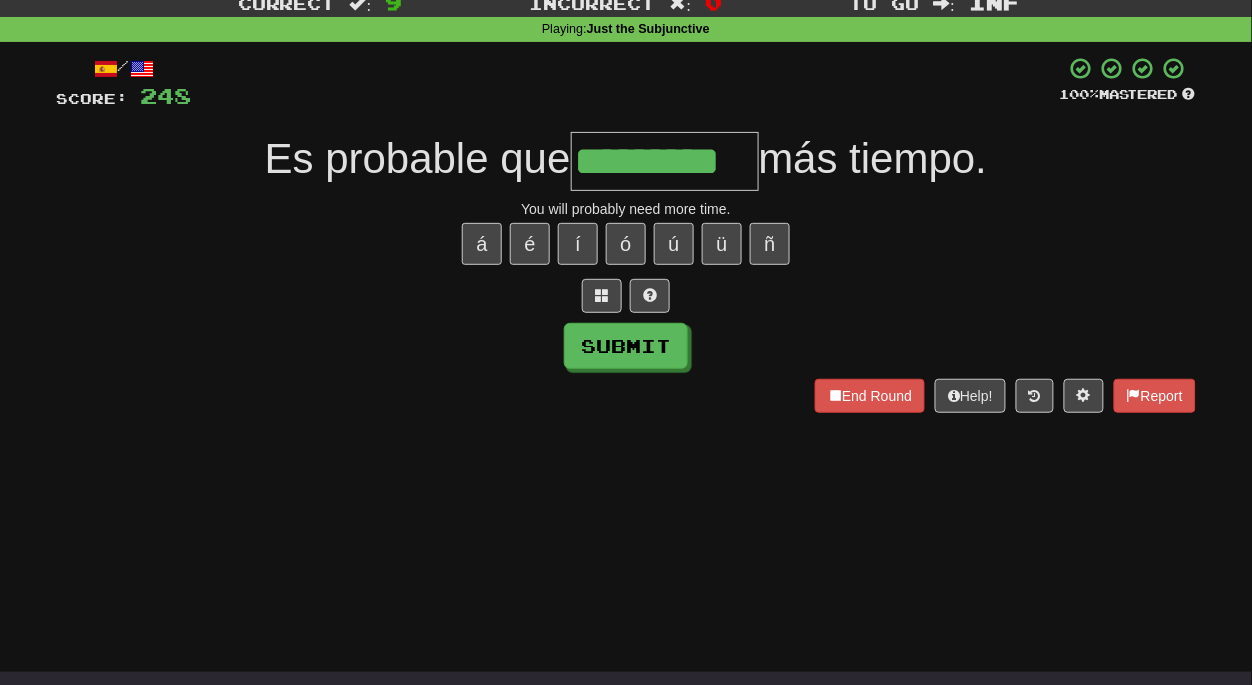 type on "*********" 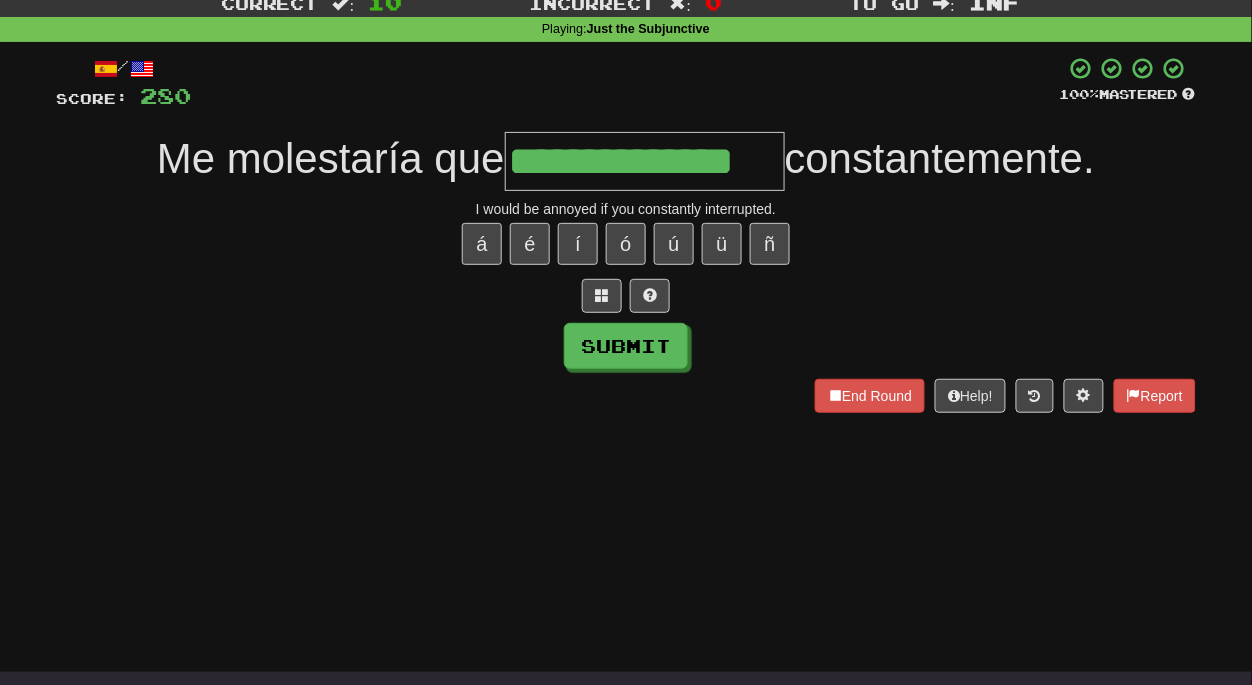 type on "**********" 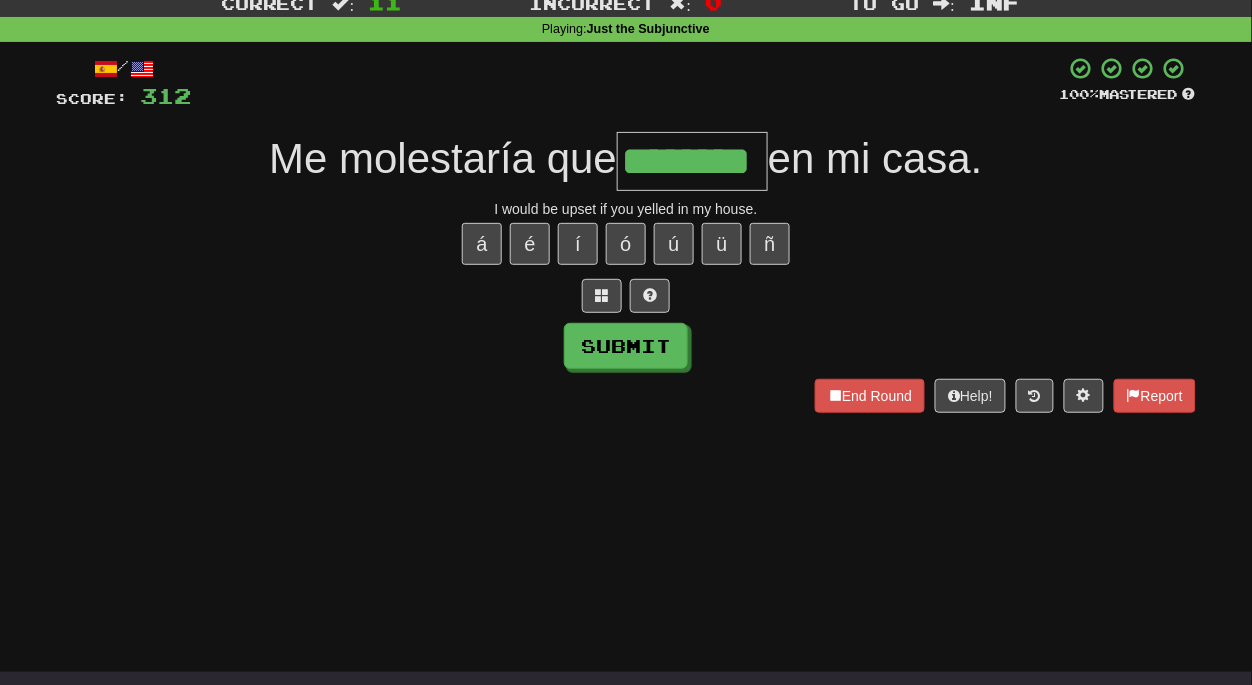 type on "********" 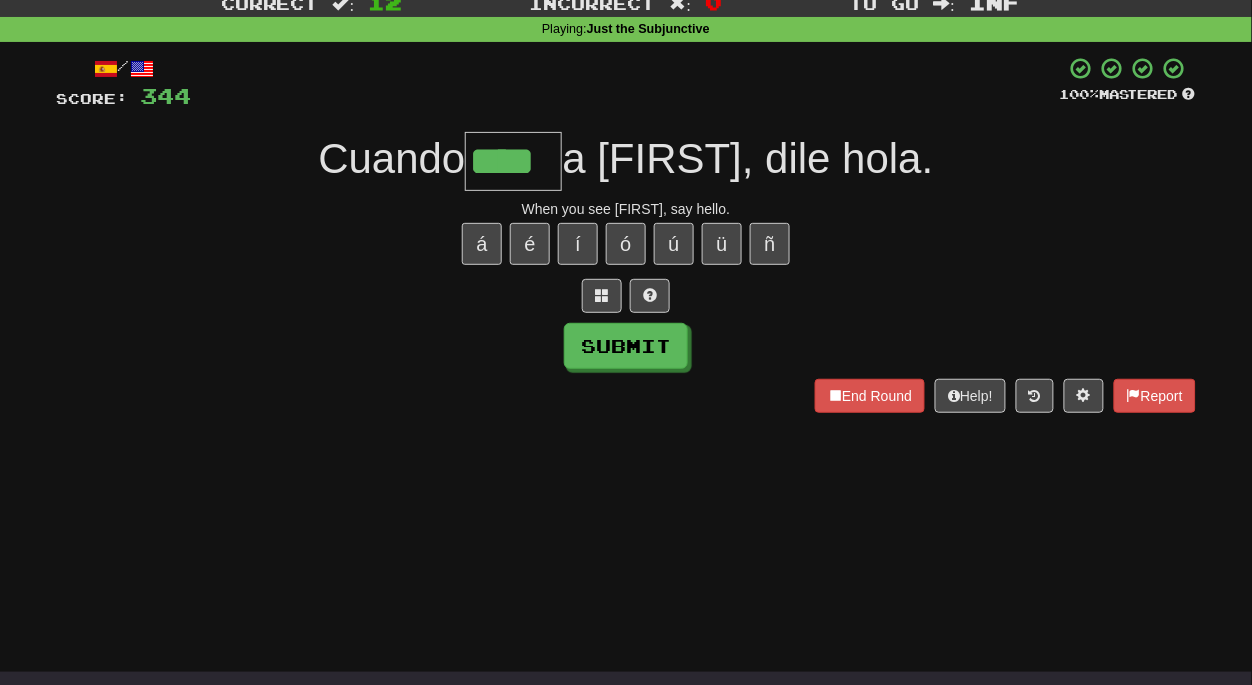 type on "****" 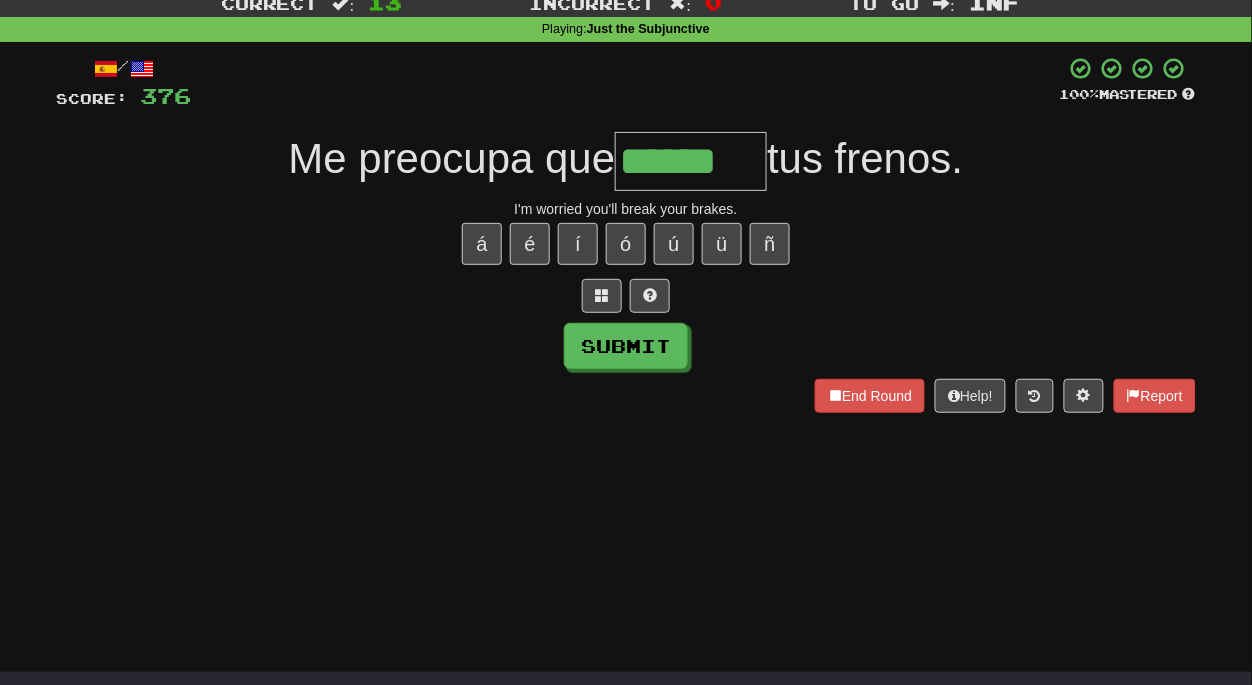 type on "******" 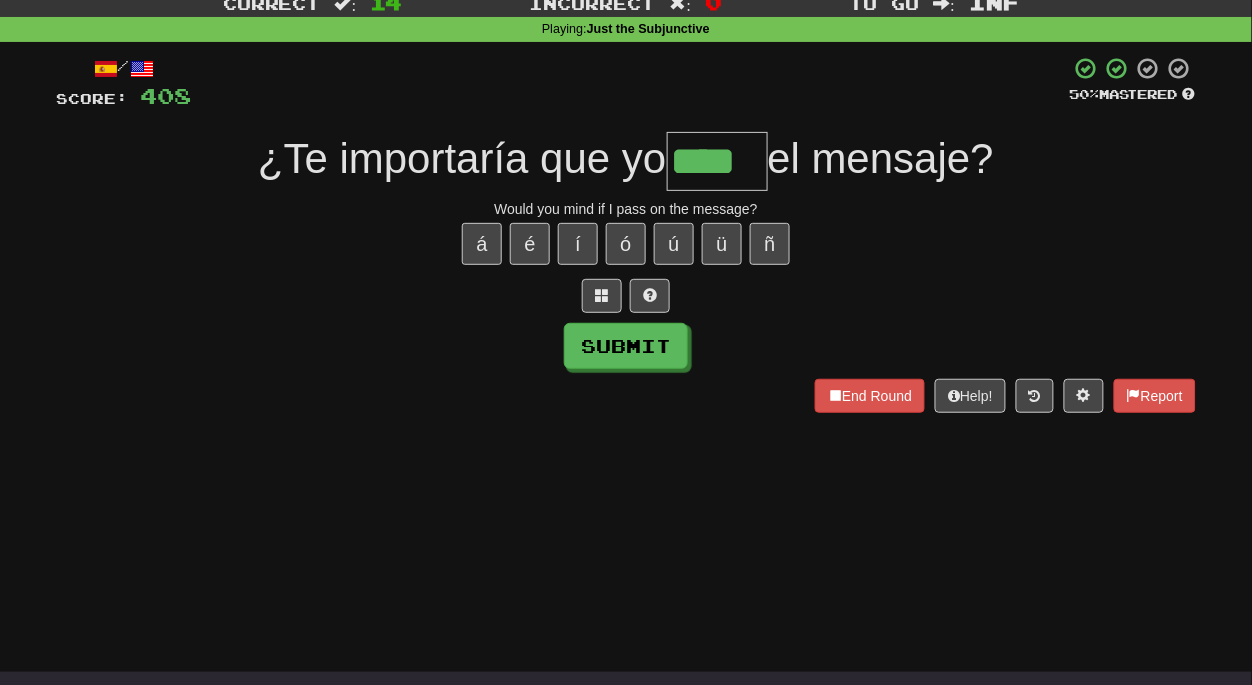 type on "****" 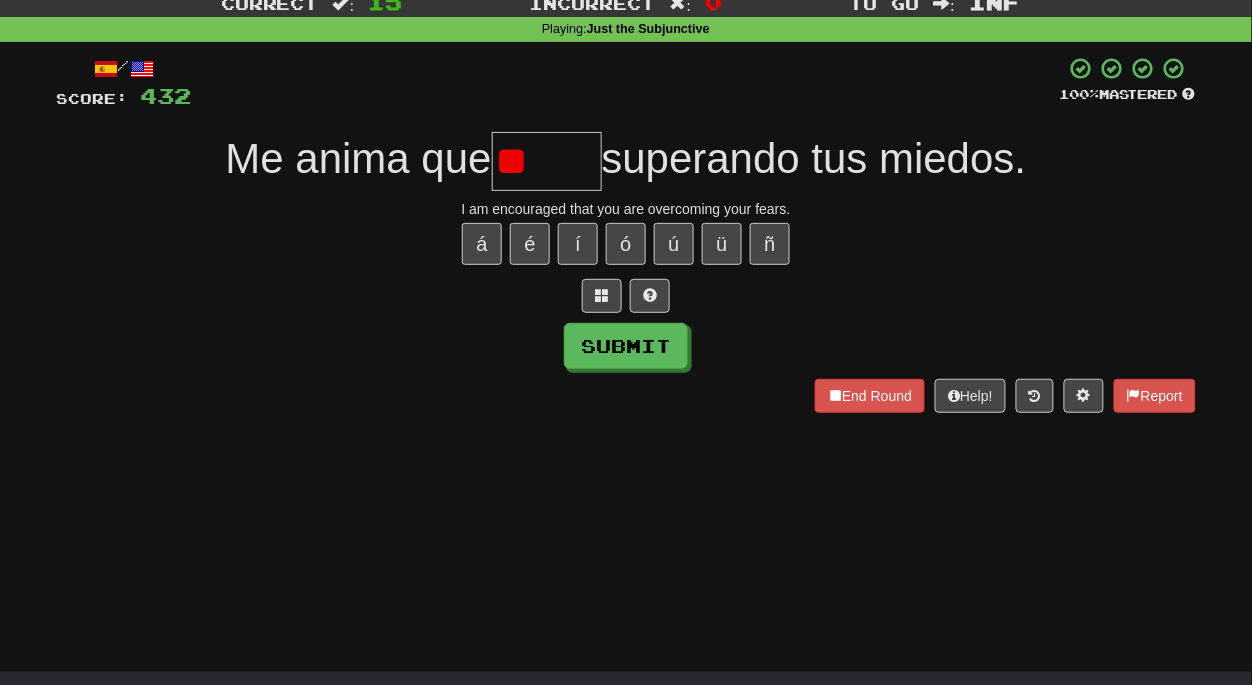 type on "*" 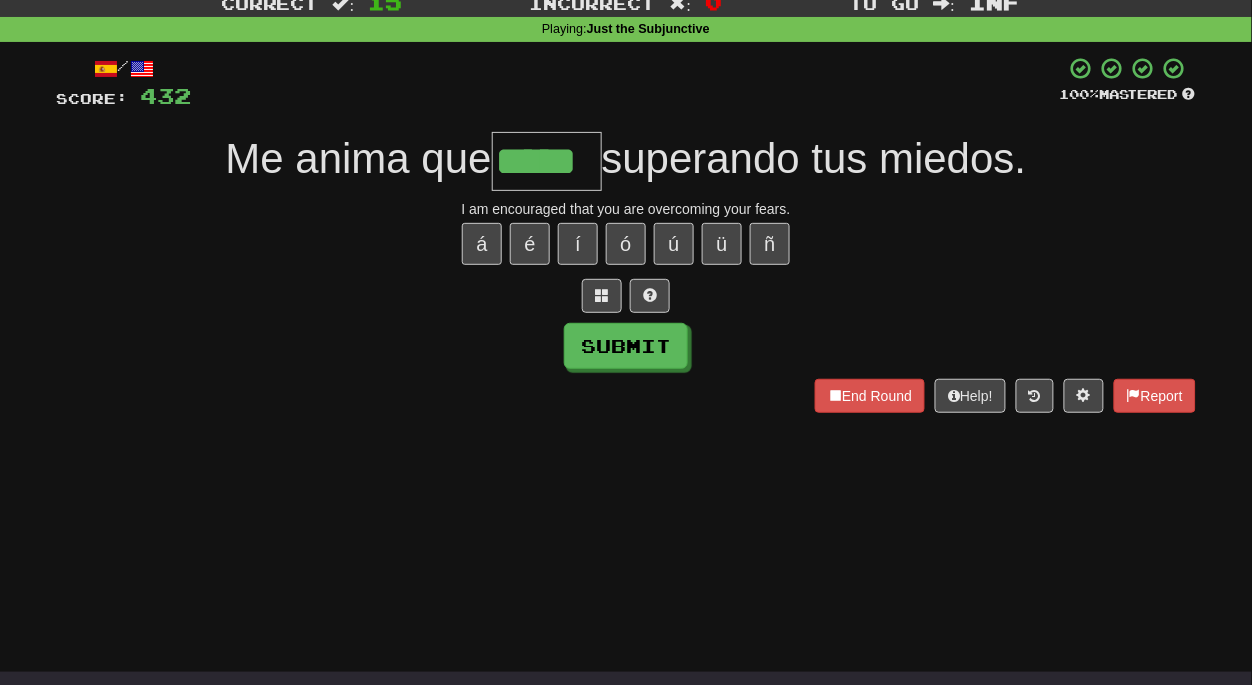 type on "*****" 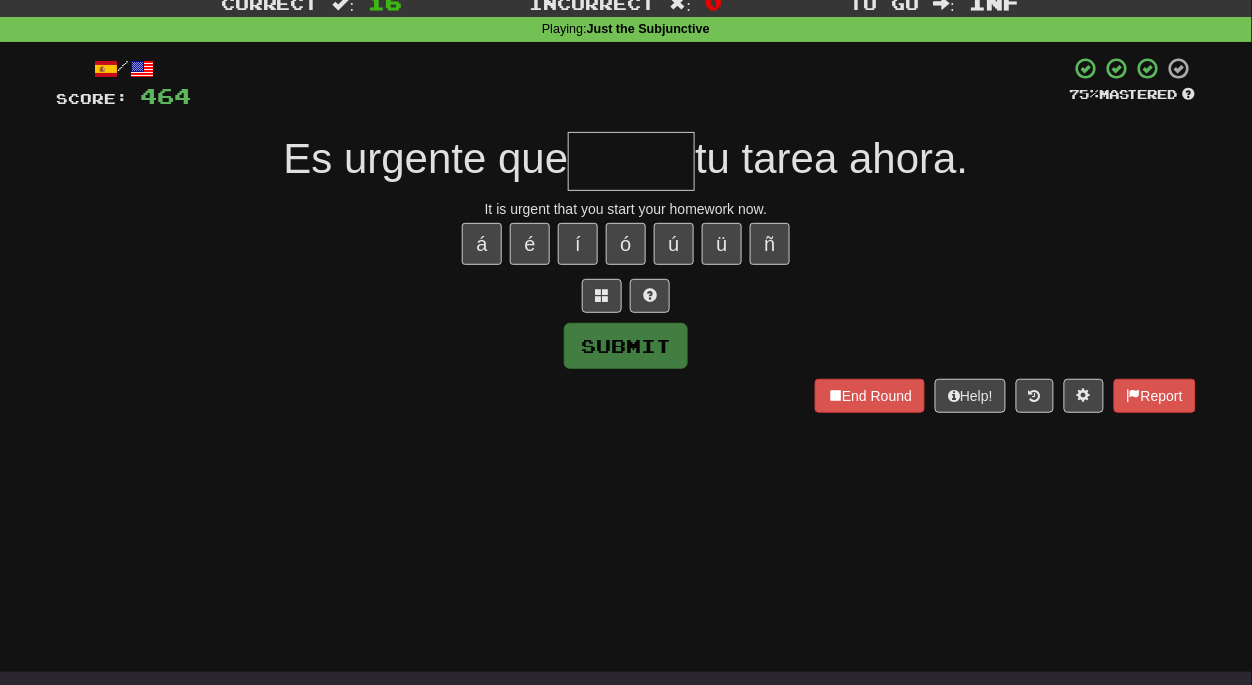 type on "*" 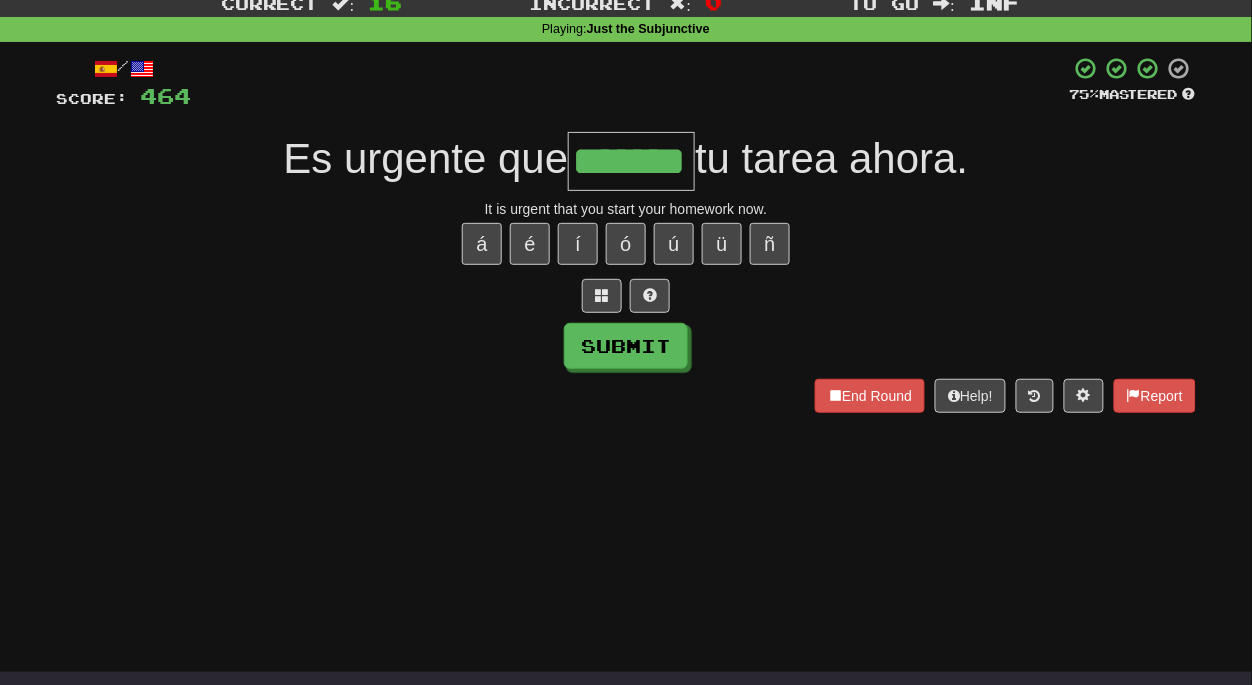 type on "*******" 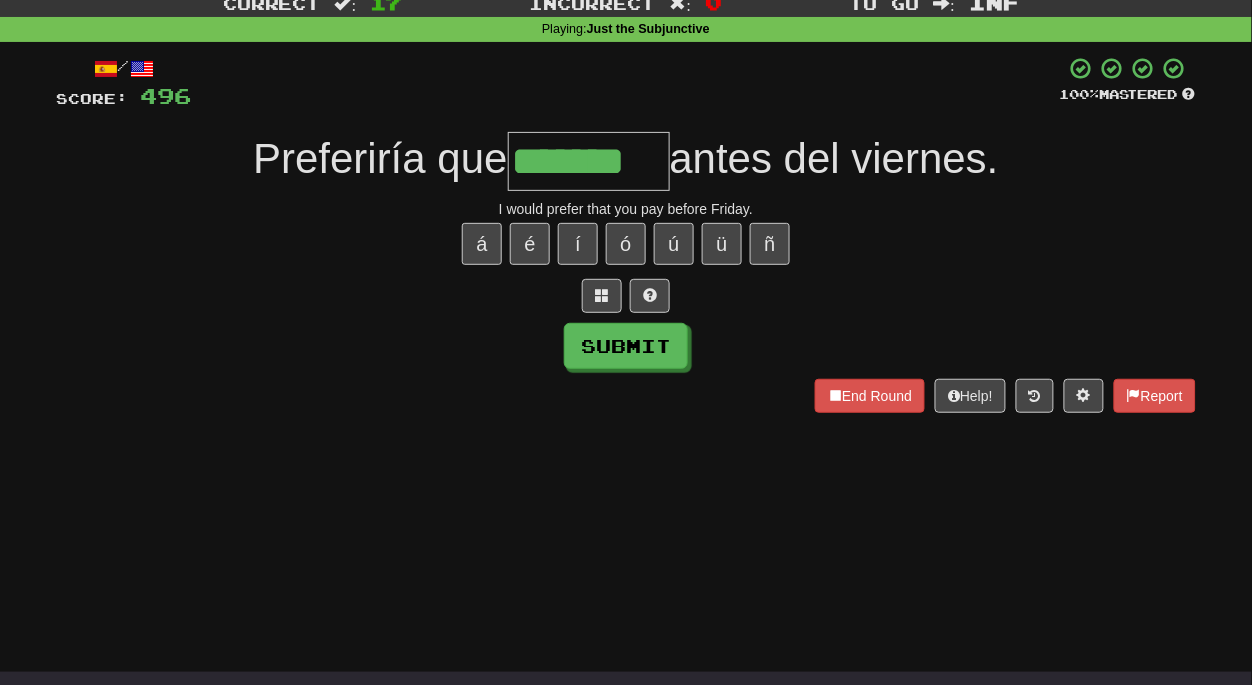 type on "*******" 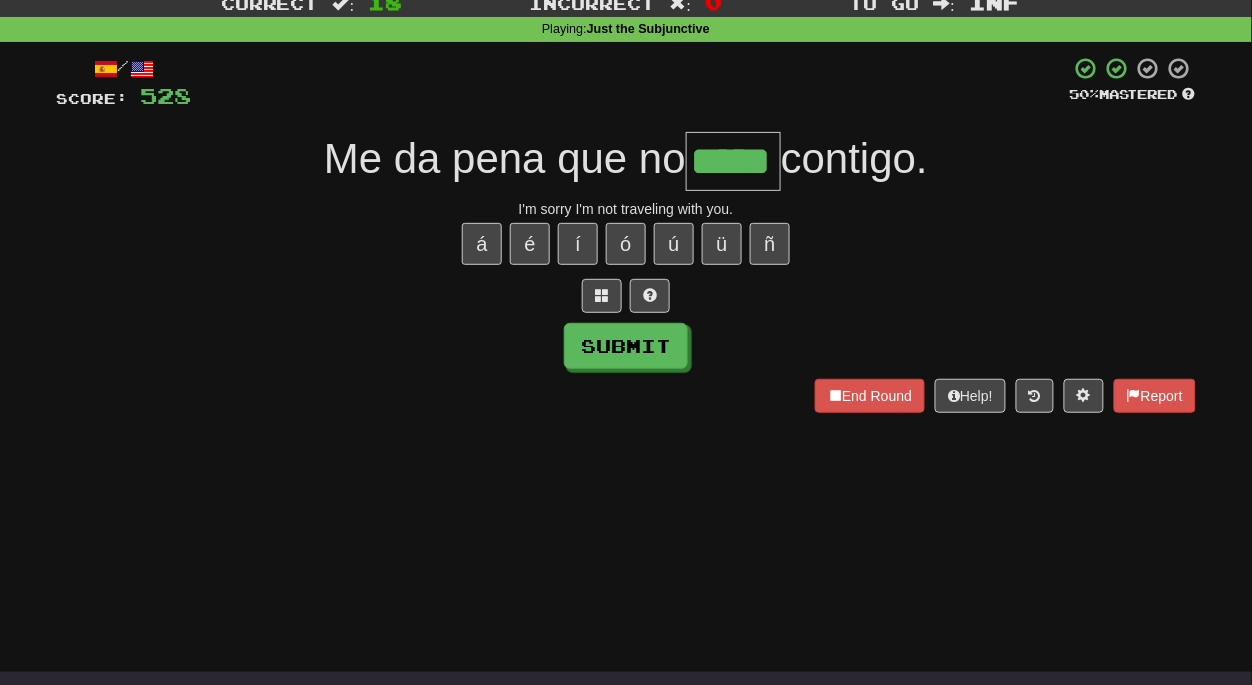 type on "*****" 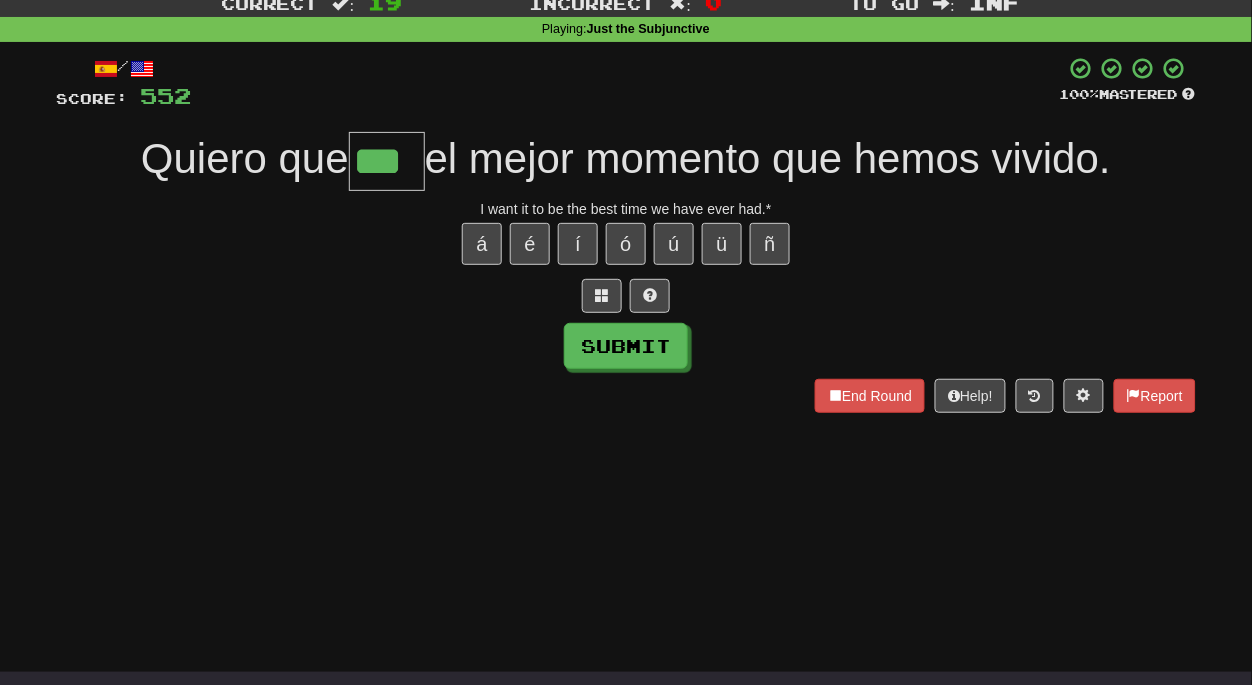type on "***" 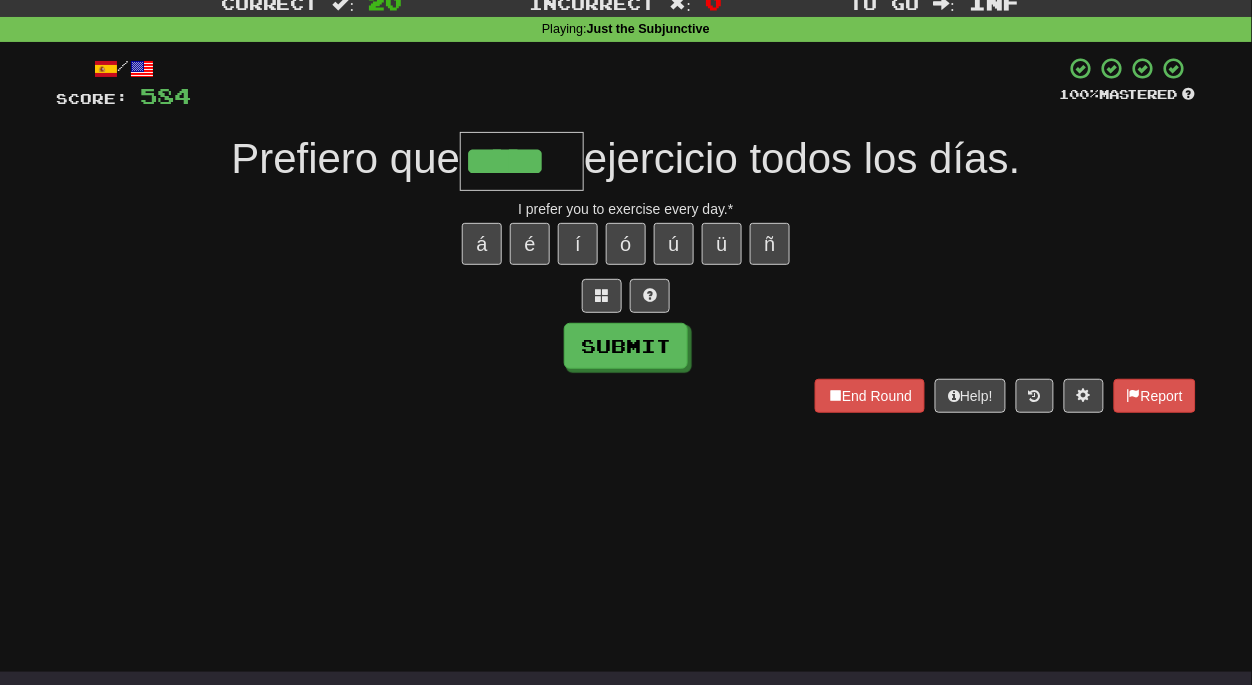 type on "*****" 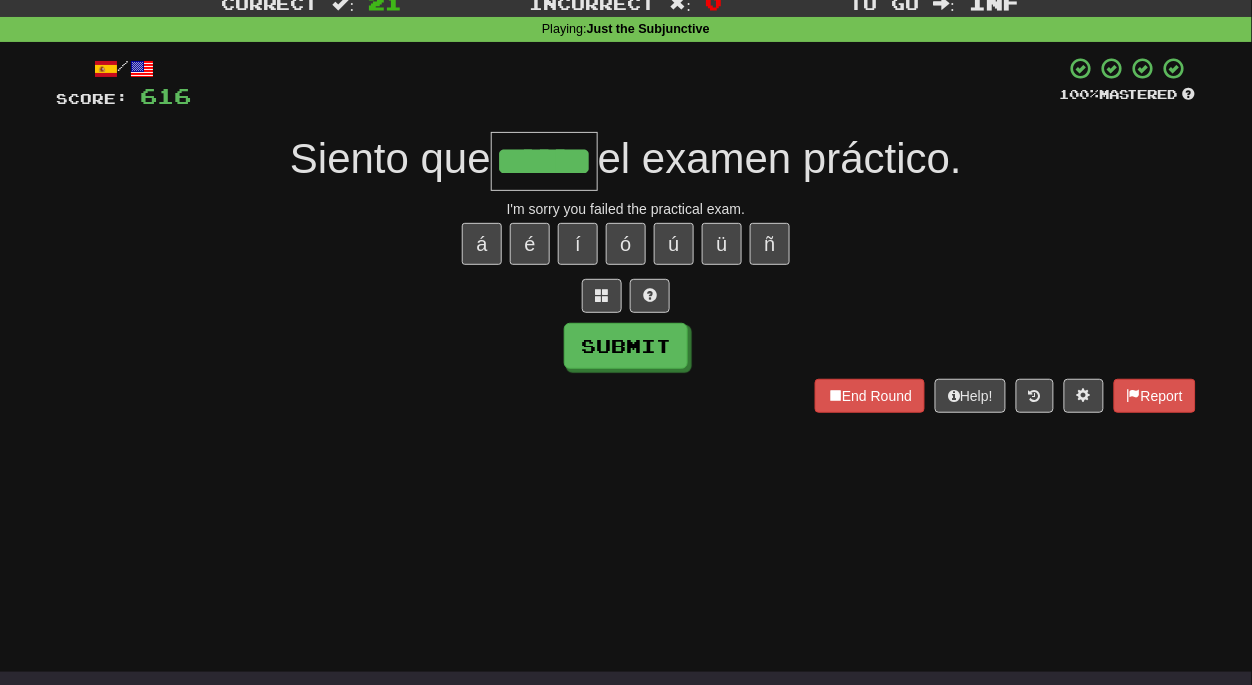 type on "******" 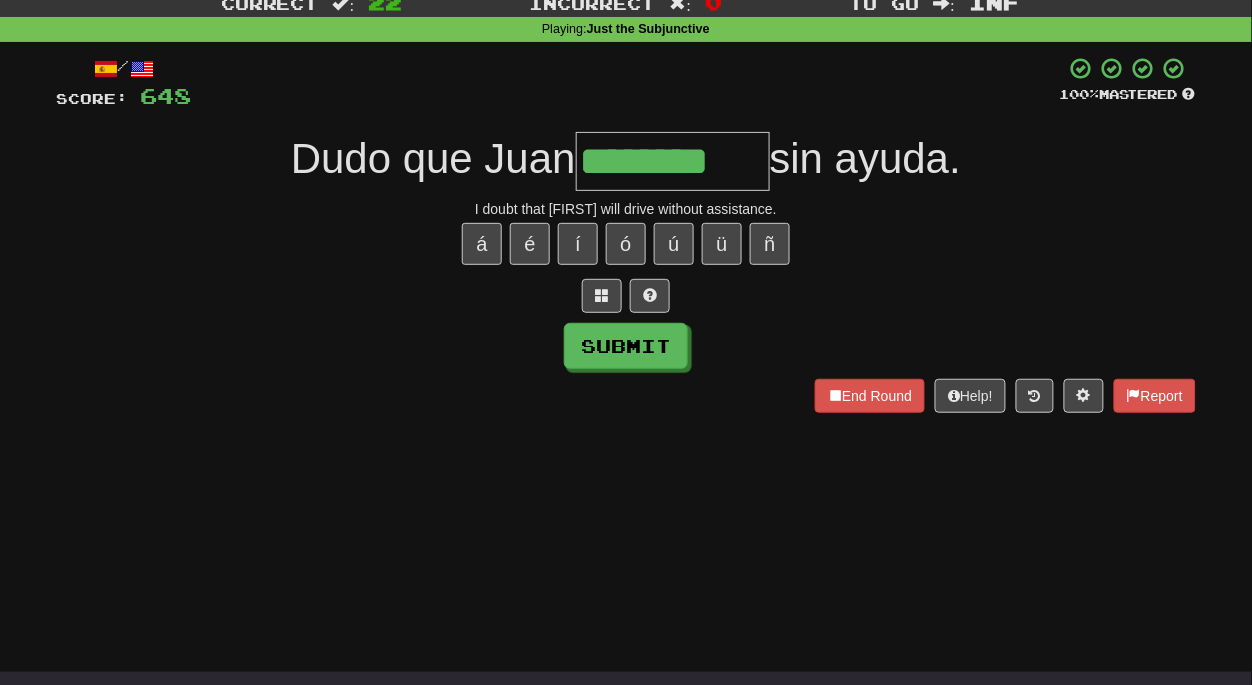 type on "********" 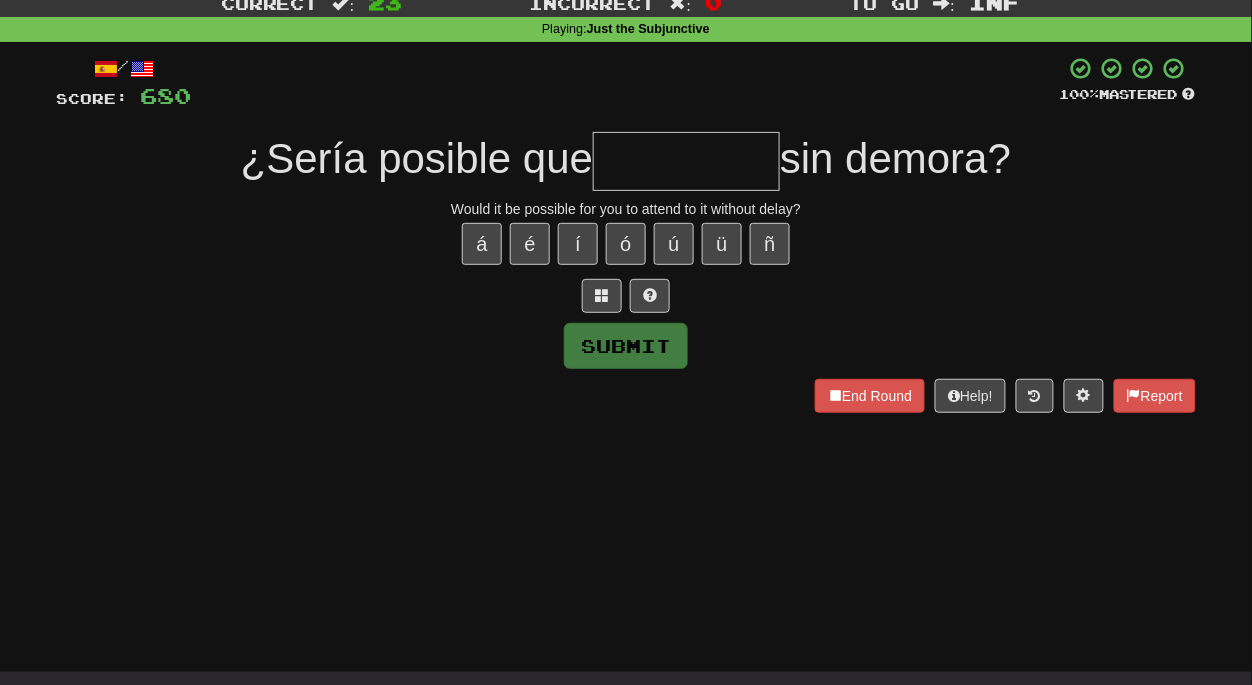 type on "*" 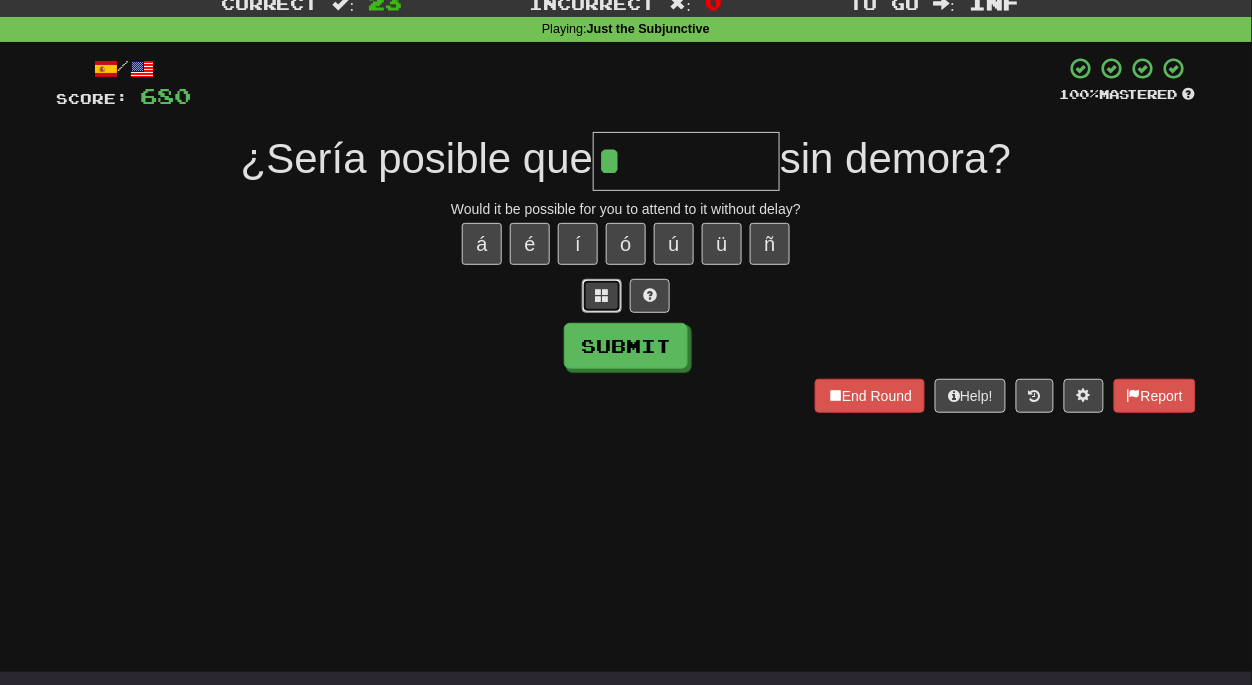 click at bounding box center (602, 296) 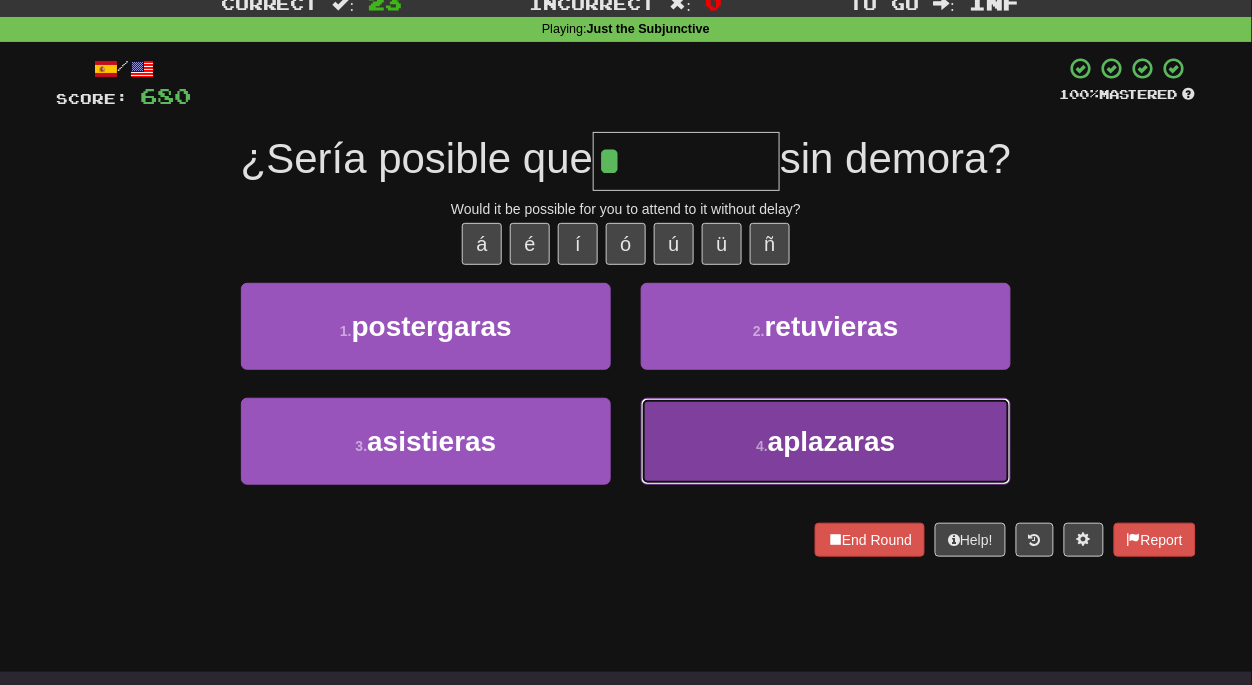click on "4 ." at bounding box center [762, 446] 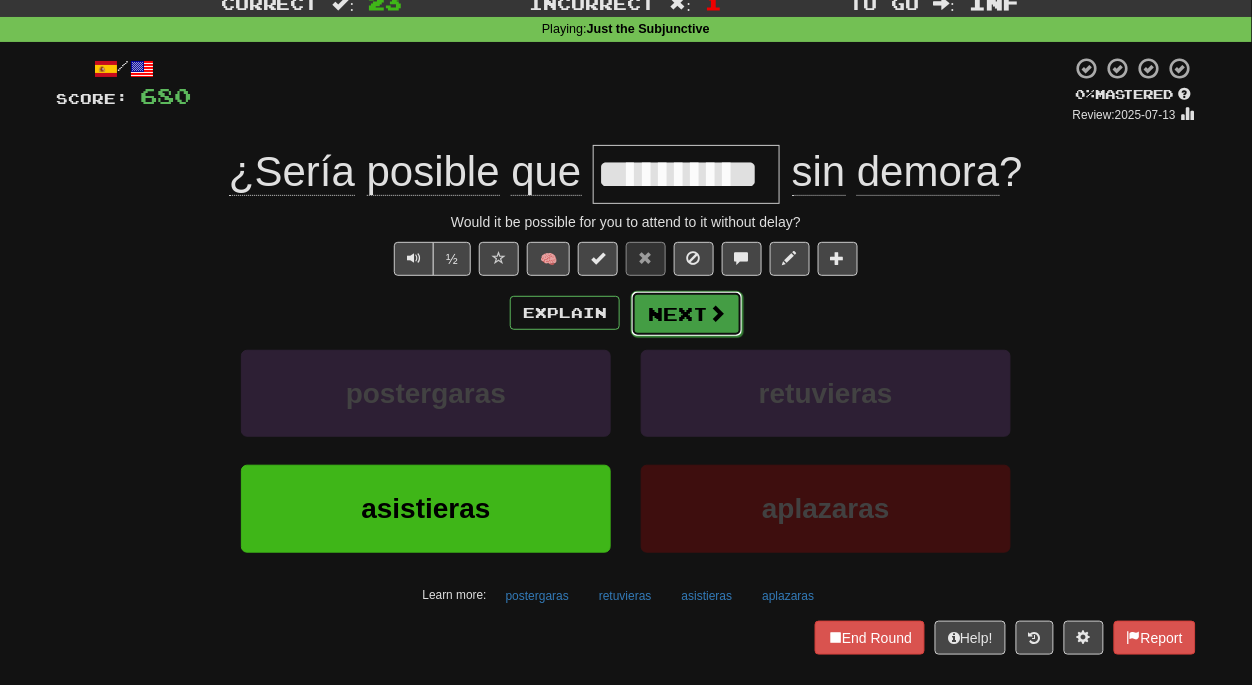 click on "Next" at bounding box center (687, 314) 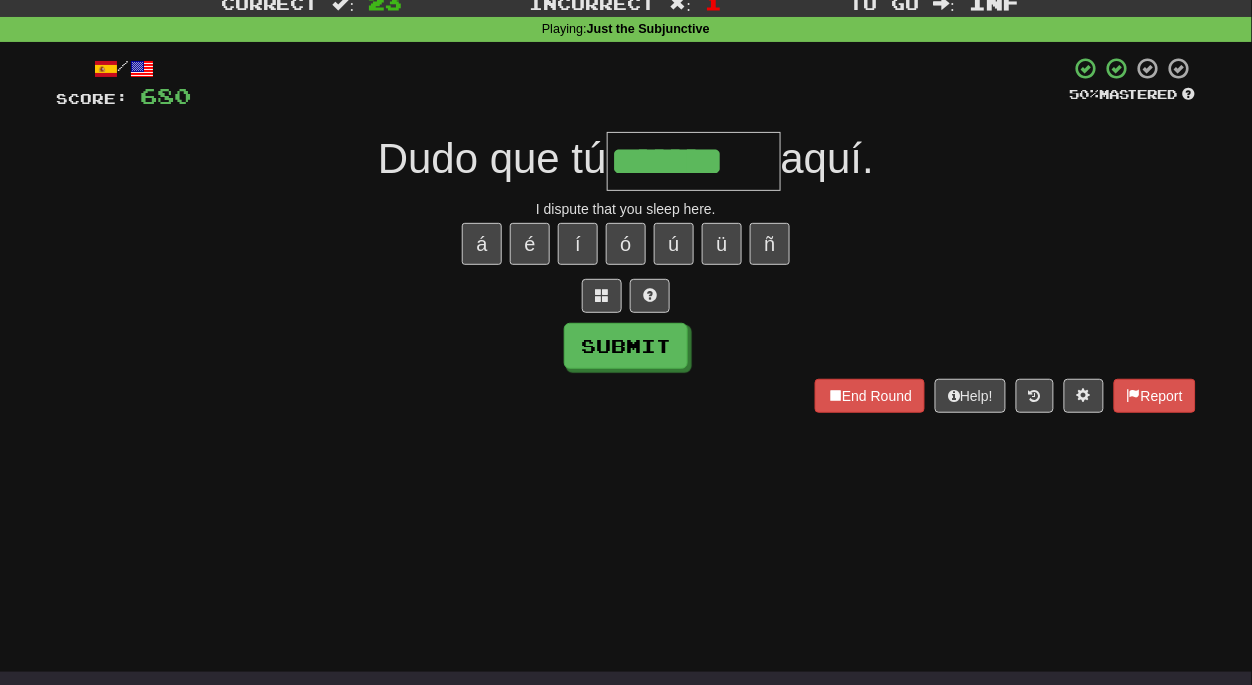 type on "*******" 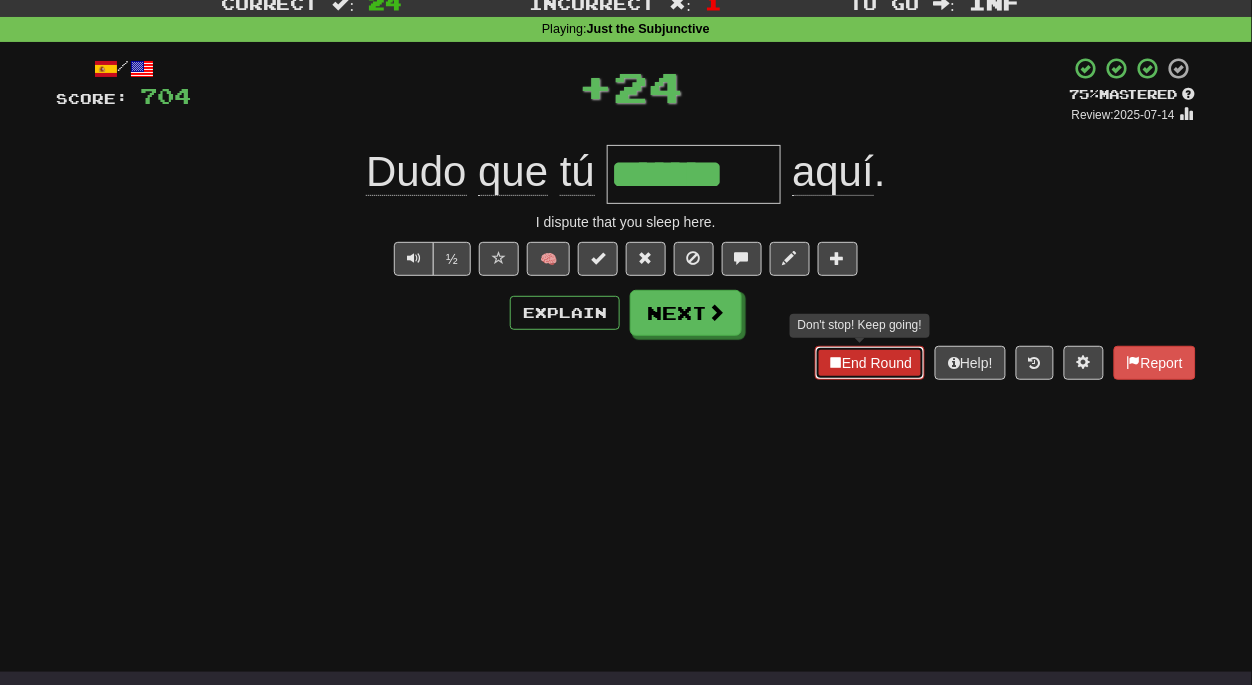 click on "End Round" at bounding box center (870, 363) 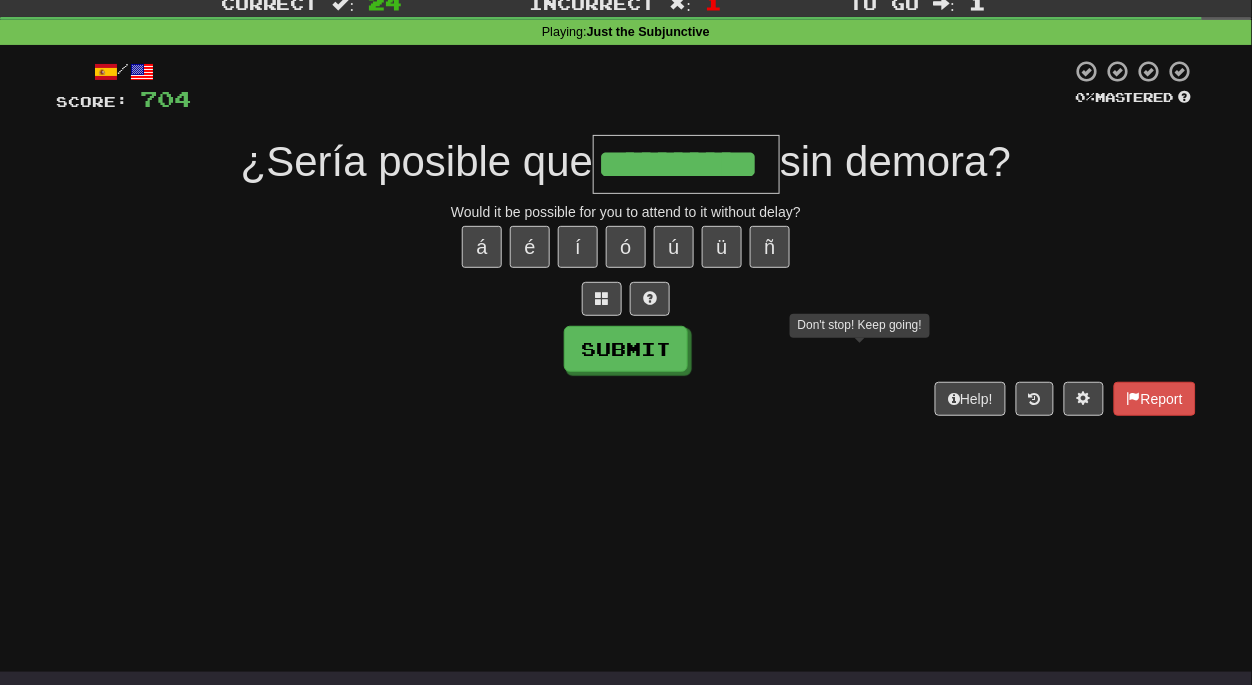 type on "**********" 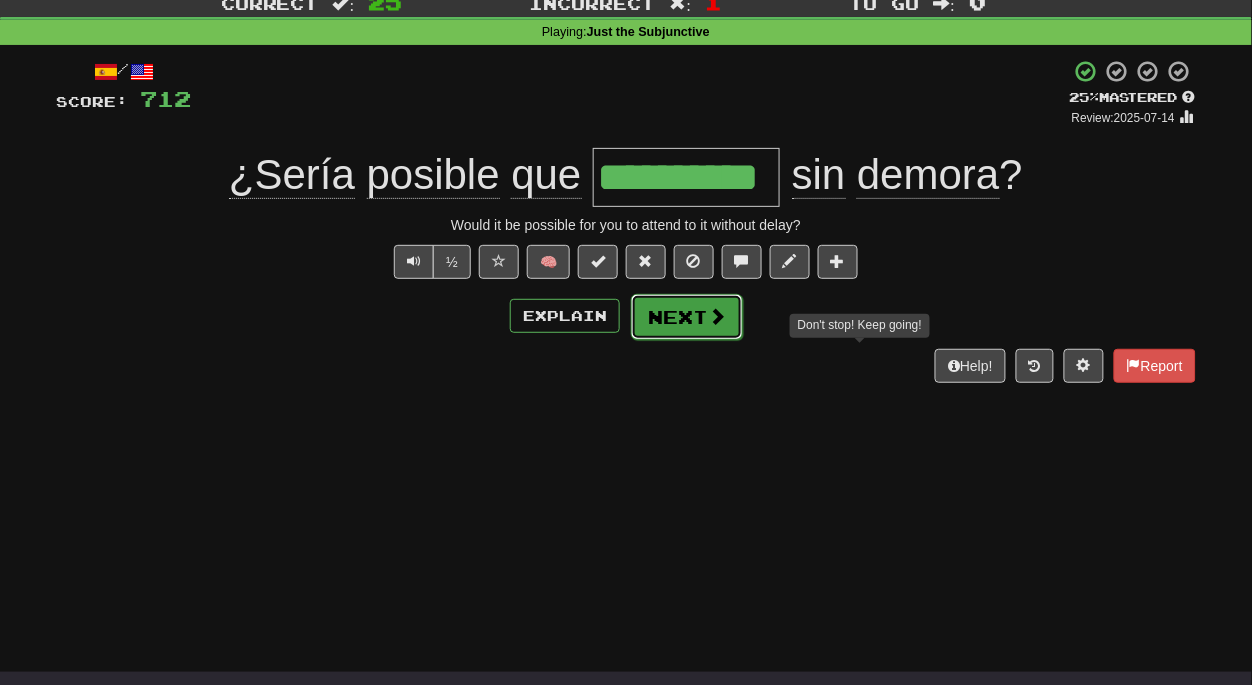 click on "Next" at bounding box center [687, 317] 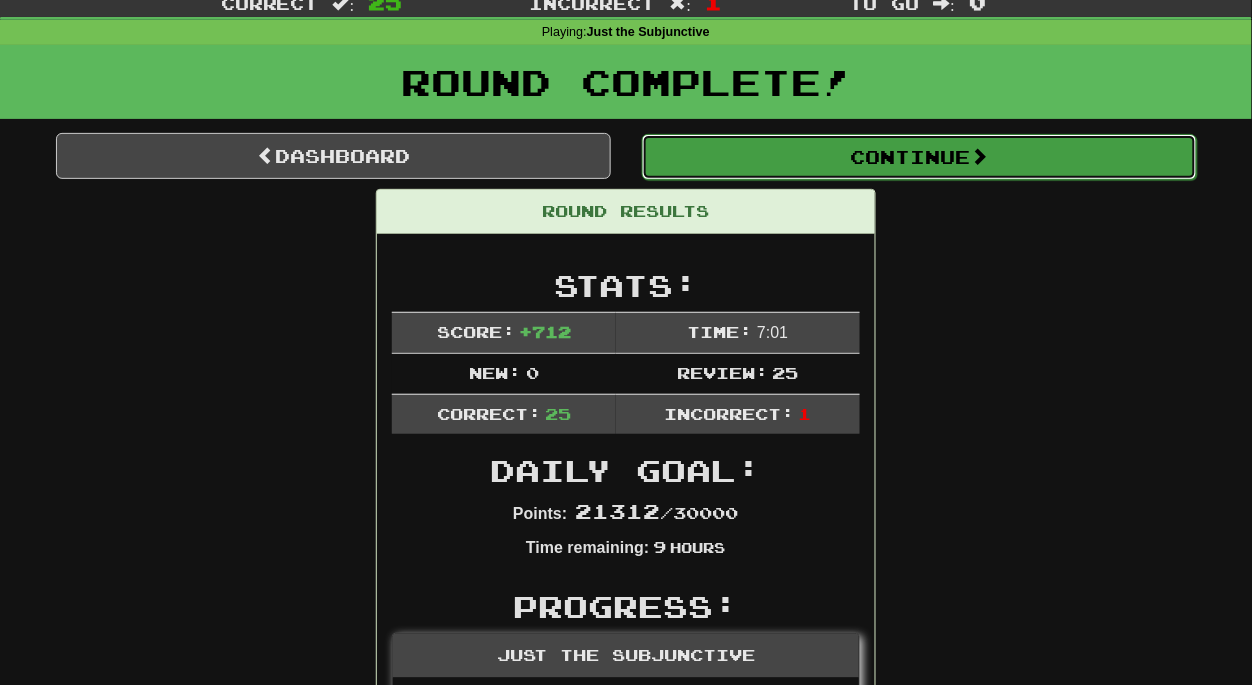 click on "Continue" at bounding box center [919, 157] 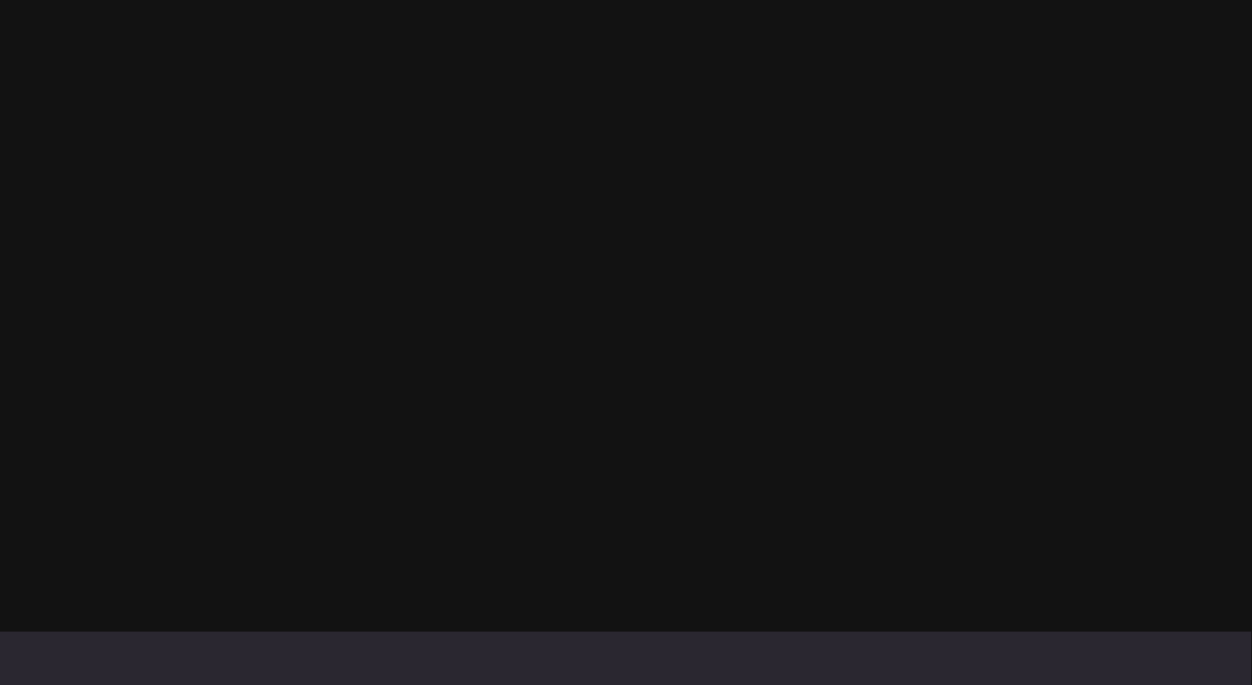 scroll, scrollTop: 63, scrollLeft: 0, axis: vertical 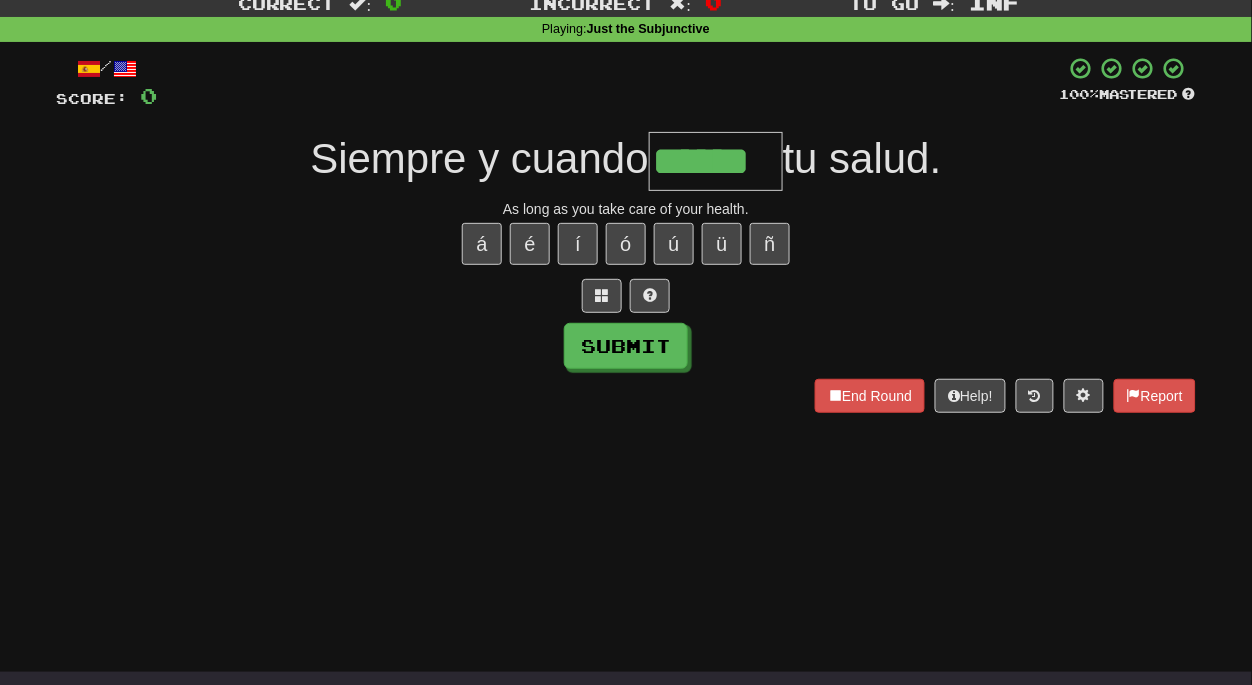type on "******" 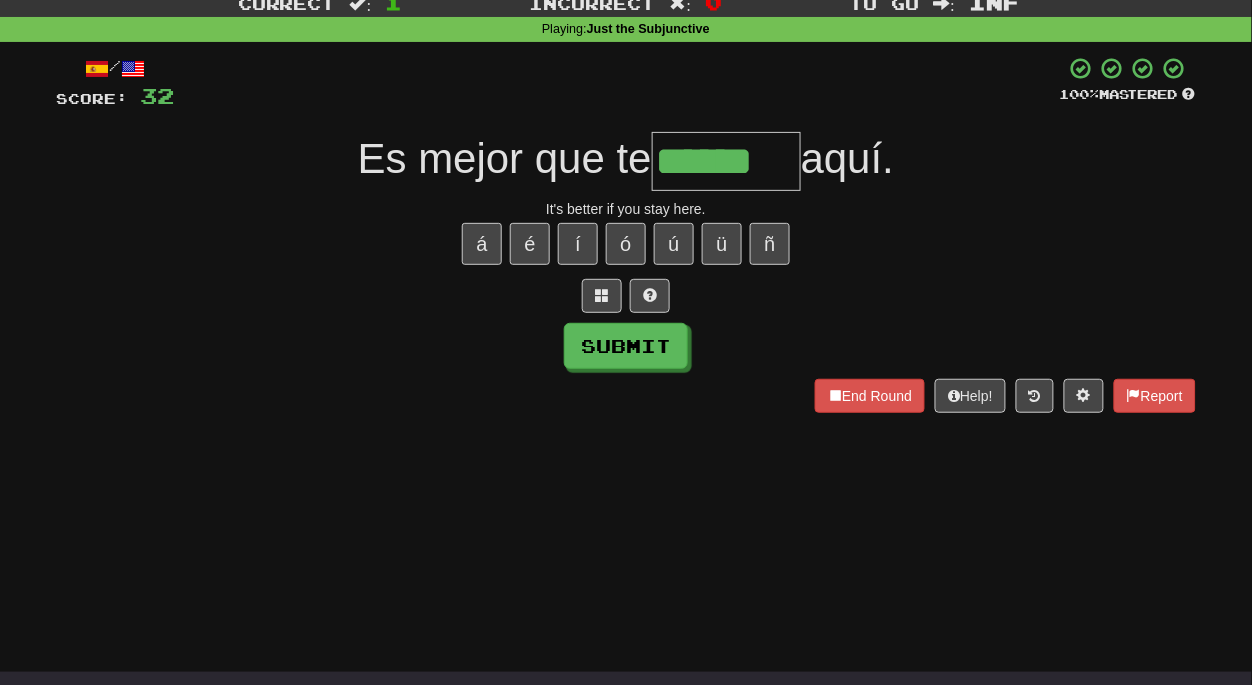 type on "******" 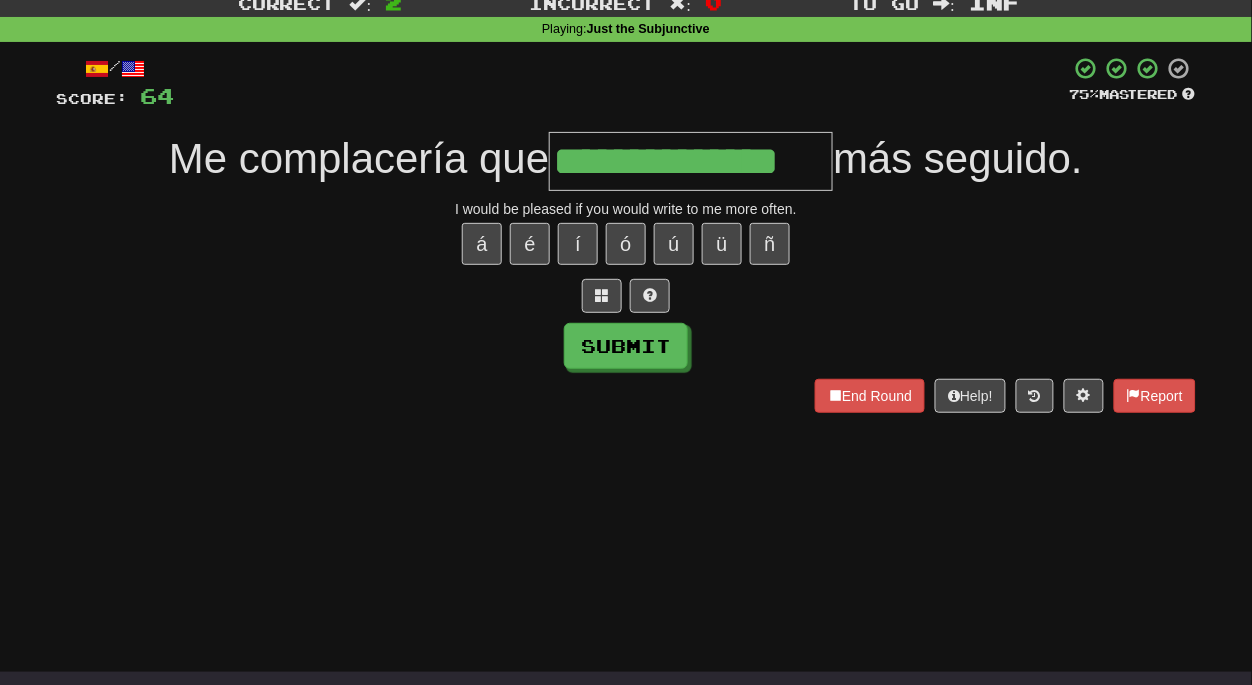 type on "**********" 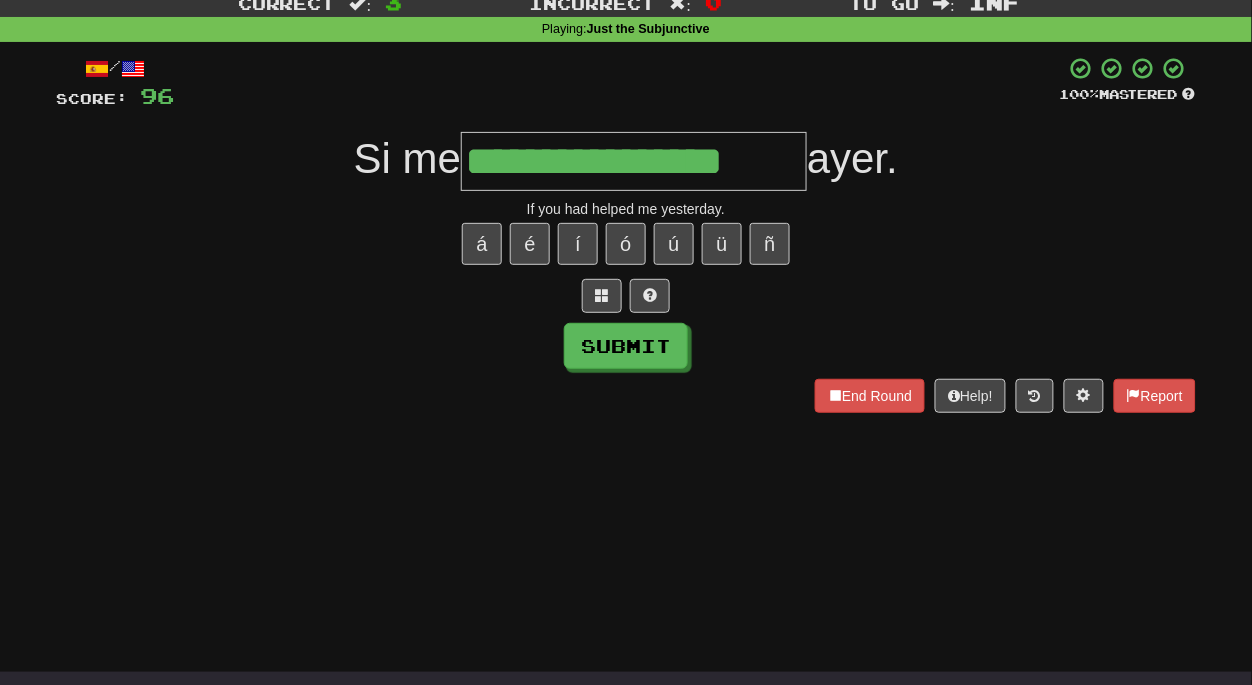 type on "**********" 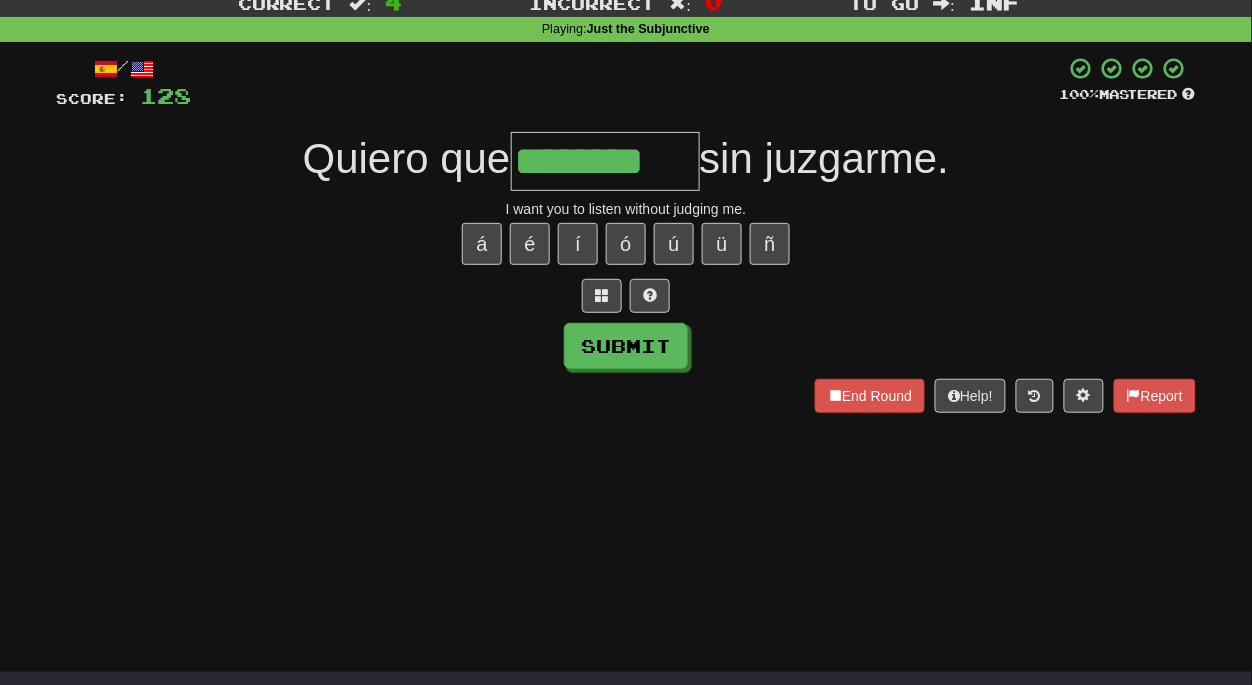 type on "********" 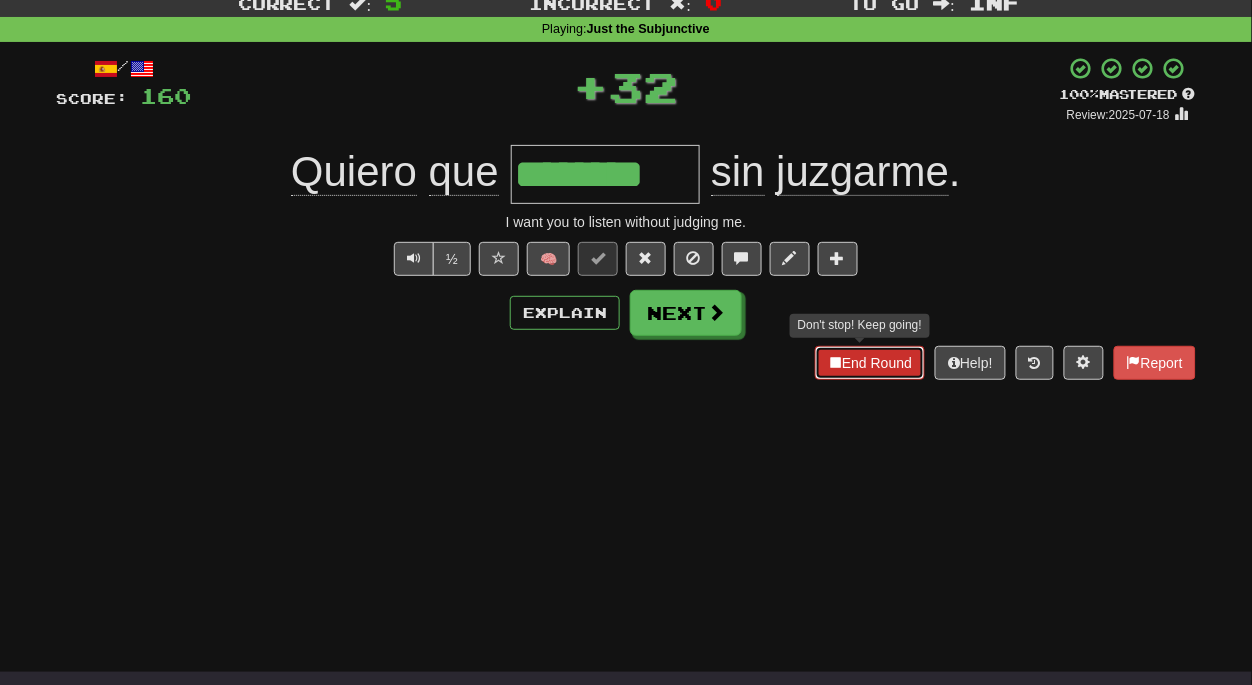 click on "End Round" at bounding box center [870, 363] 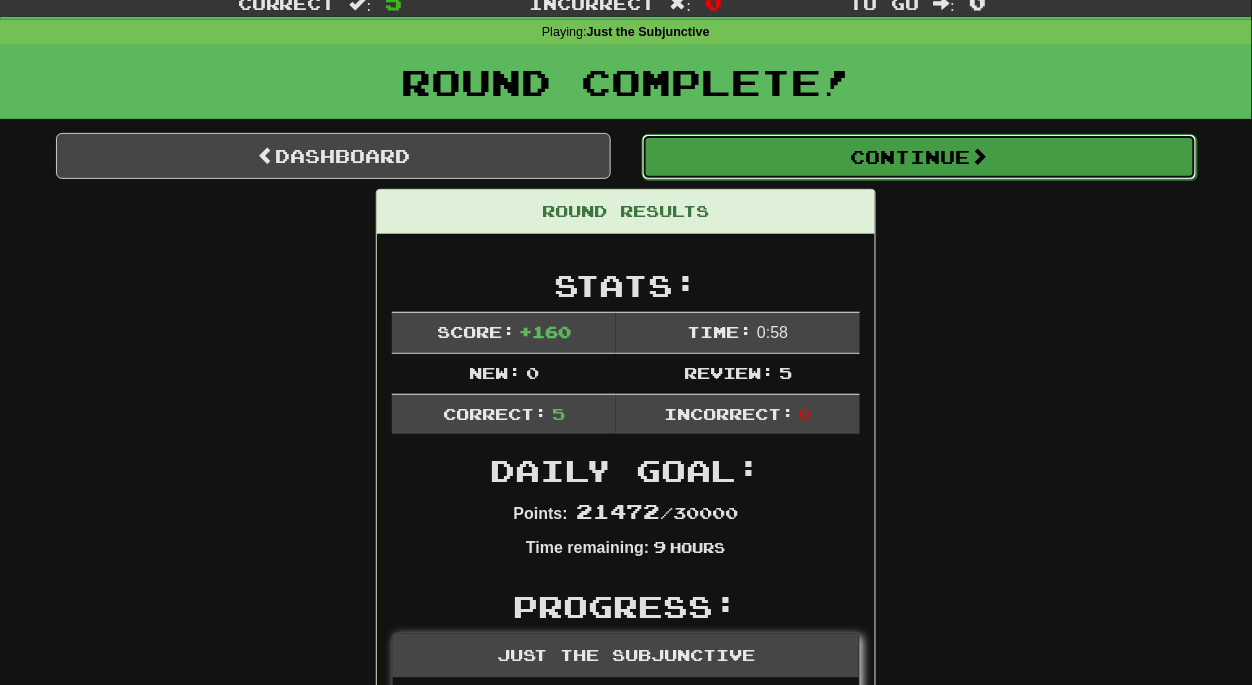 click on "Continue" at bounding box center (919, 157) 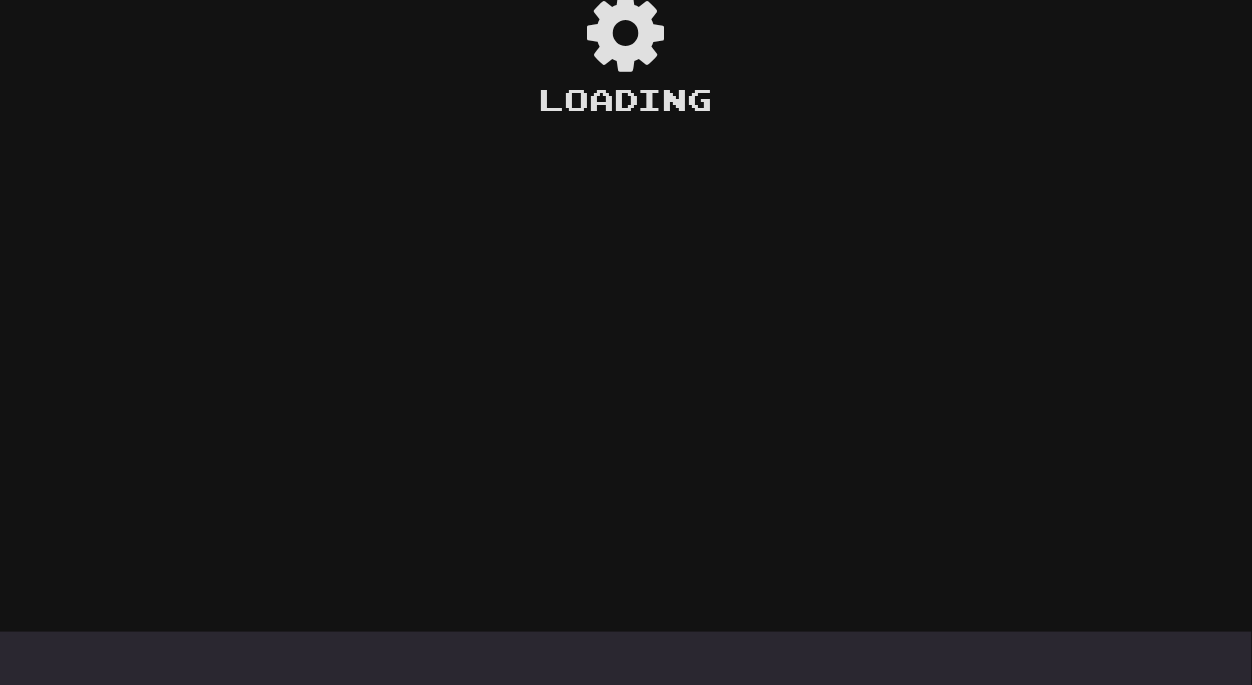 scroll, scrollTop: 63, scrollLeft: 0, axis: vertical 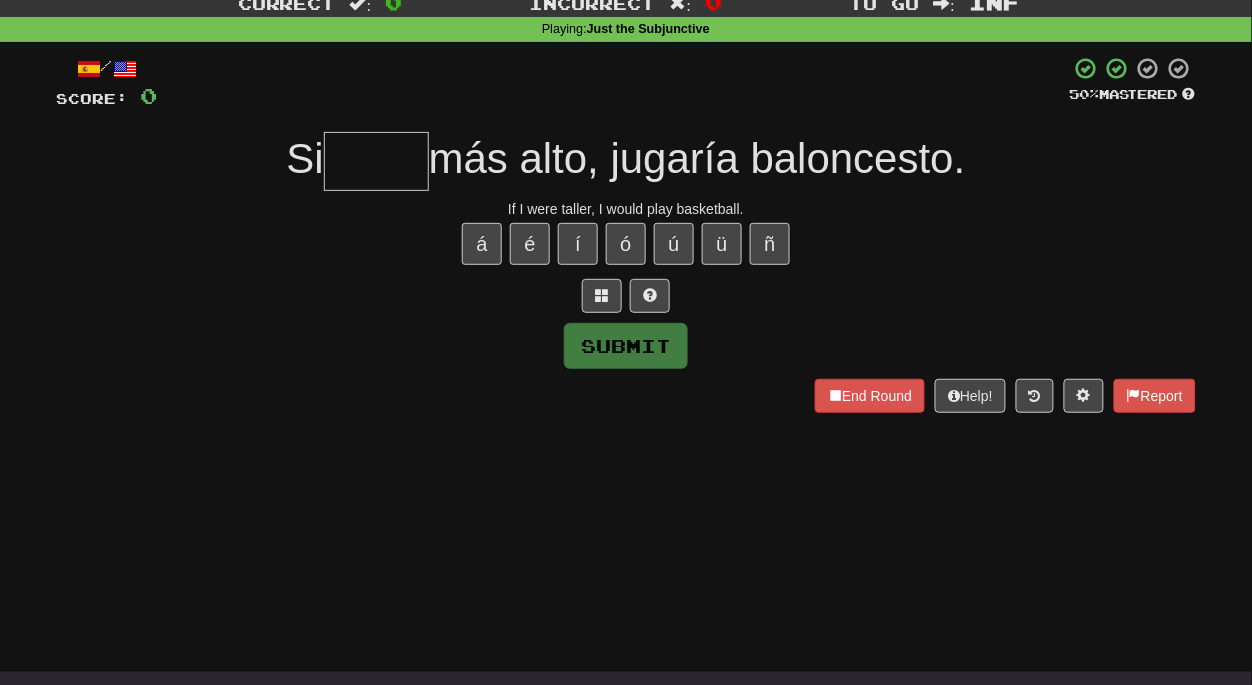 type on "*" 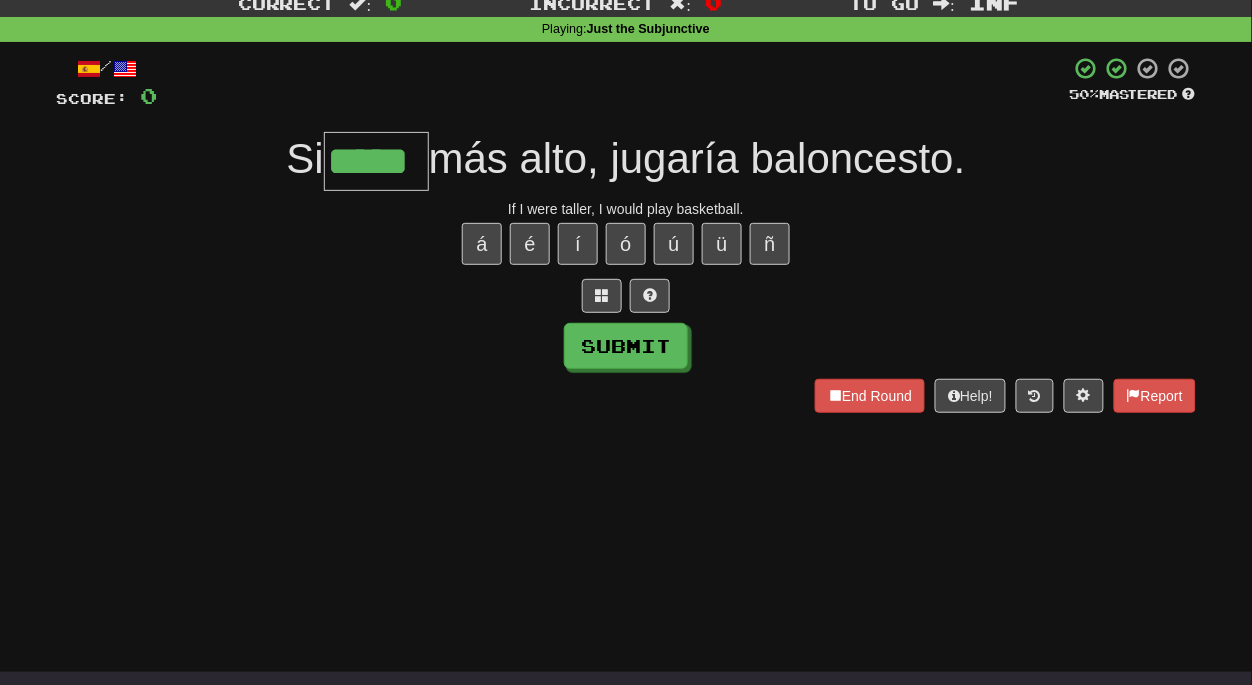 type on "*****" 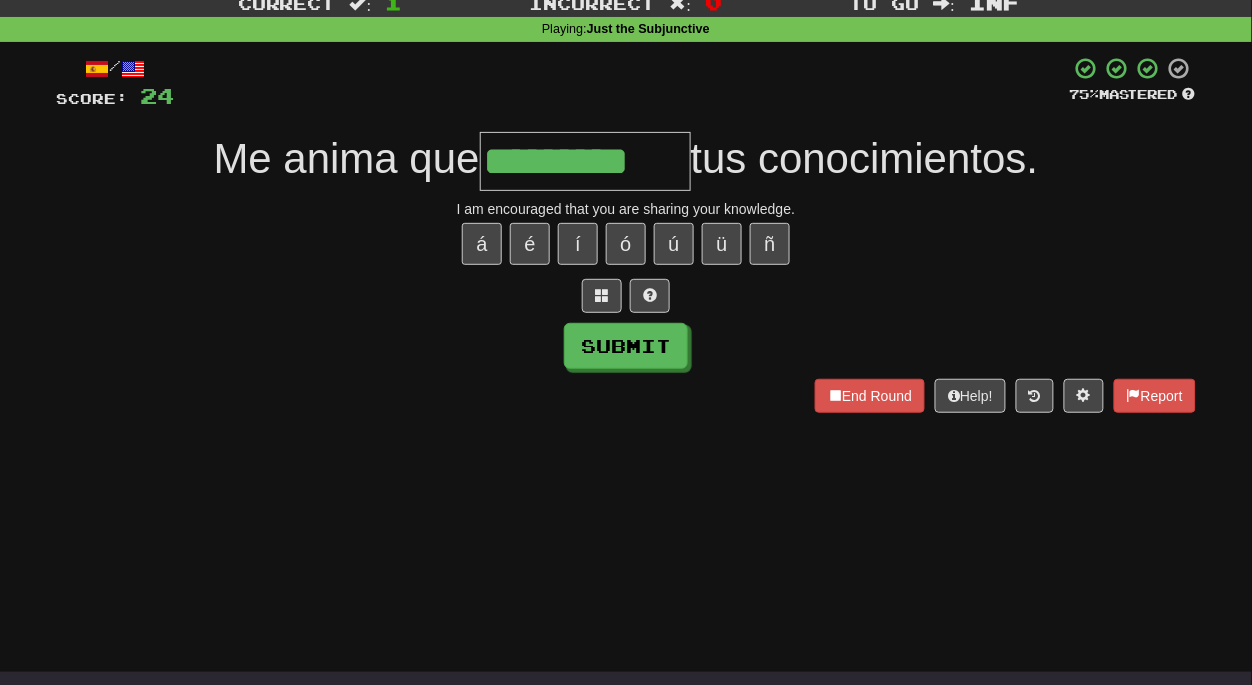 type on "*********" 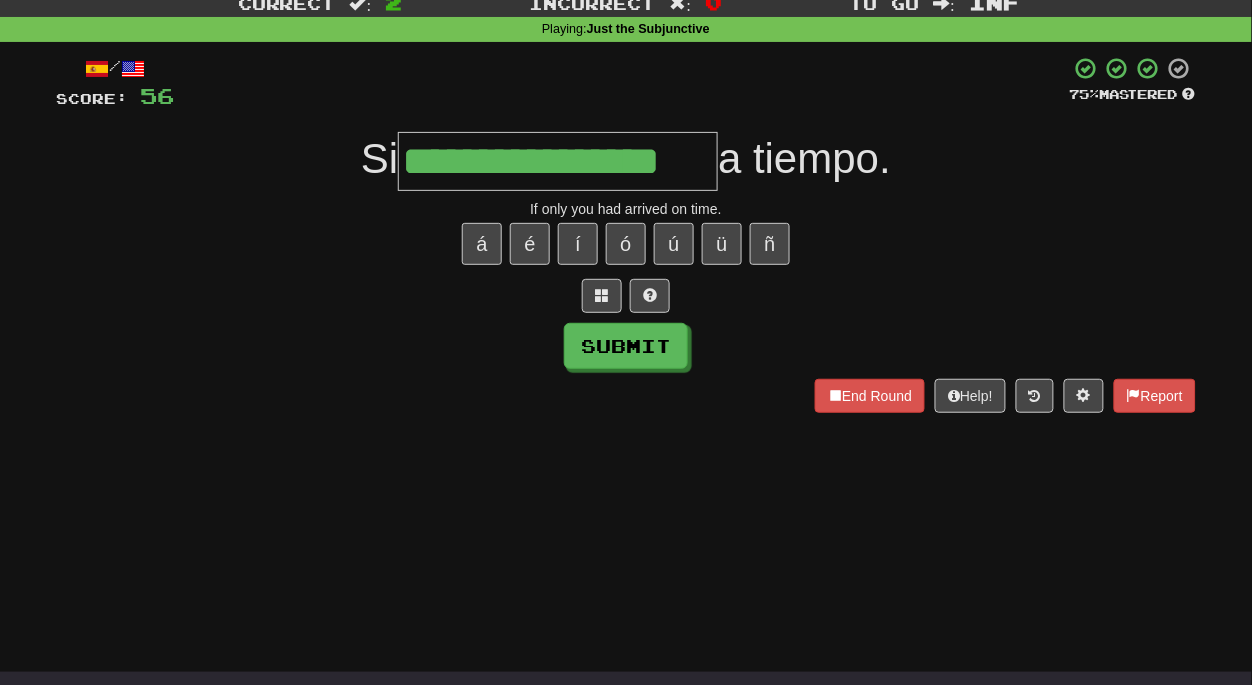 type on "**********" 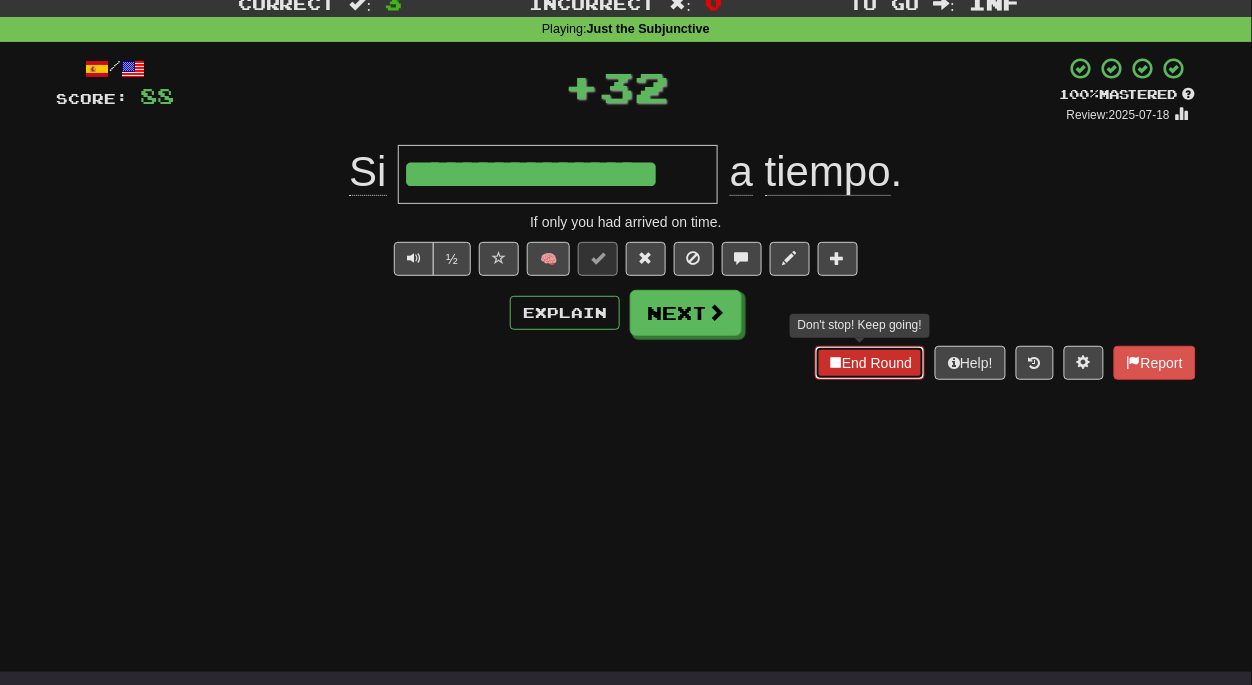 click on "End Round" at bounding box center (870, 363) 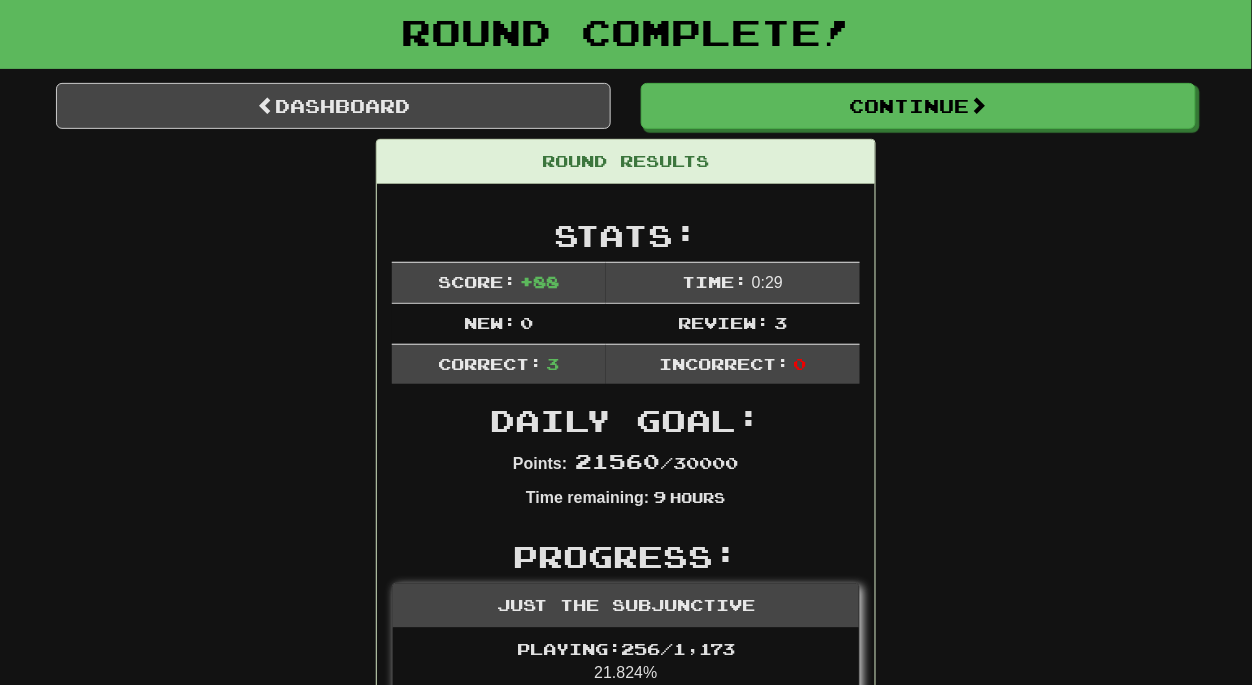 scroll, scrollTop: 0, scrollLeft: 0, axis: both 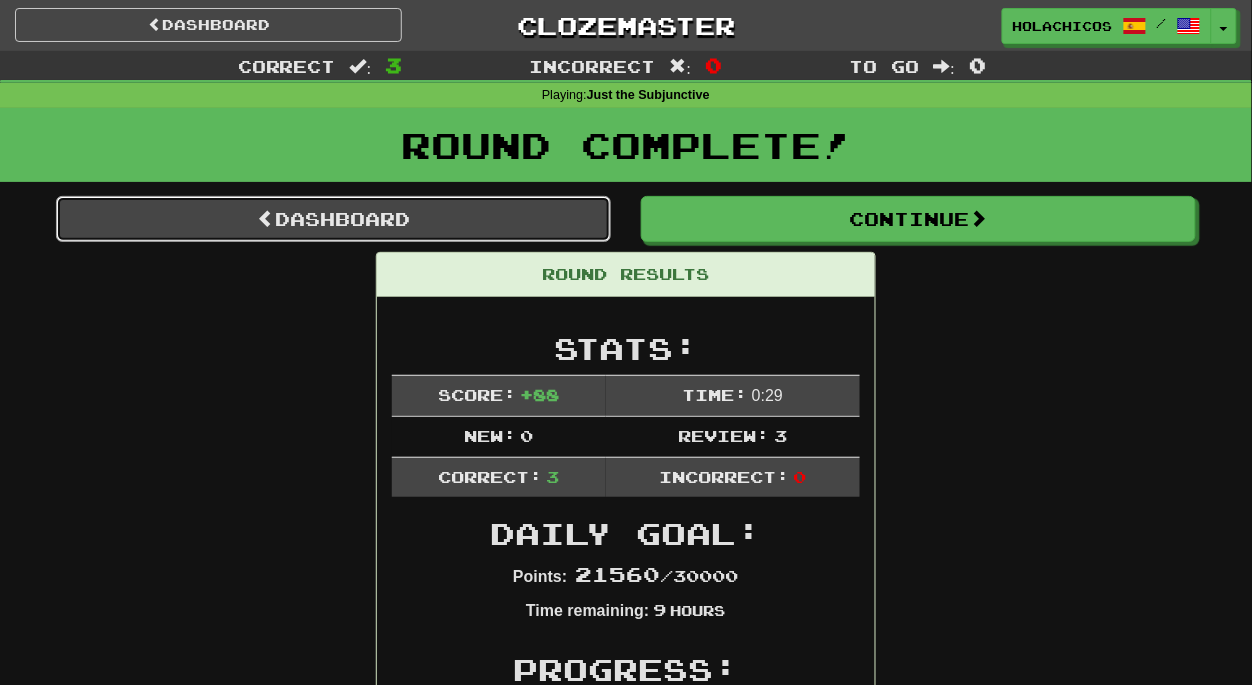 click on "Dashboard" at bounding box center (333, 219) 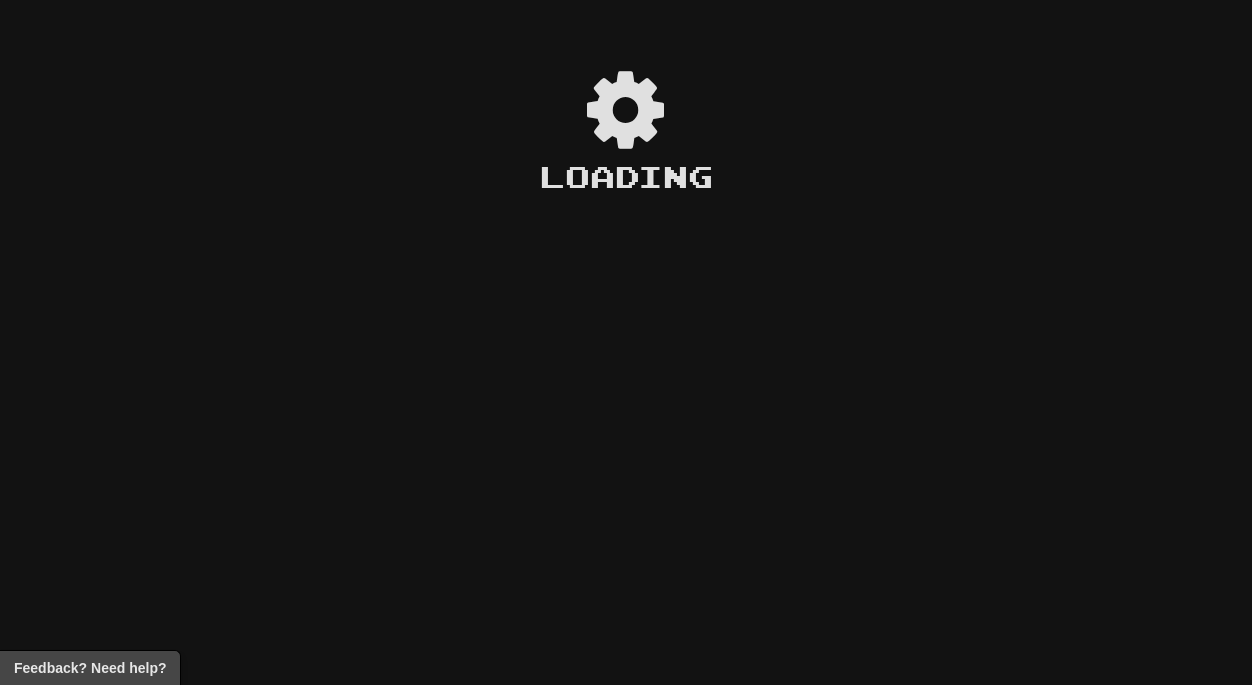 scroll, scrollTop: 0, scrollLeft: 0, axis: both 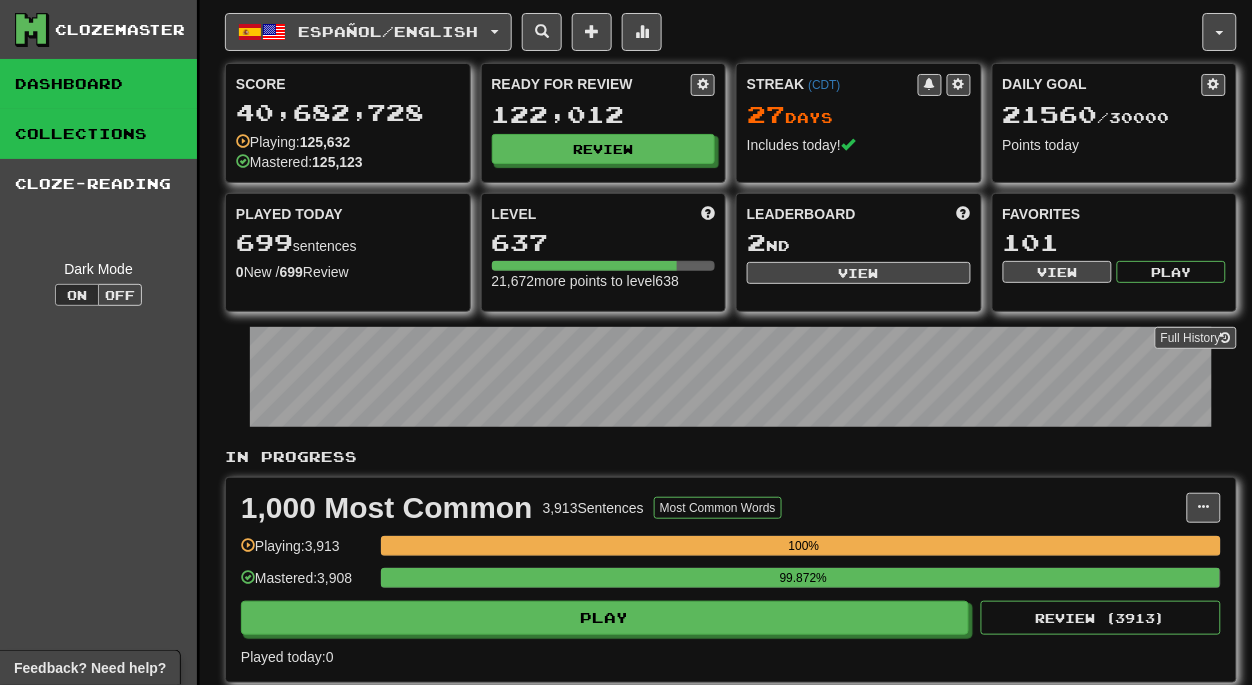 click on "Collections" at bounding box center (98, 134) 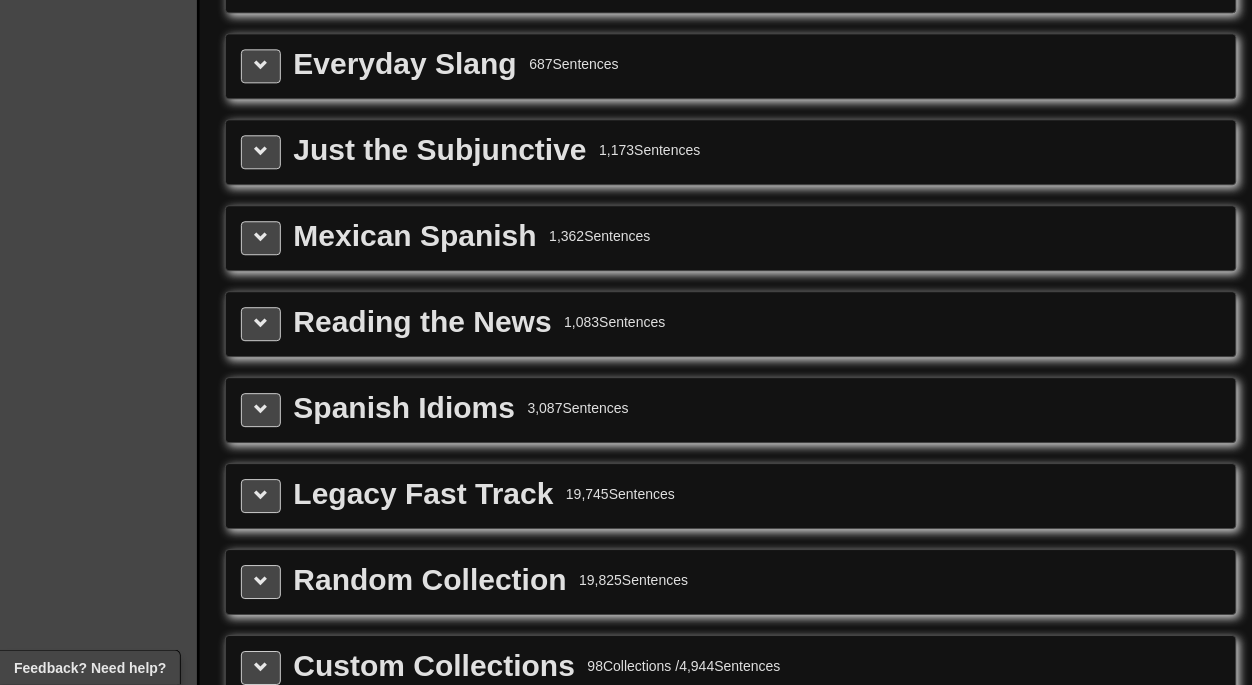 scroll, scrollTop: 2780, scrollLeft: 0, axis: vertical 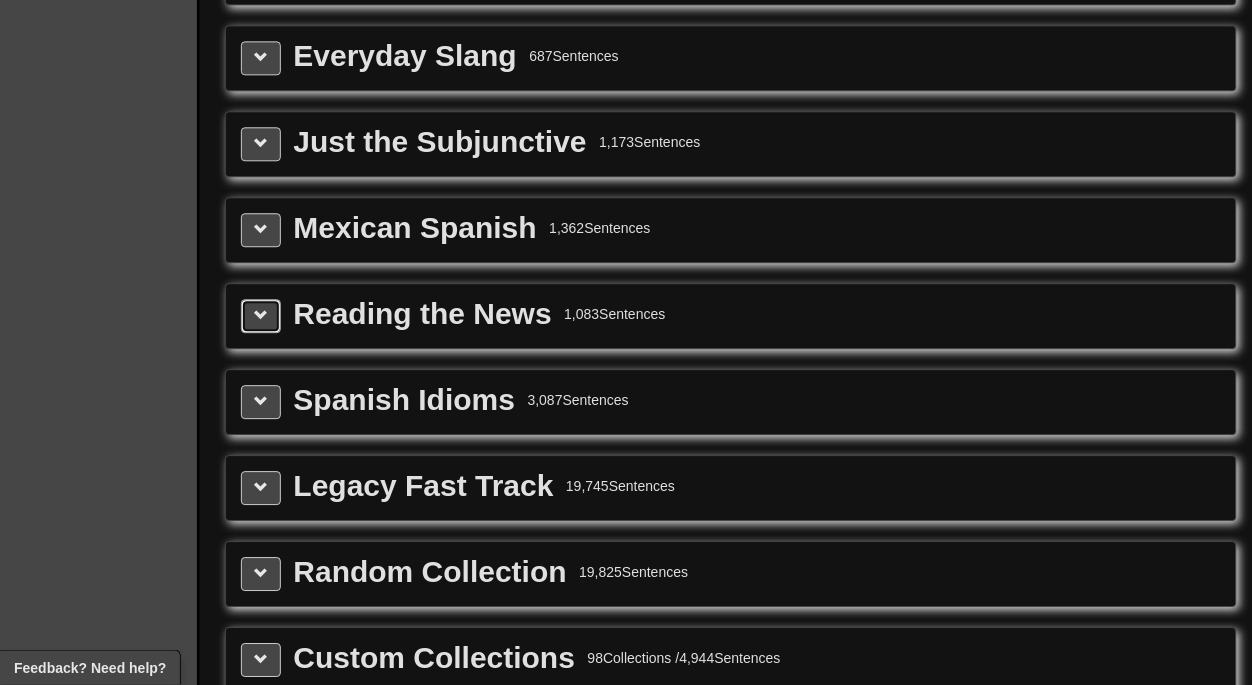 click at bounding box center [261, 316] 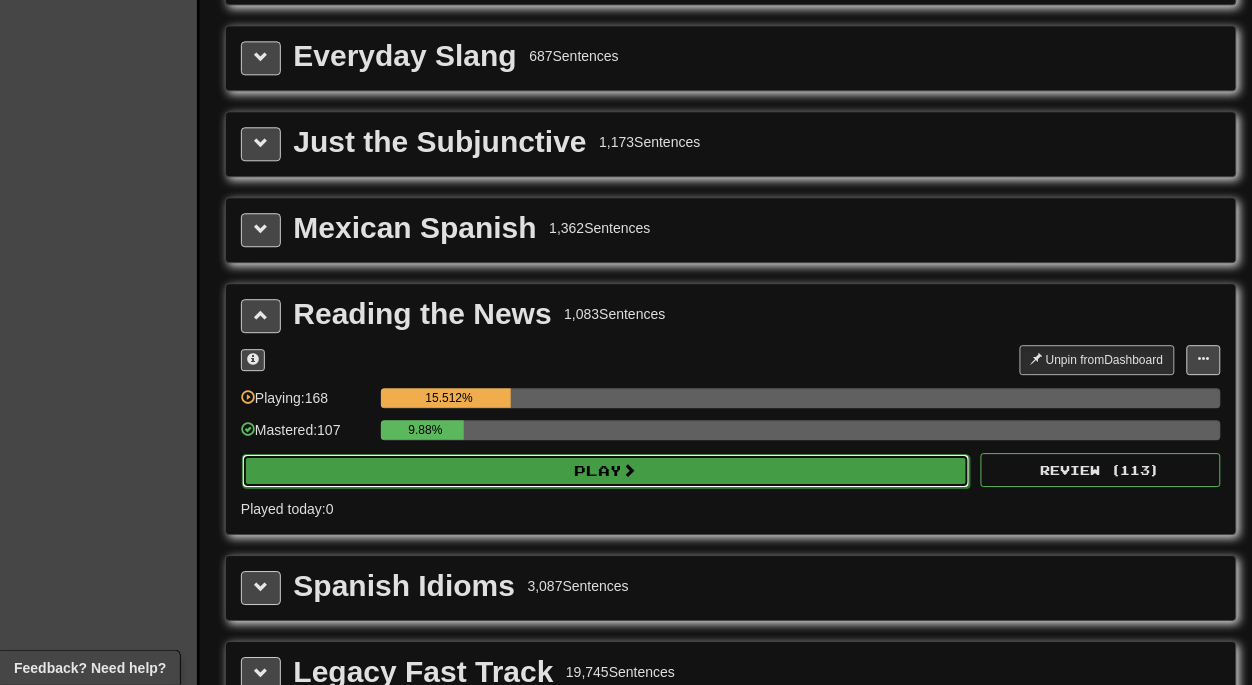 click on "Play" at bounding box center (606, 471) 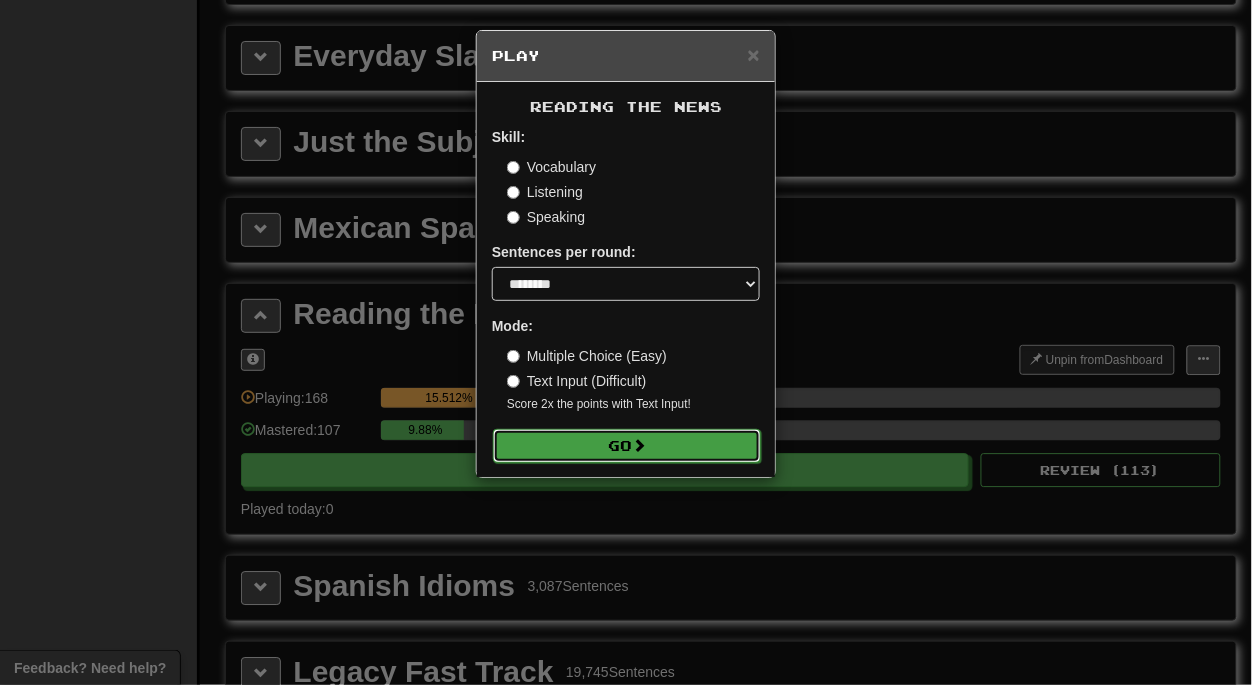 click on "Go" at bounding box center [627, 446] 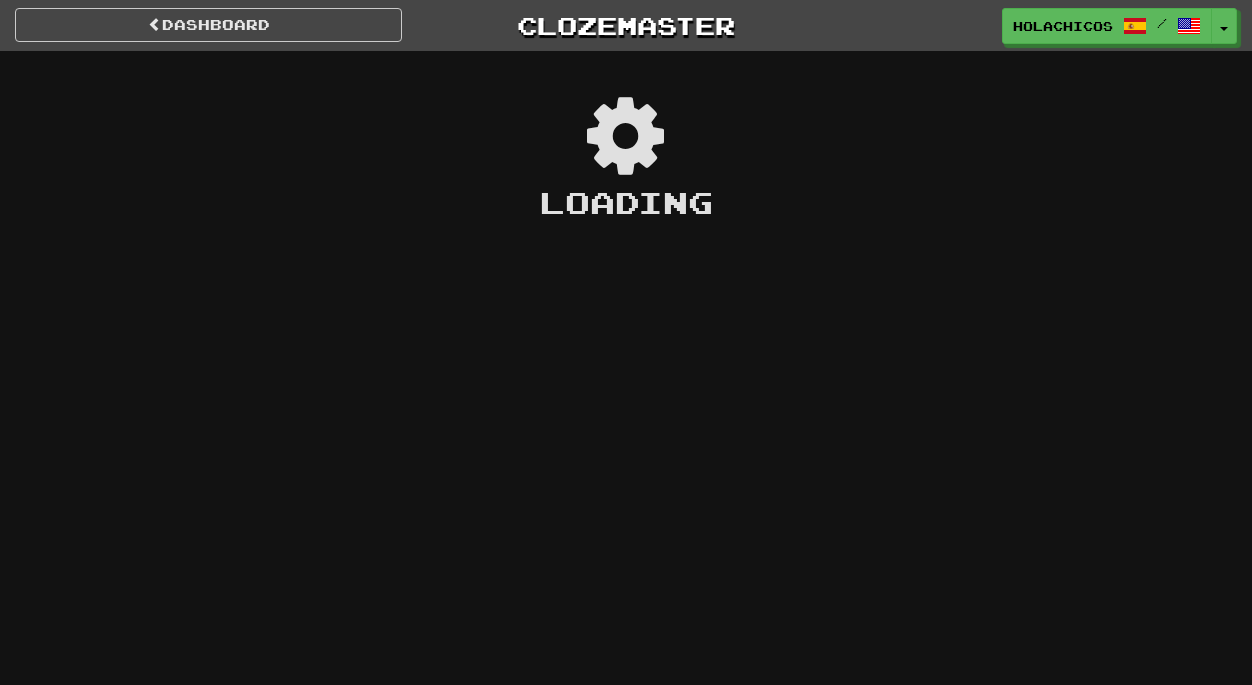 scroll, scrollTop: 0, scrollLeft: 0, axis: both 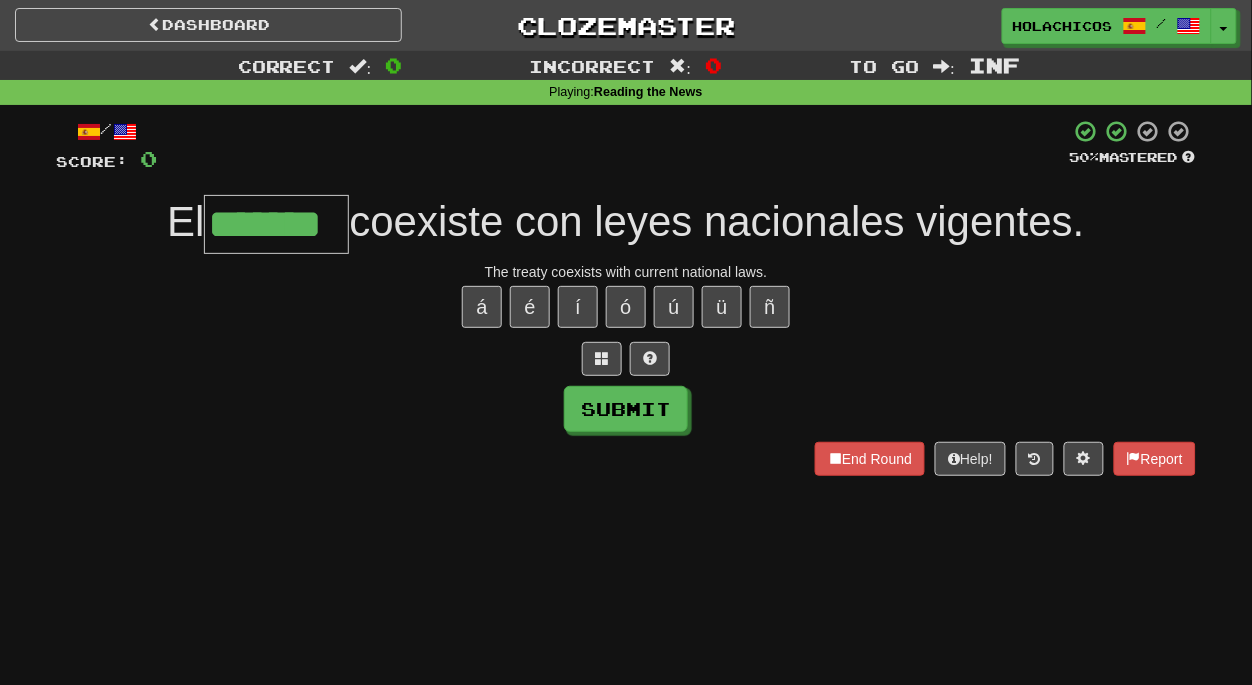 type on "*******" 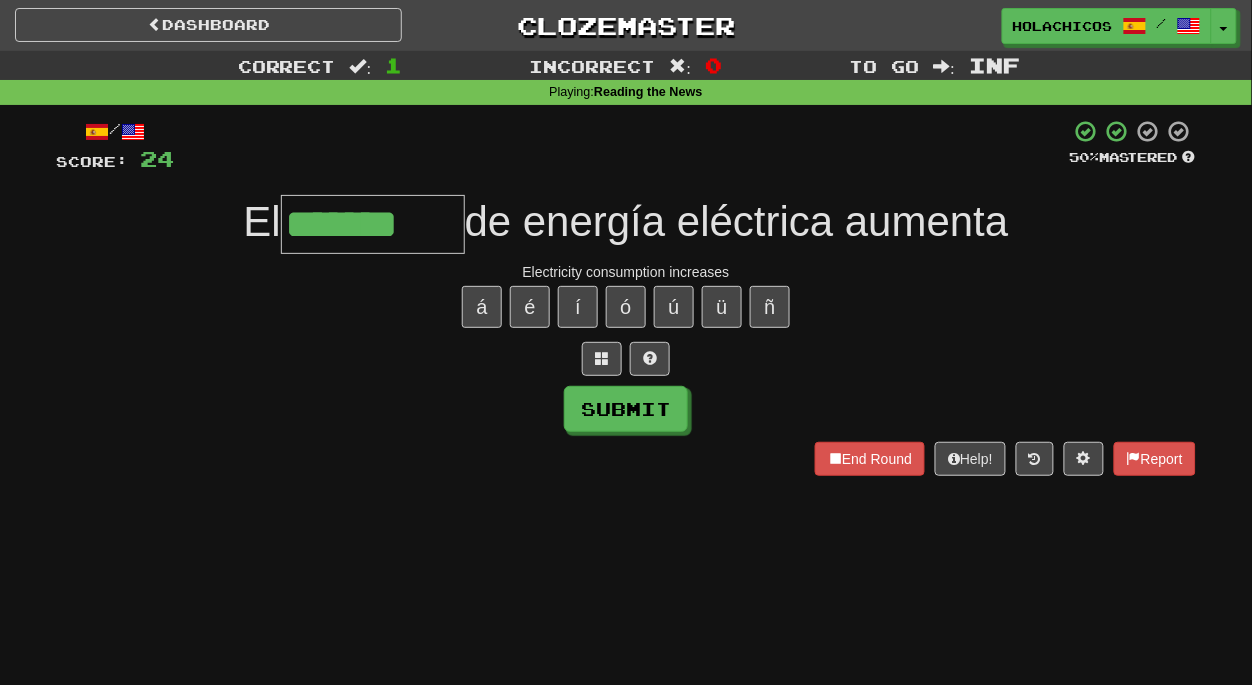 type on "*******" 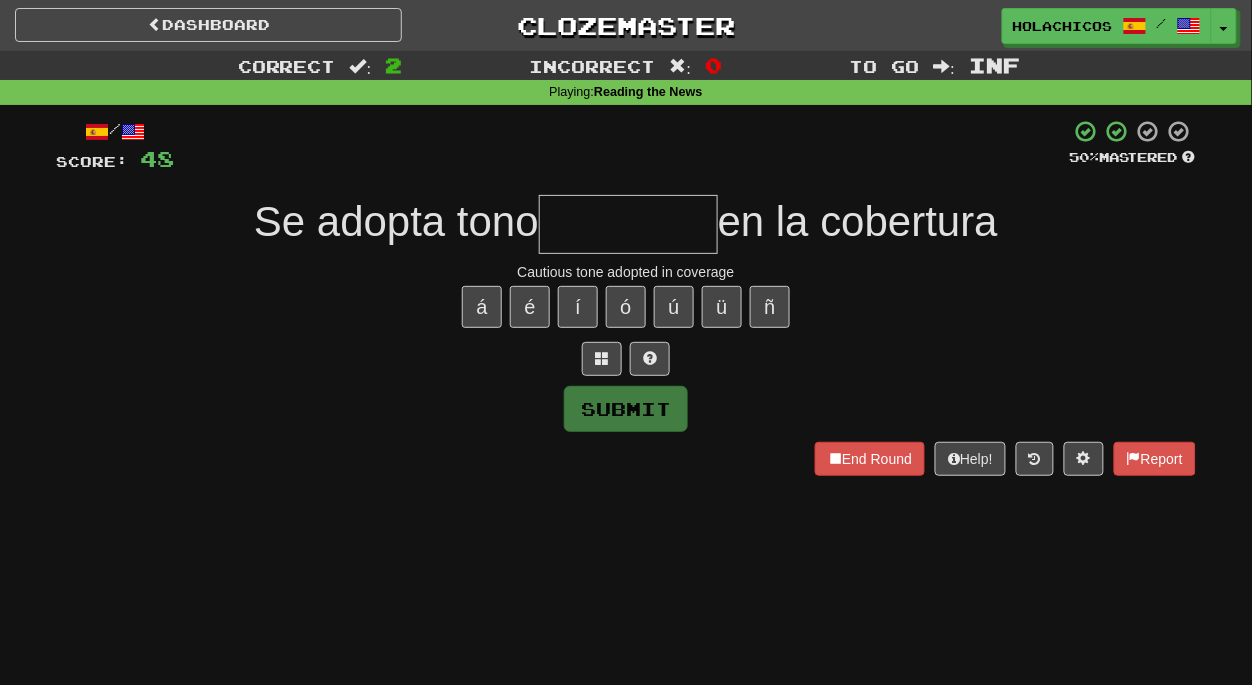 type on "*" 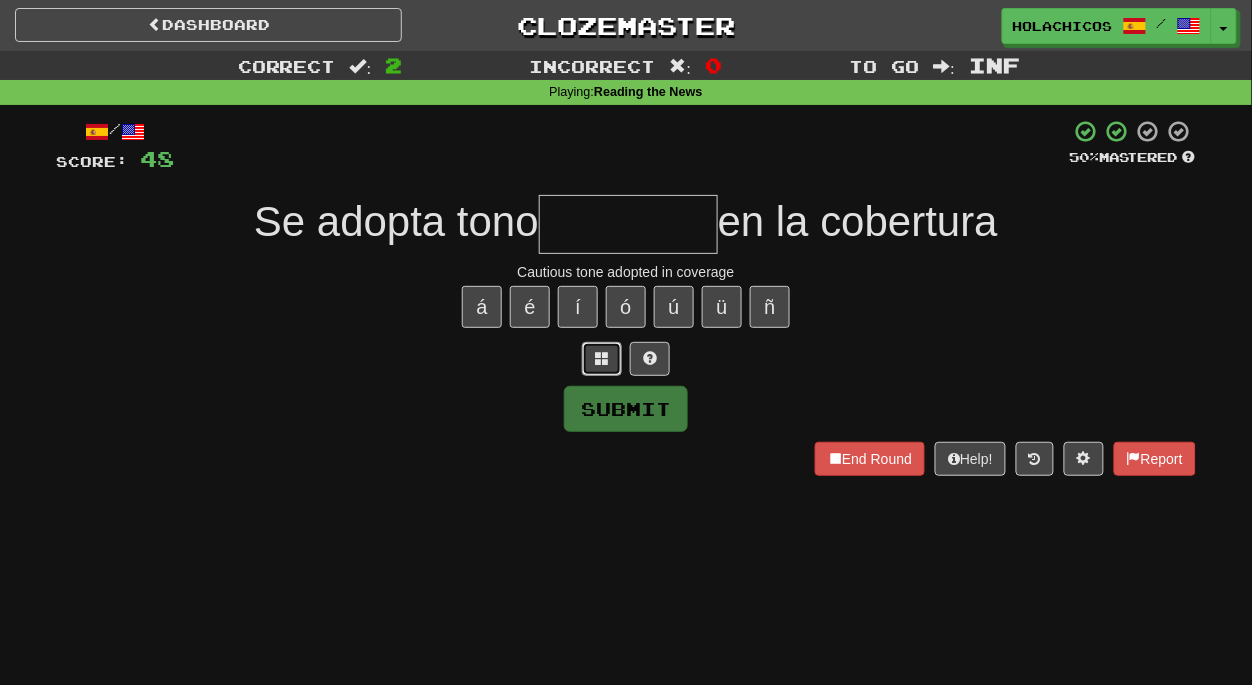 click at bounding box center [602, 358] 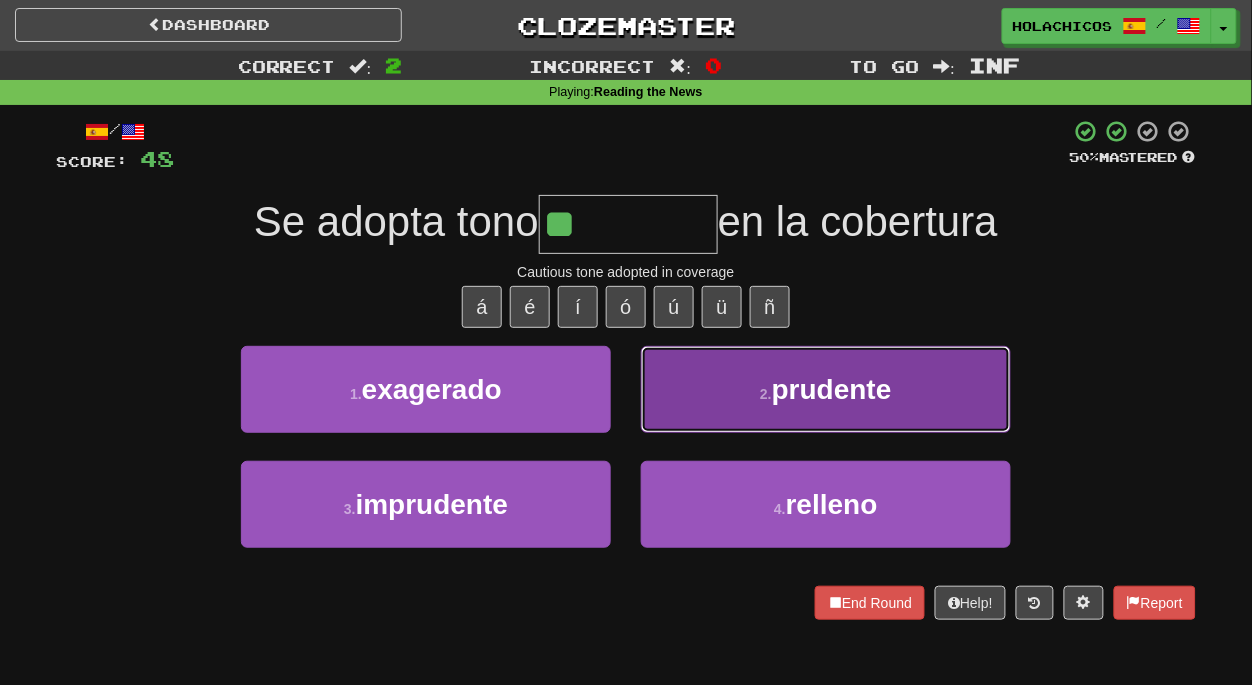 click on "2 ." at bounding box center [766, 394] 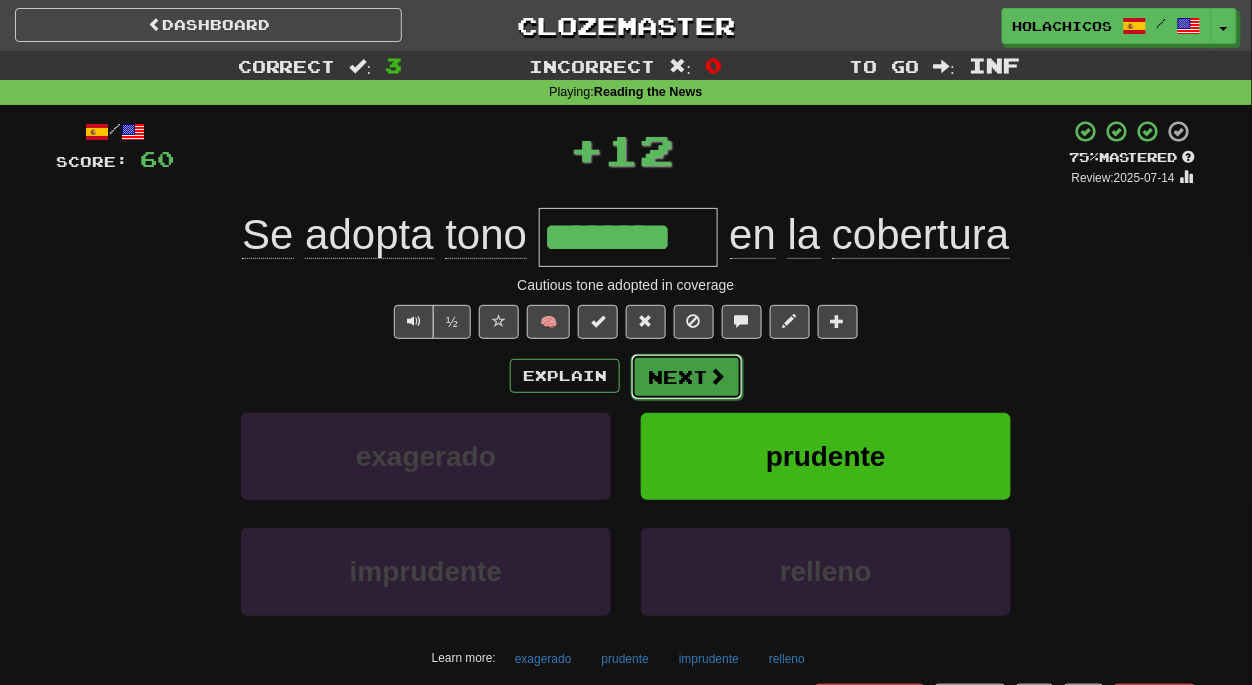 click on "Next" at bounding box center (687, 377) 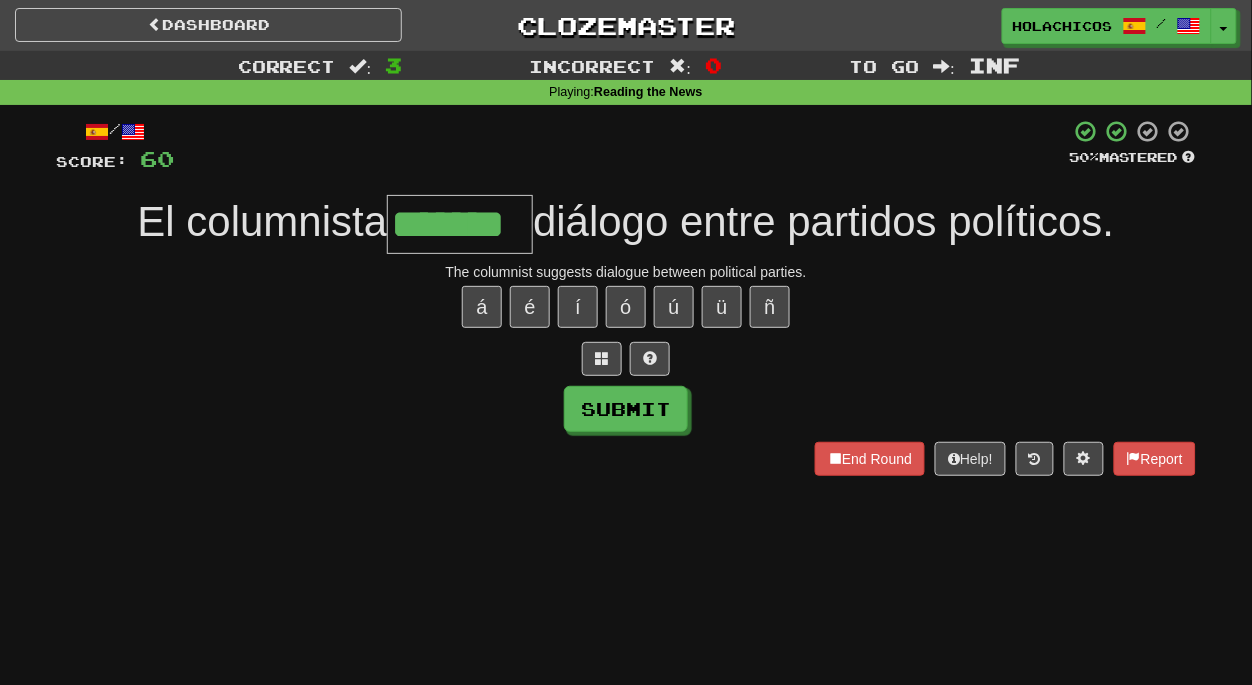 type on "*******" 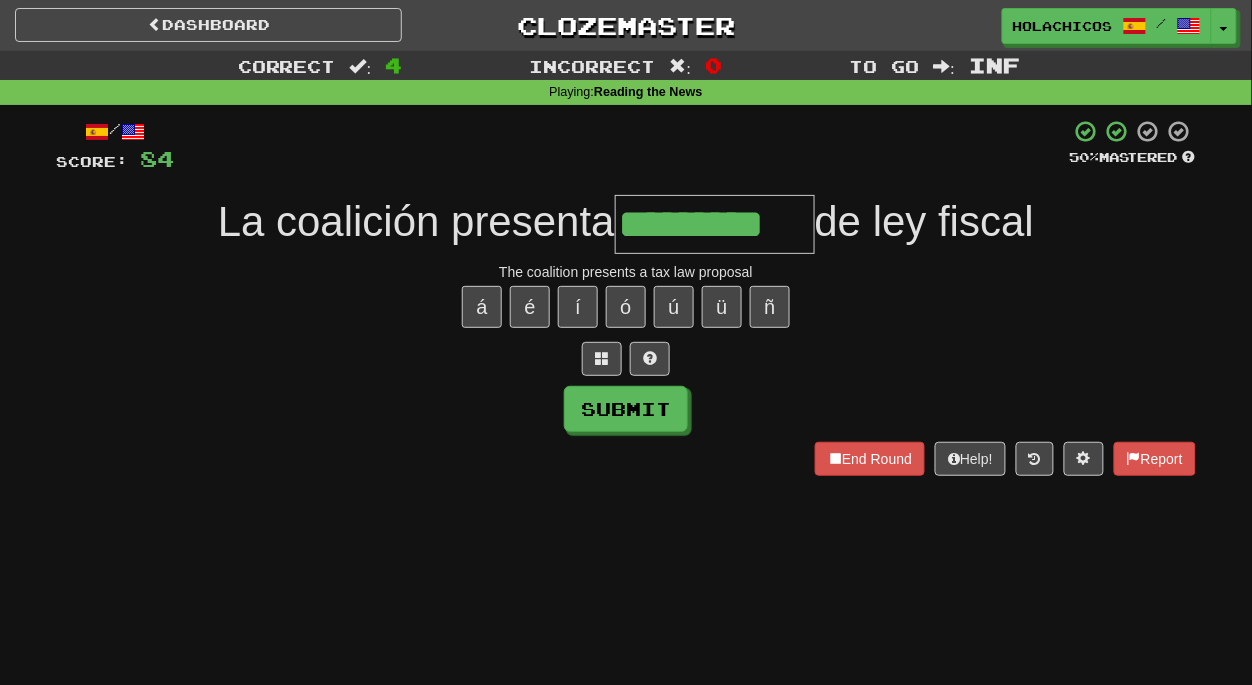 type on "*********" 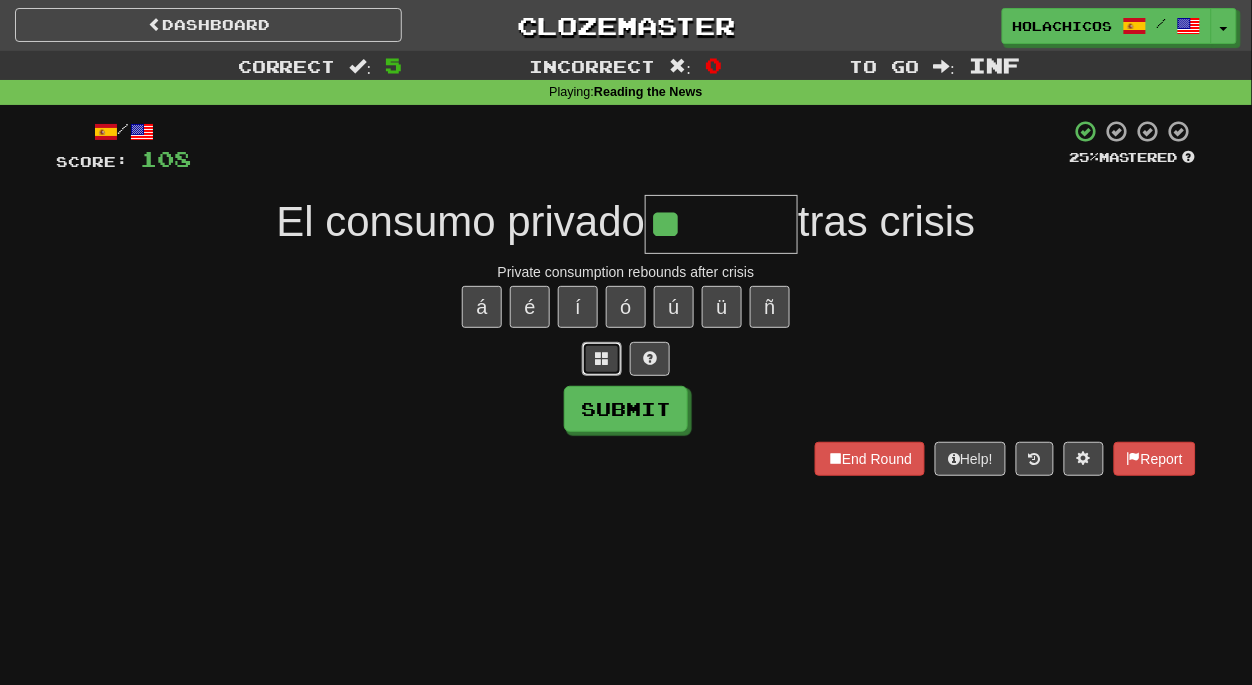 click at bounding box center (602, 358) 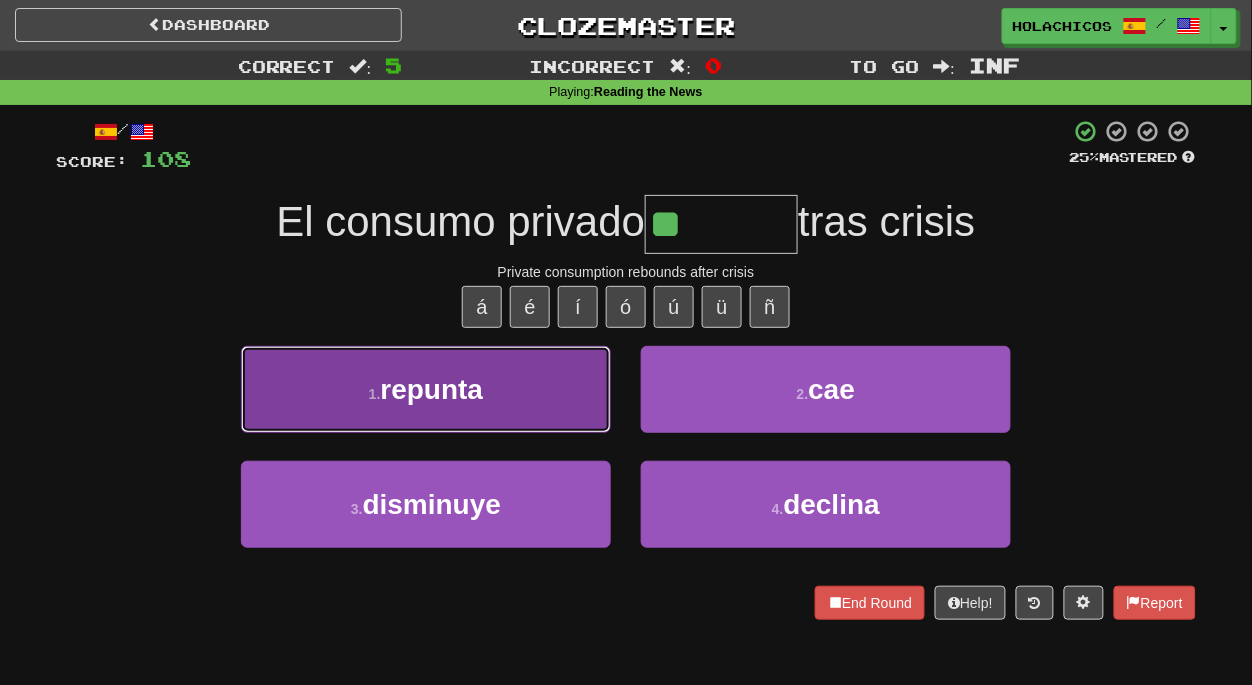 click on "1 .  repunta" at bounding box center (426, 389) 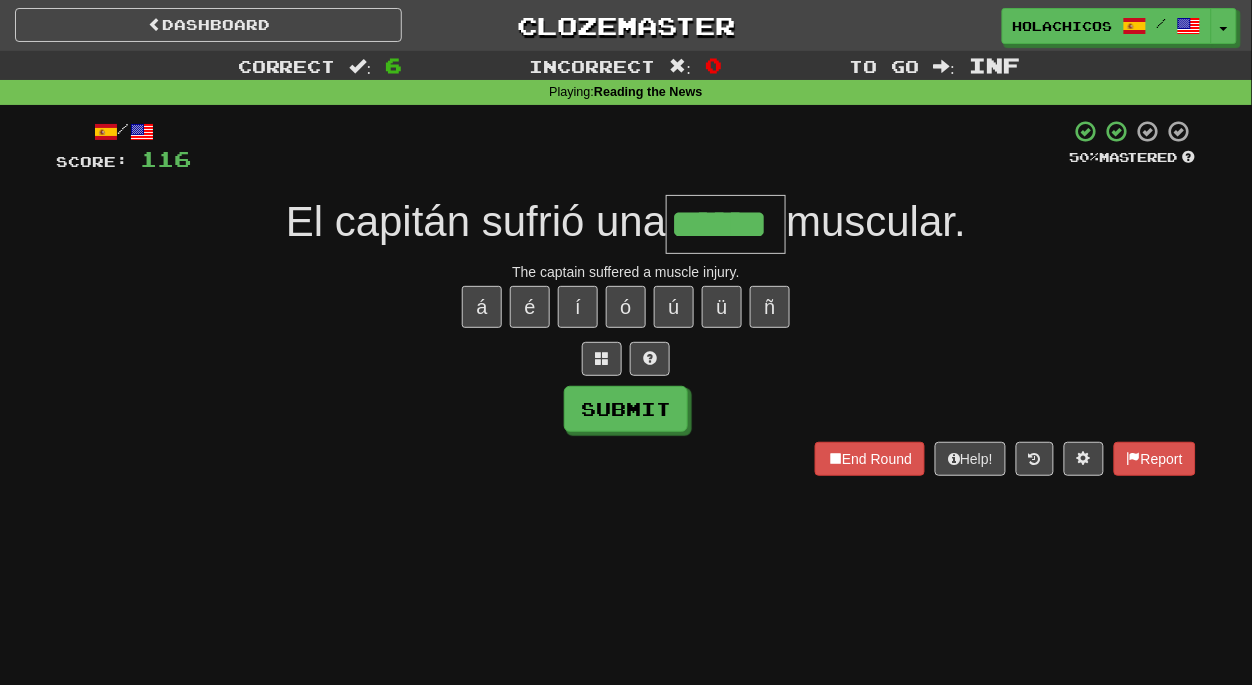 type on "******" 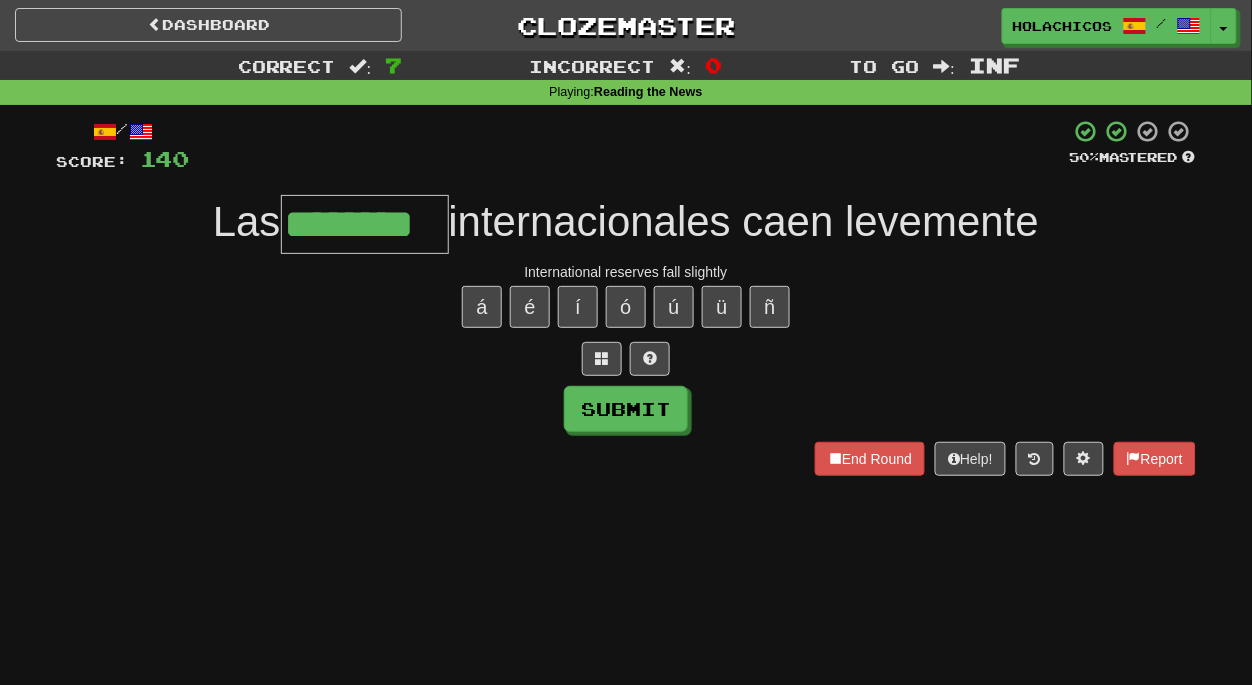 type on "********" 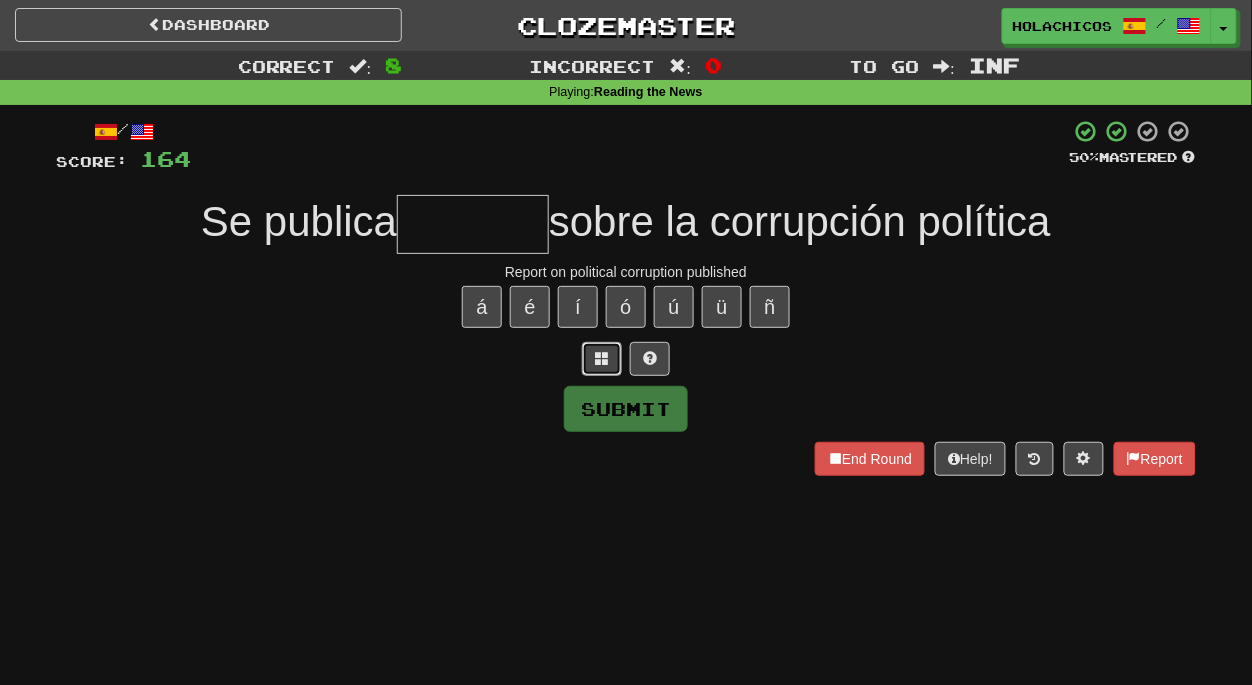 click at bounding box center (602, 358) 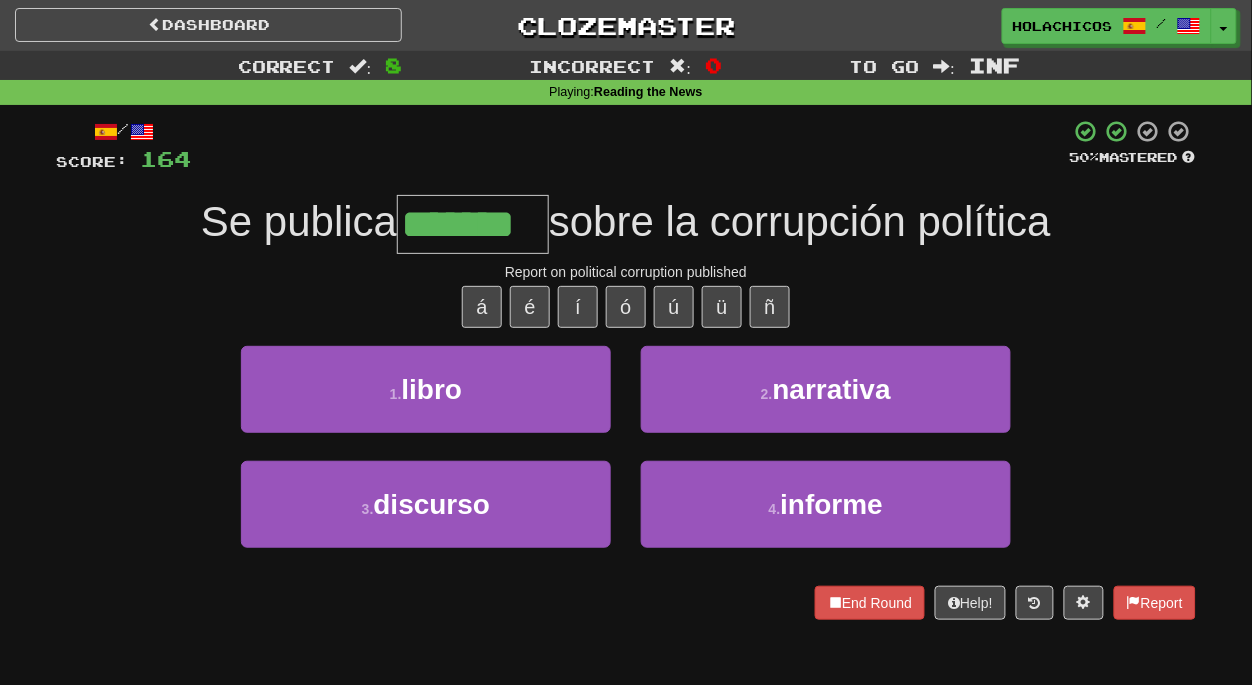 type on "*******" 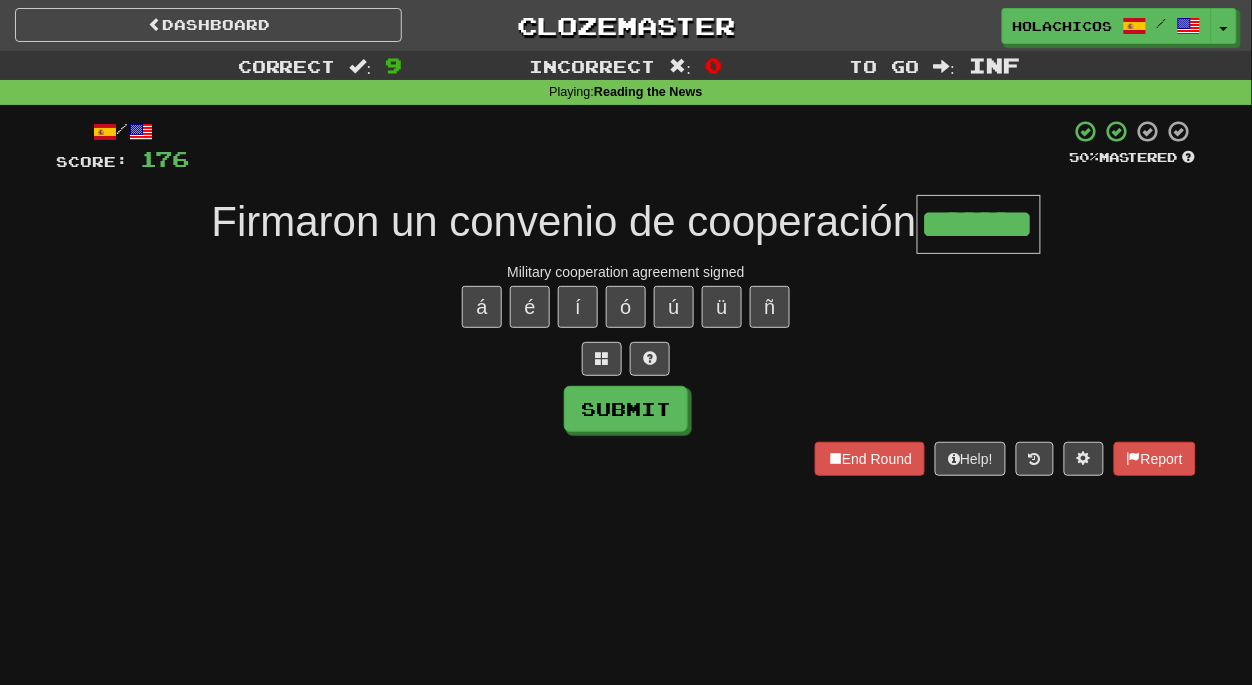 type on "*******" 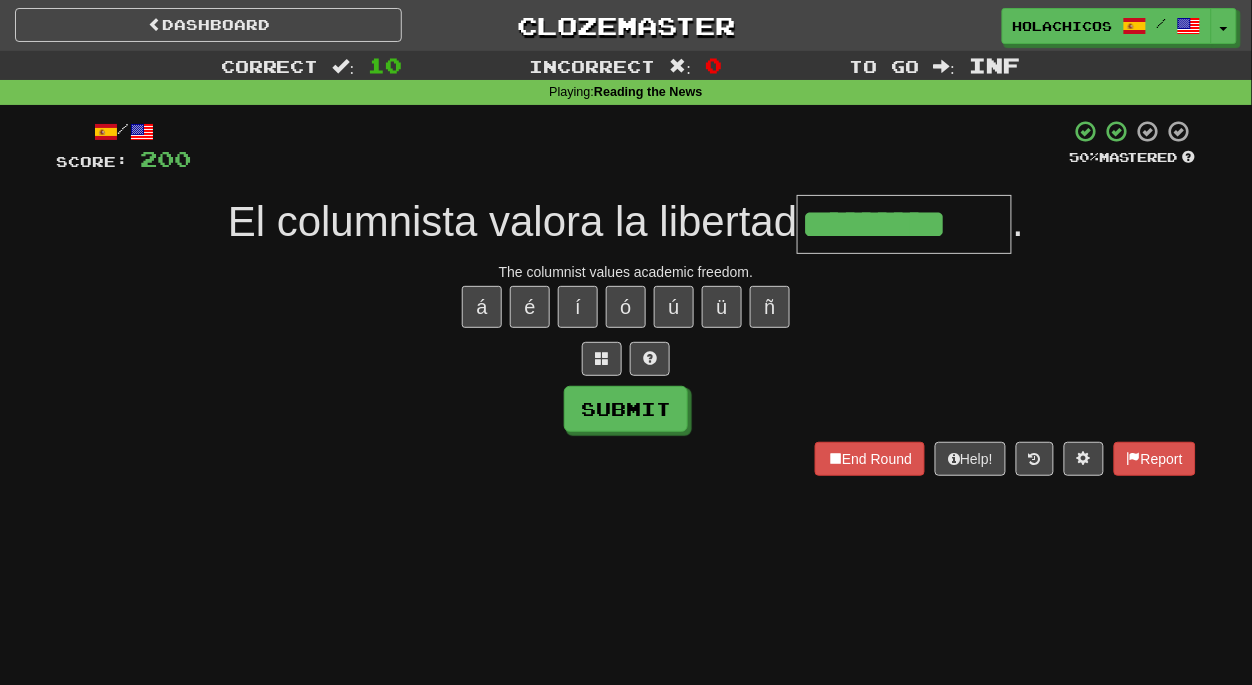 type on "*********" 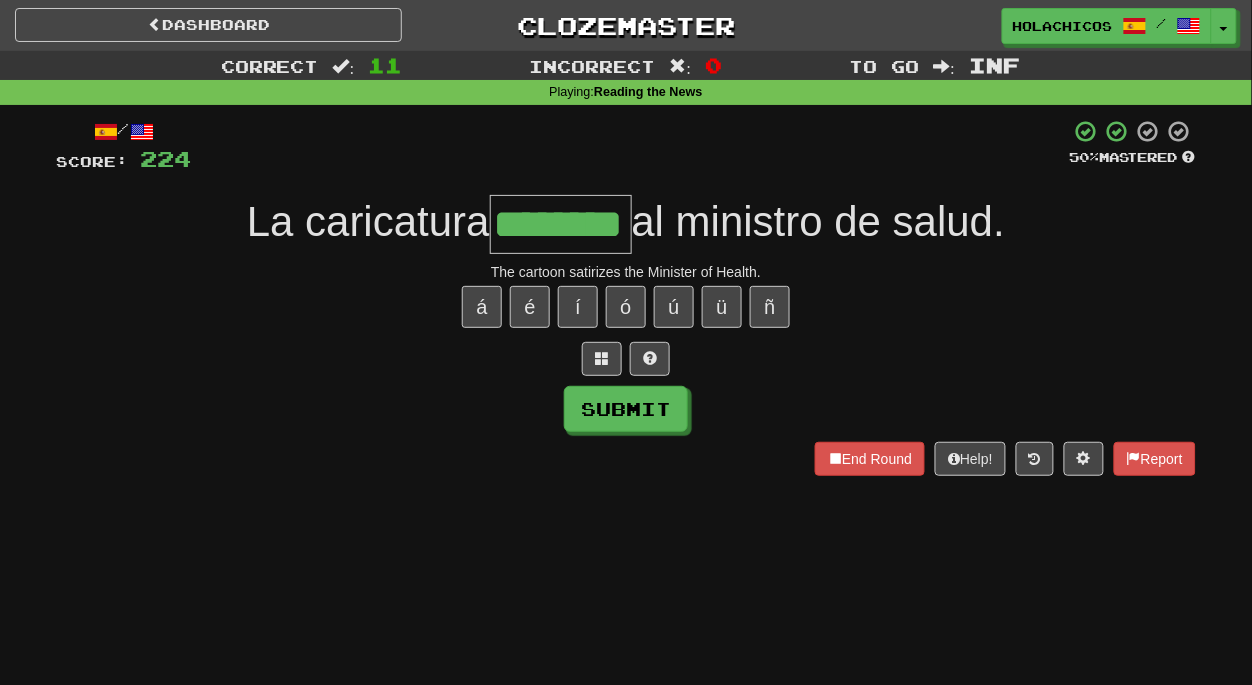 type on "********" 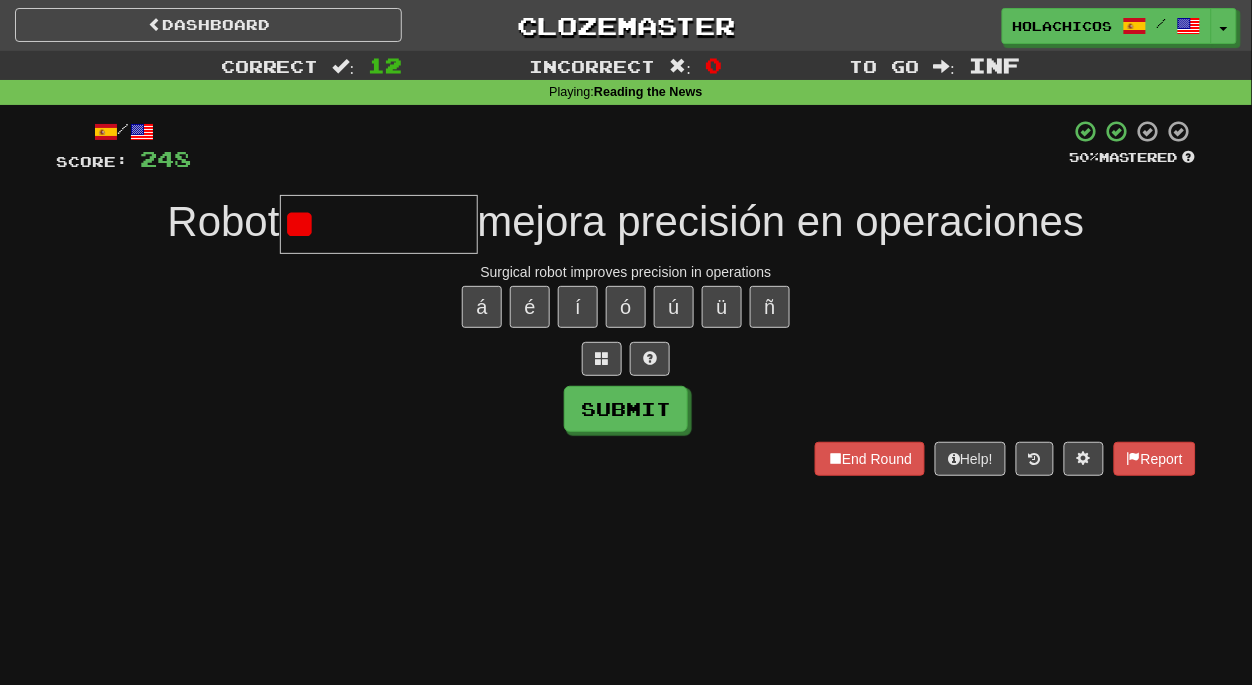 type on "*" 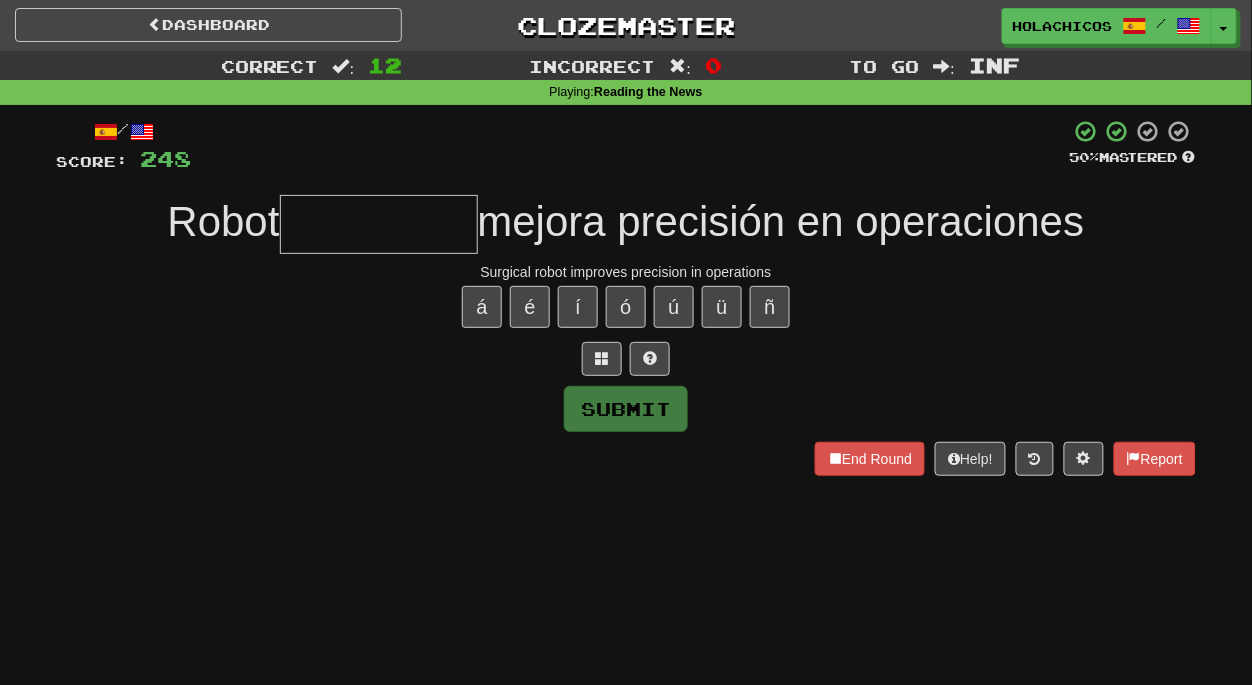 type on "*" 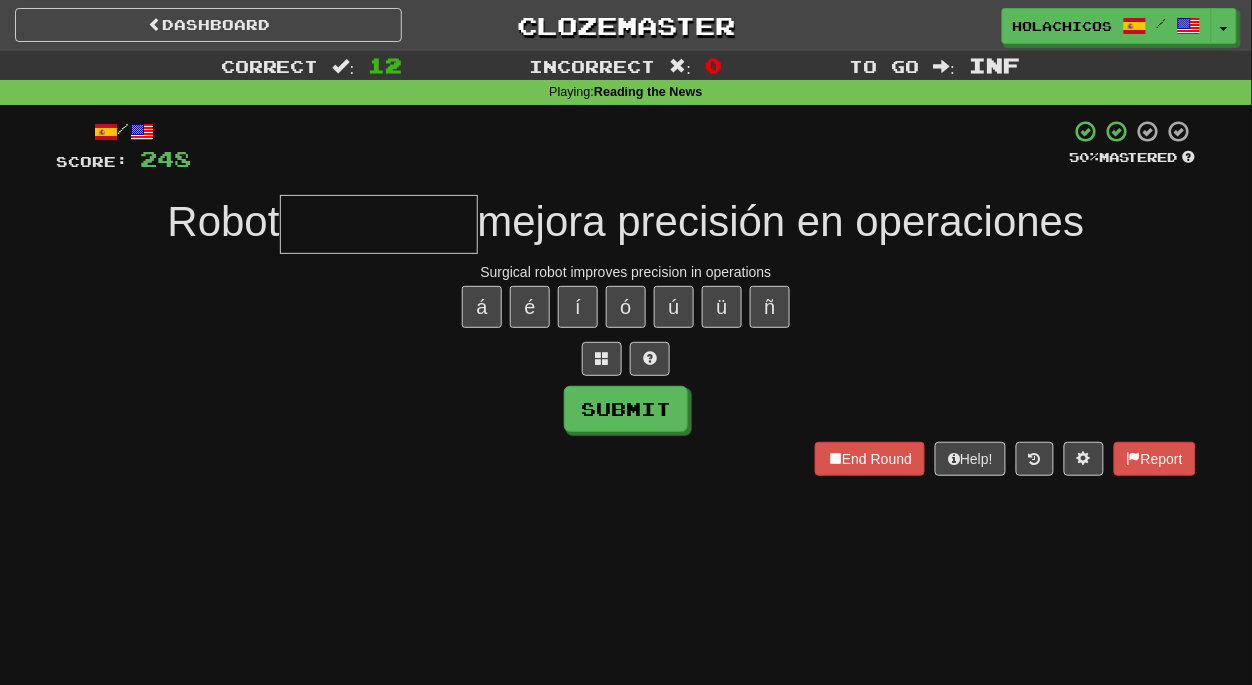 type on "*" 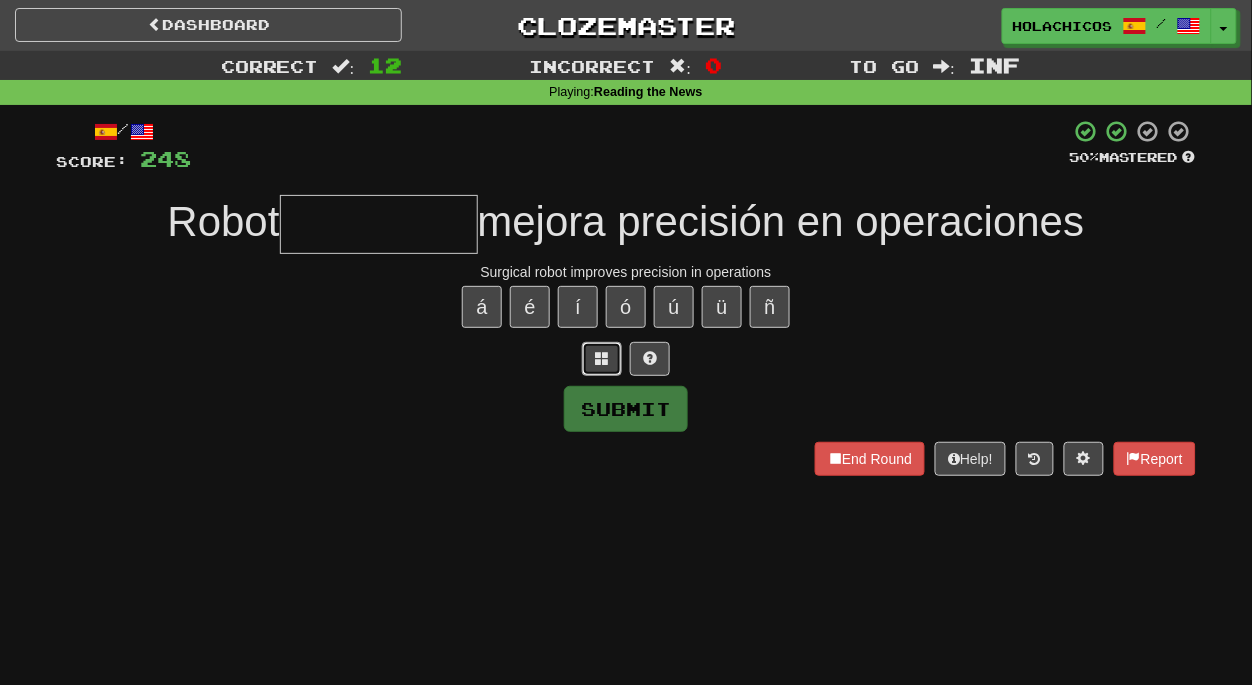 click at bounding box center [602, 358] 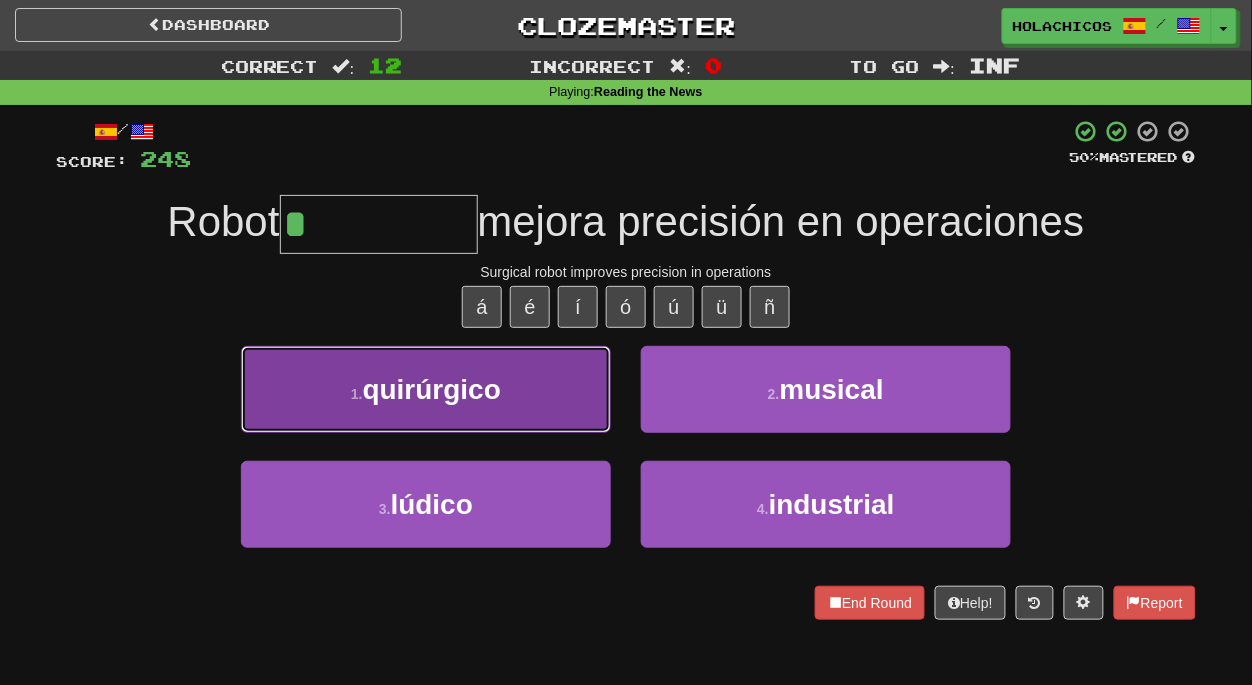 click on "quirúrgico" at bounding box center [432, 389] 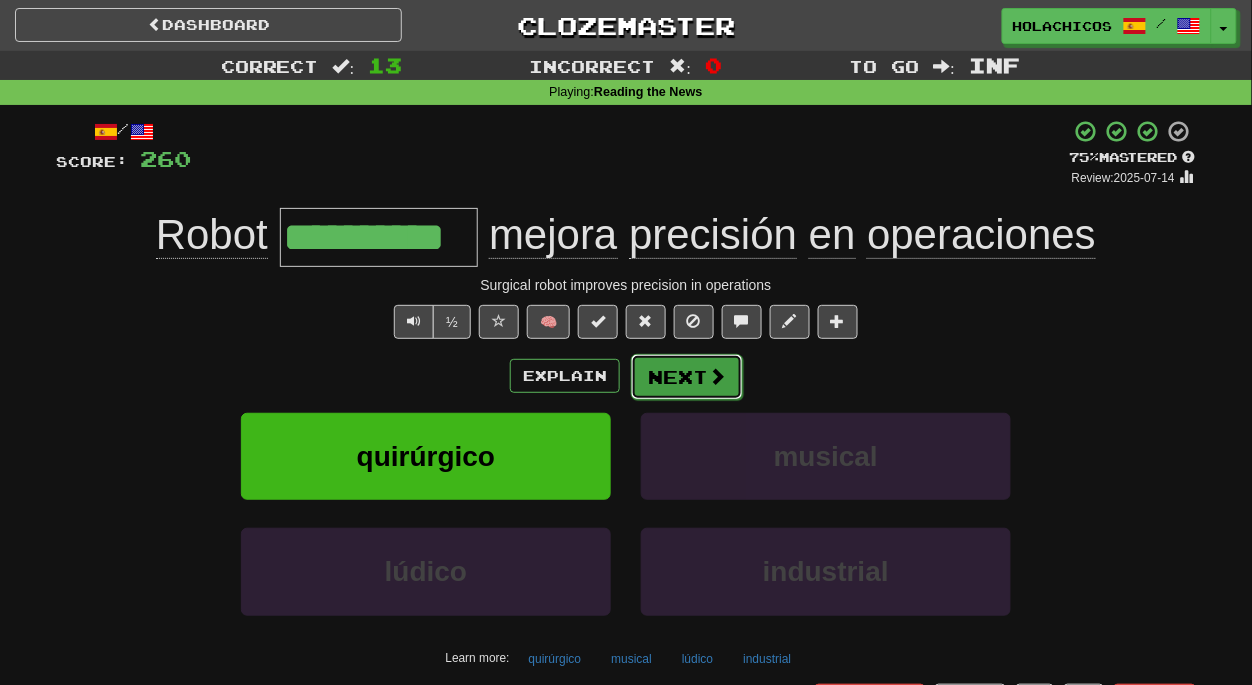 click on "Next" at bounding box center (687, 377) 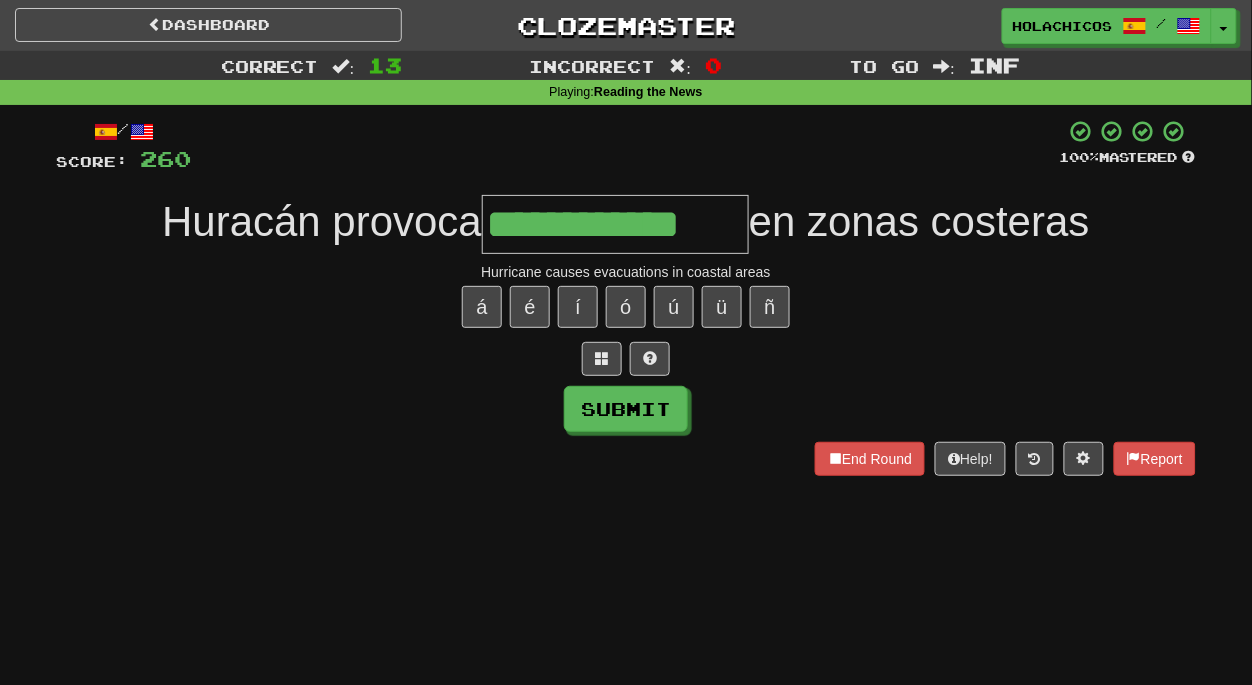 type on "**********" 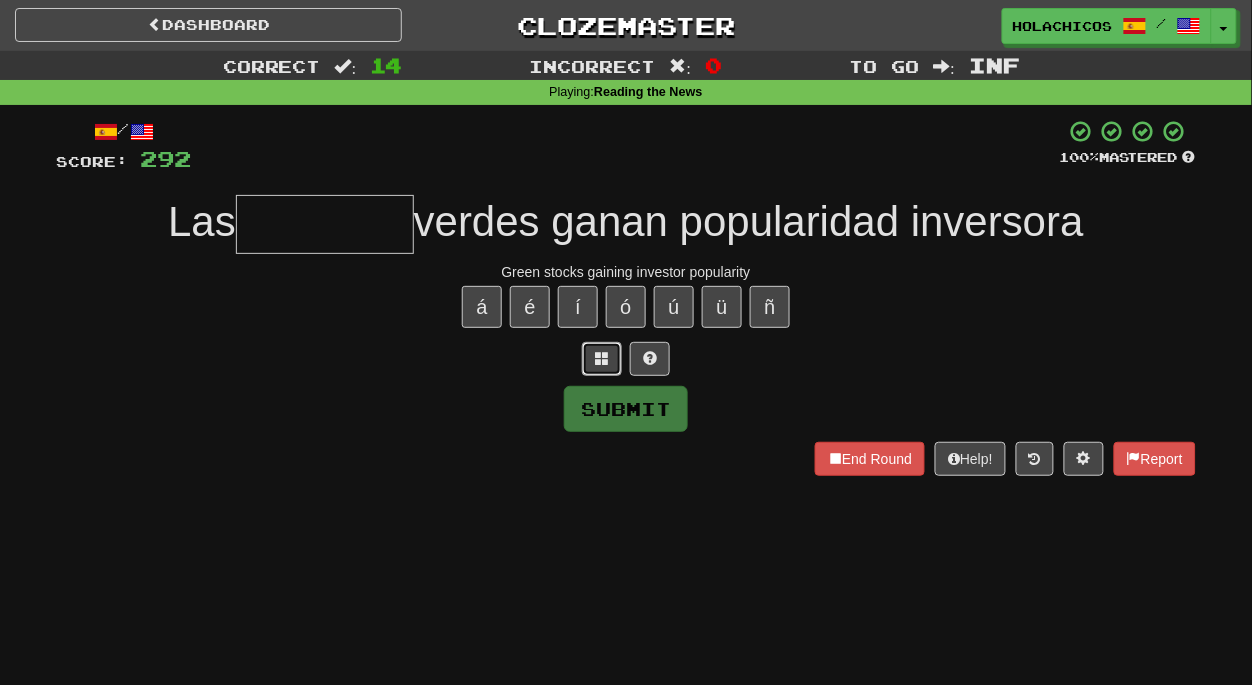 click at bounding box center [602, 358] 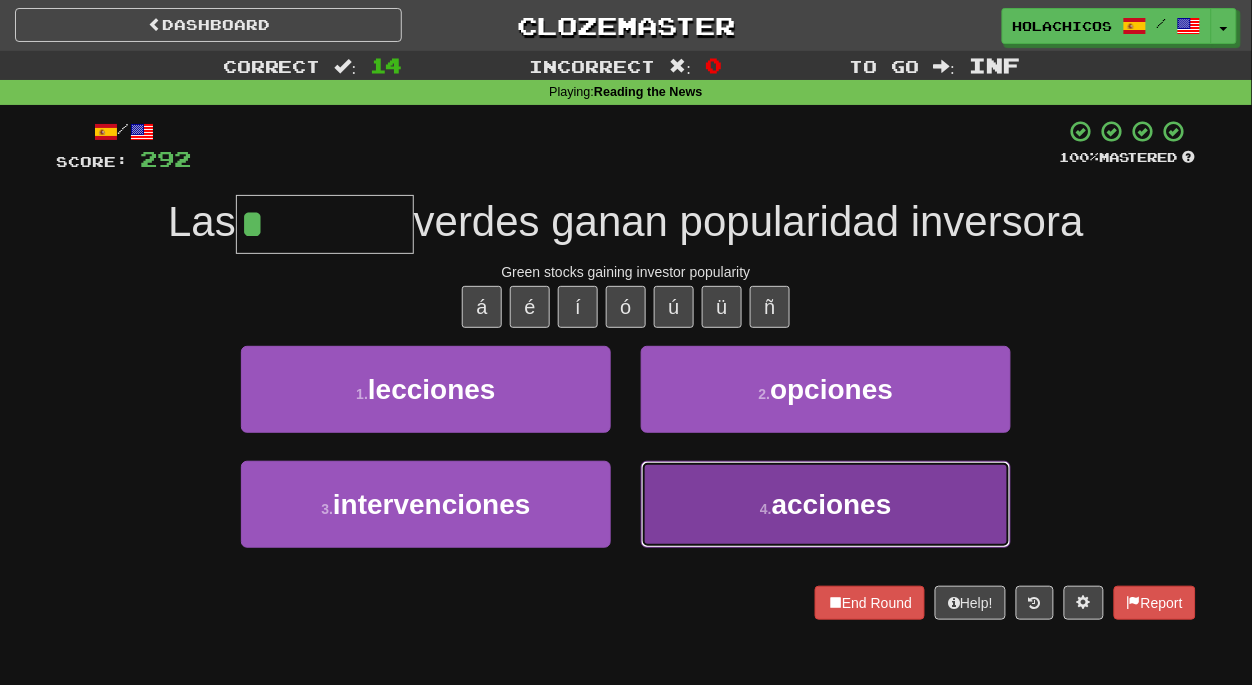 click on "acciones" at bounding box center (832, 504) 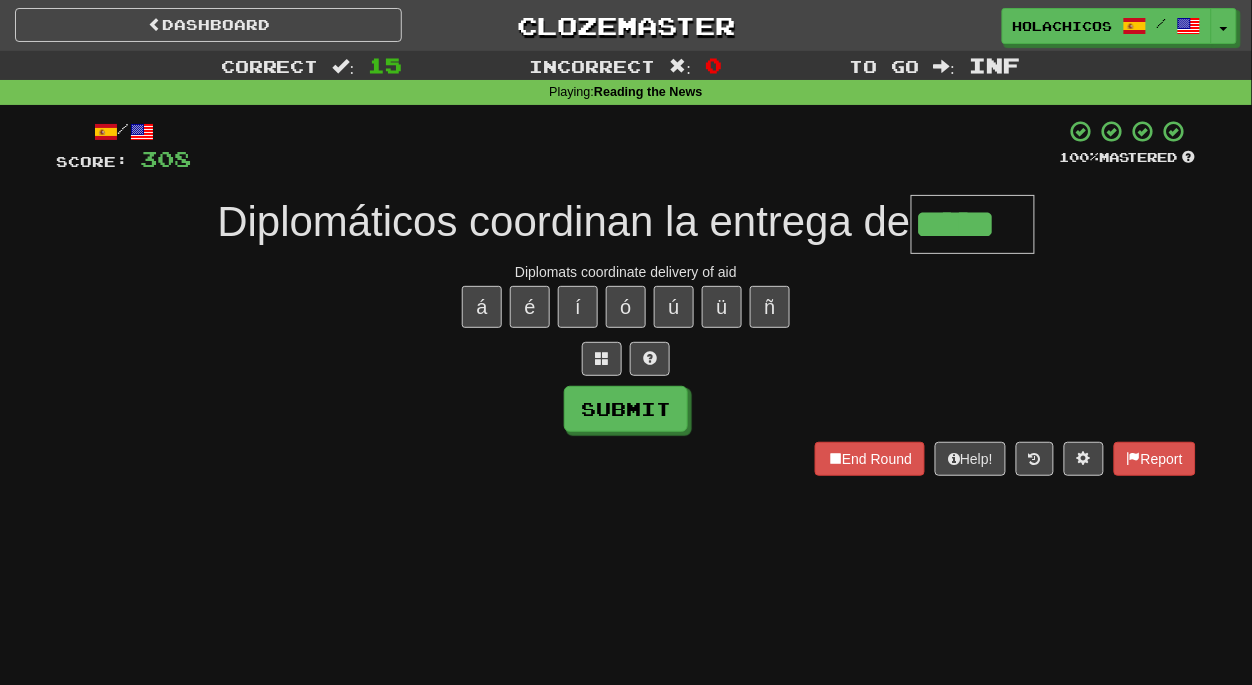 type on "*****" 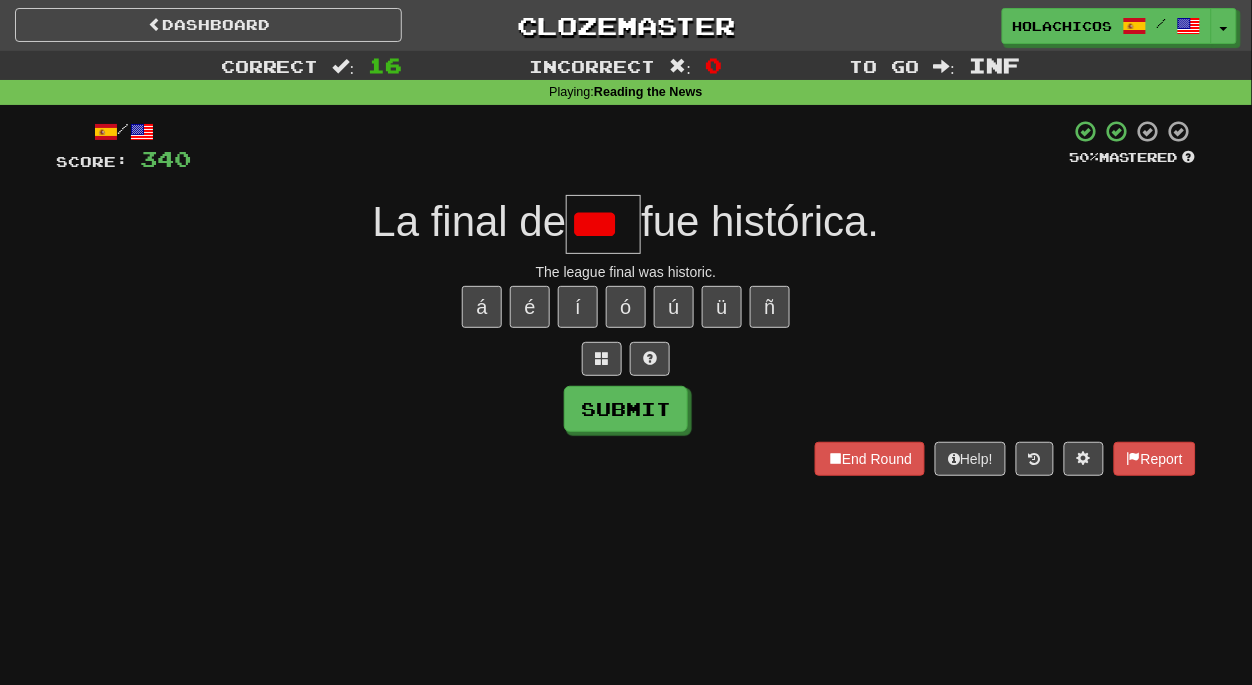 scroll, scrollTop: 0, scrollLeft: 0, axis: both 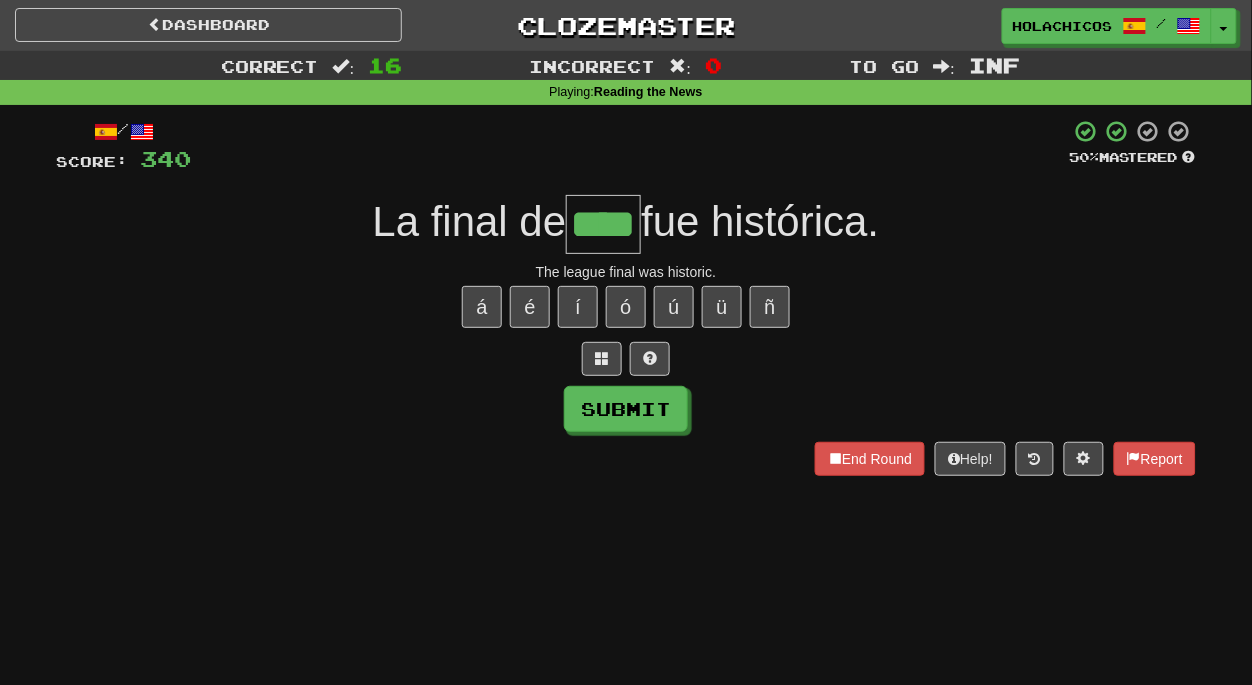 type on "****" 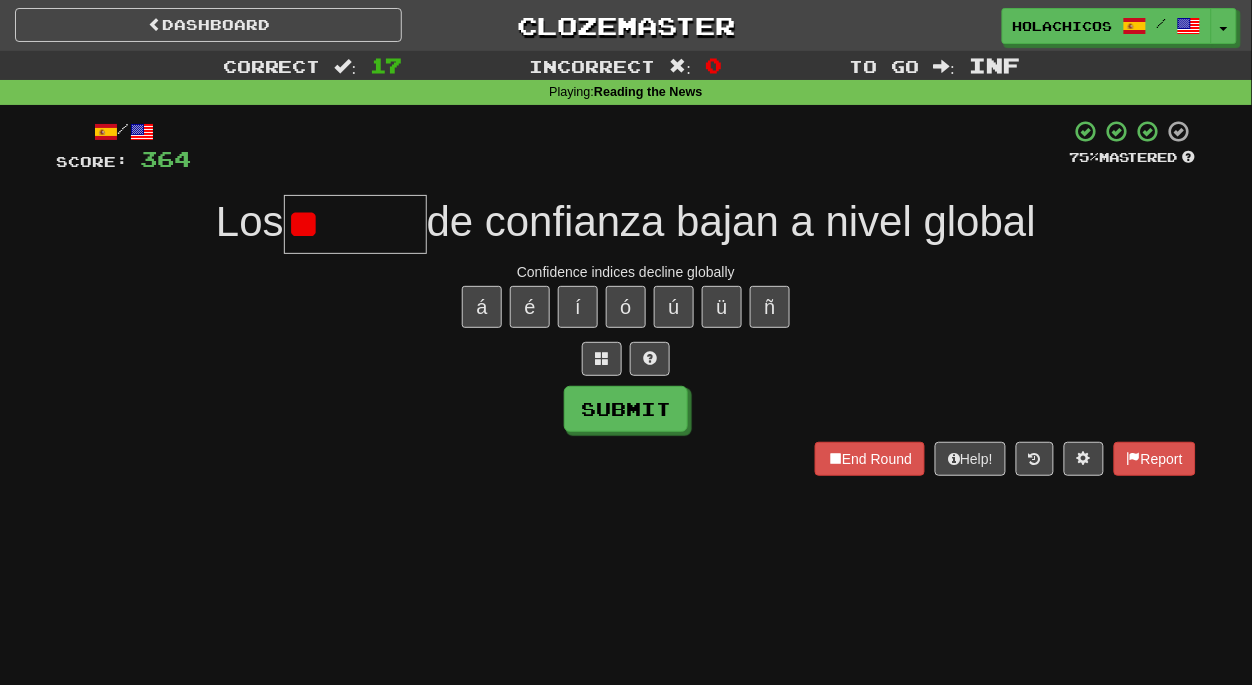 type on "*" 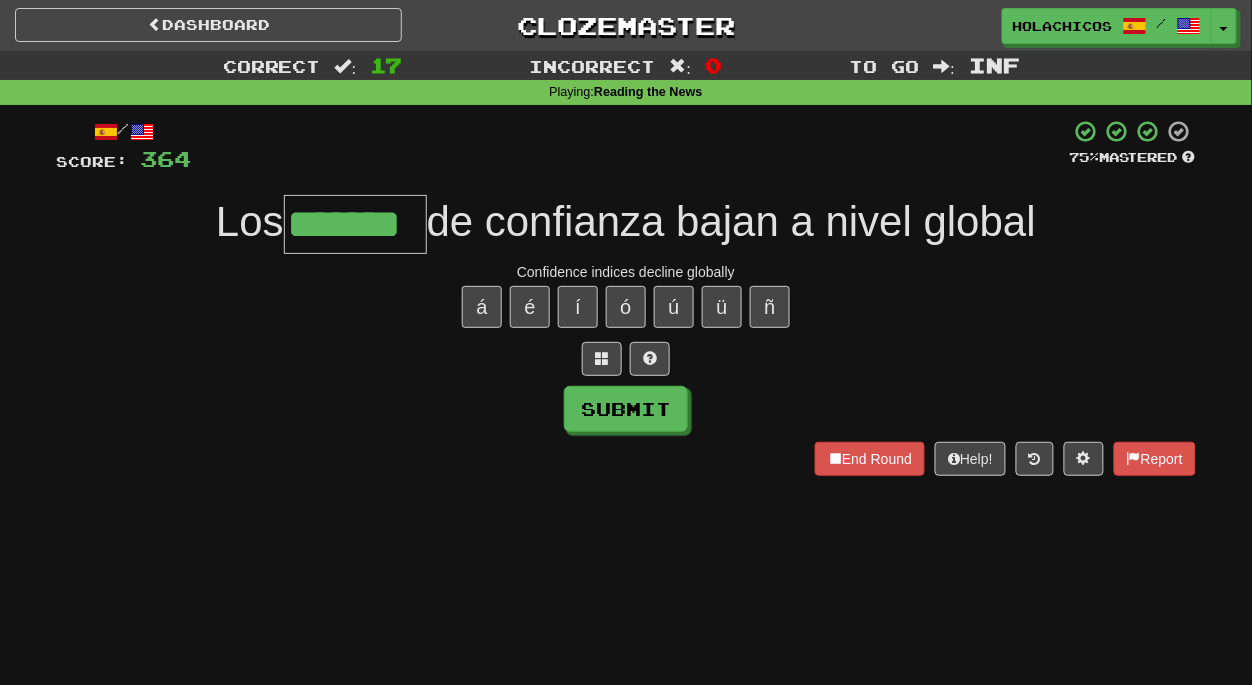 type on "*******" 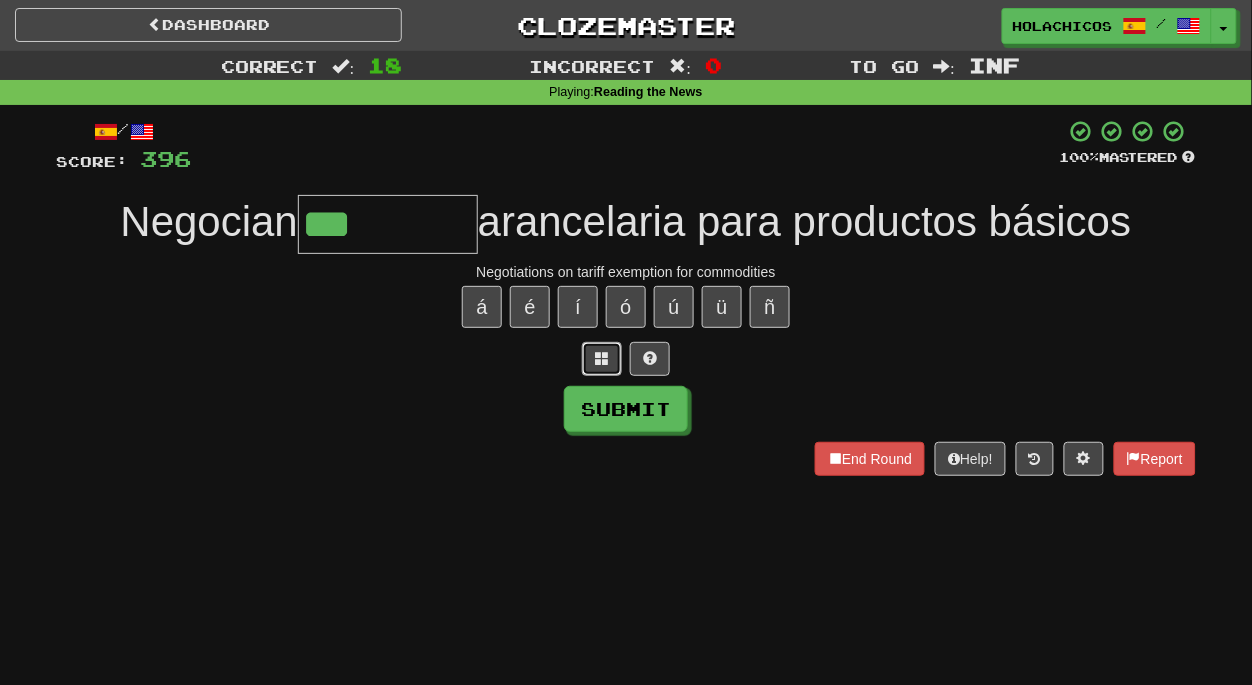 click at bounding box center (602, 358) 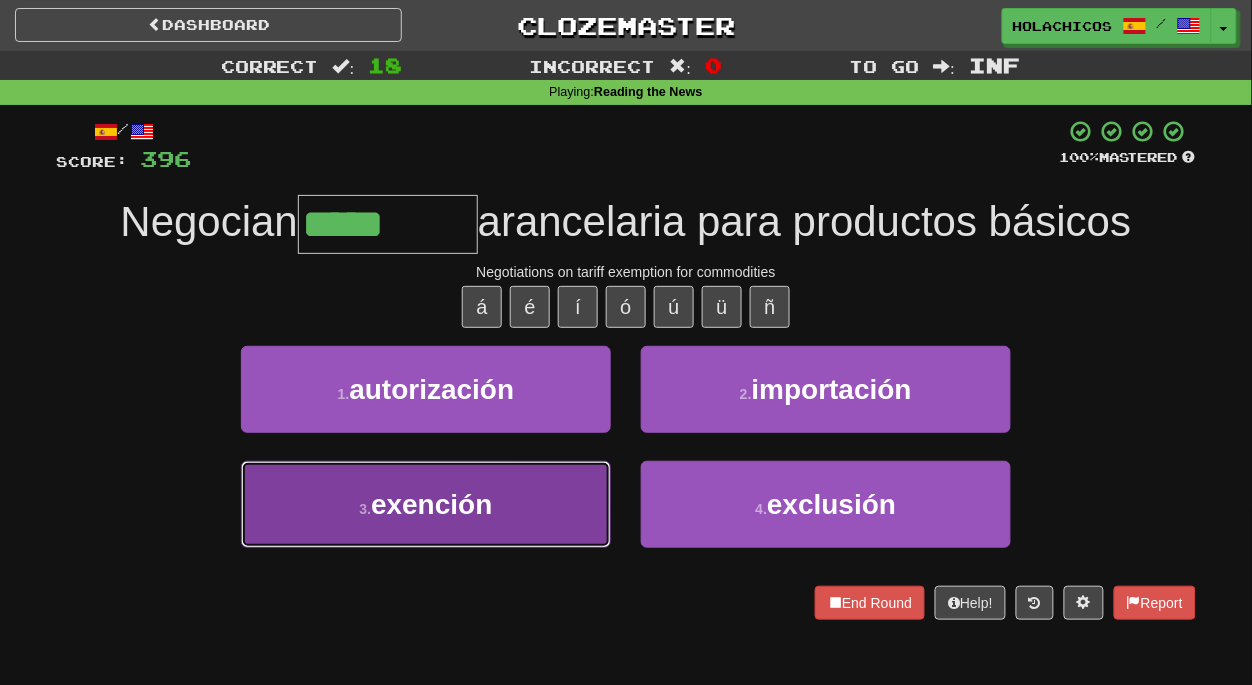 click on "3 .  exención" at bounding box center [426, 504] 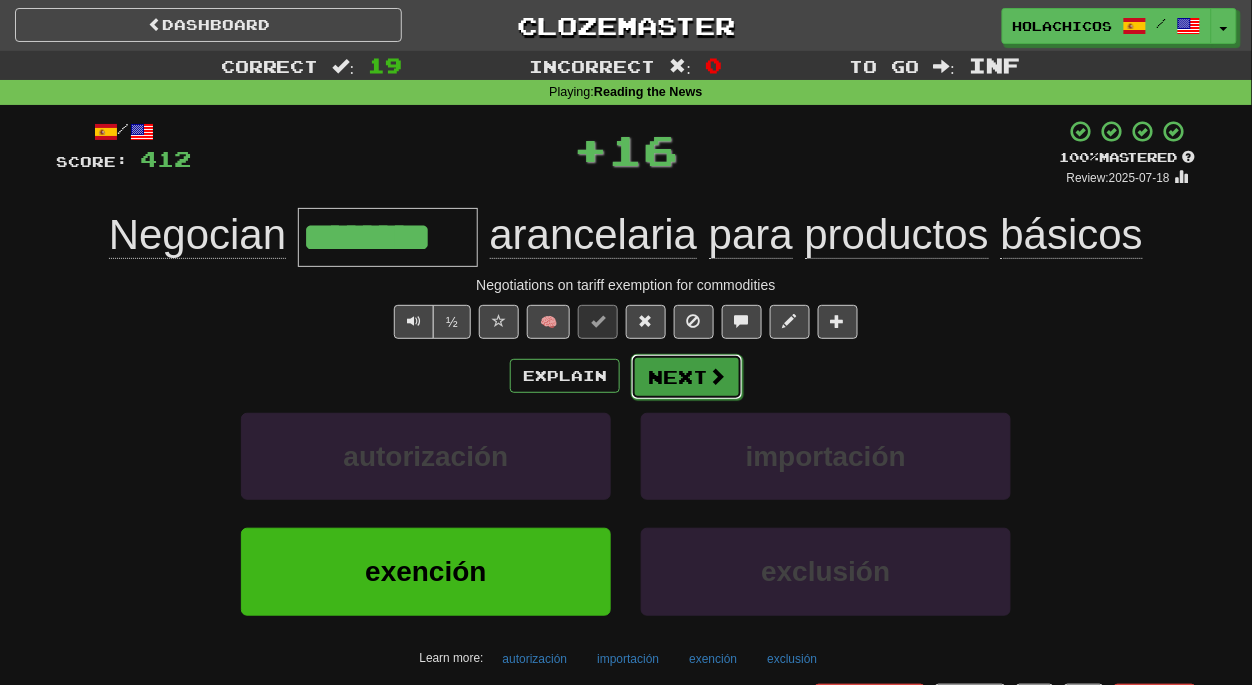 click on "Next" at bounding box center [687, 377] 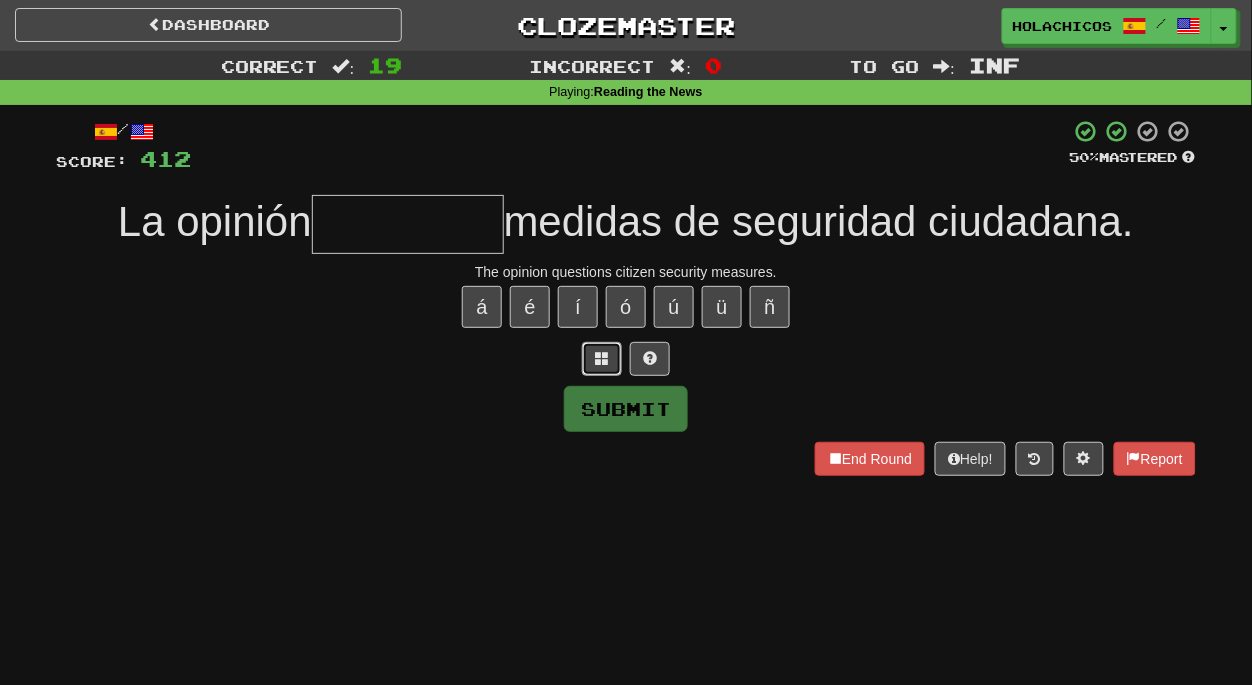 click at bounding box center (602, 358) 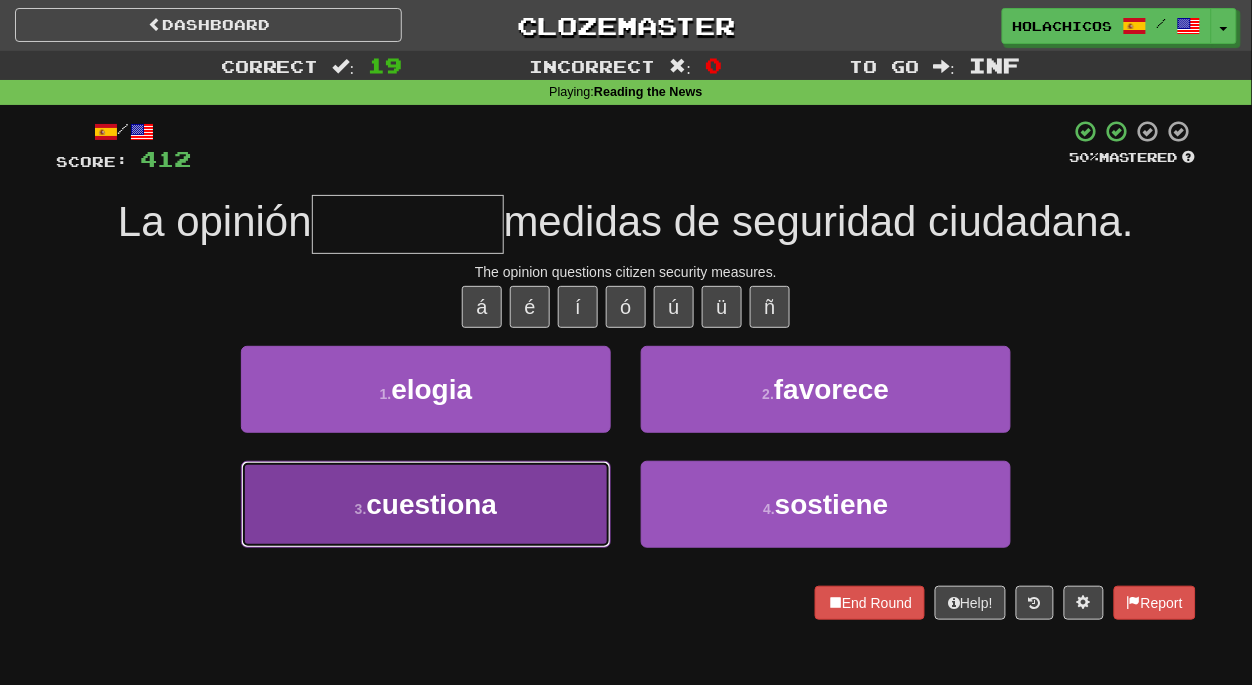click on "3 .  cuestiona" at bounding box center (426, 504) 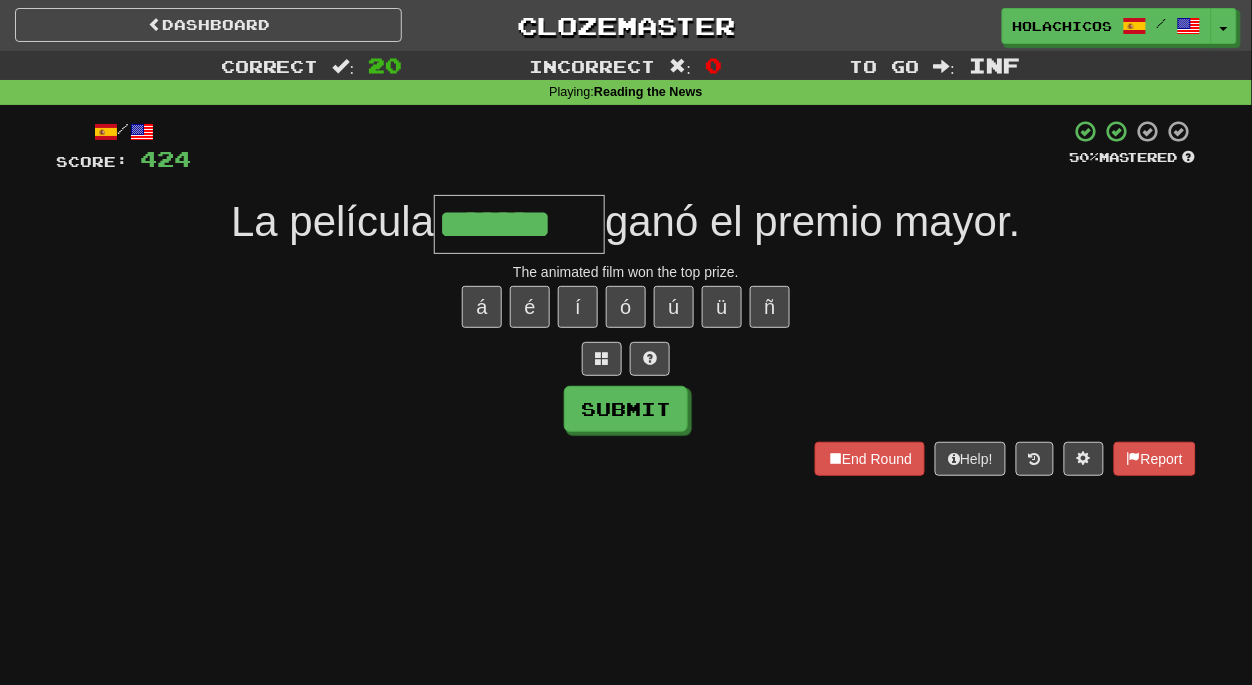 type on "*******" 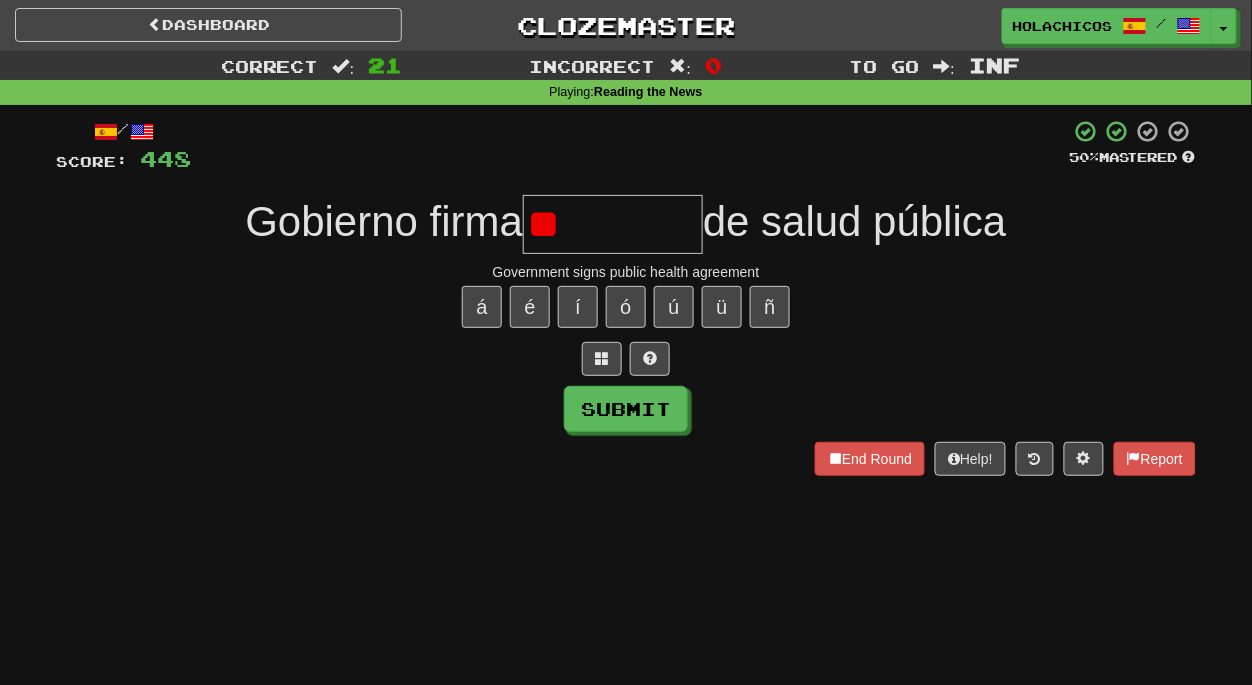 type on "*" 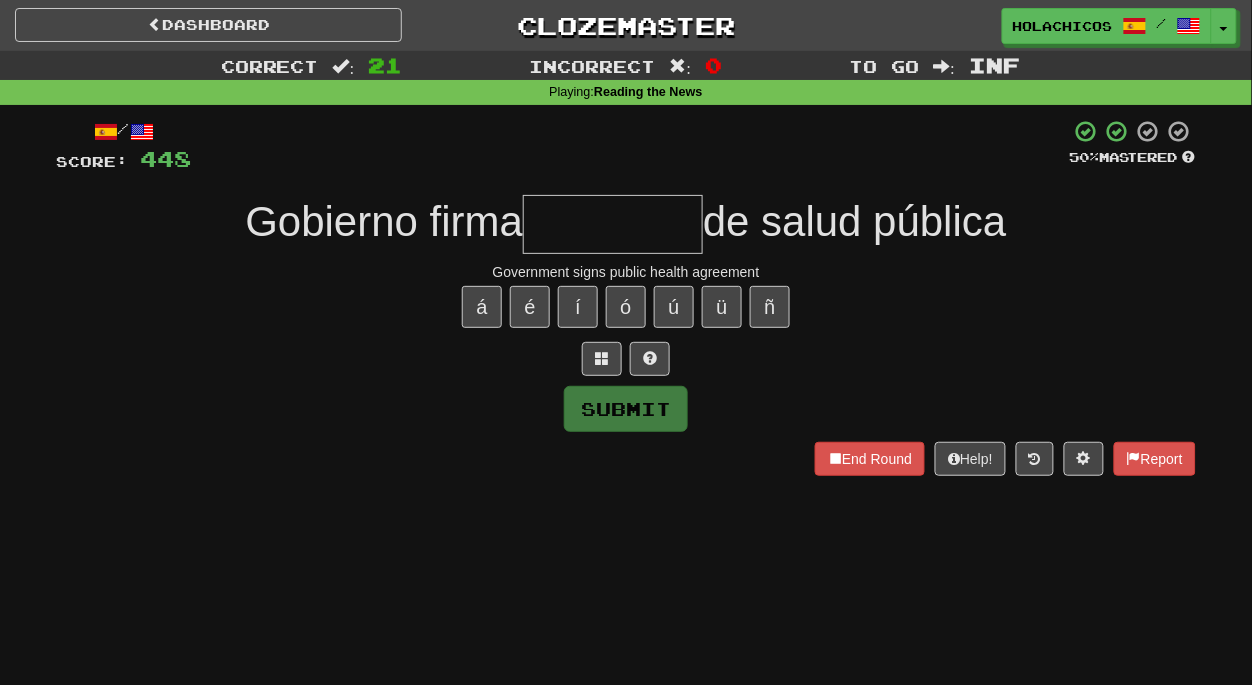 type on "*" 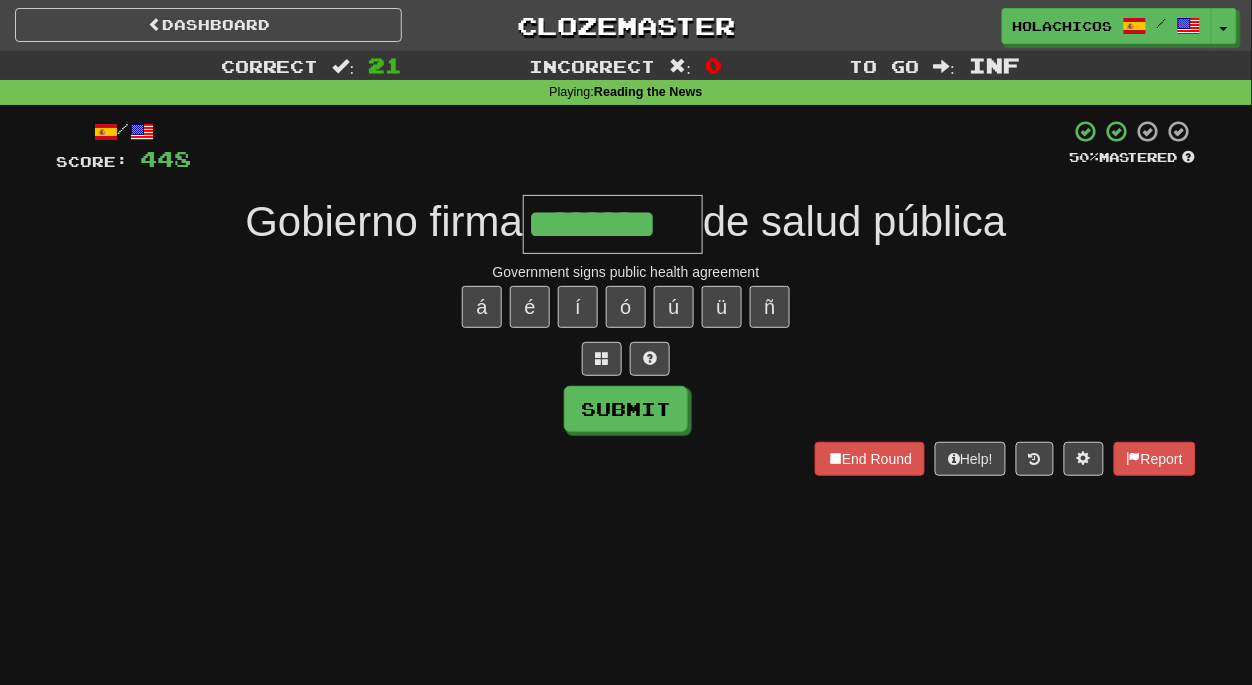type on "********" 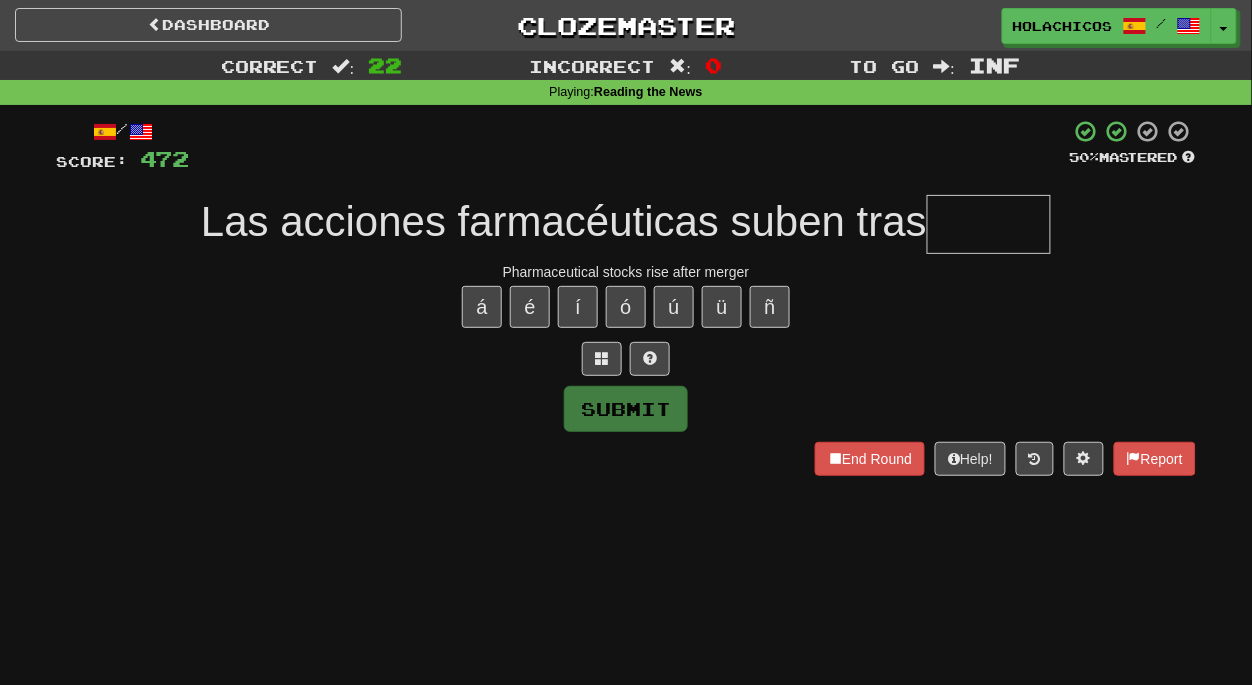 type on "*" 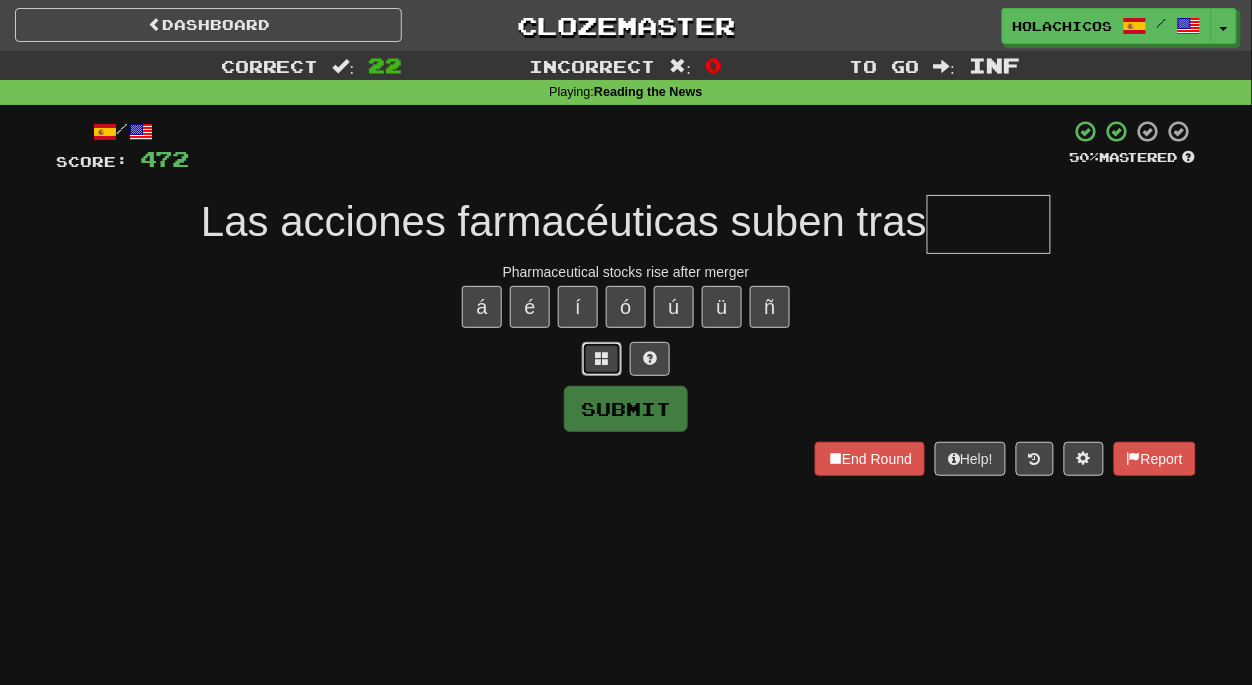 click at bounding box center [602, 359] 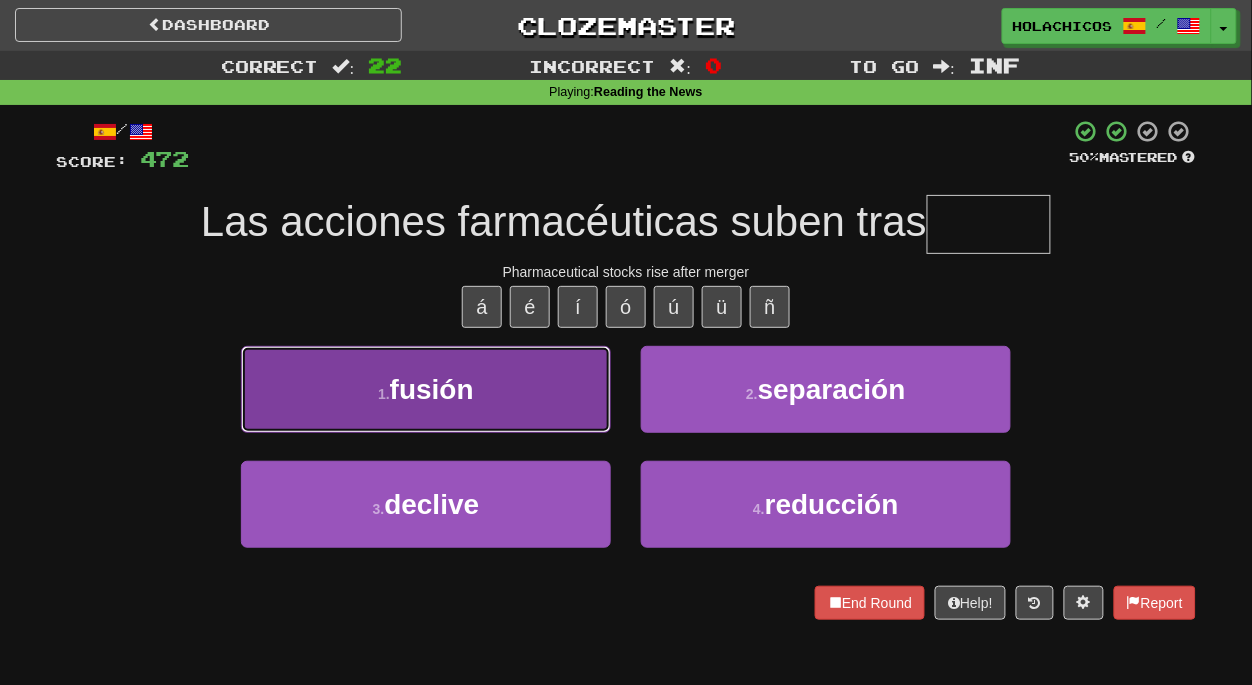 click on "1 .  fusión" at bounding box center [426, 389] 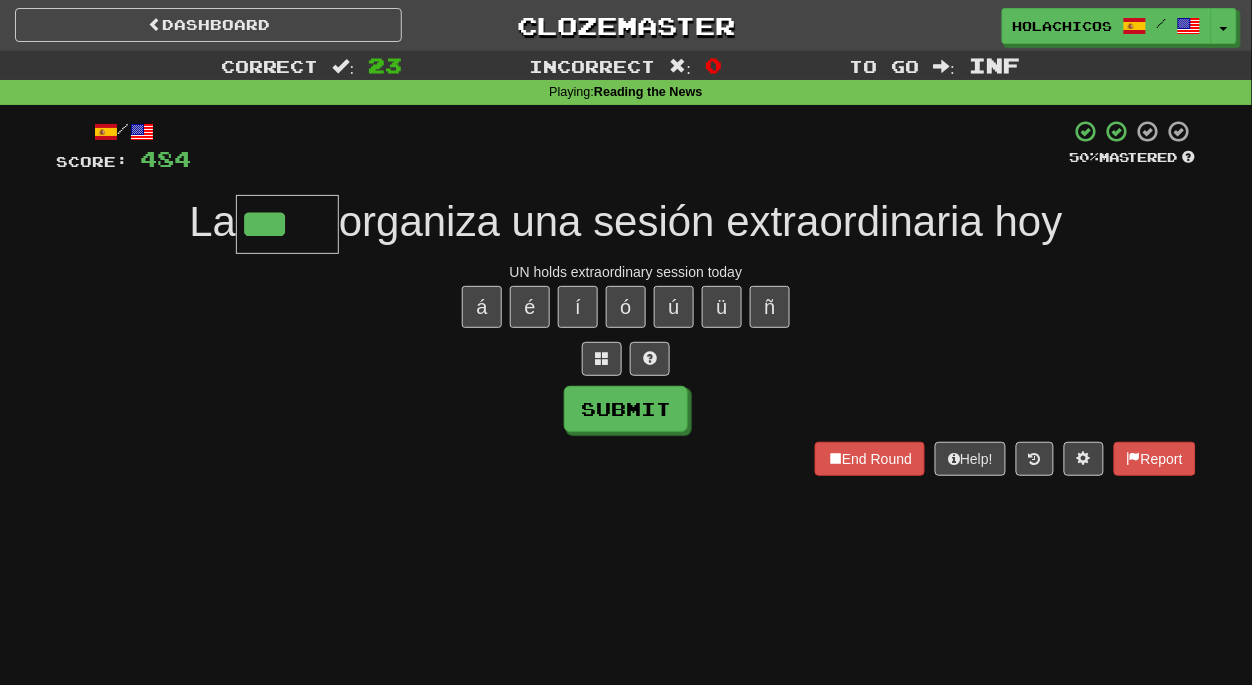 type on "***" 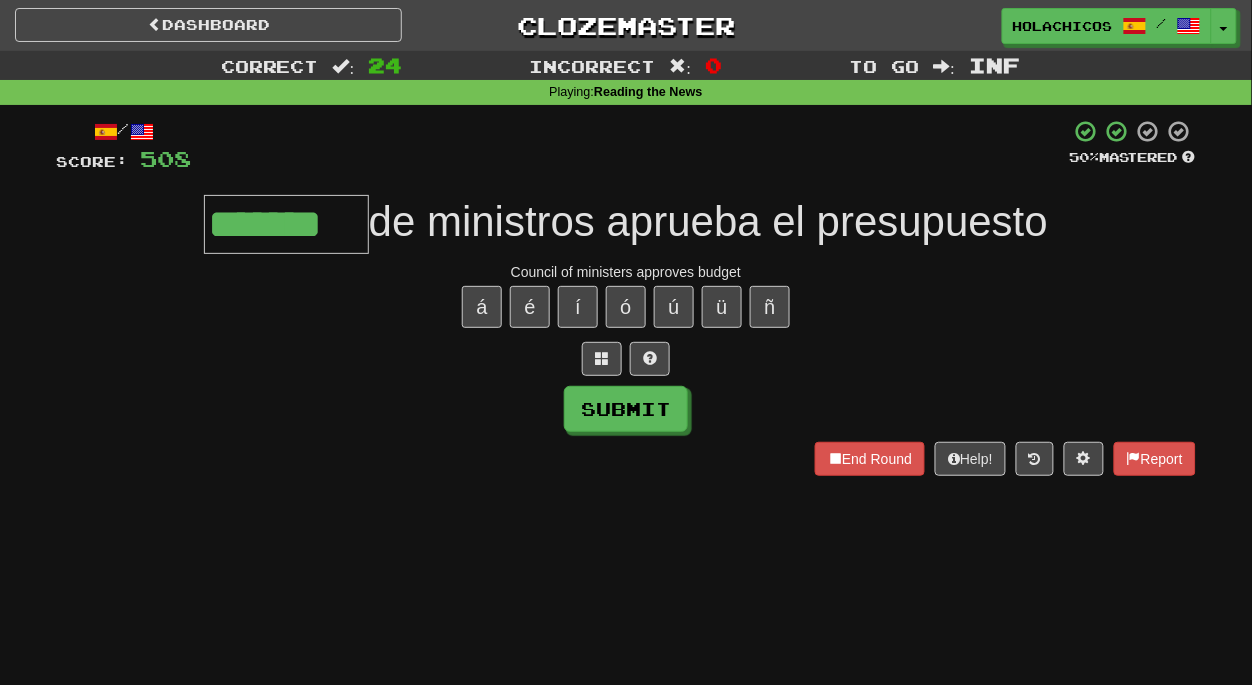 scroll, scrollTop: 0, scrollLeft: 0, axis: both 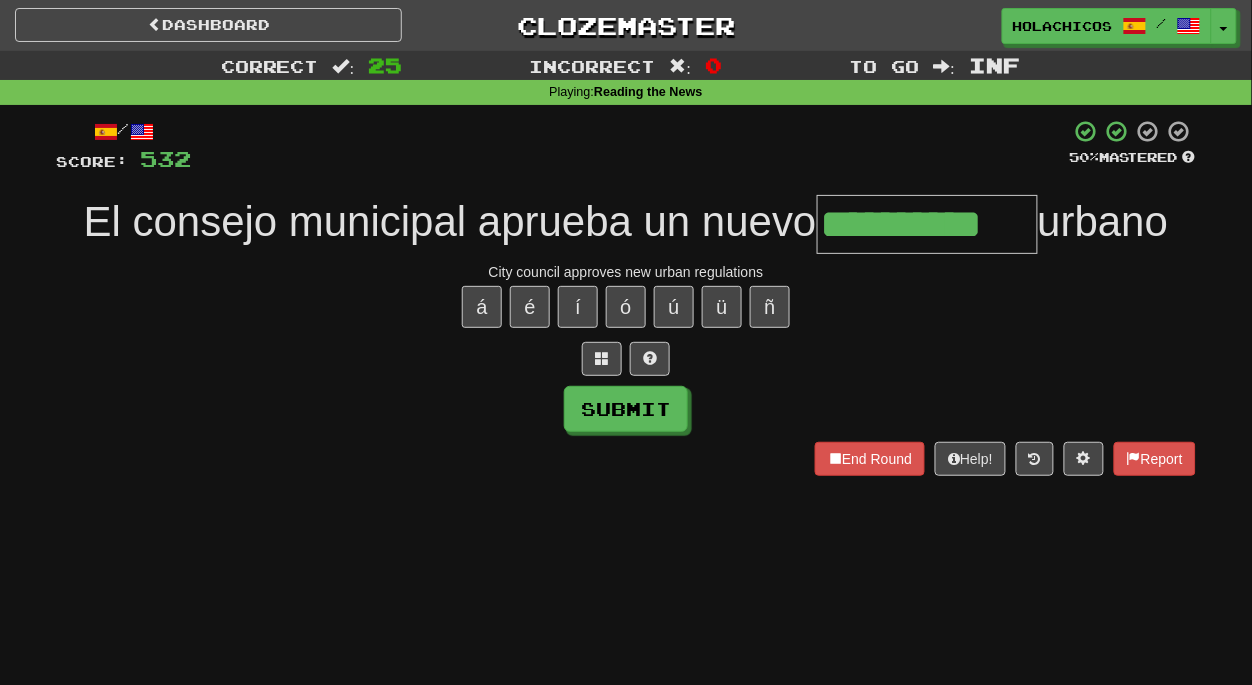 type on "**********" 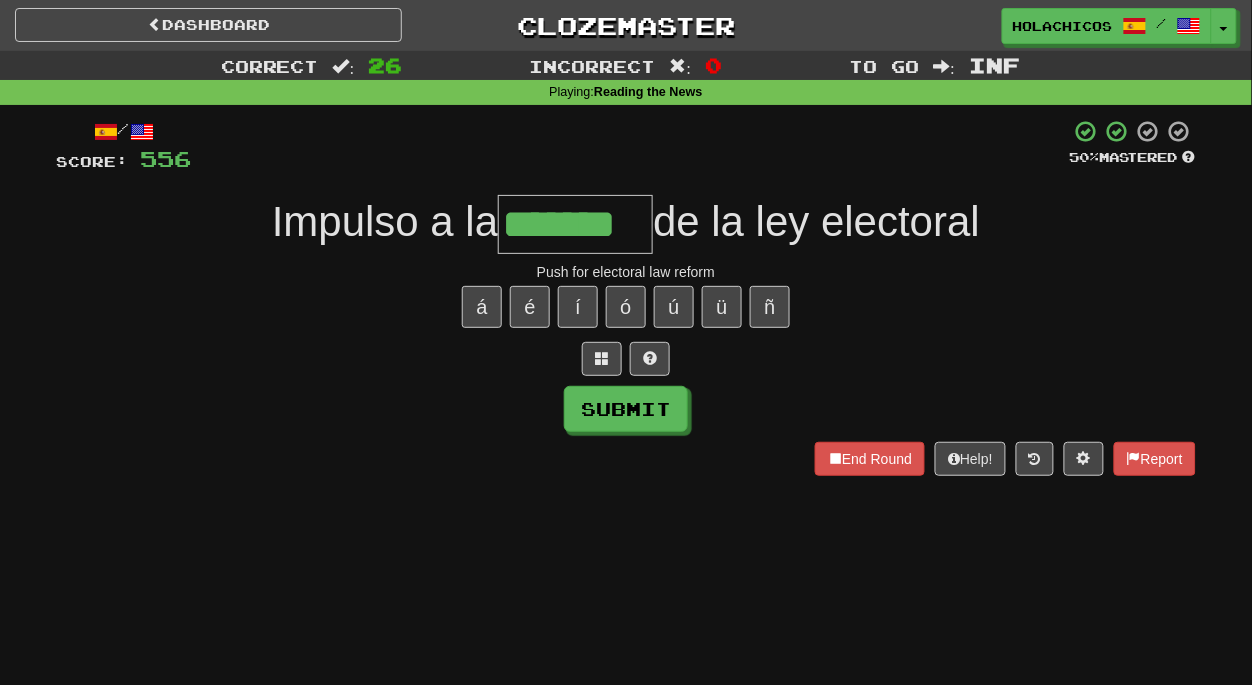 type on "*******" 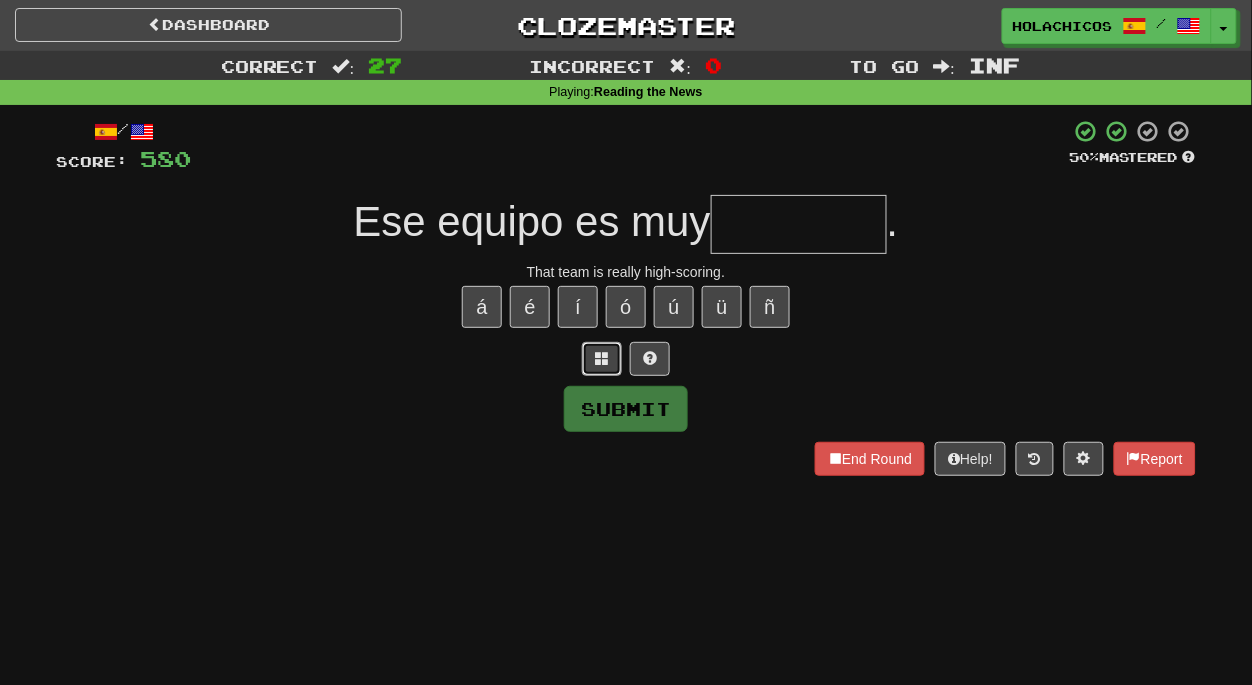 click at bounding box center (602, 359) 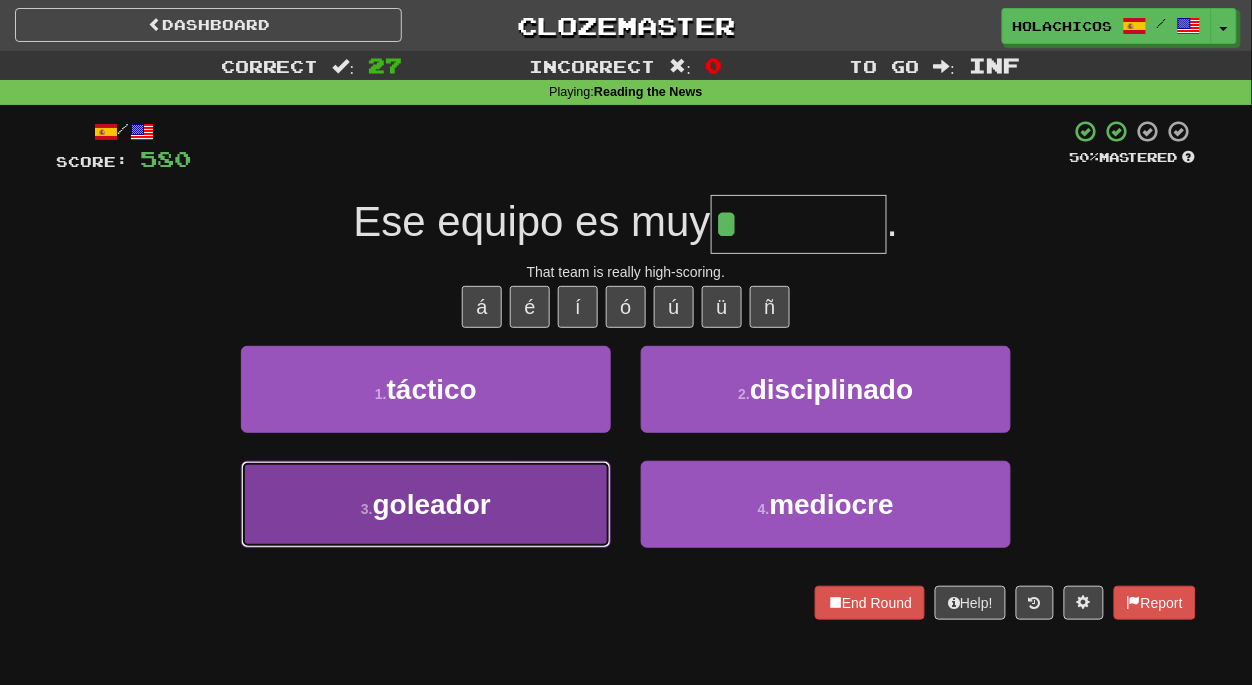 click on "3 .  goleador" at bounding box center (426, 504) 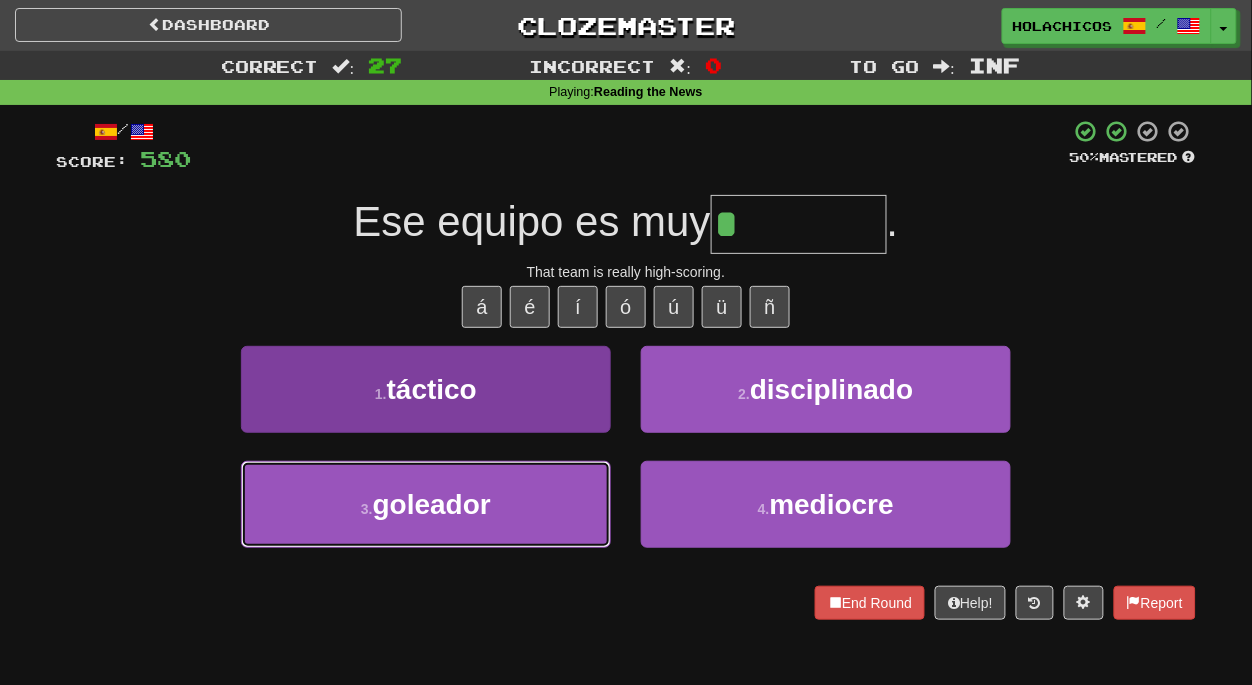 type on "********" 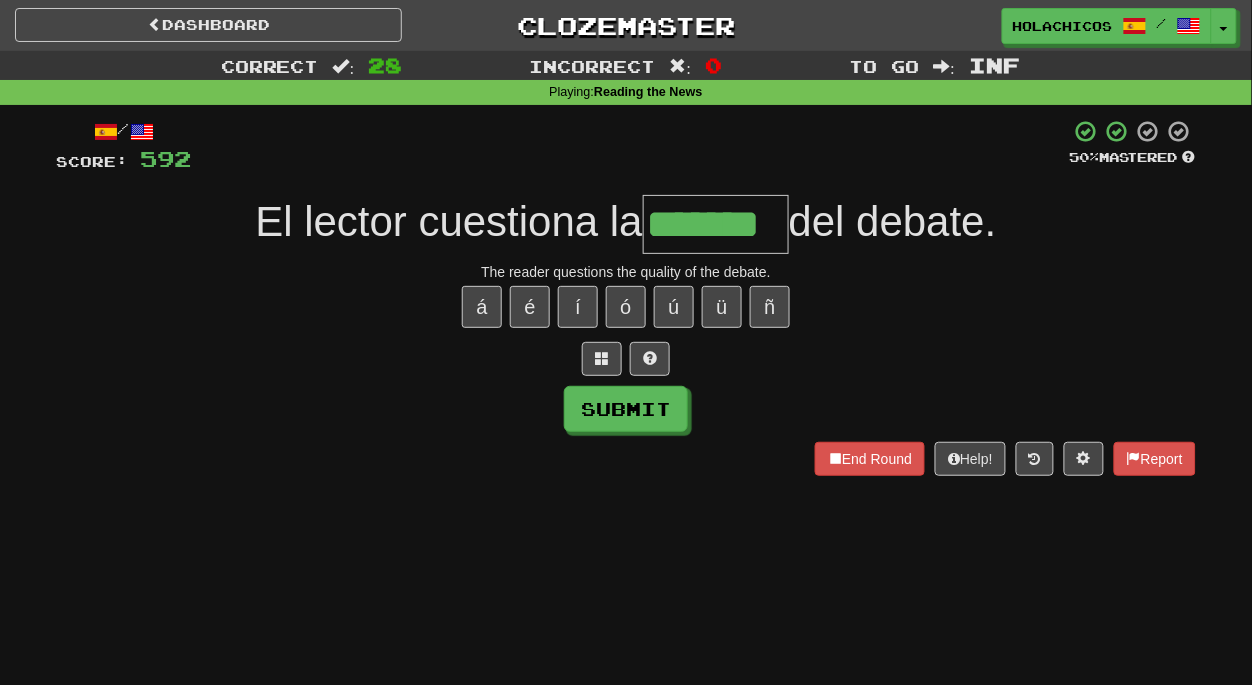 type on "*******" 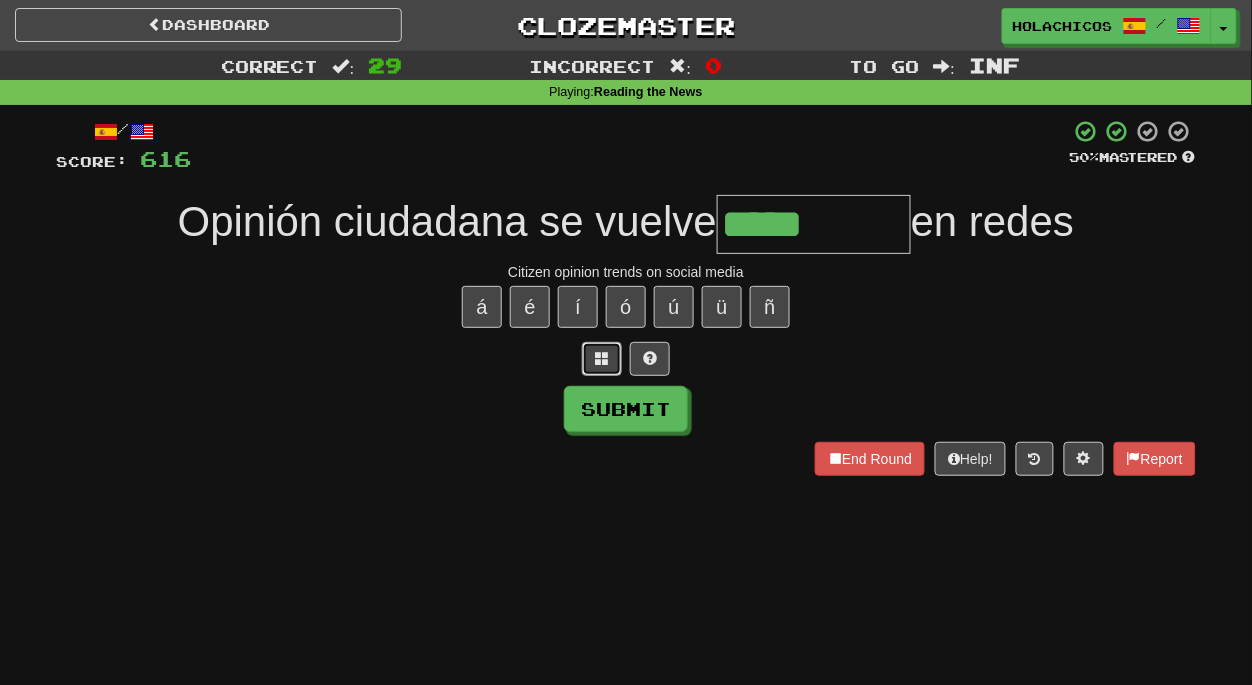 click at bounding box center (602, 359) 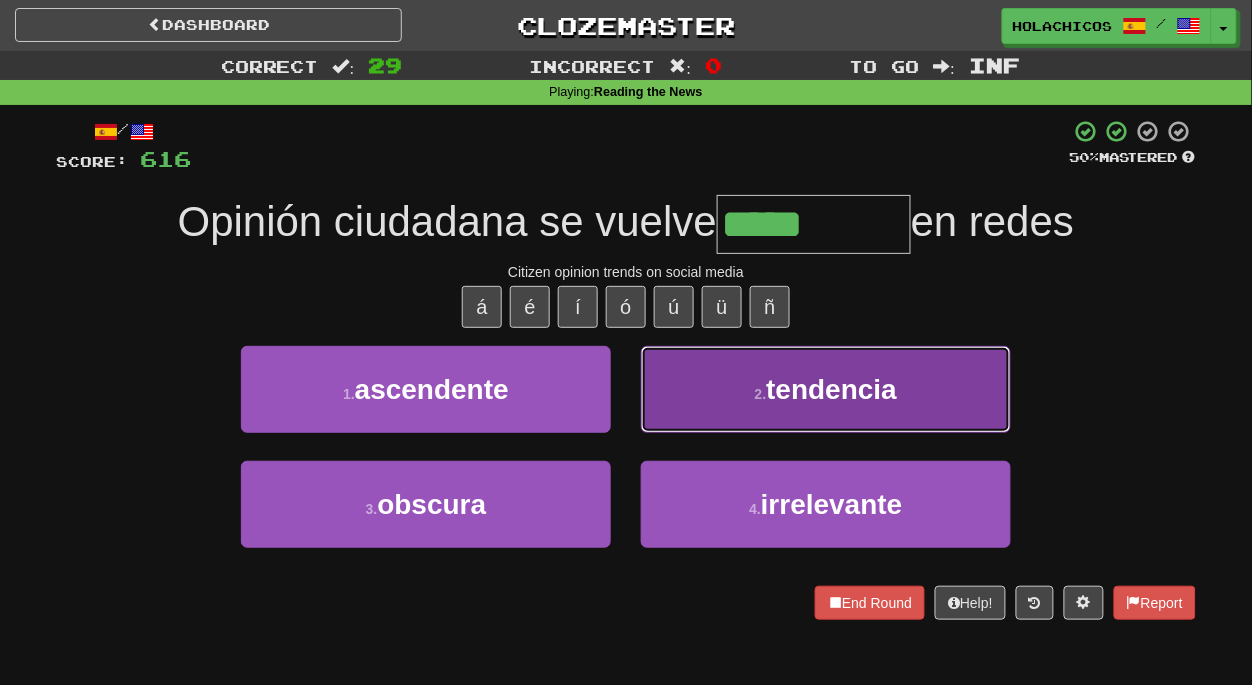 click on "2 ." at bounding box center (761, 394) 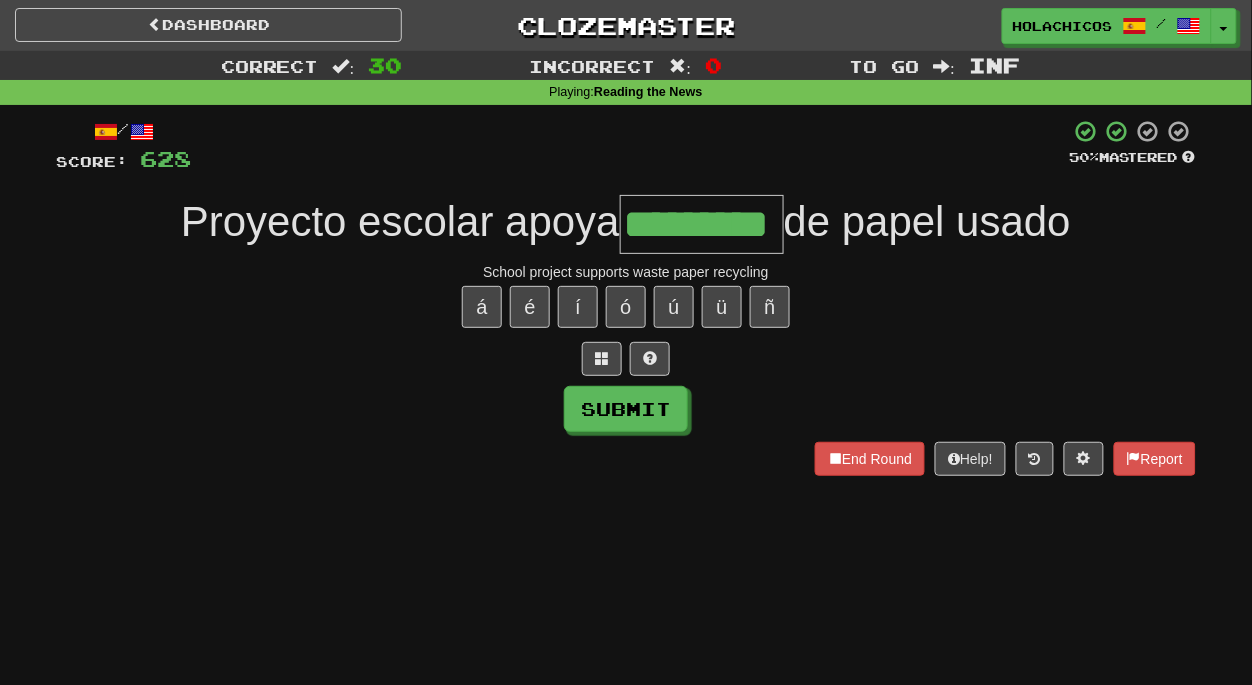type on "*********" 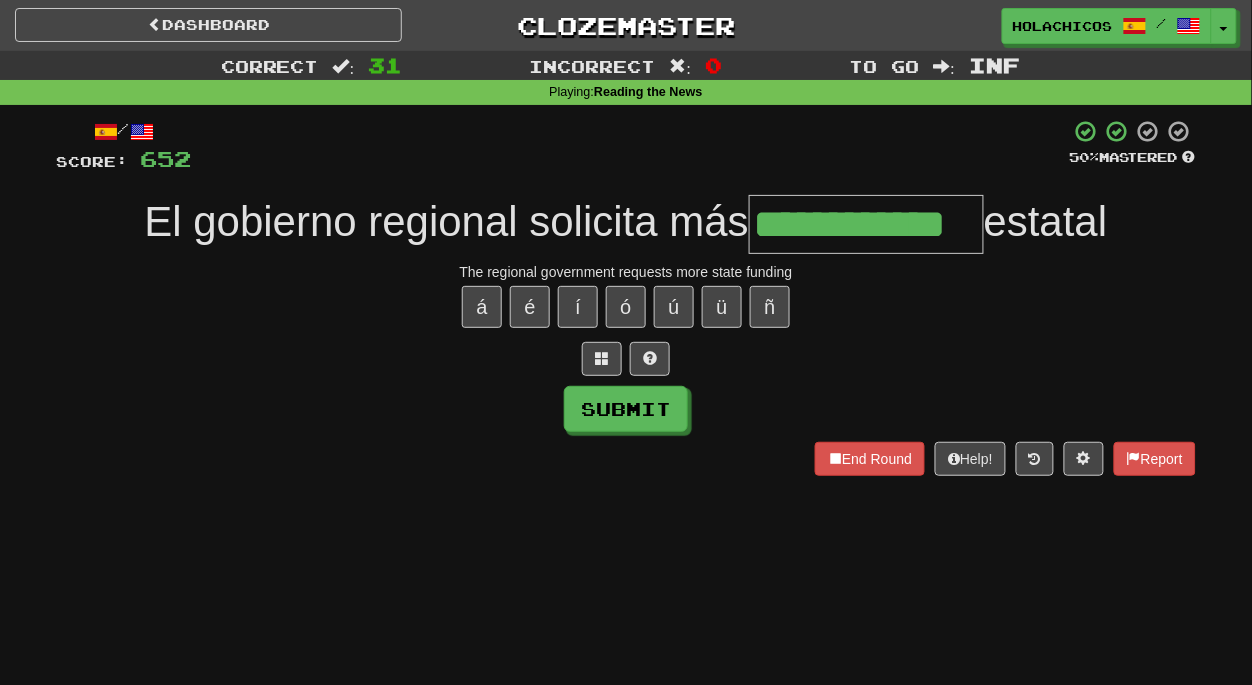 type on "**********" 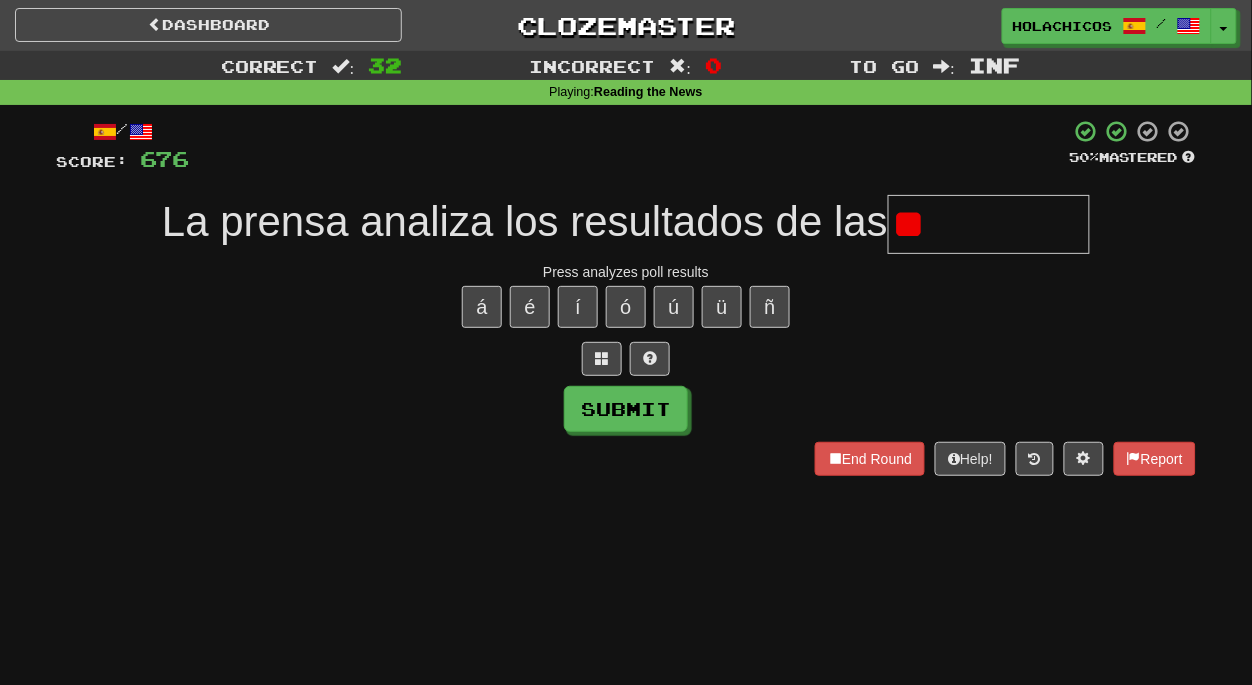 type on "*" 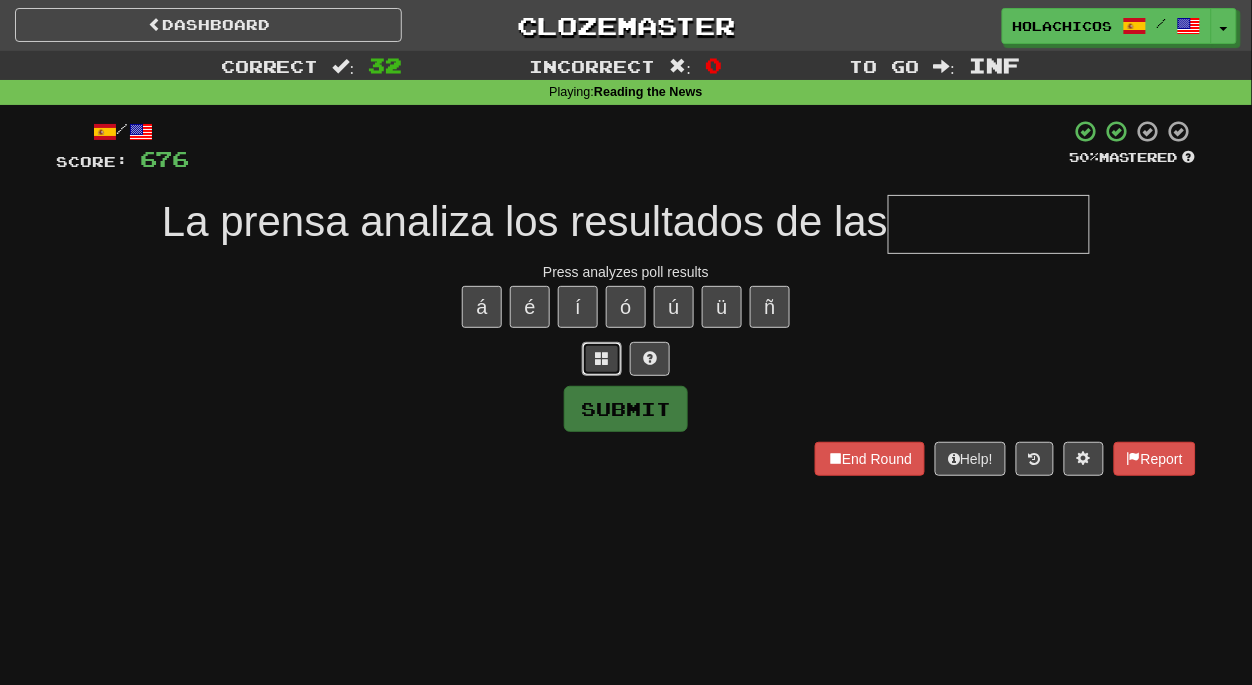 click at bounding box center (602, 358) 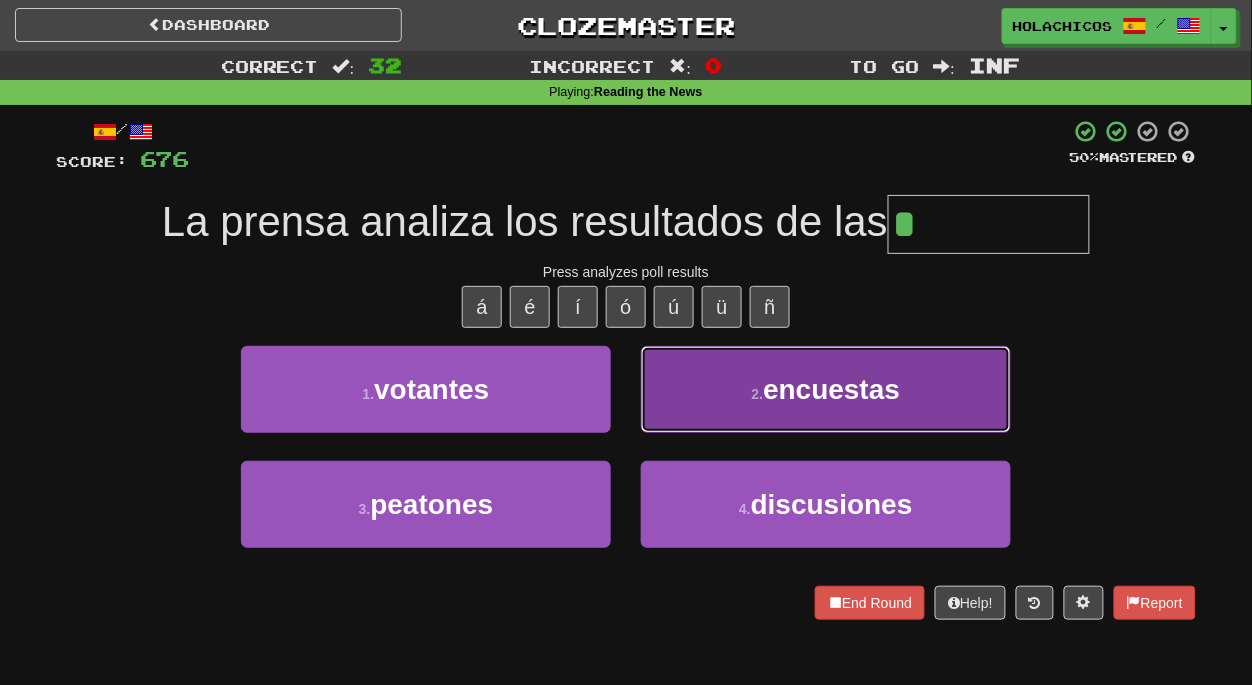 click on "encuestas" at bounding box center (831, 389) 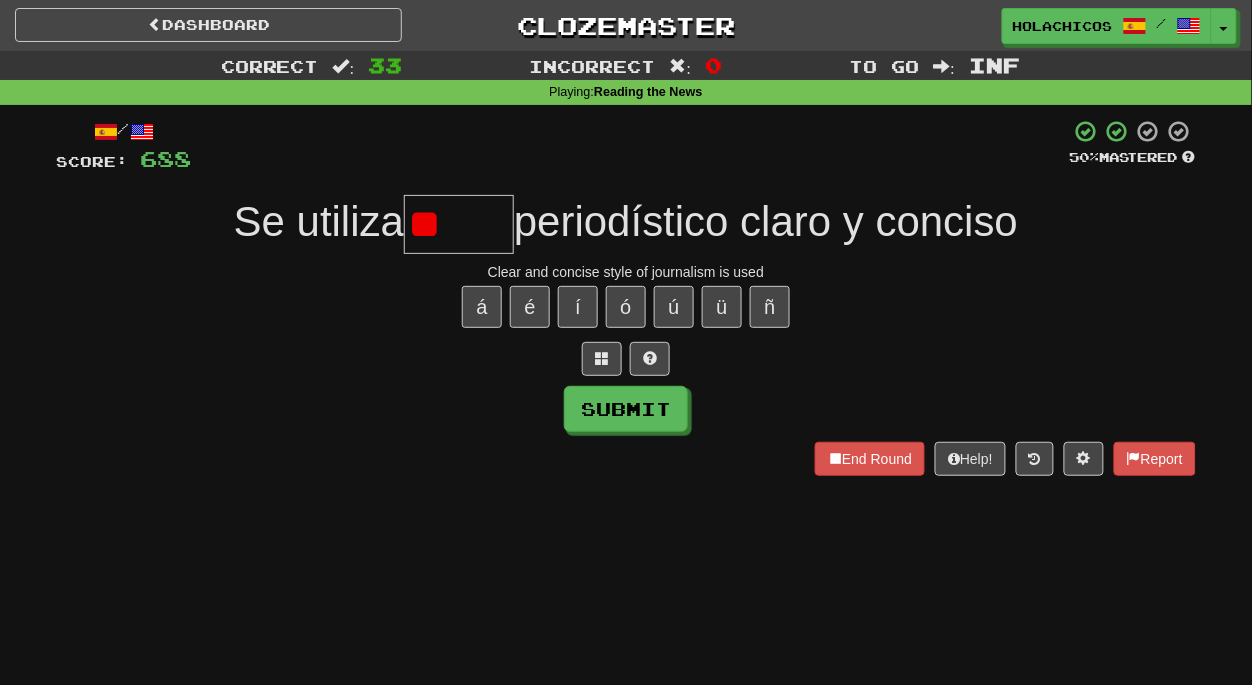 type on "*" 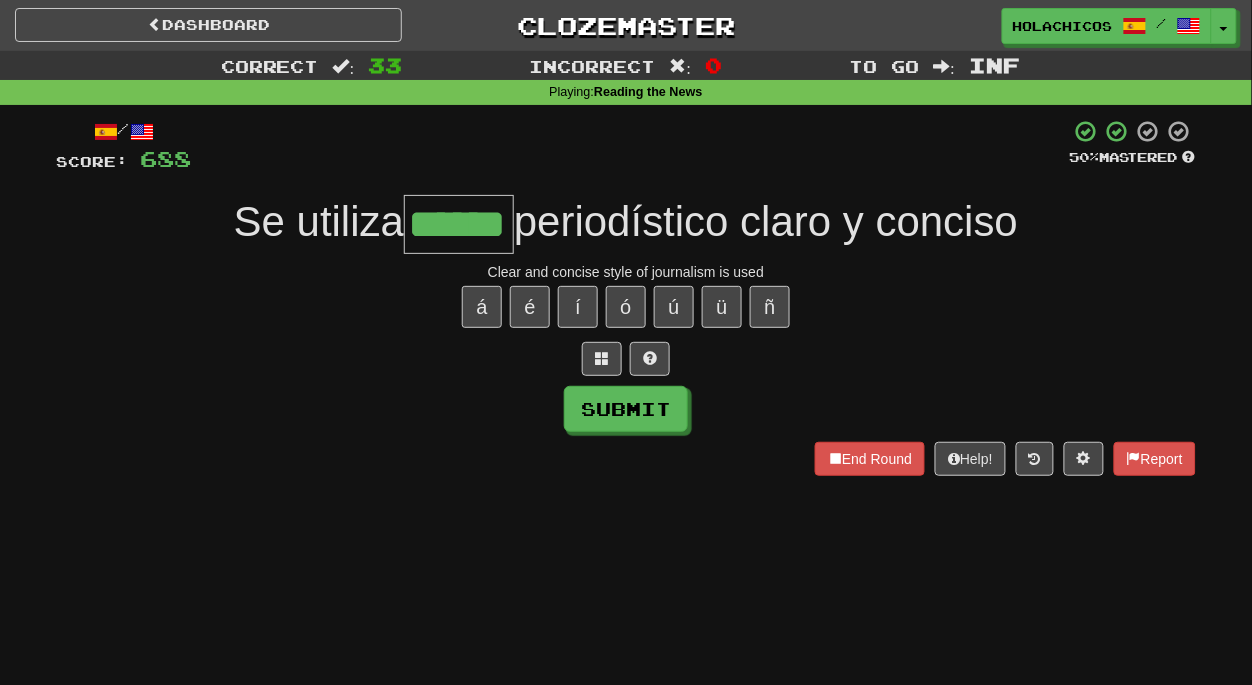 type on "******" 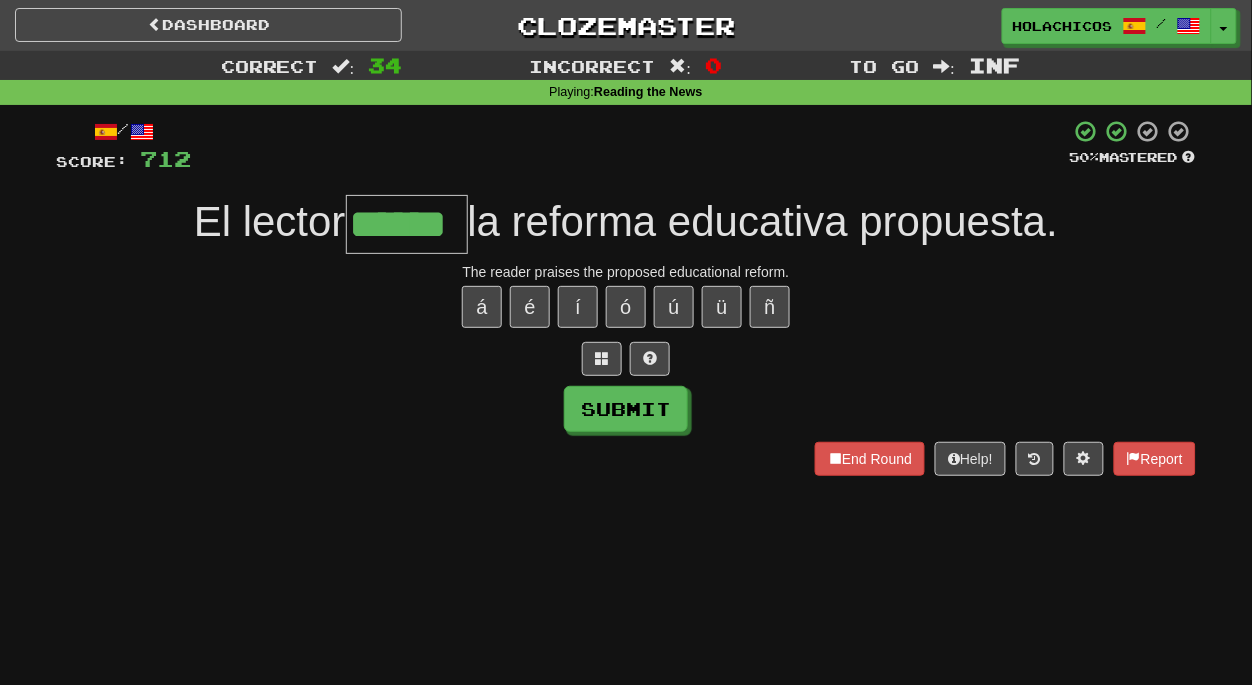 type on "******" 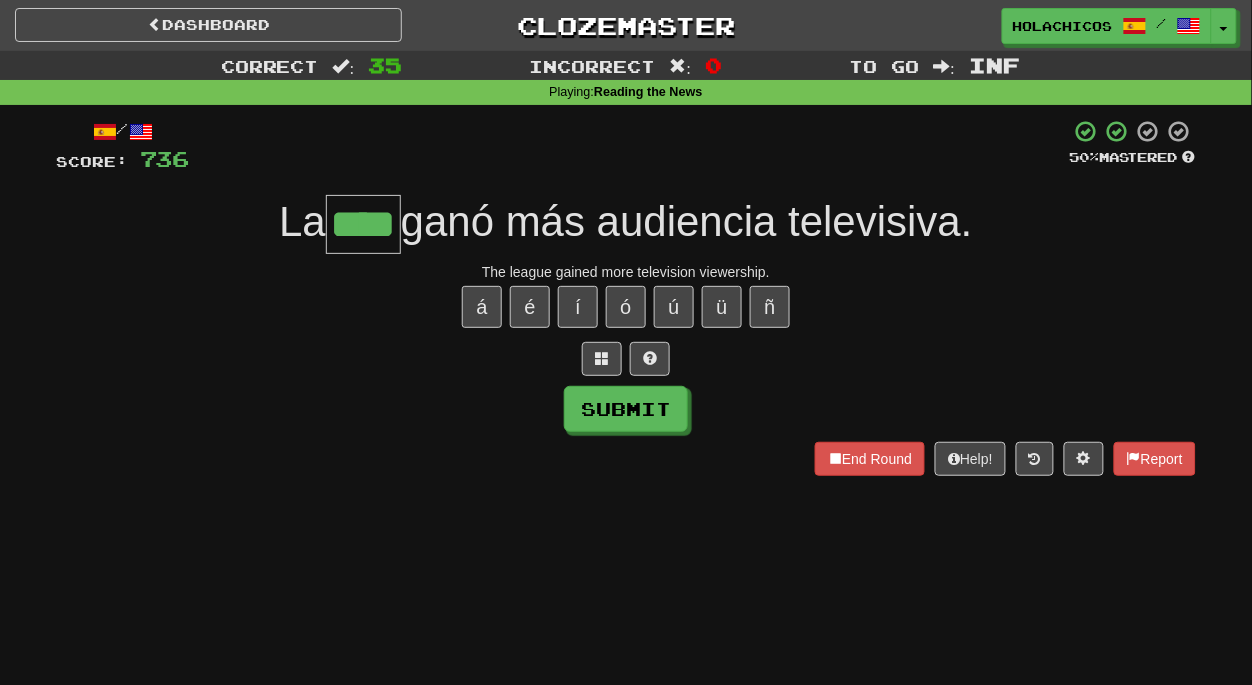 type on "****" 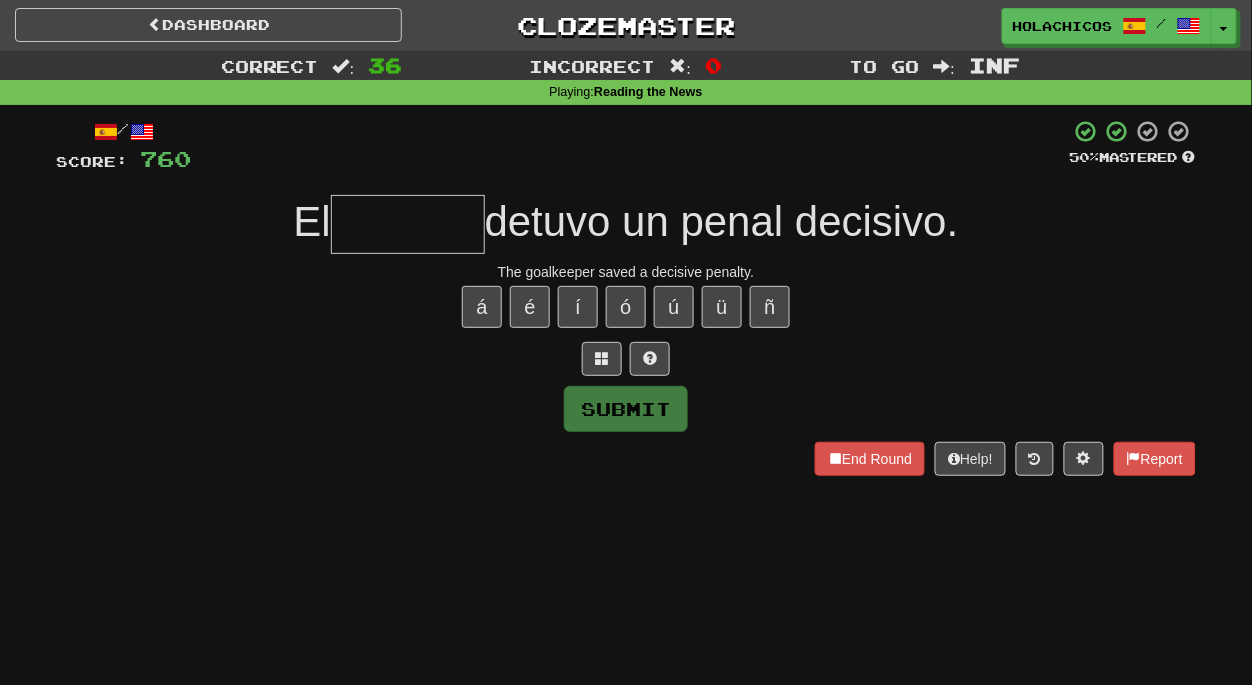 type on "*" 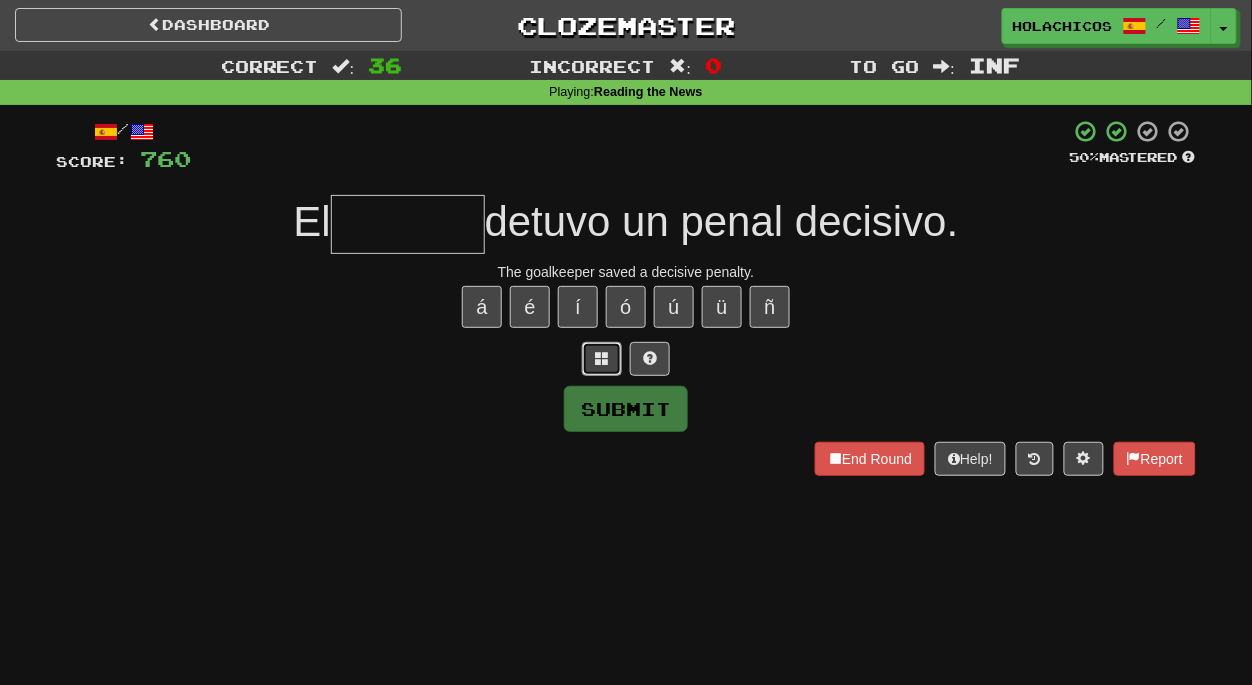 click at bounding box center (602, 358) 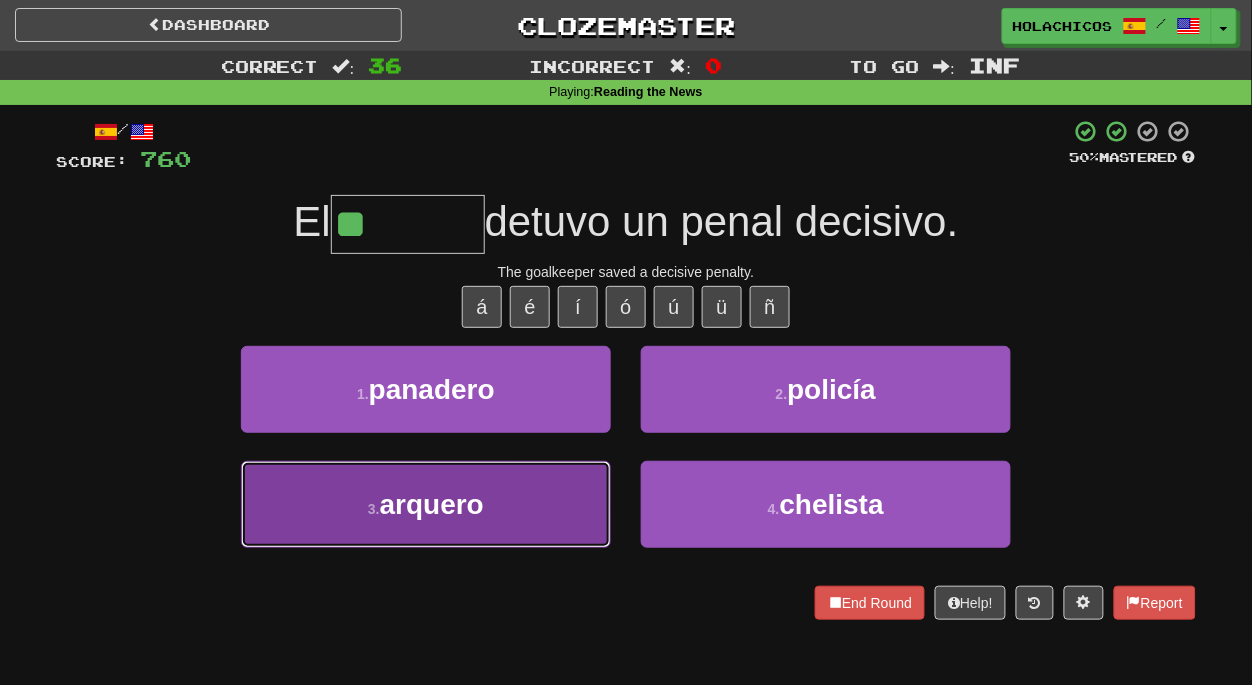 click on "3 .  arquero" at bounding box center (426, 504) 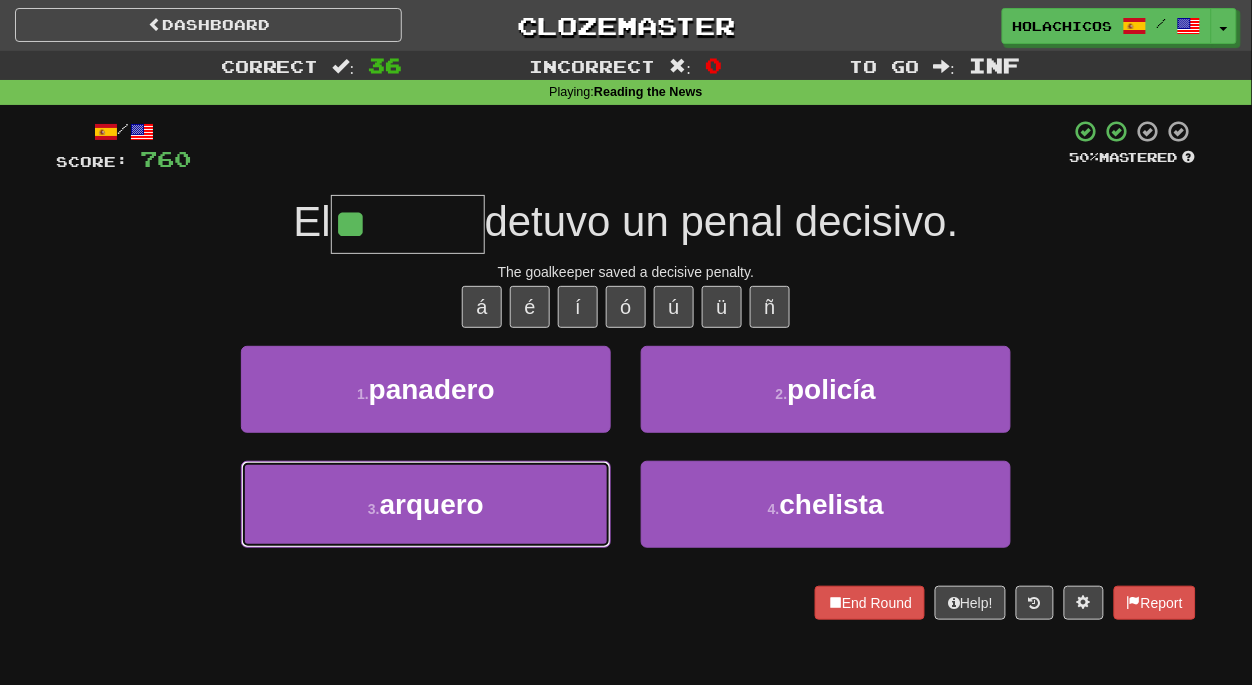 type on "*******" 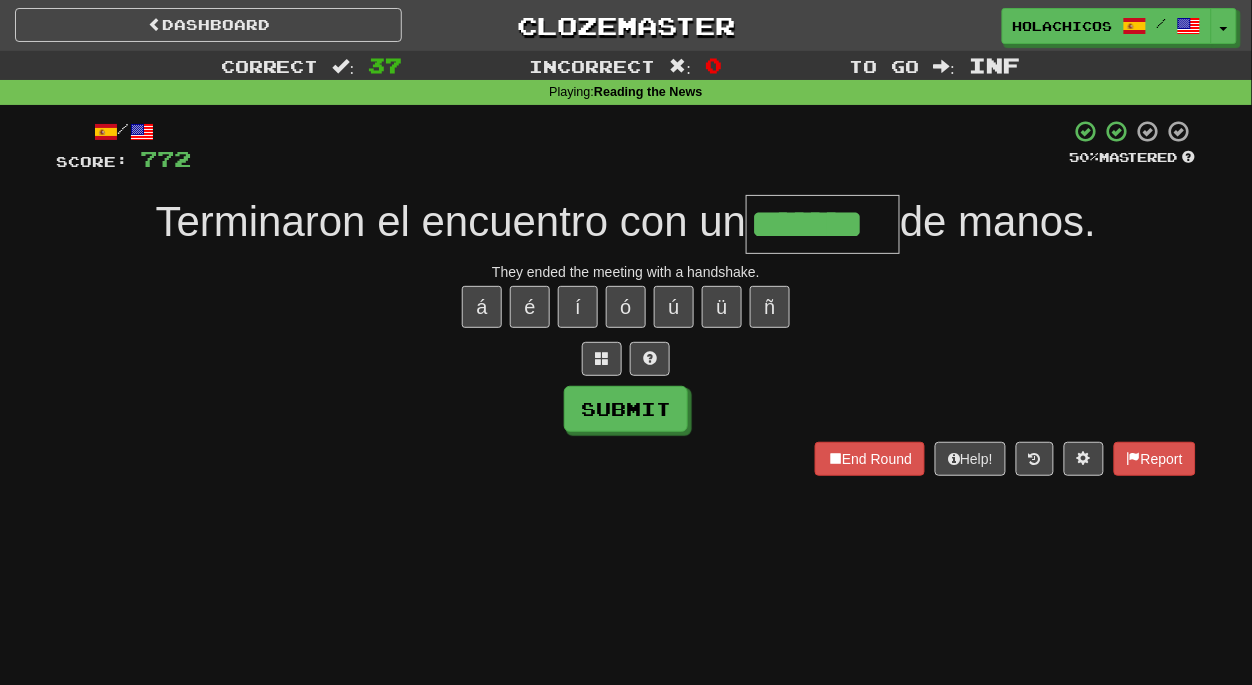 type on "*******" 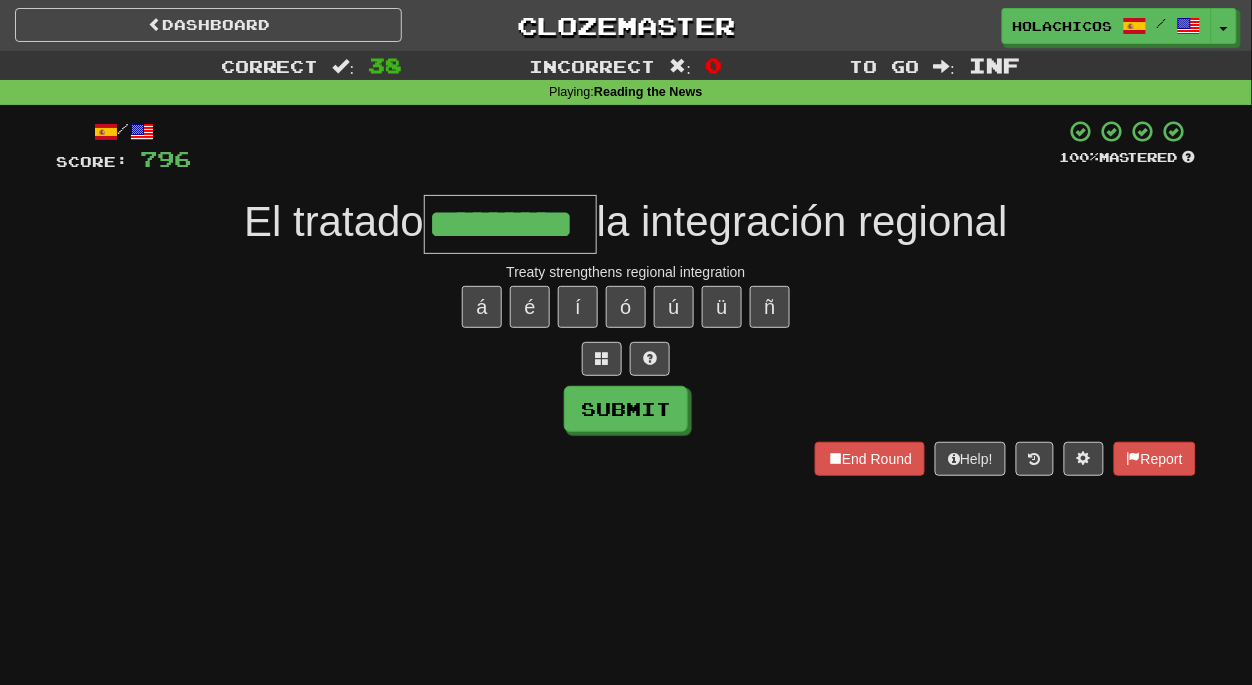 type on "*********" 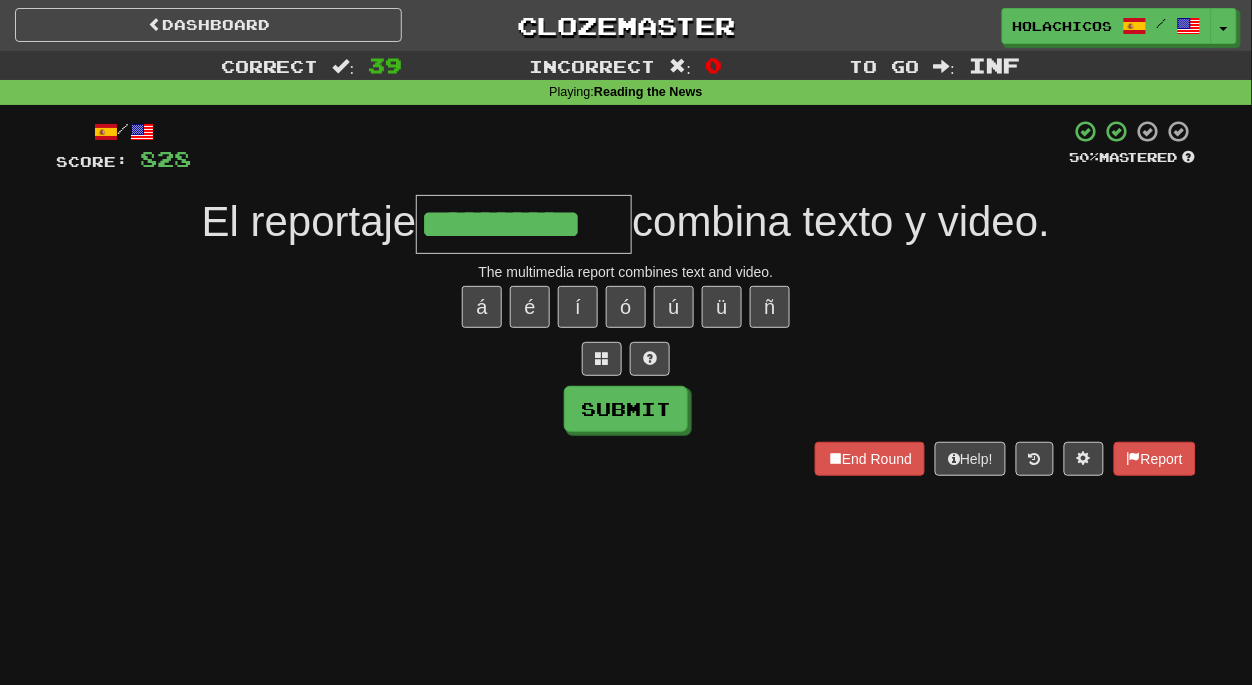 type on "**********" 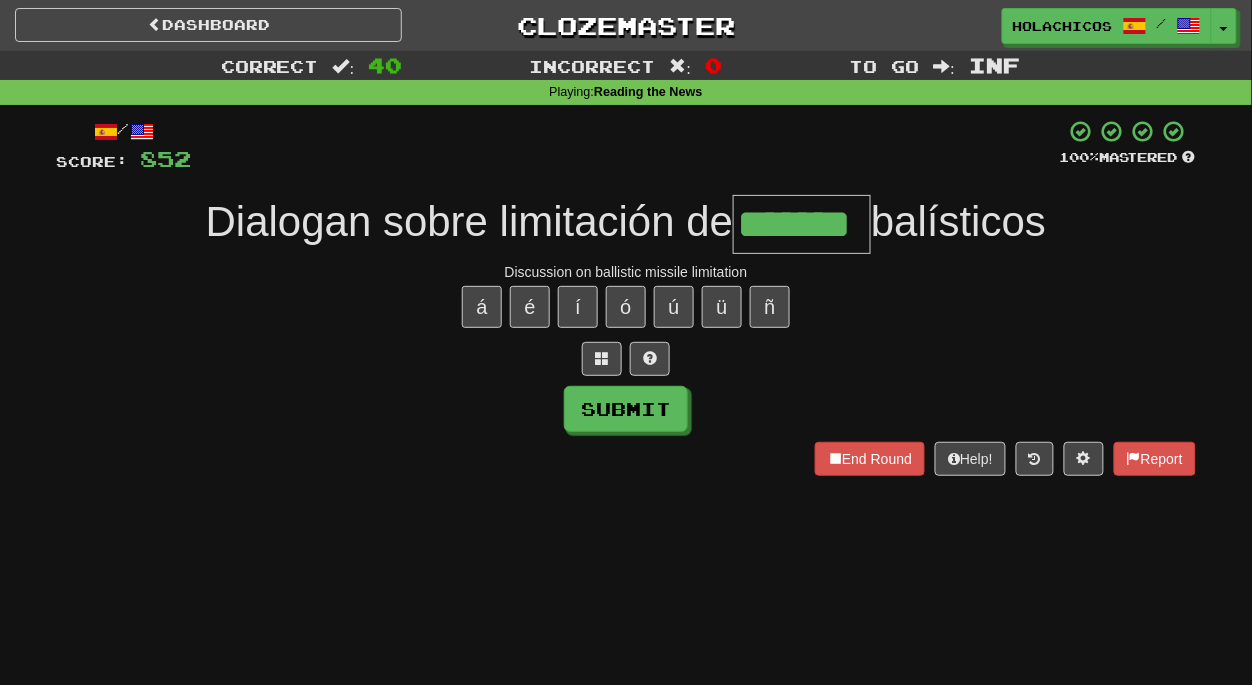 type on "*******" 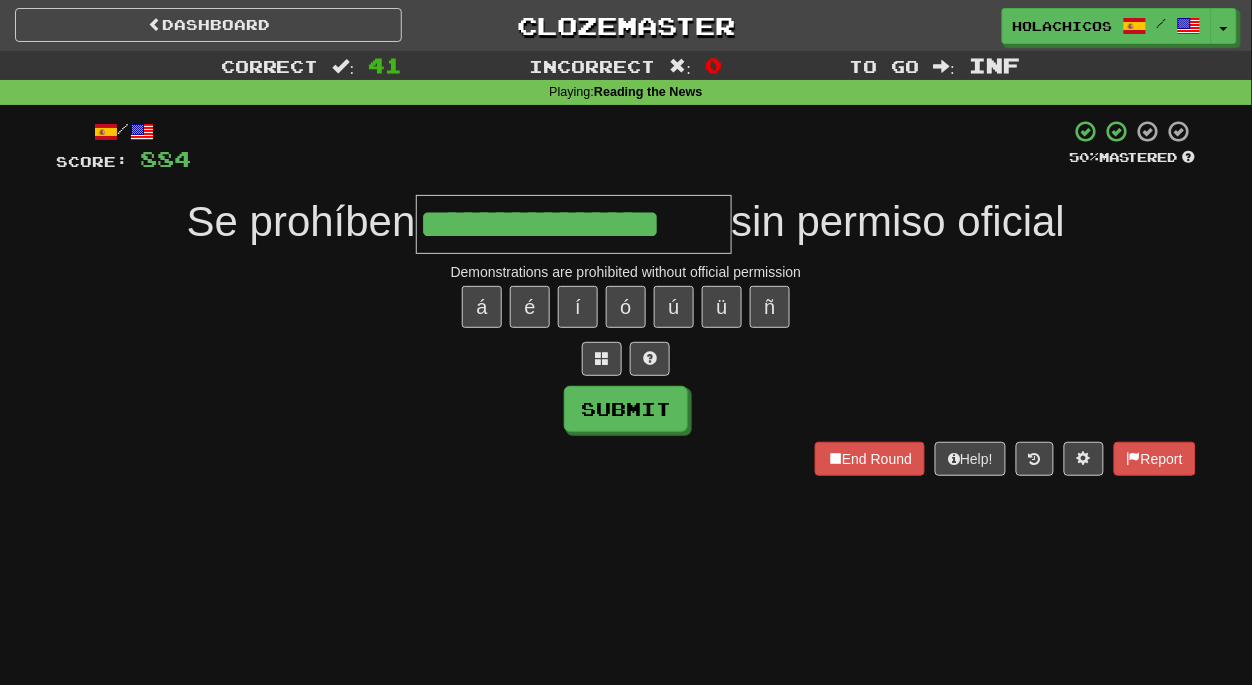 type on "**********" 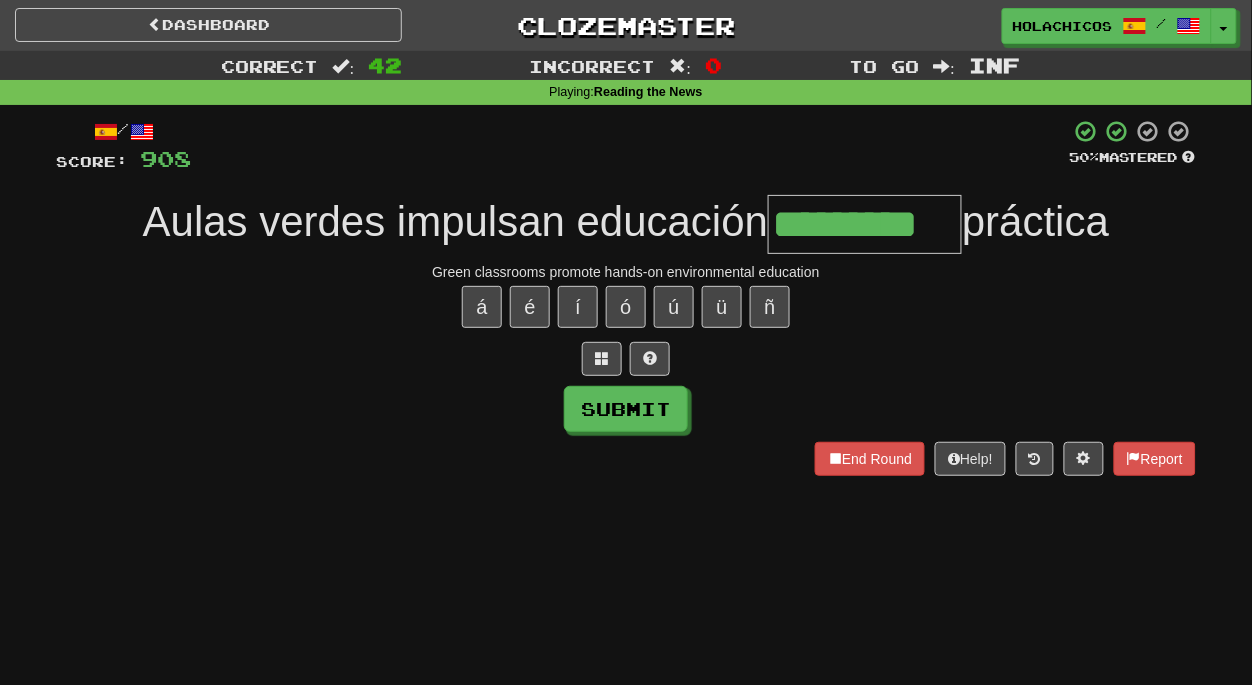 type on "*********" 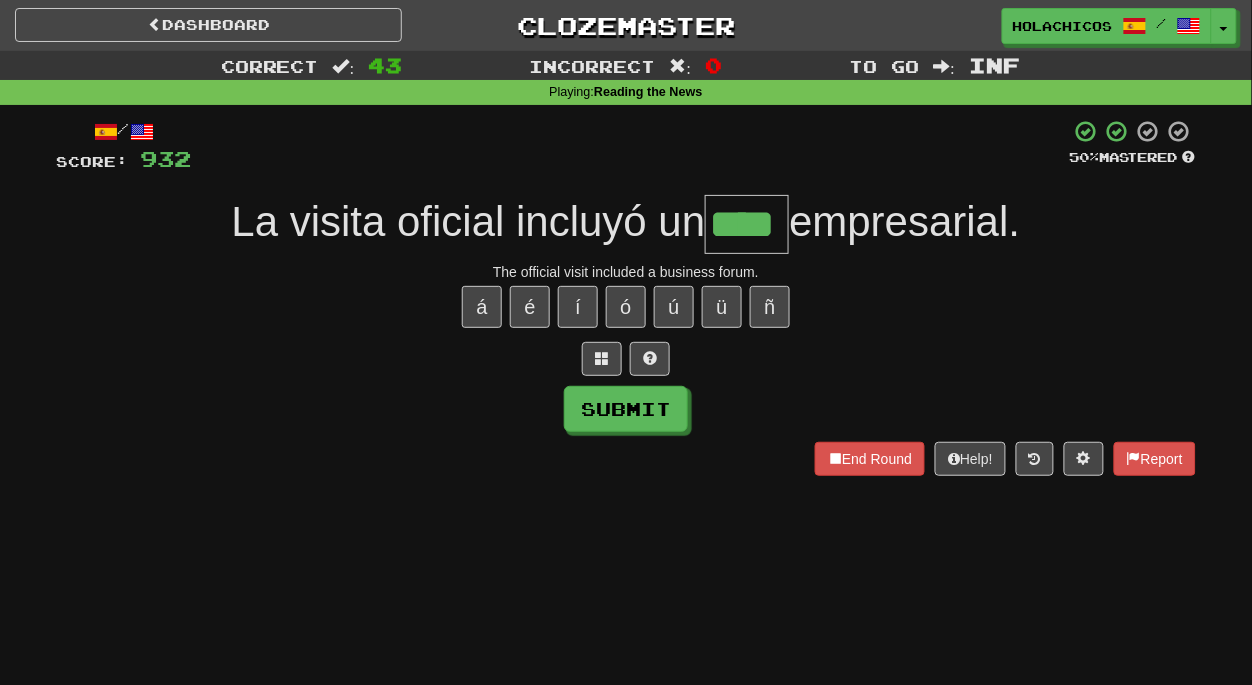 type on "****" 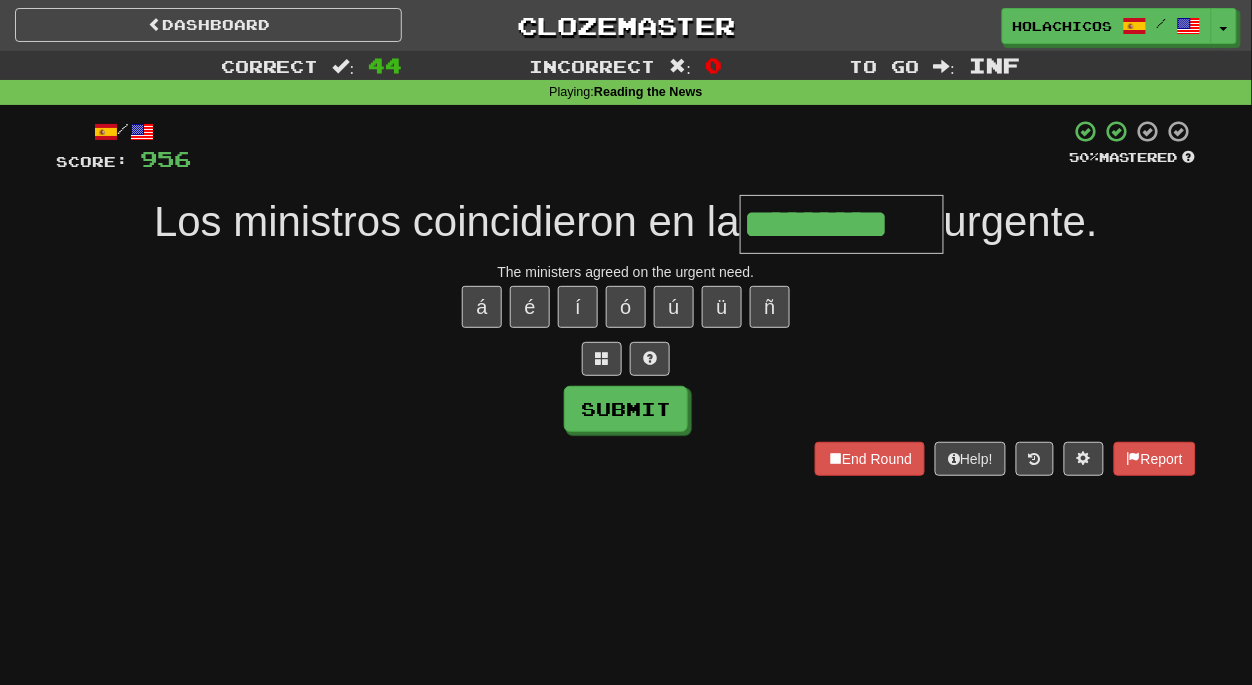 type on "*********" 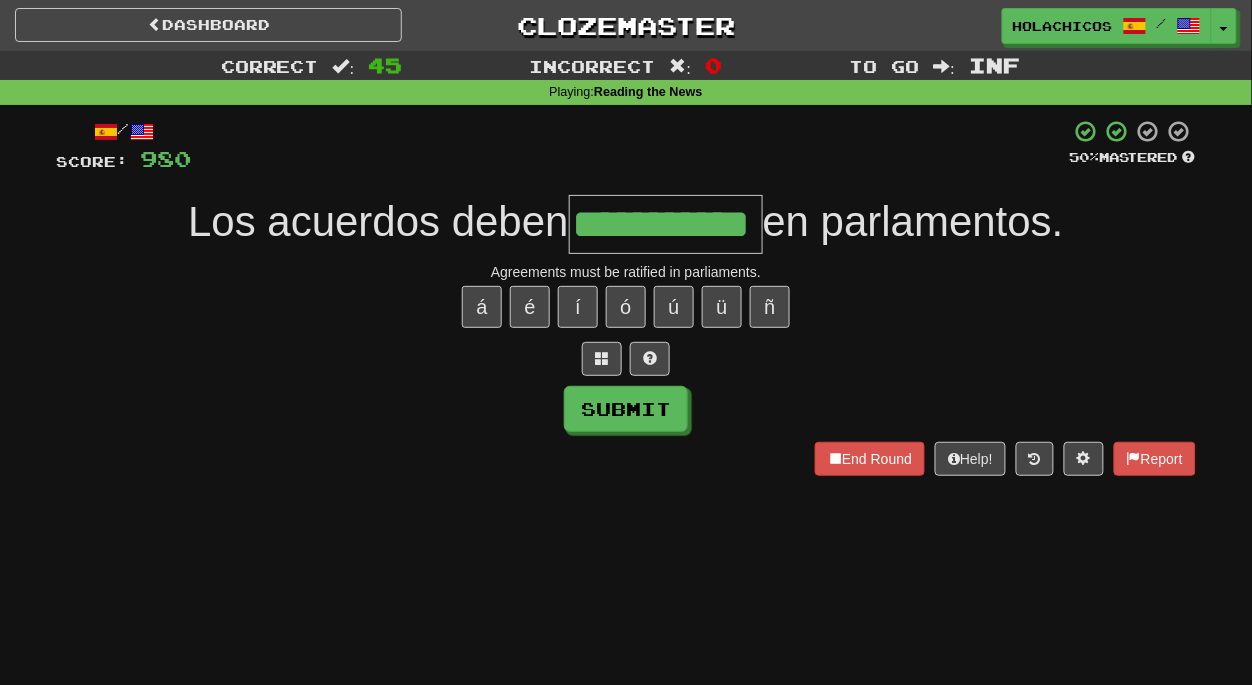 type on "**********" 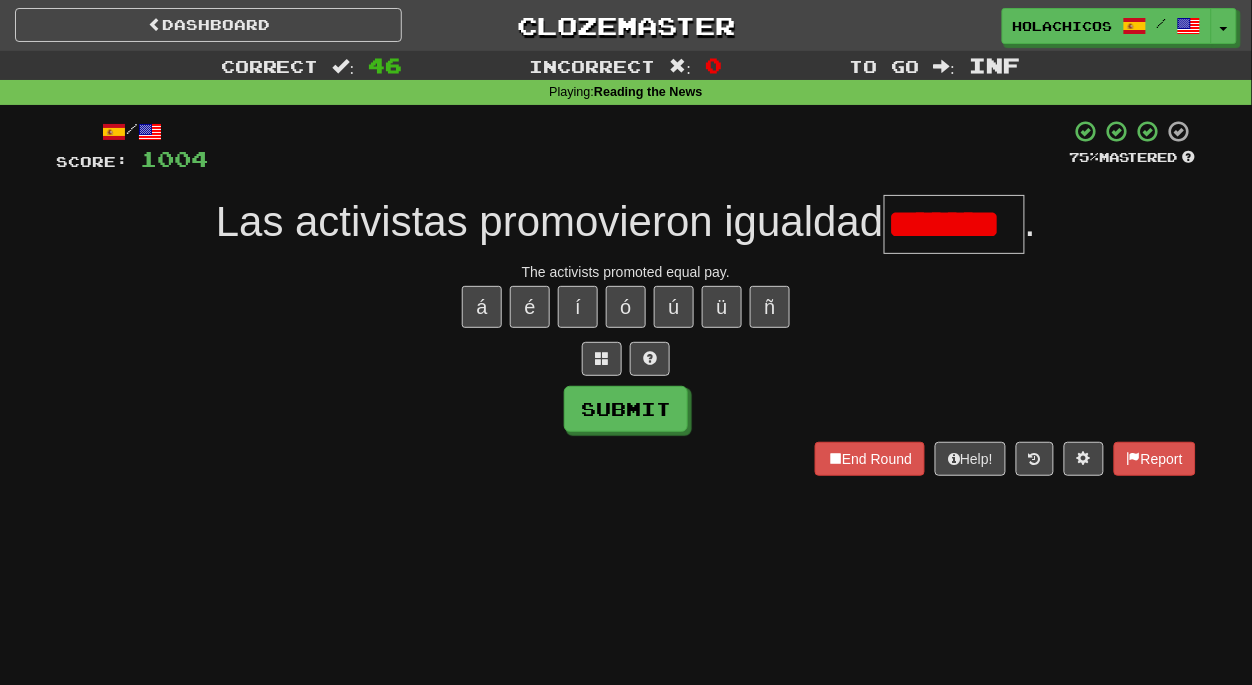 scroll, scrollTop: 0, scrollLeft: 0, axis: both 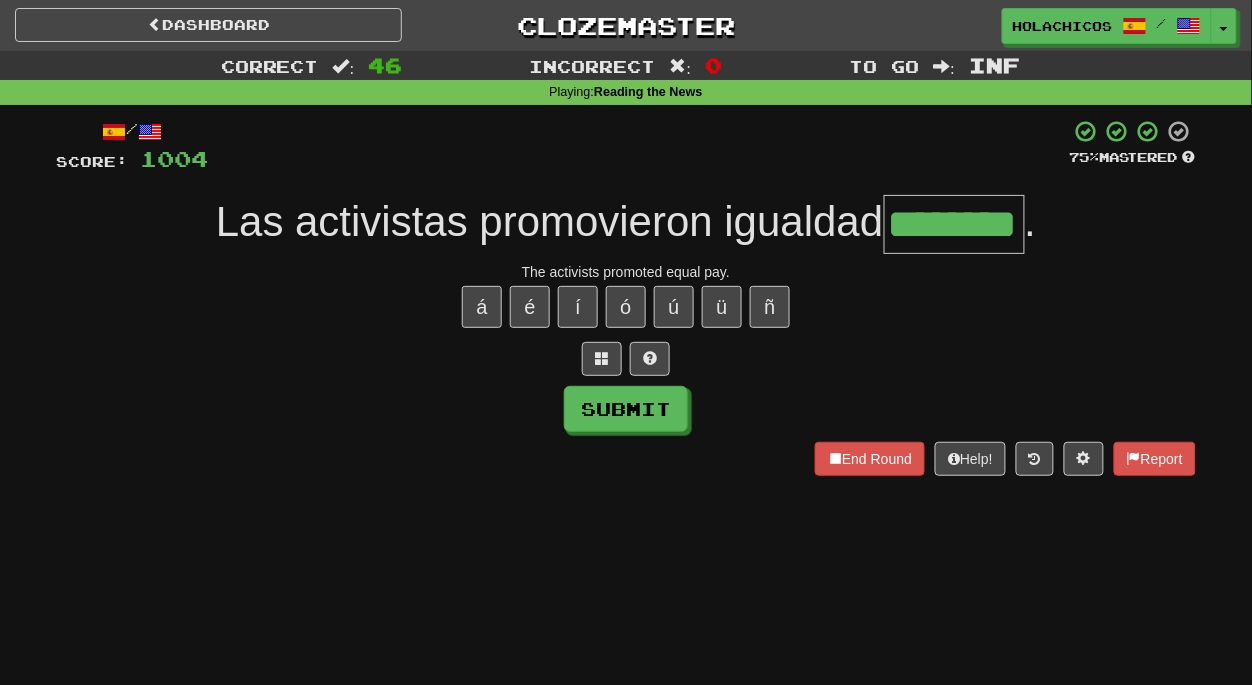 type on "********" 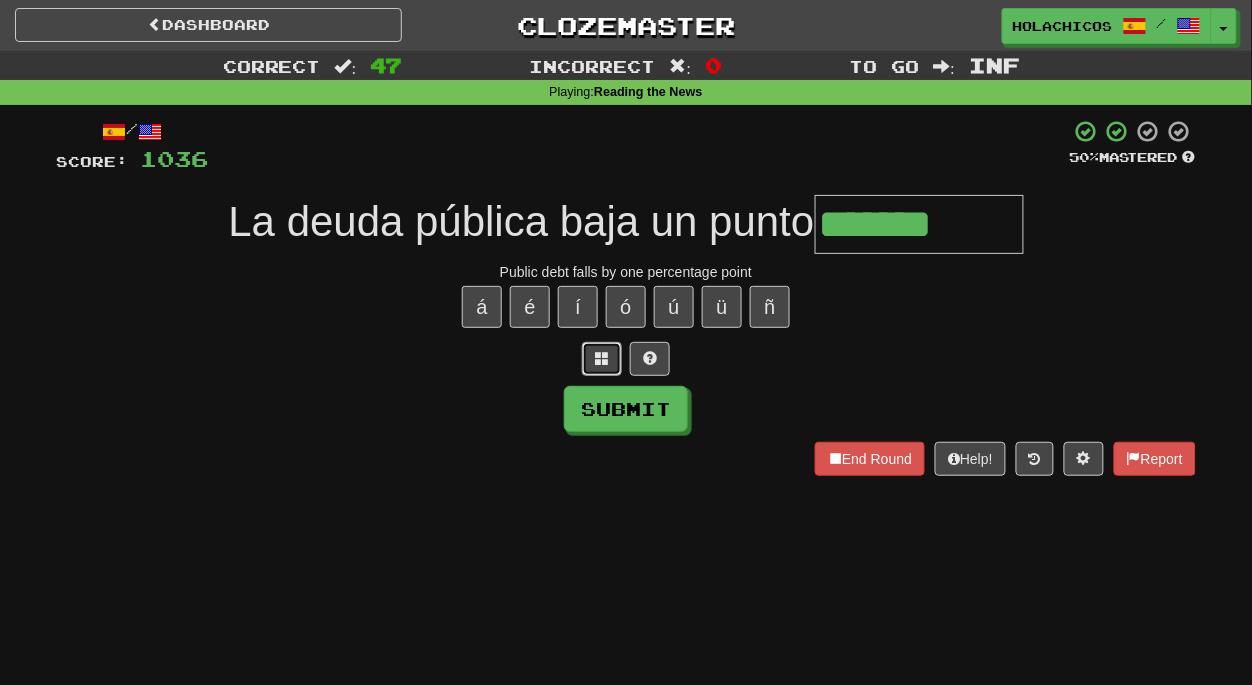 click at bounding box center (602, 359) 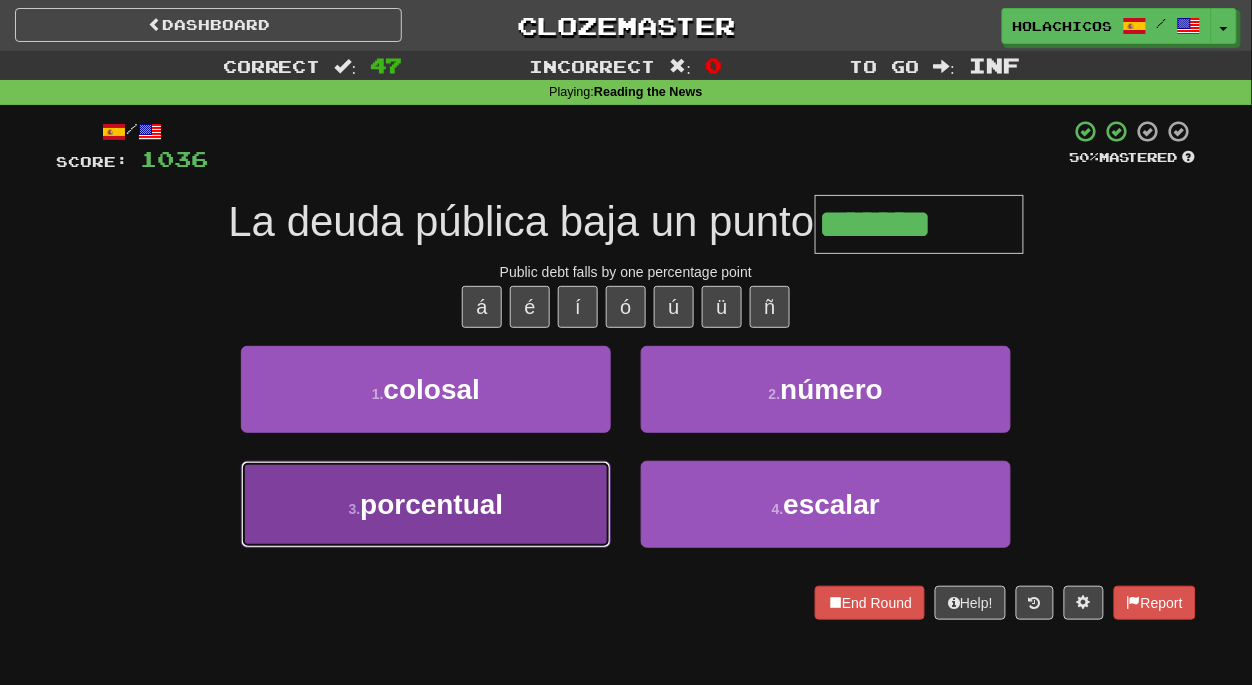click on "3 .  porcentual" at bounding box center [426, 504] 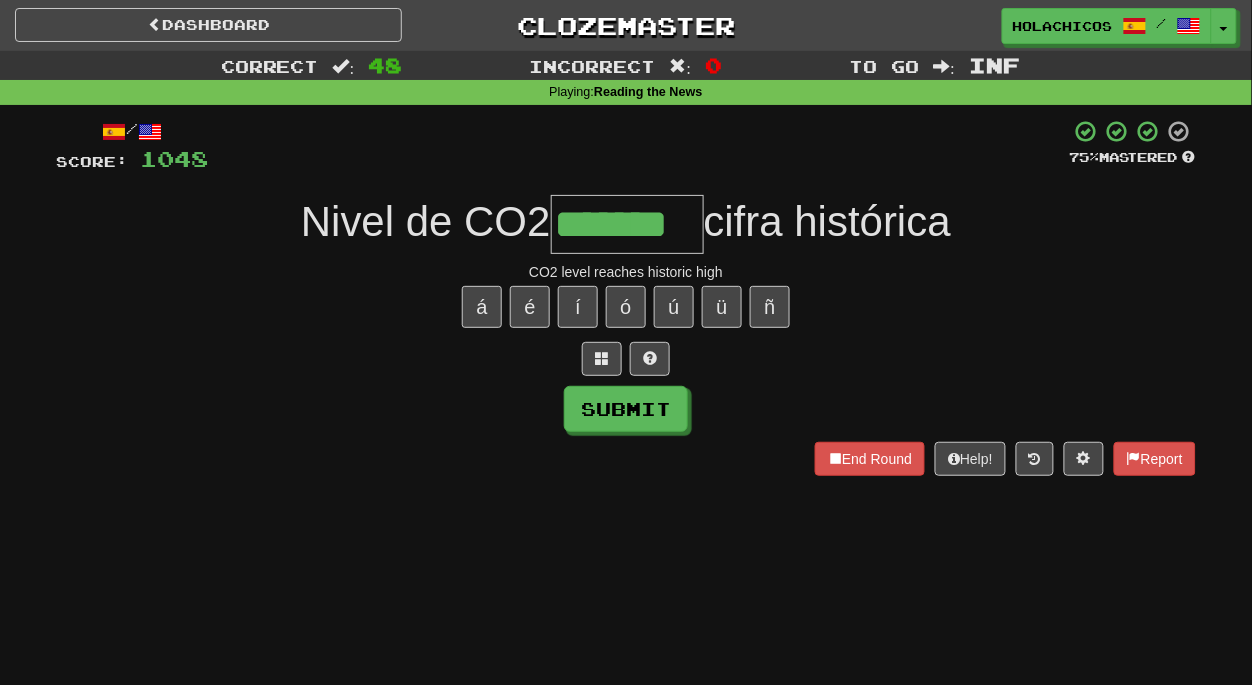 type on "*******" 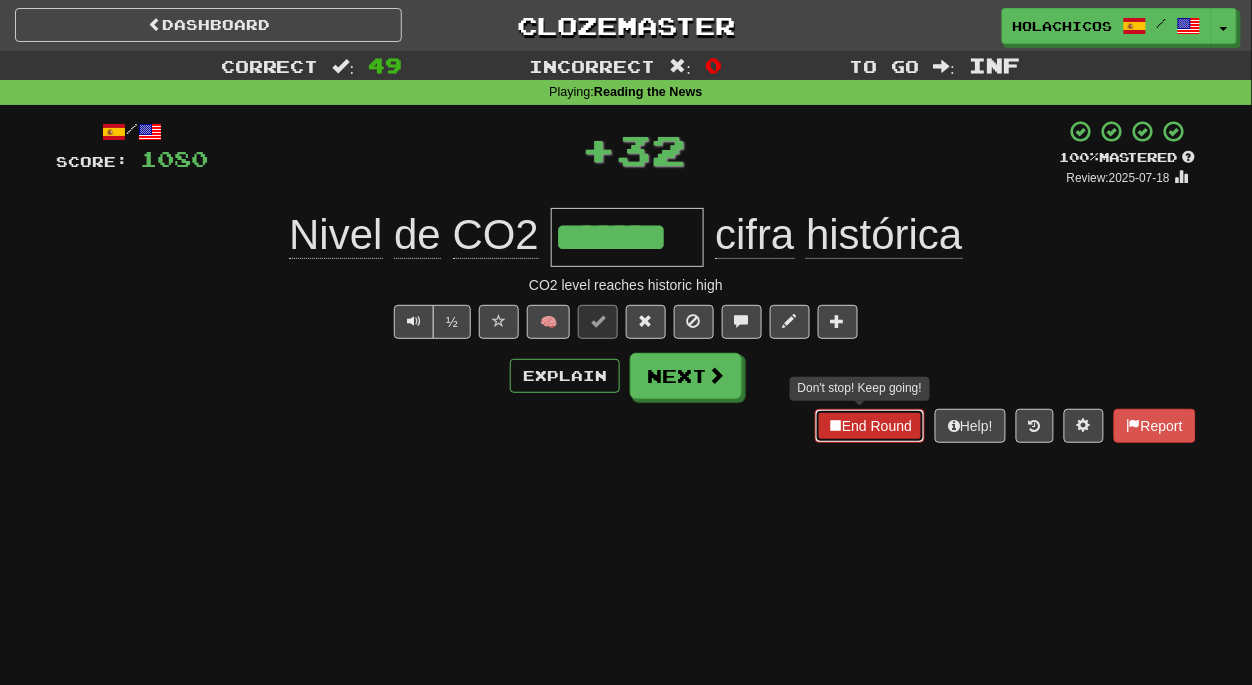 click on "End Round" at bounding box center (870, 426) 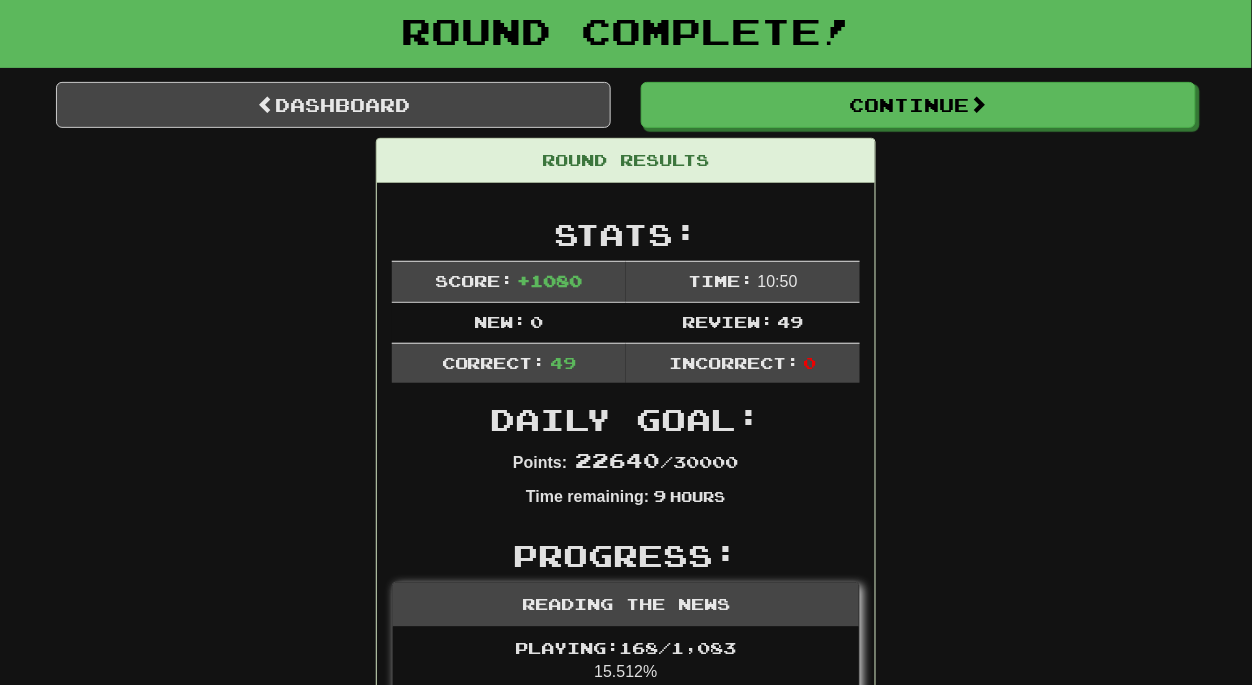 scroll, scrollTop: 0, scrollLeft: 0, axis: both 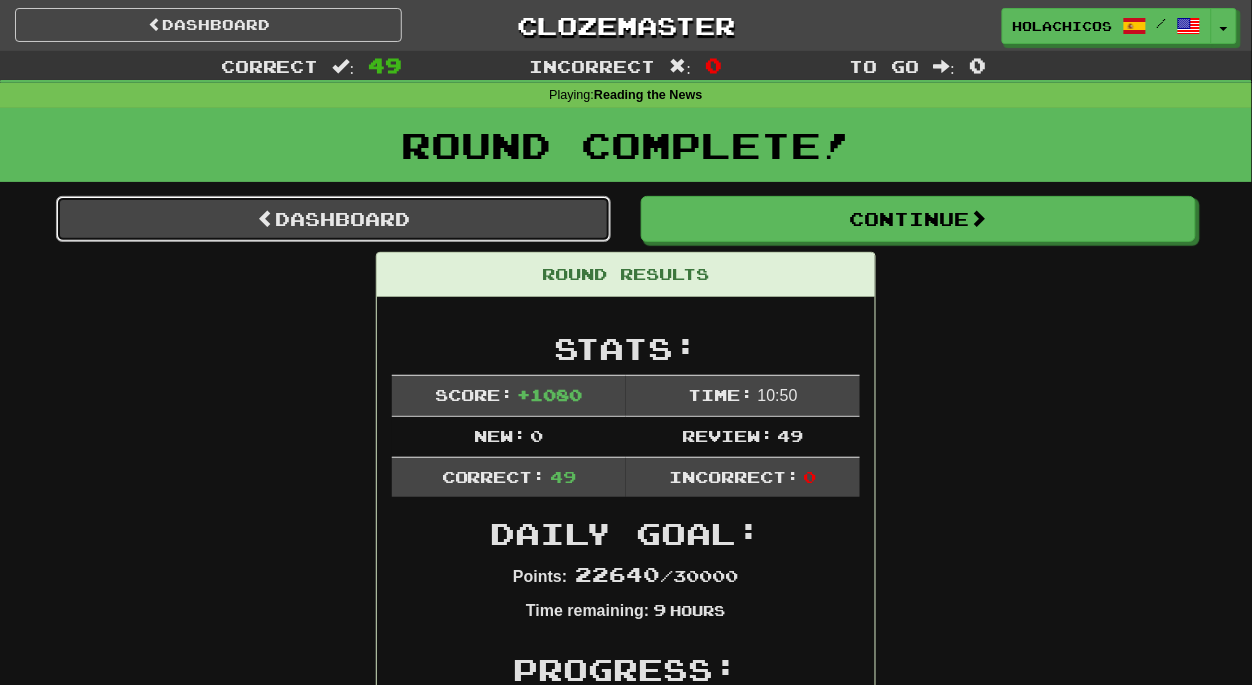 click on "Dashboard" at bounding box center (333, 219) 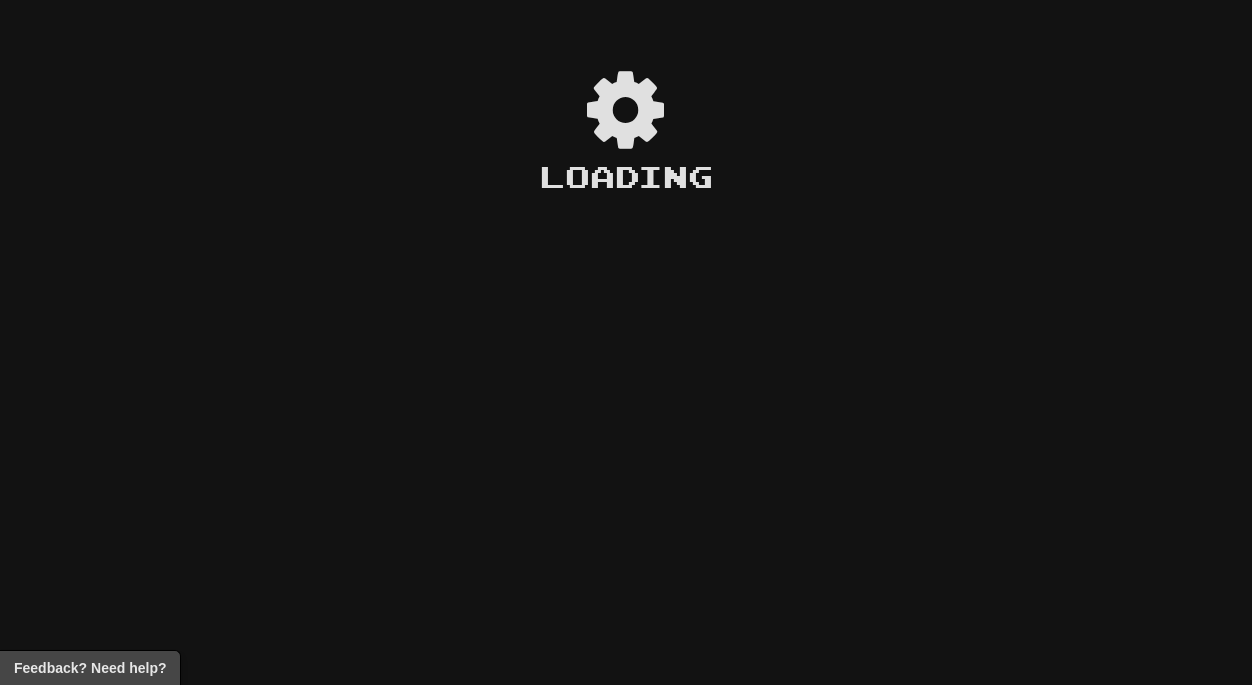scroll, scrollTop: 0, scrollLeft: 0, axis: both 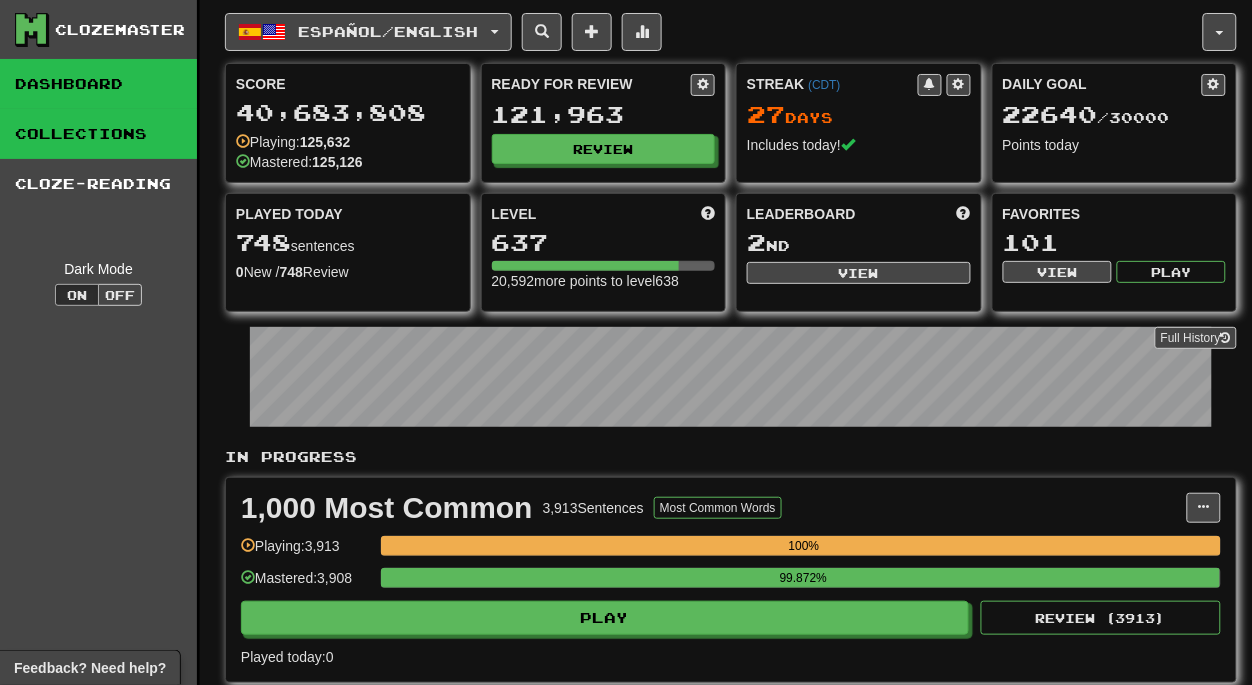 click on "Collections" at bounding box center [98, 134] 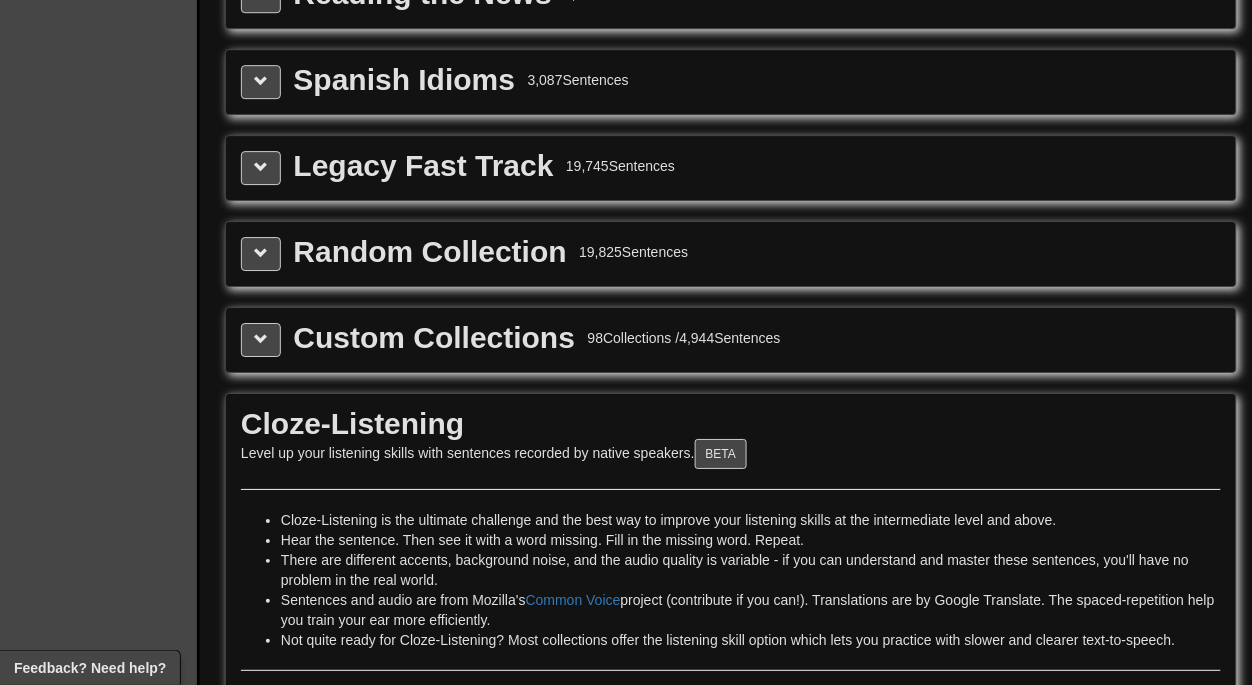 scroll, scrollTop: 3134, scrollLeft: 0, axis: vertical 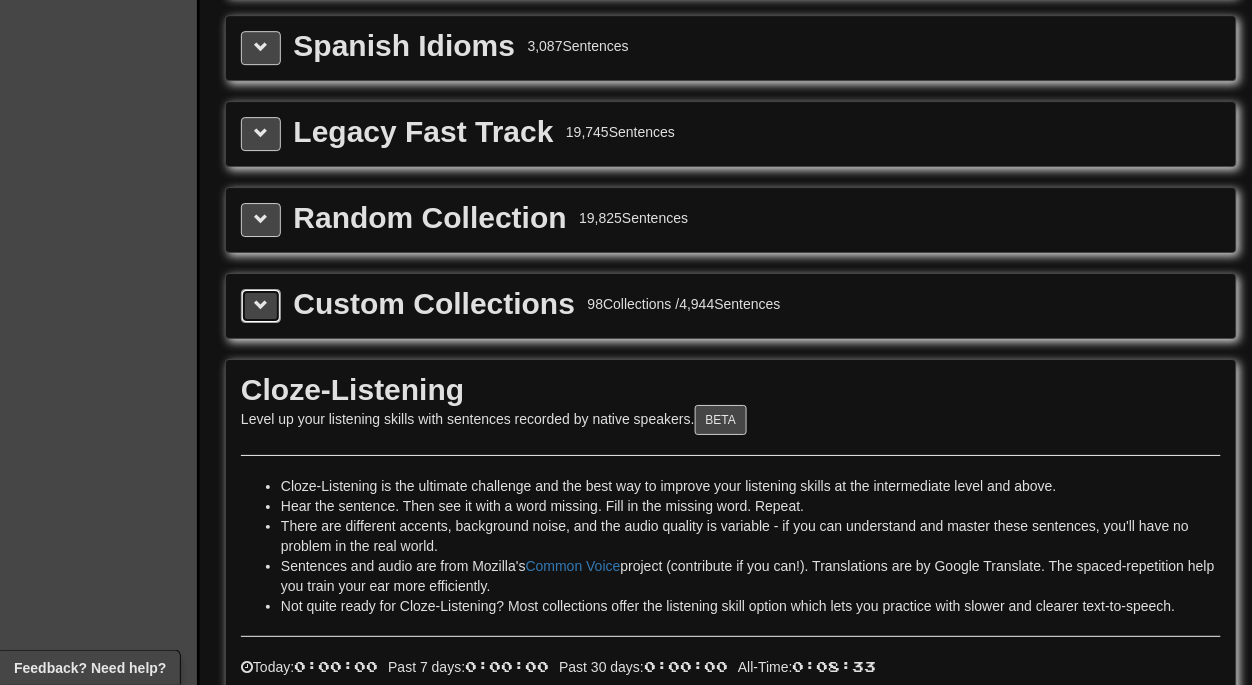 click at bounding box center [261, 305] 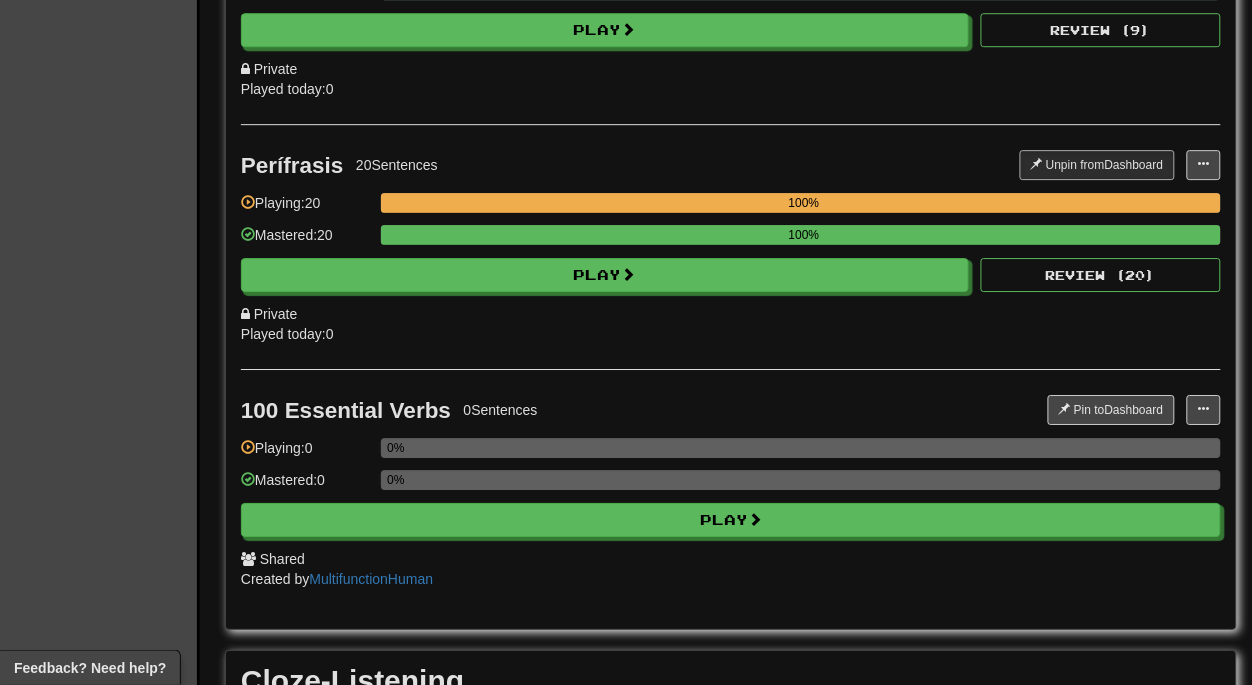 scroll, scrollTop: 27169, scrollLeft: 0, axis: vertical 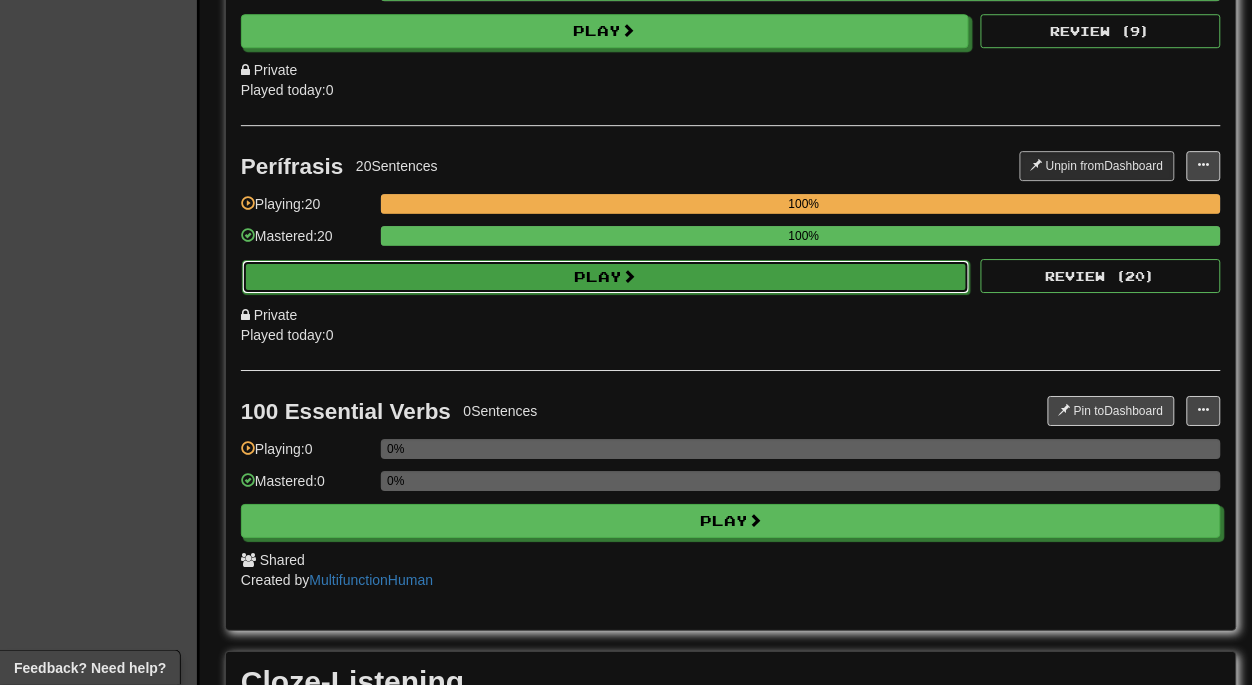 click on "Play" at bounding box center [606, 277] 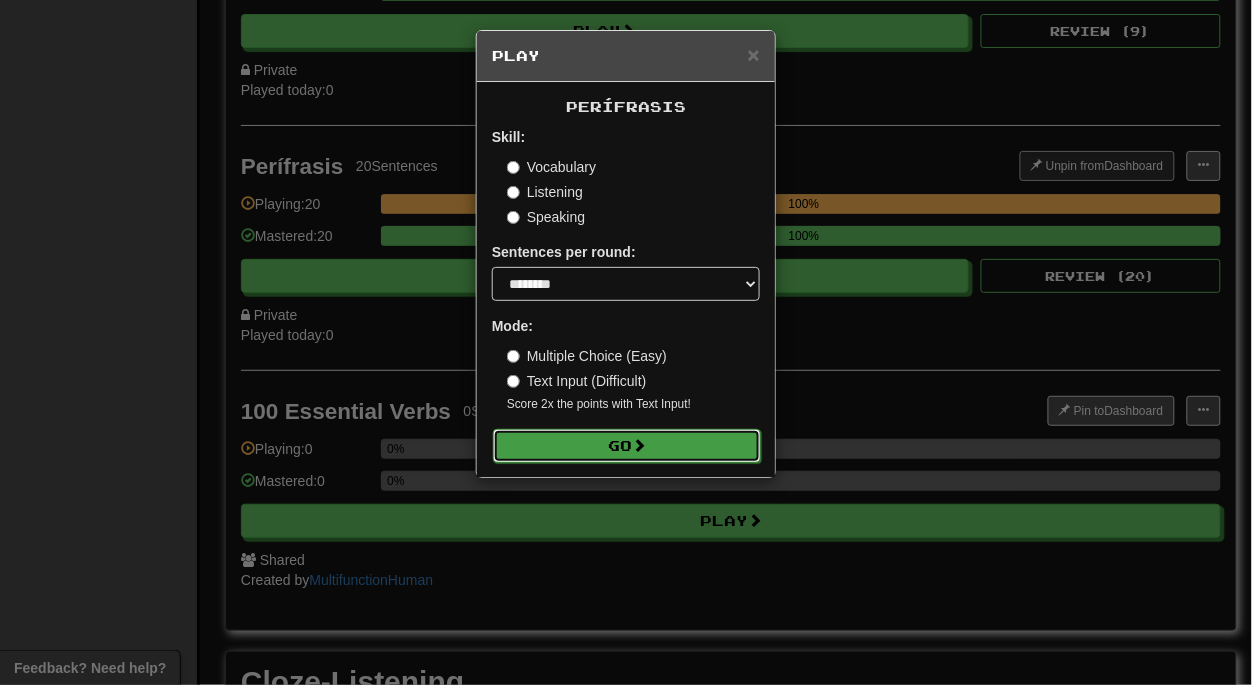 click on "Go" at bounding box center [627, 446] 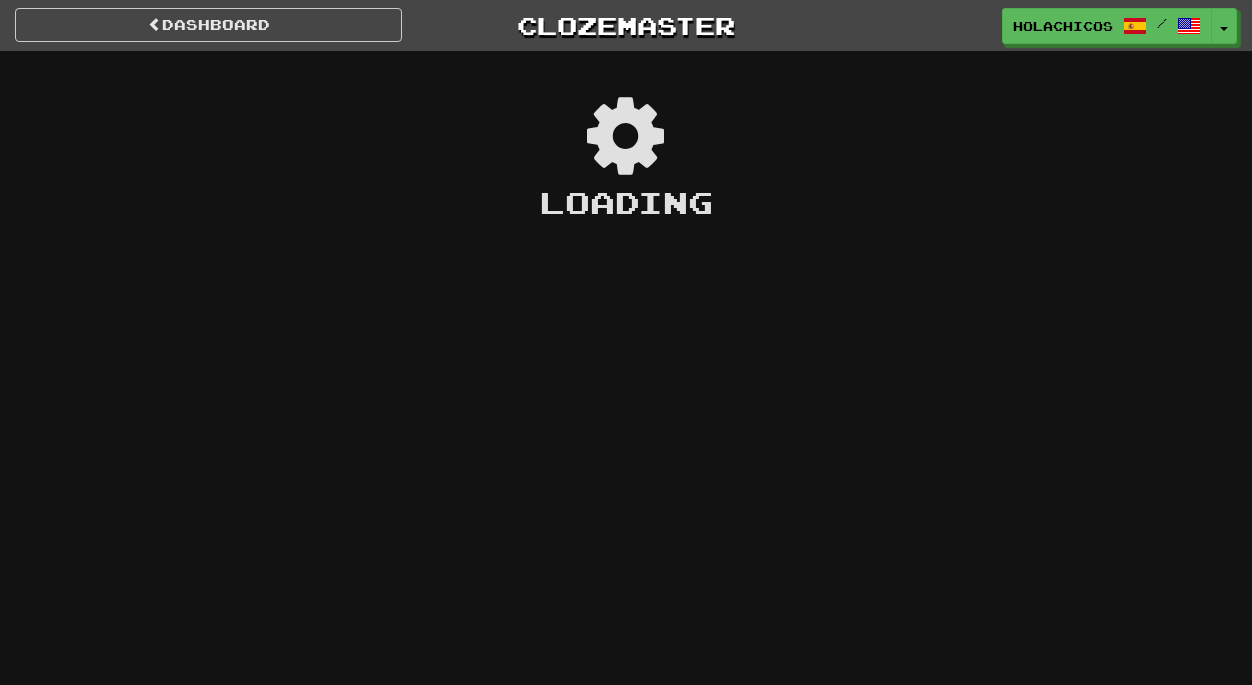 scroll, scrollTop: 0, scrollLeft: 0, axis: both 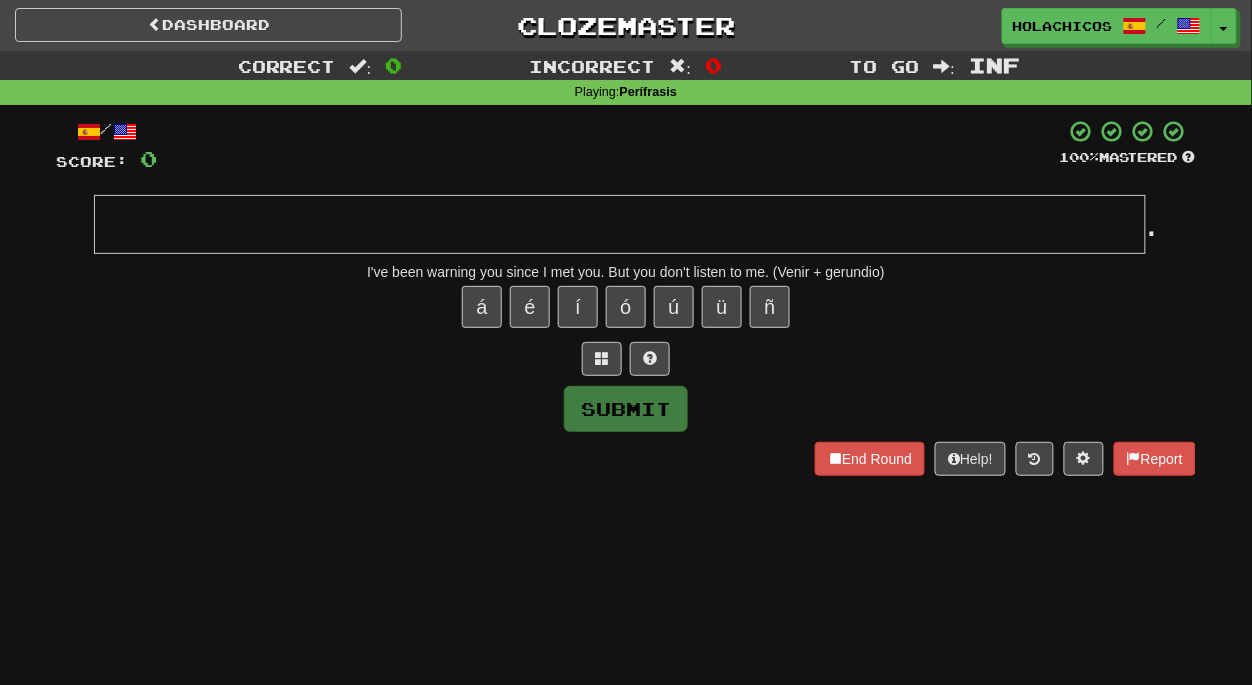 type on "*" 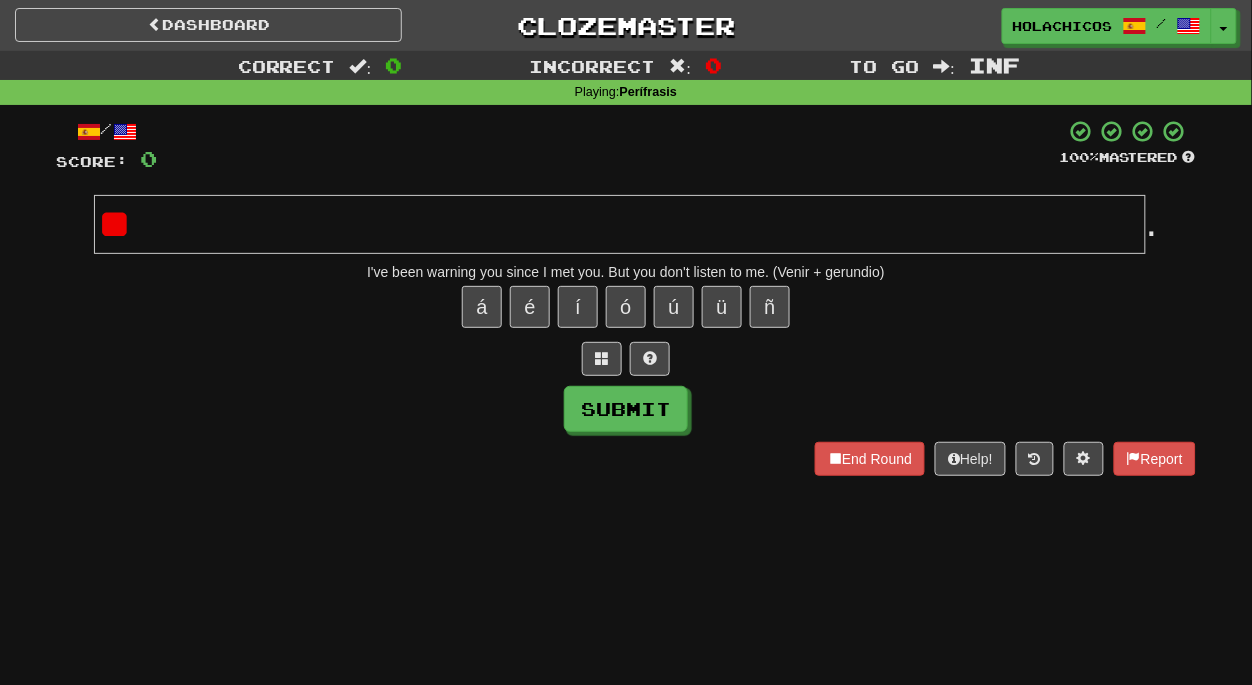 type on "*" 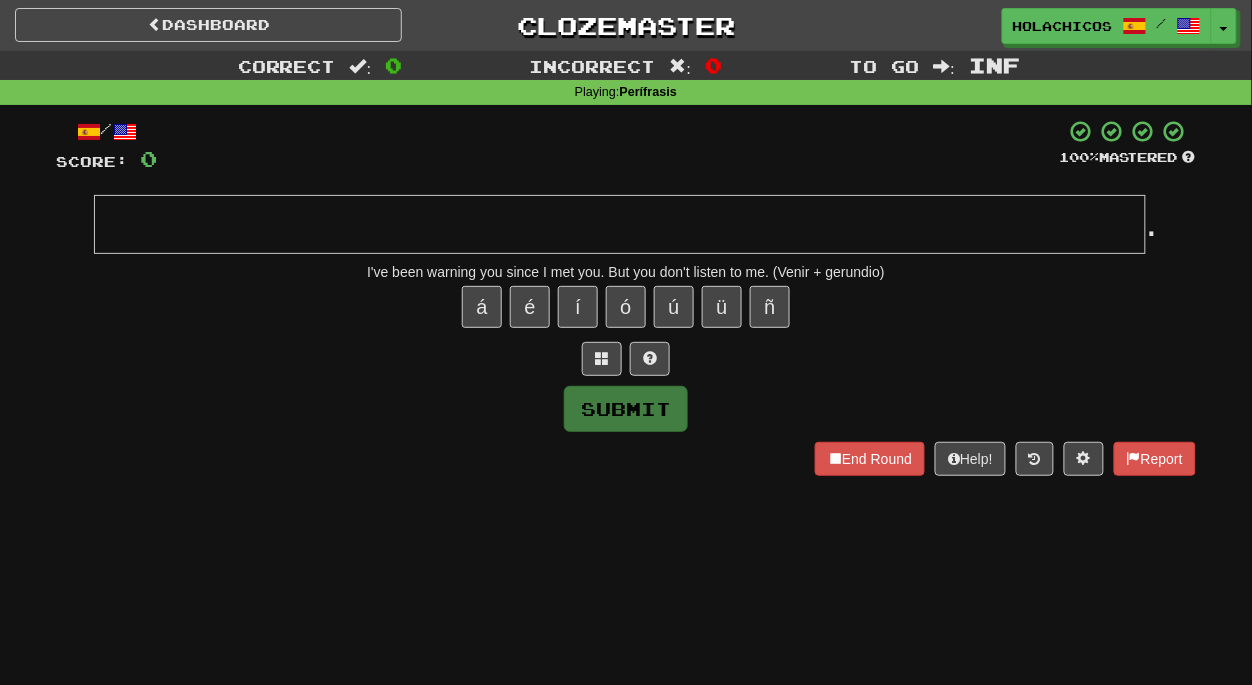 type on "*" 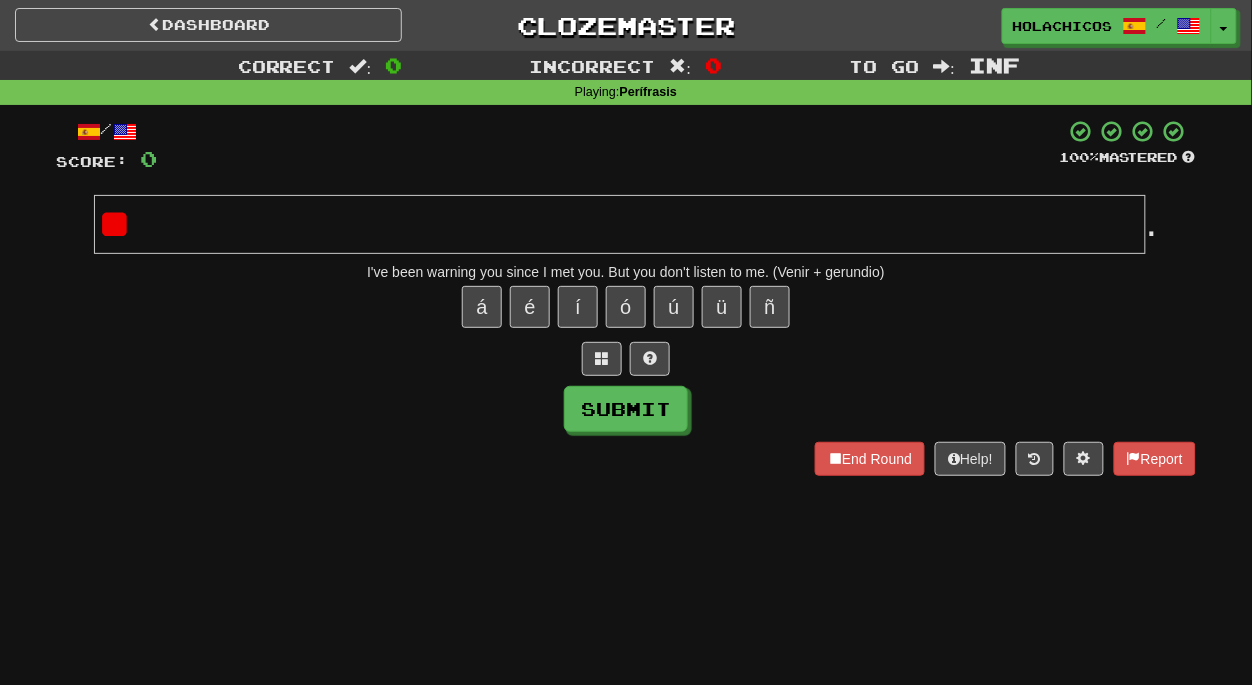 type on "*" 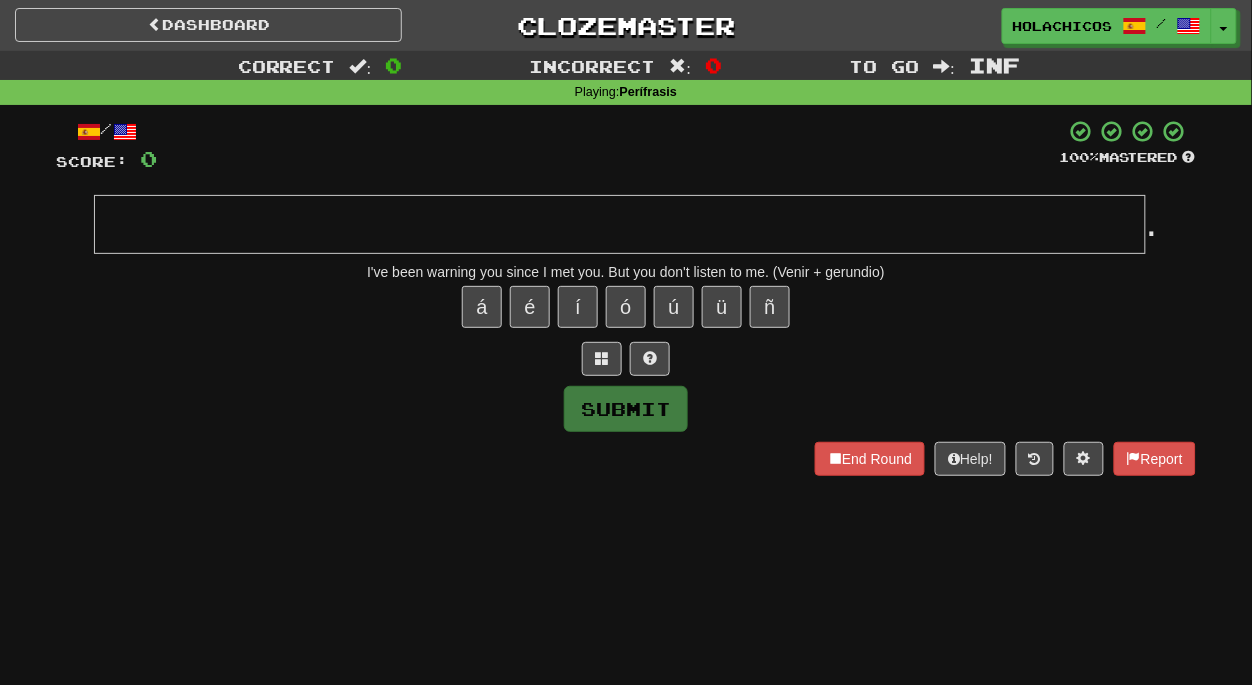 type on "*" 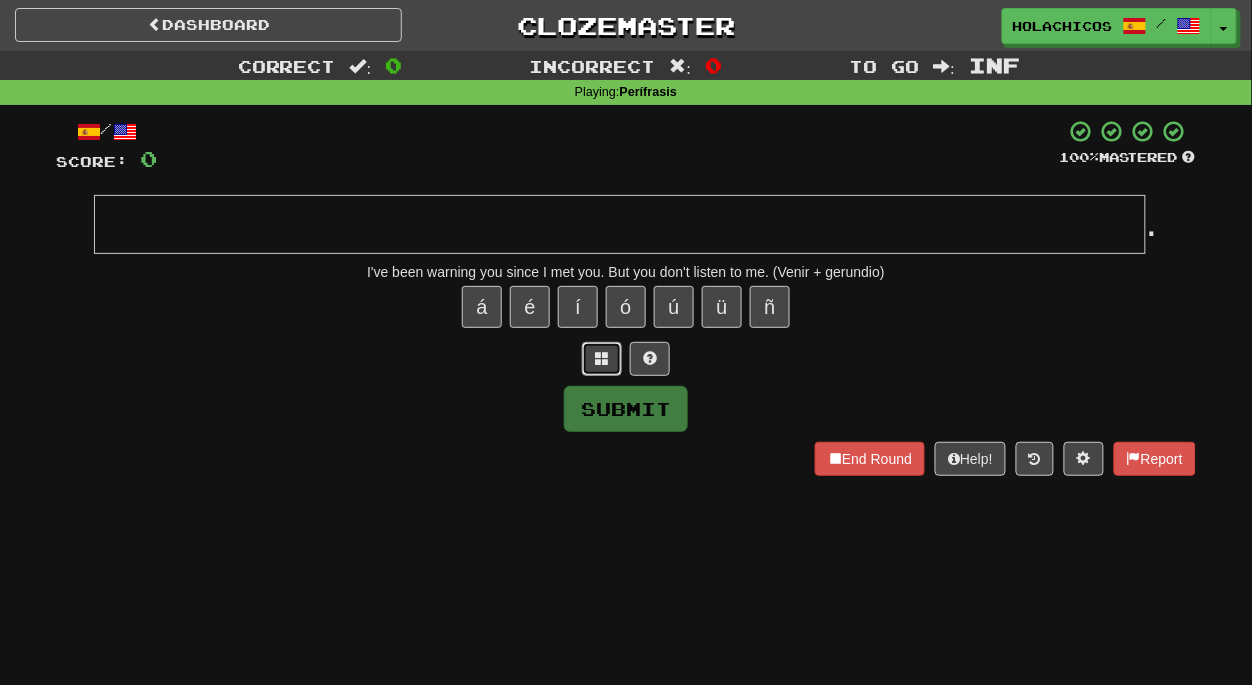click at bounding box center [602, 358] 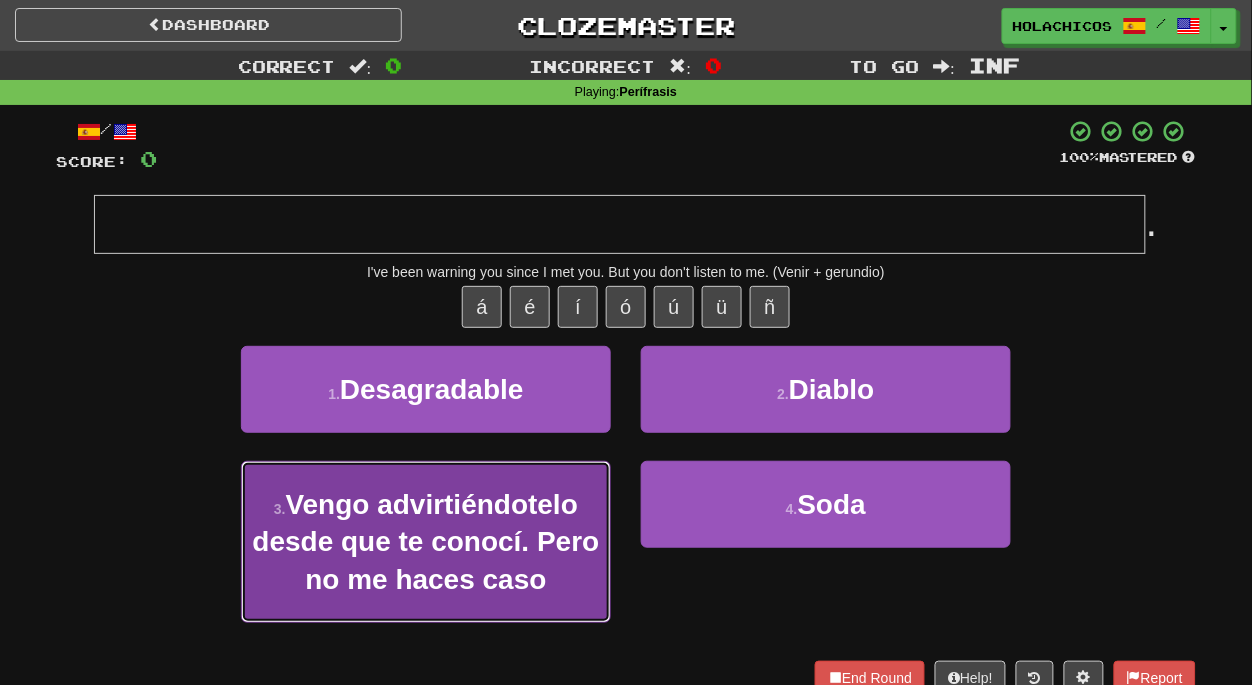 click on "3 .  Vengo advirtiéndotelo desde que te conocí. Pero no me haces caso" at bounding box center (426, 542) 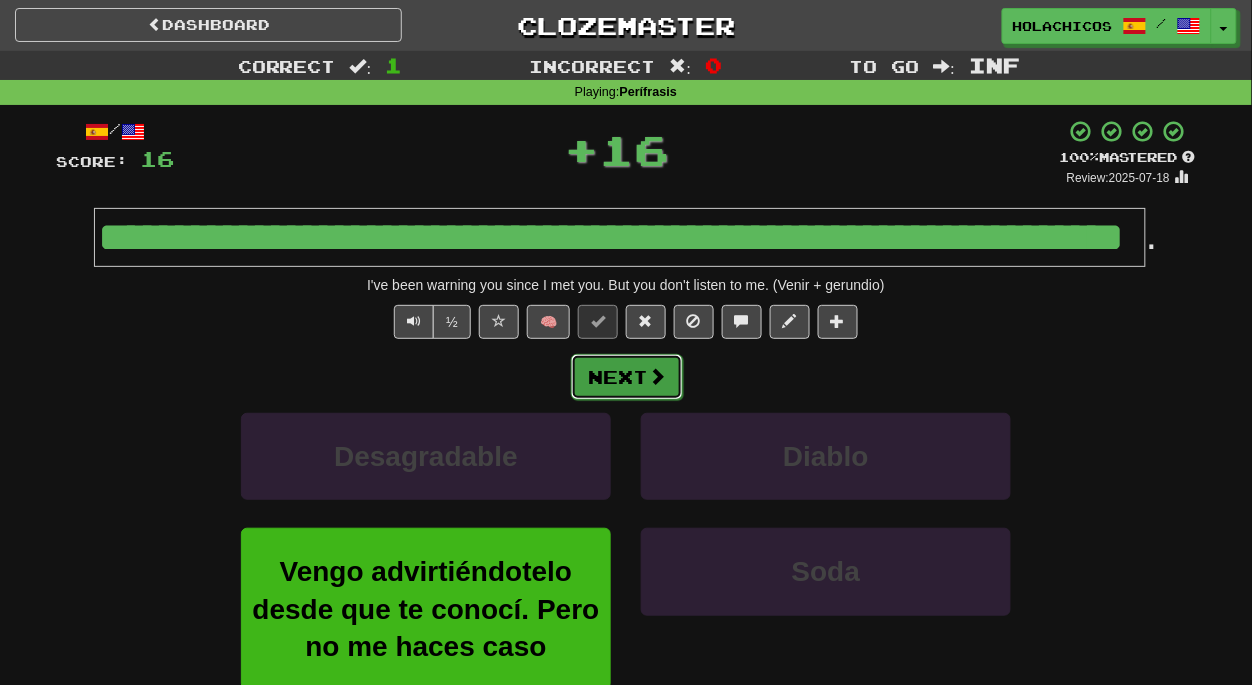 click on "Next" at bounding box center (627, 377) 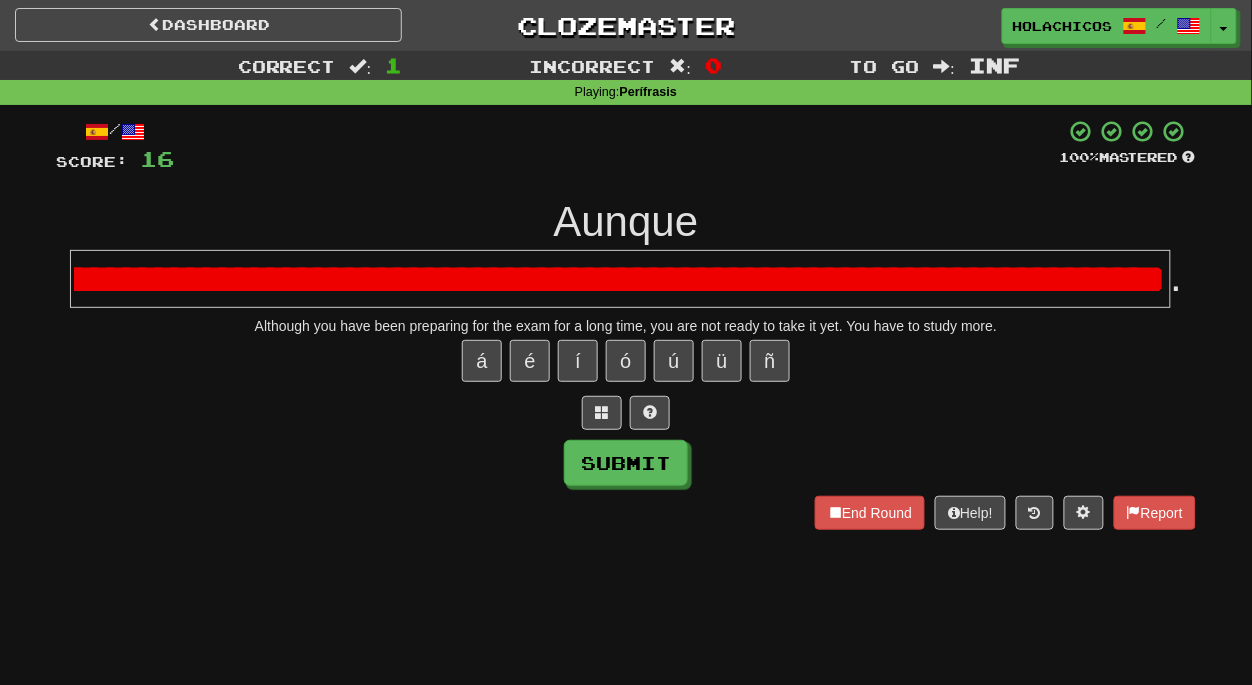 scroll, scrollTop: 0, scrollLeft: 284, axis: horizontal 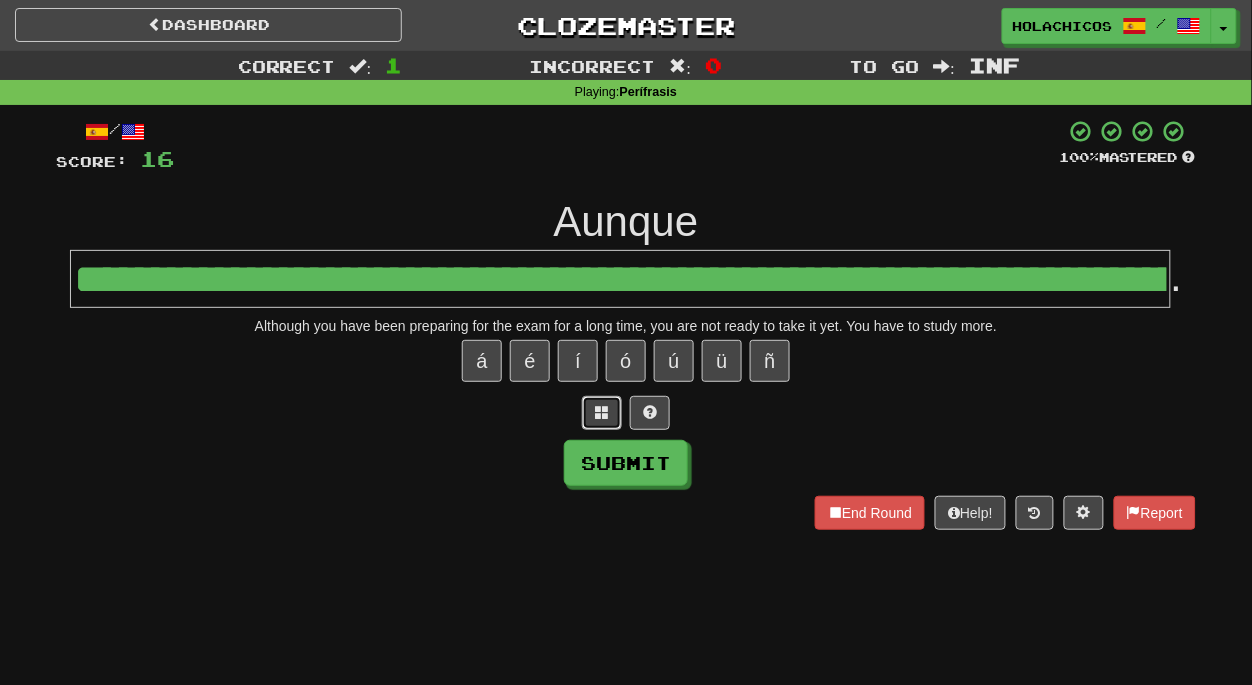 click at bounding box center [602, 413] 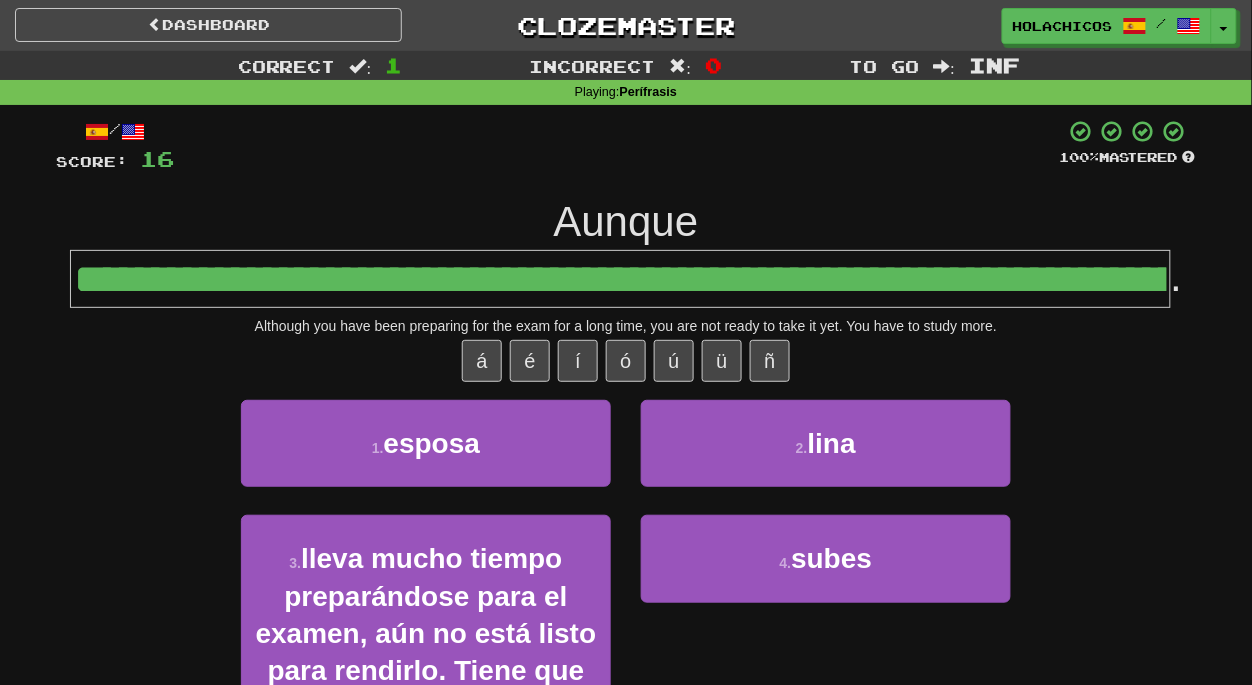 scroll, scrollTop: 0, scrollLeft: 284, axis: horizontal 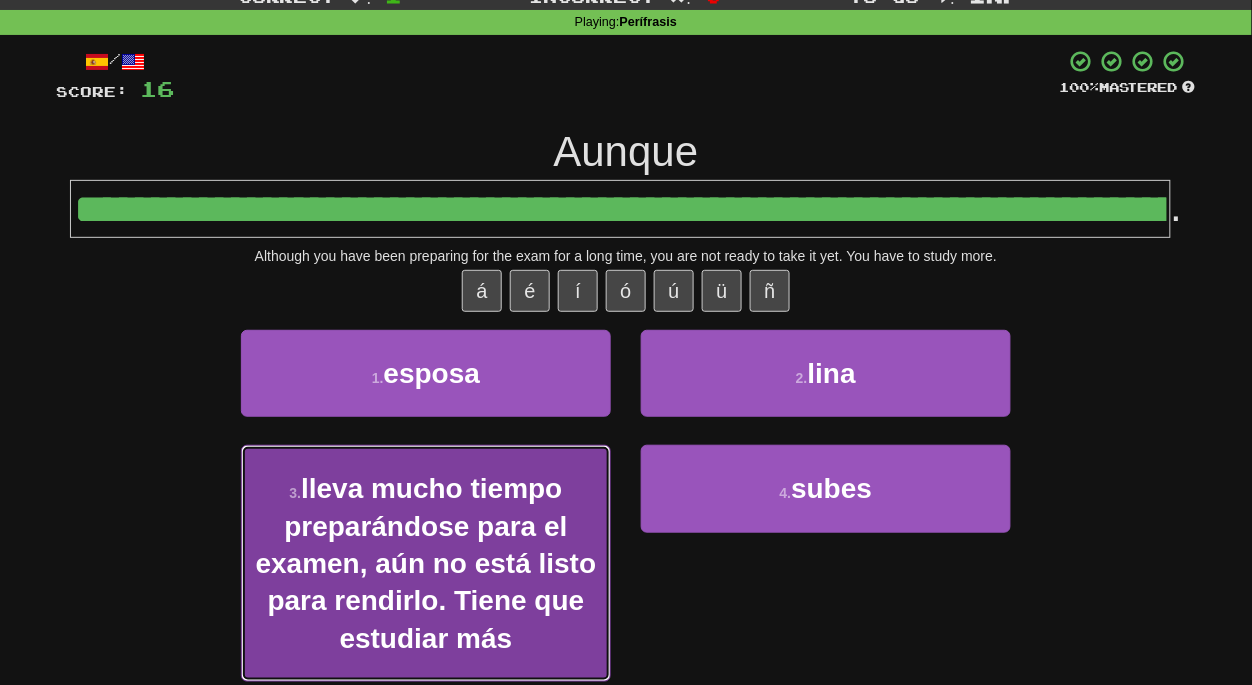 click on "lleva mucho tiempo preparándose para el examen, aún no está listo para rendirlo. Tiene que estudiar más" at bounding box center [426, 563] 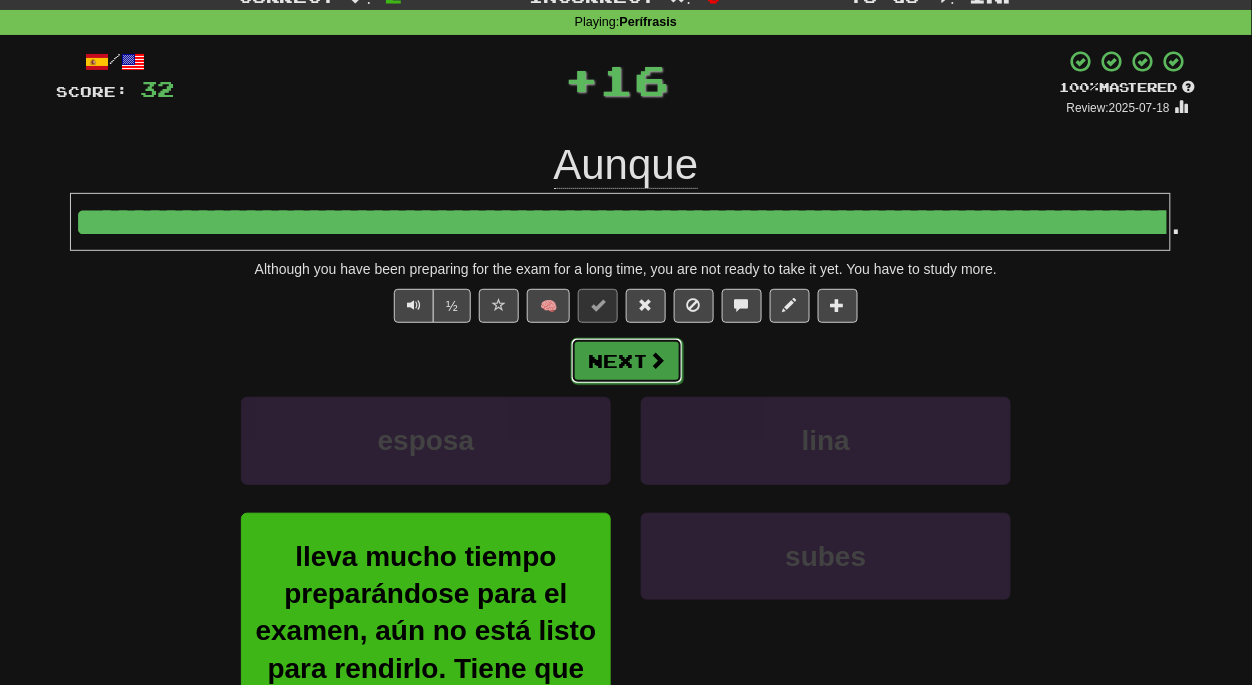 click on "Next" at bounding box center (627, 361) 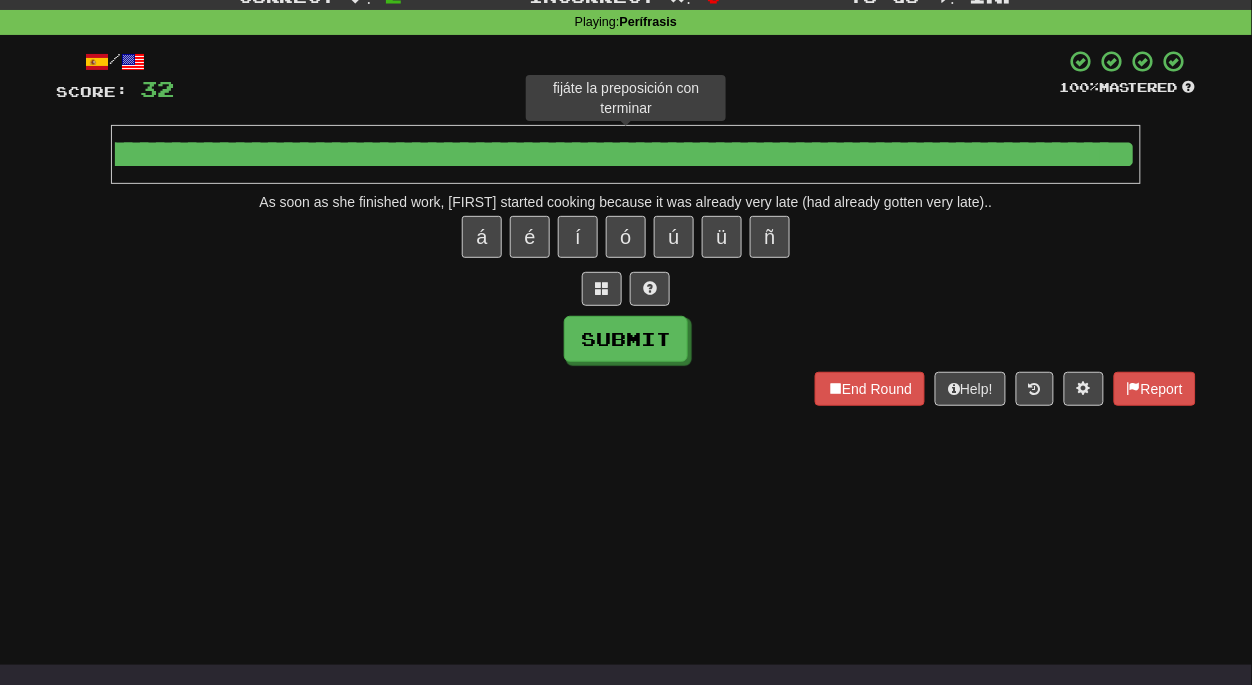 scroll, scrollTop: 0, scrollLeft: 691, axis: horizontal 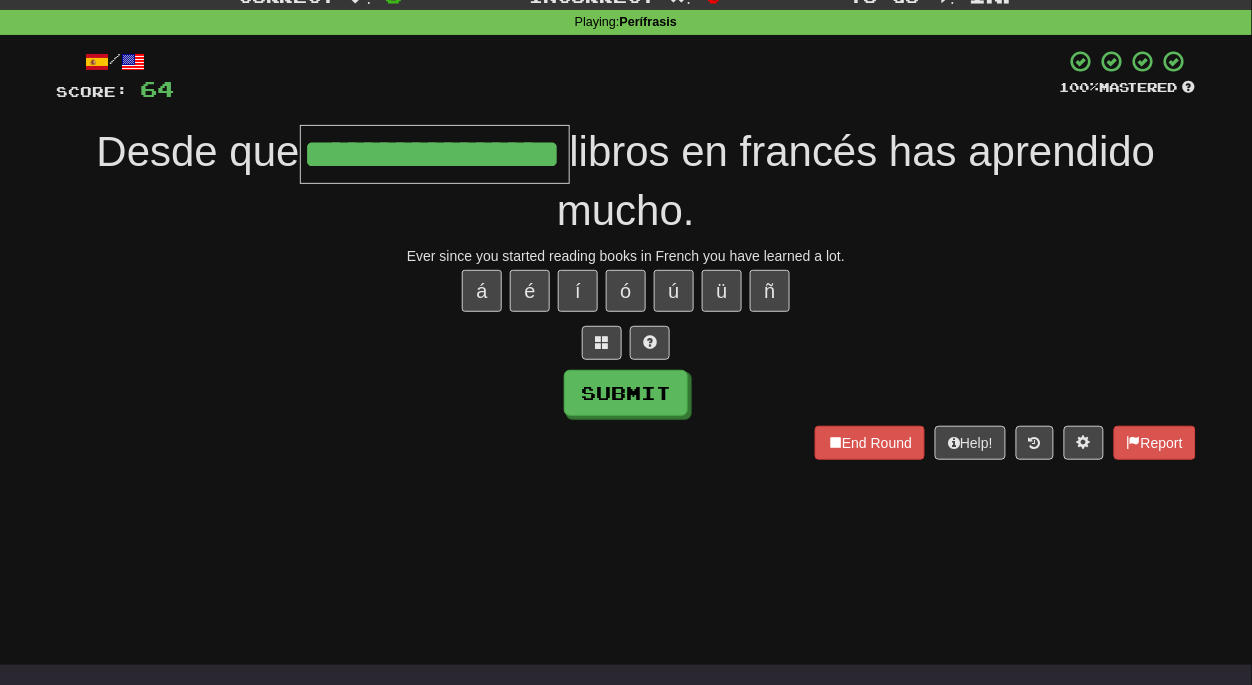 type on "**********" 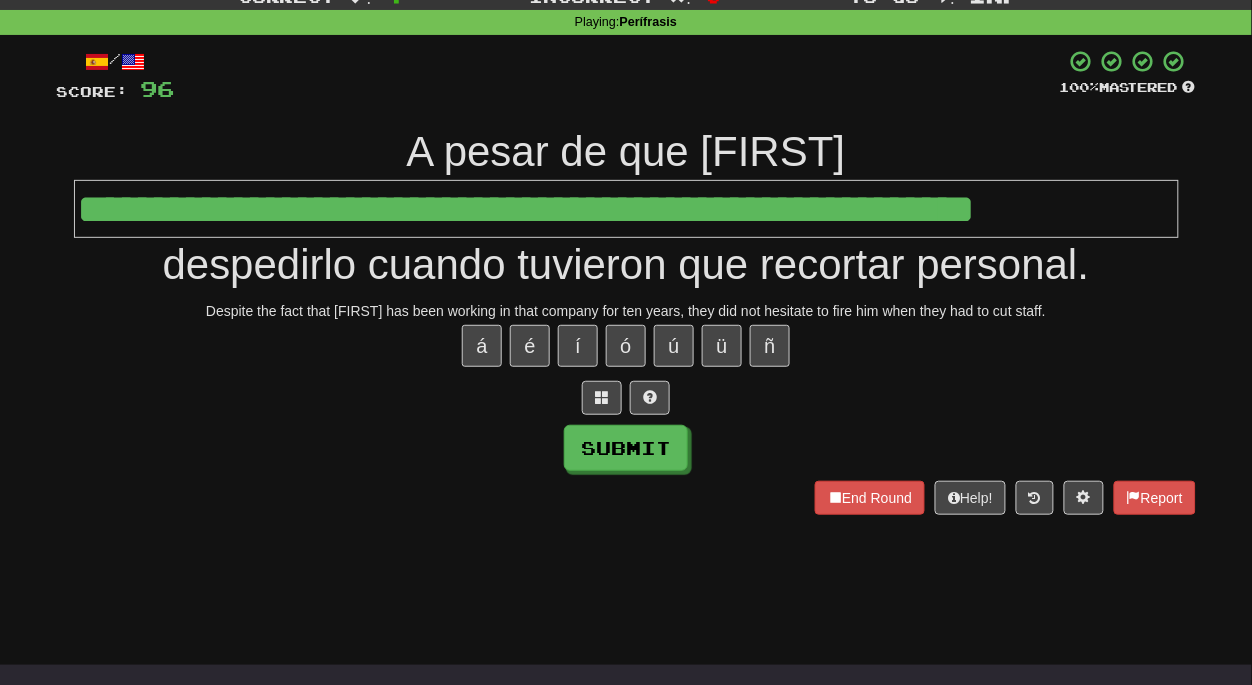 type on "**********" 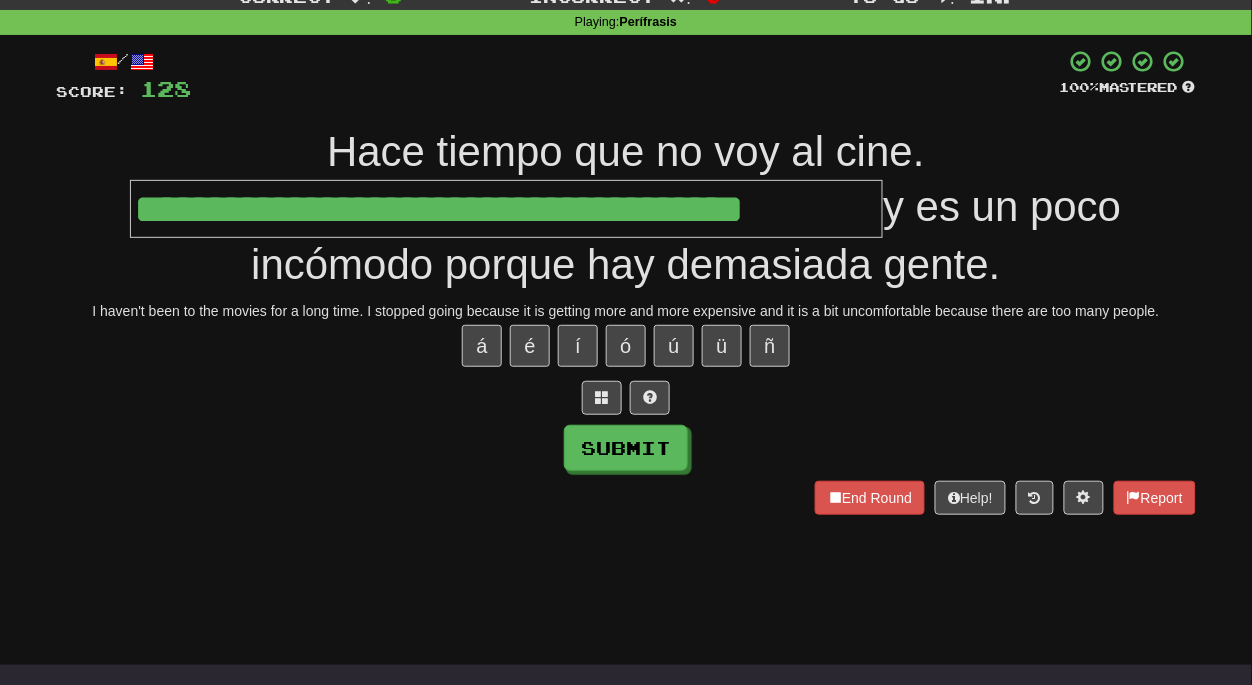 type on "**********" 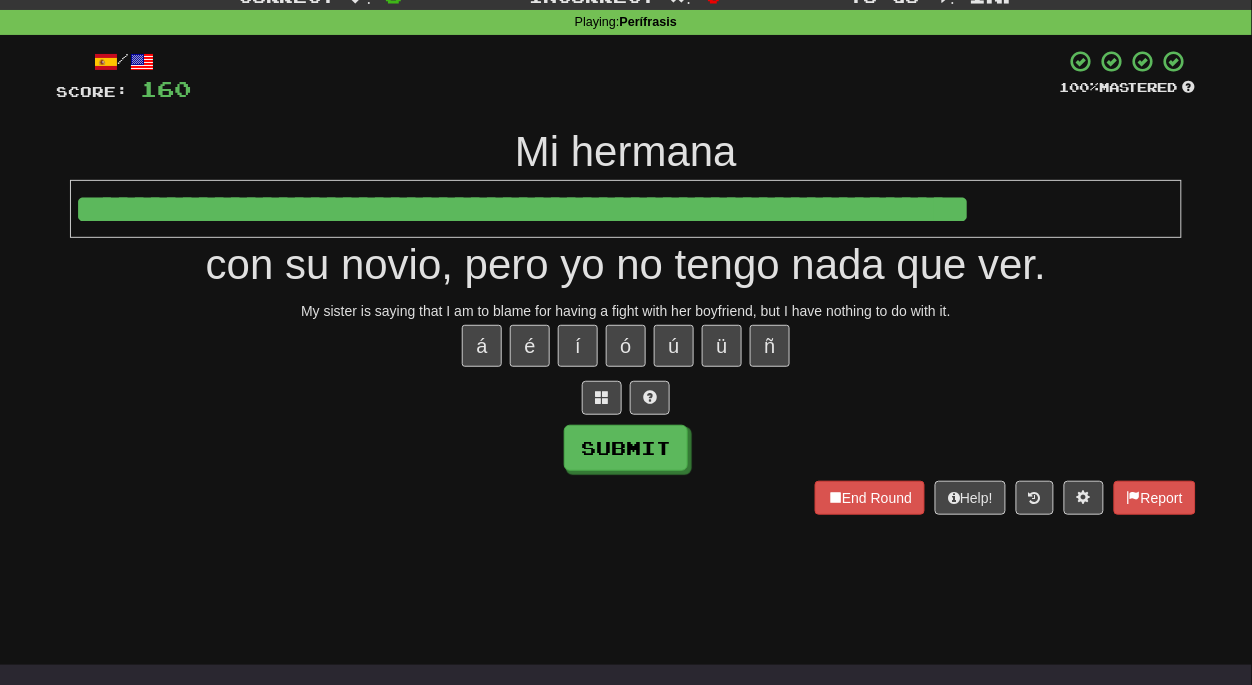 type on "**********" 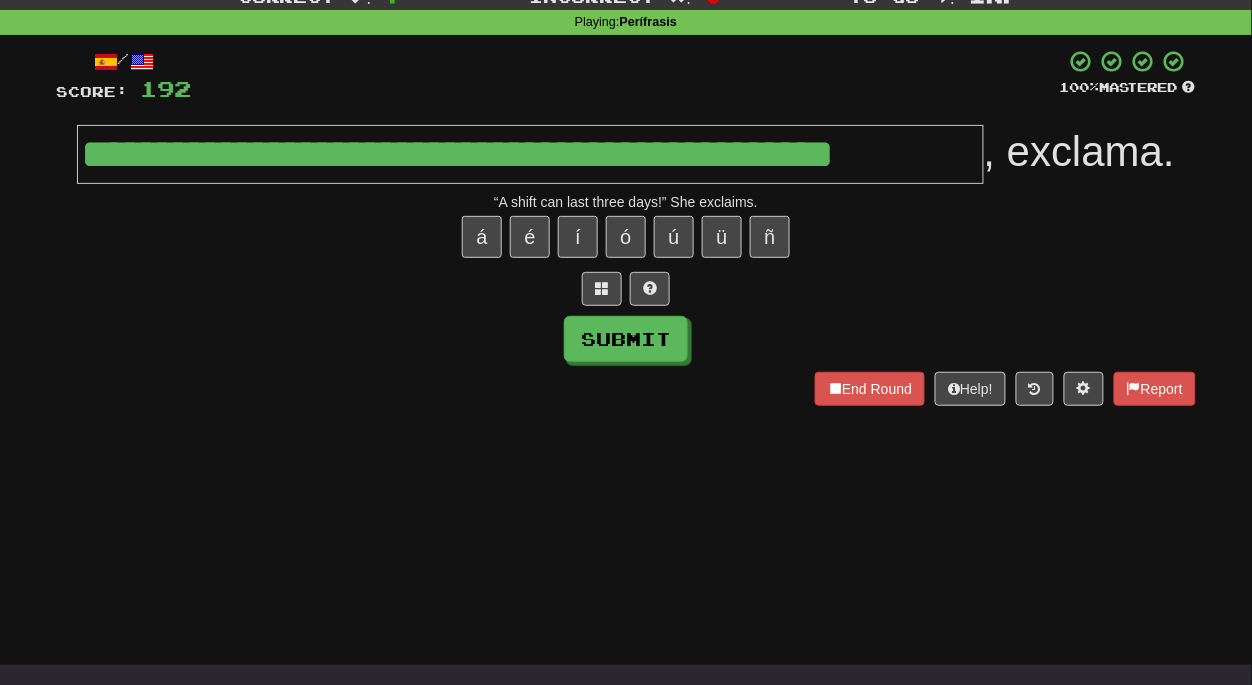 type on "**********" 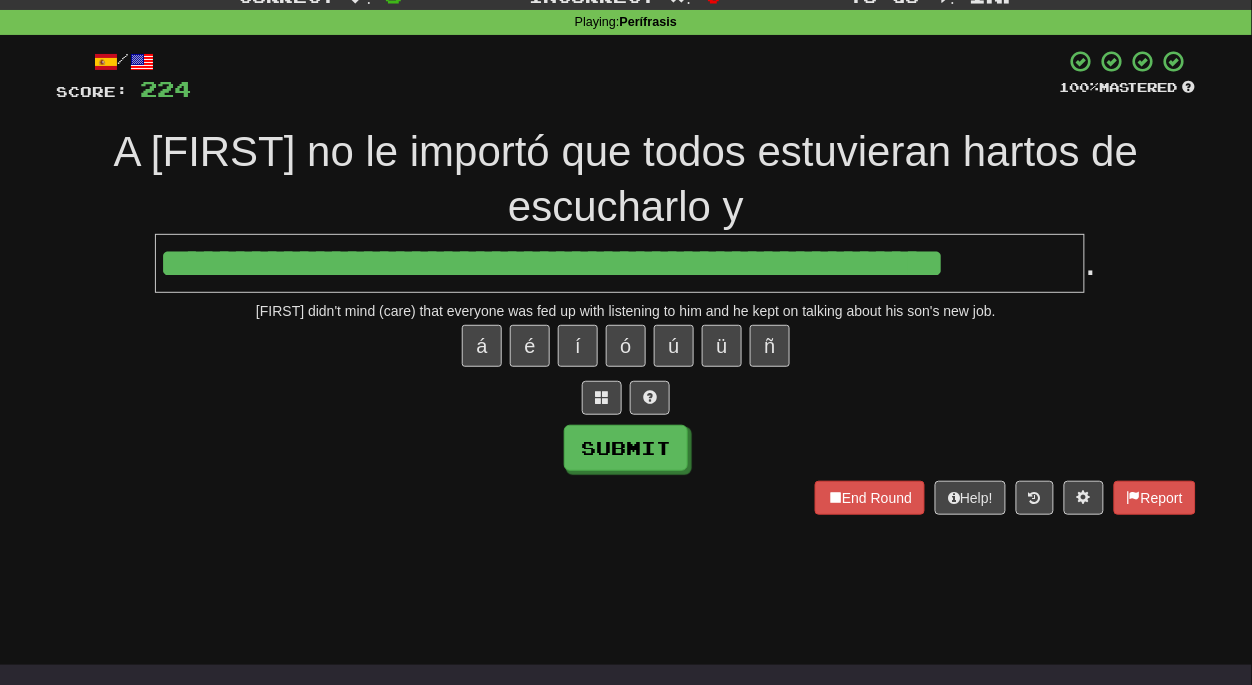 type on "**********" 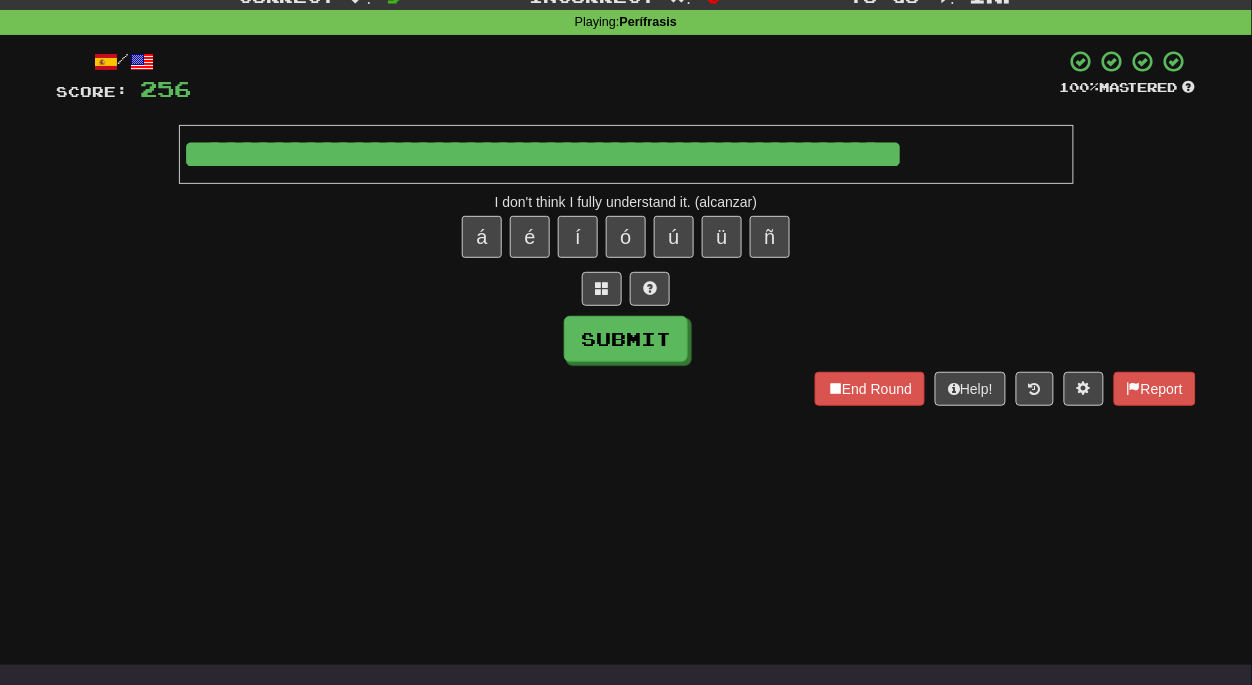 type on "**********" 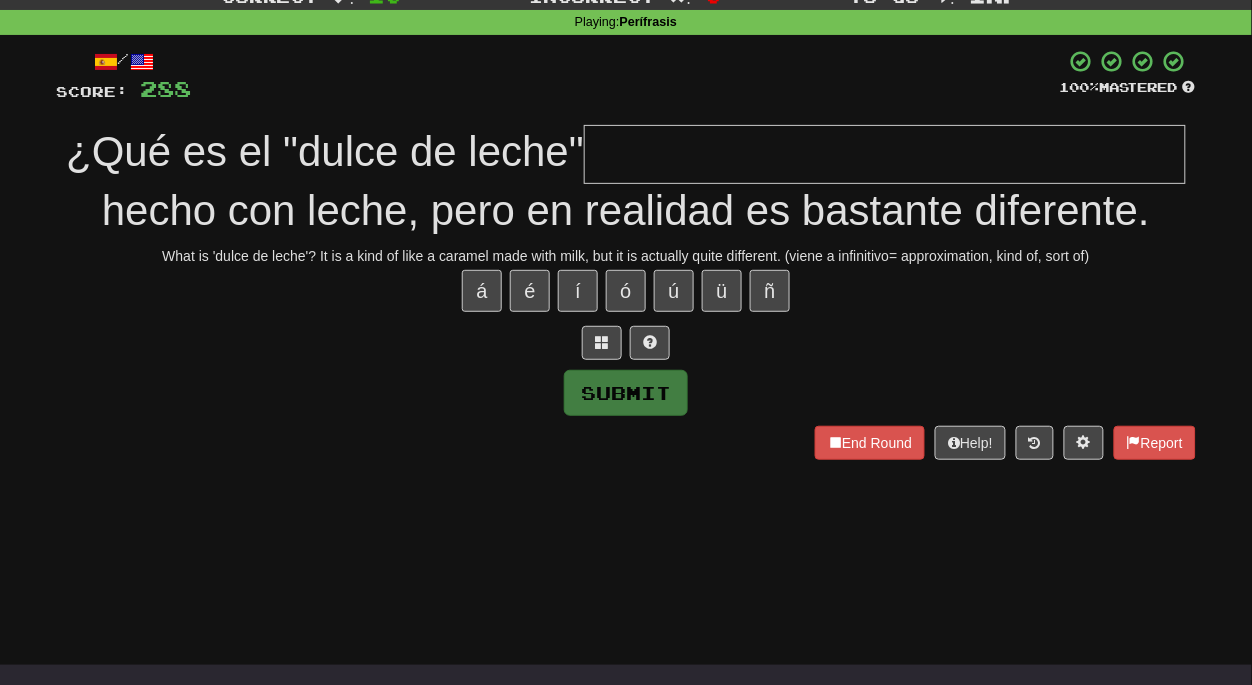 type on "*" 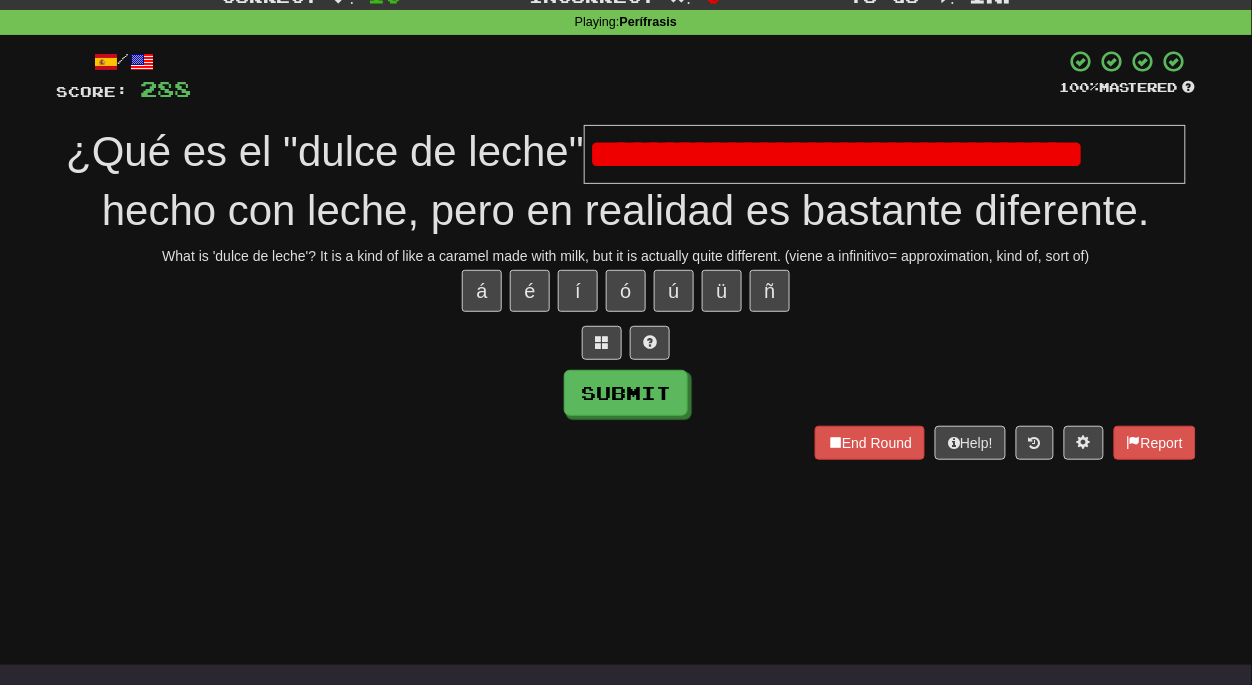 scroll, scrollTop: 0, scrollLeft: 0, axis: both 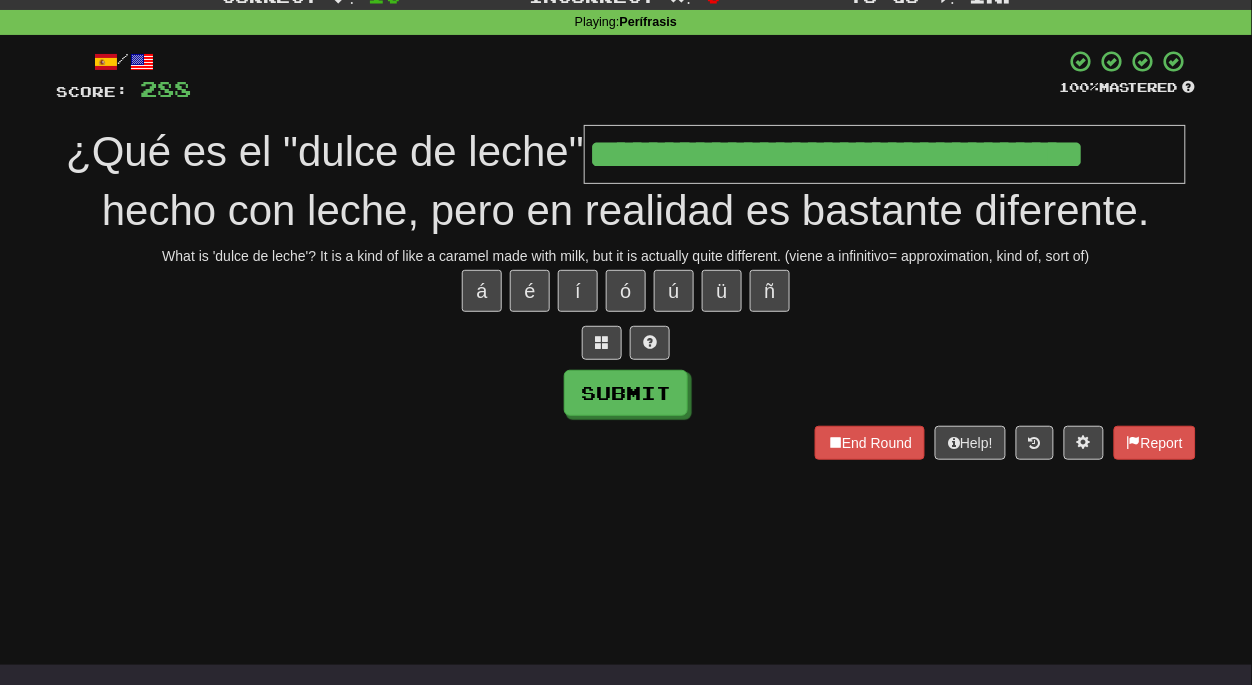 type on "**********" 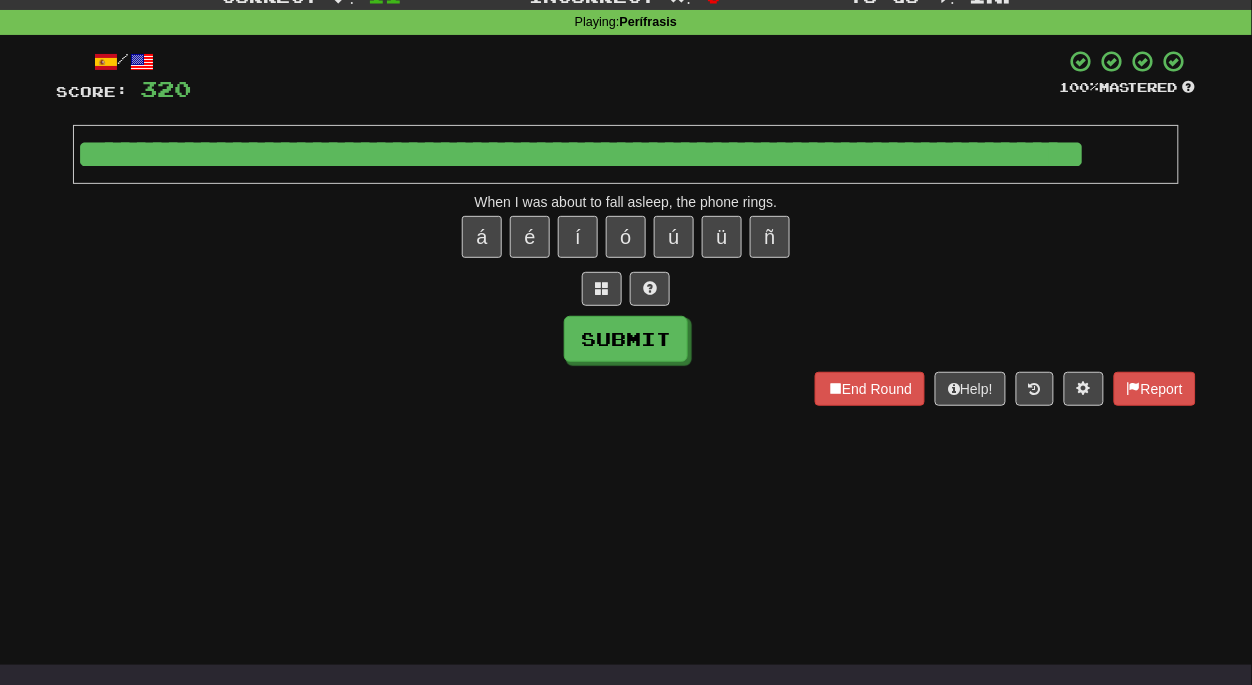 scroll, scrollTop: 0, scrollLeft: 165, axis: horizontal 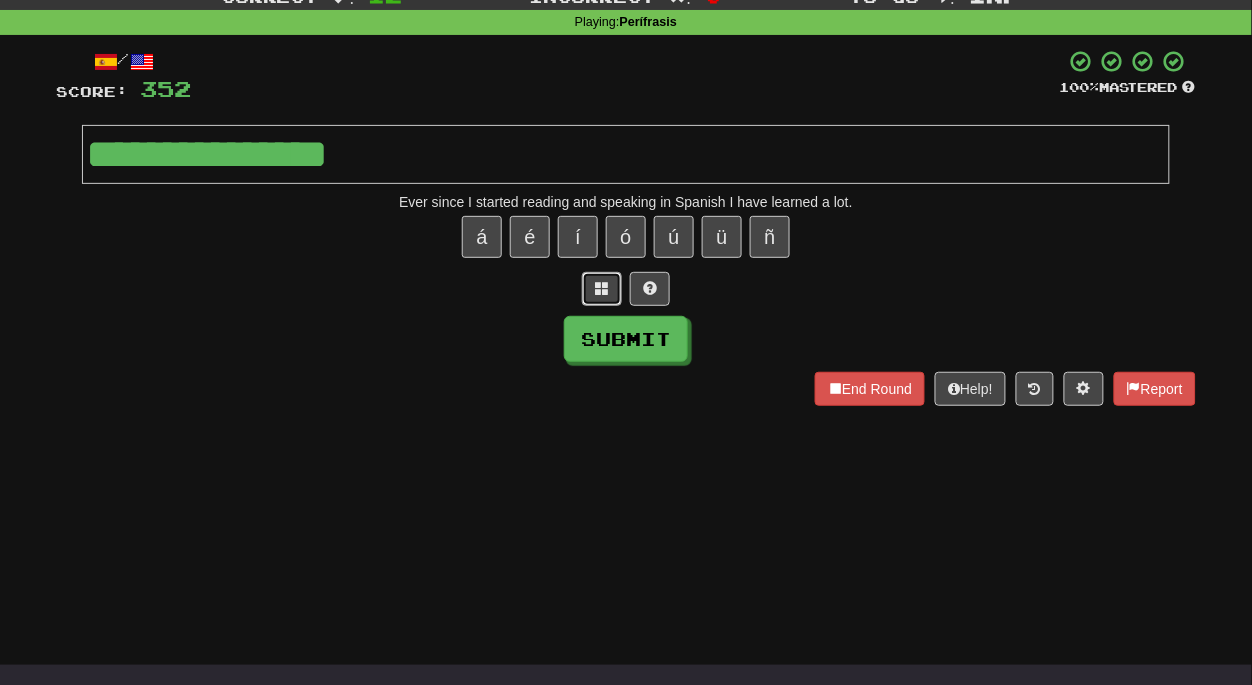 click at bounding box center (602, 289) 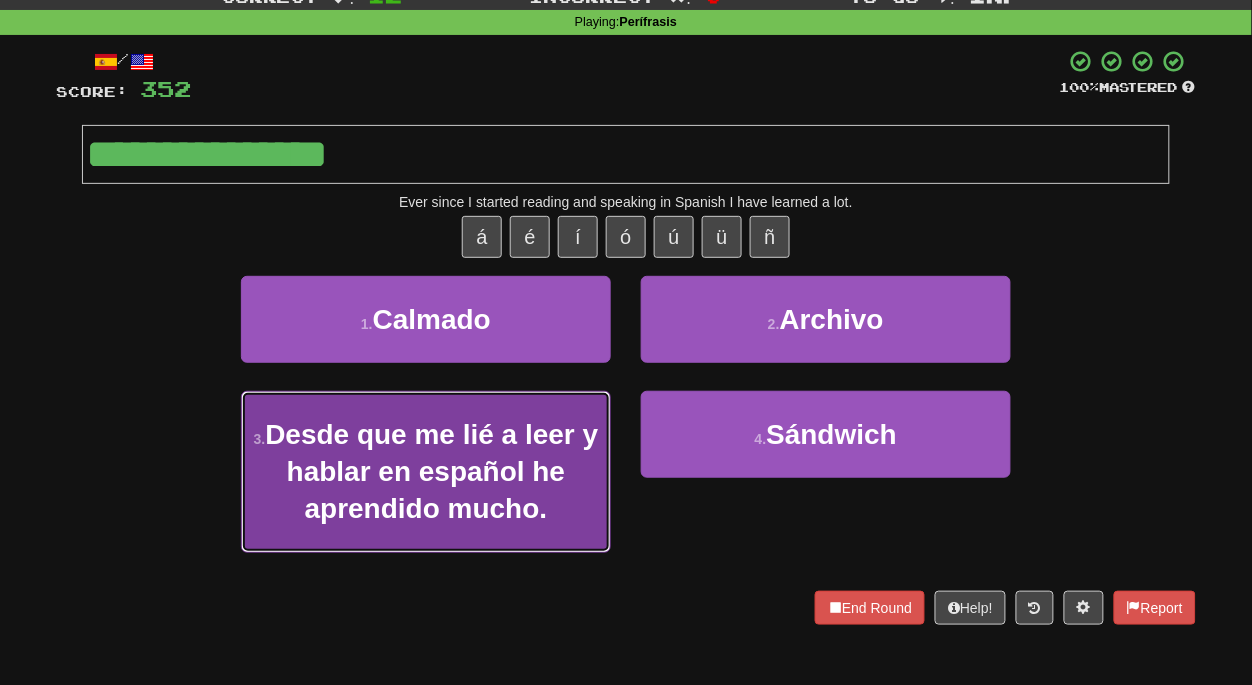 click on "Desde que me lié a leer y hablar en español he aprendido mucho." at bounding box center (431, 472) 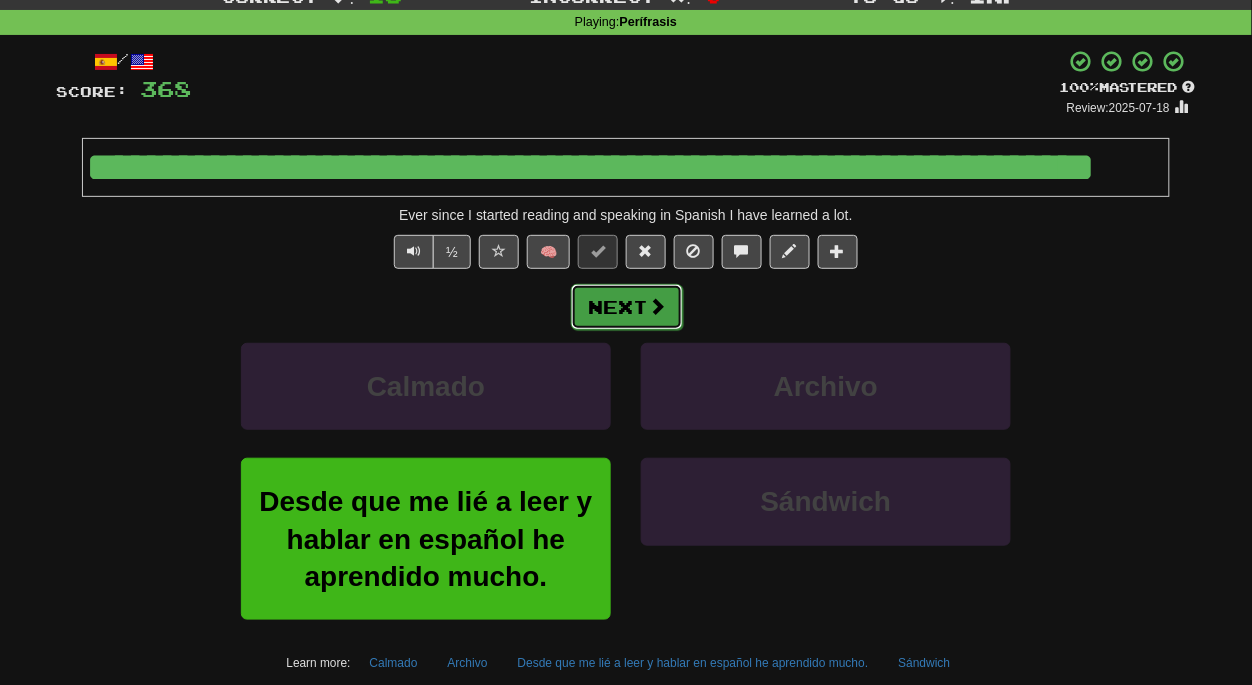click on "Next" at bounding box center [627, 307] 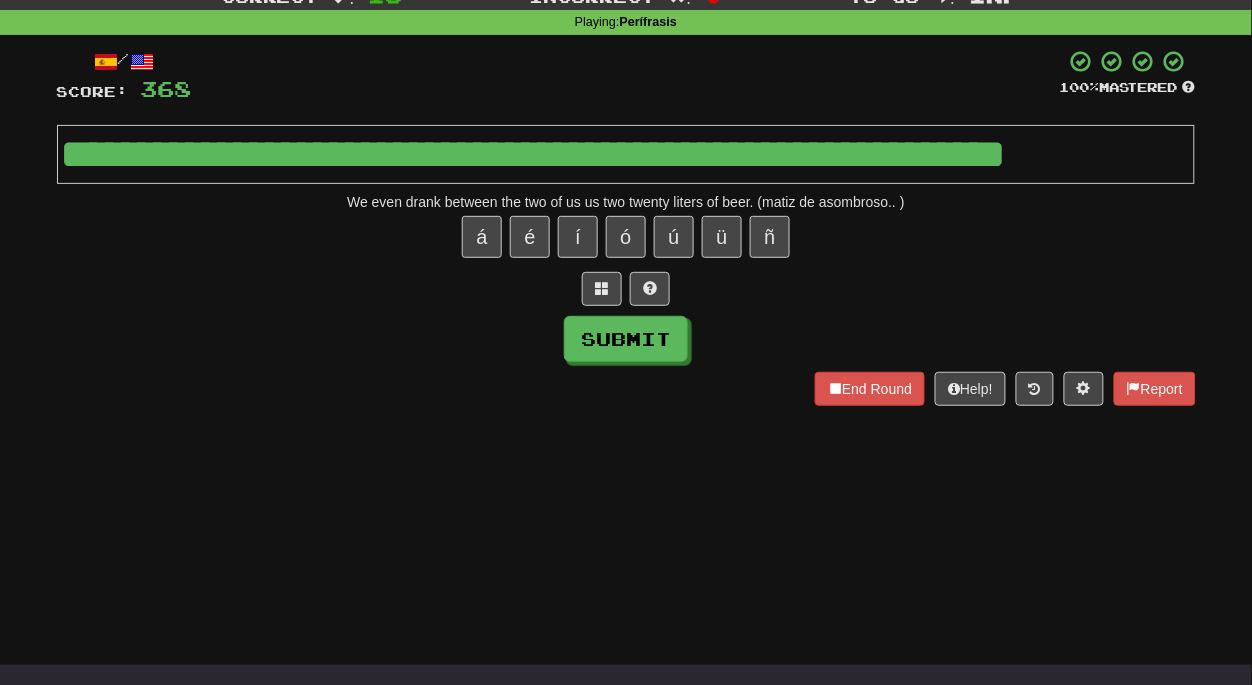 type on "**********" 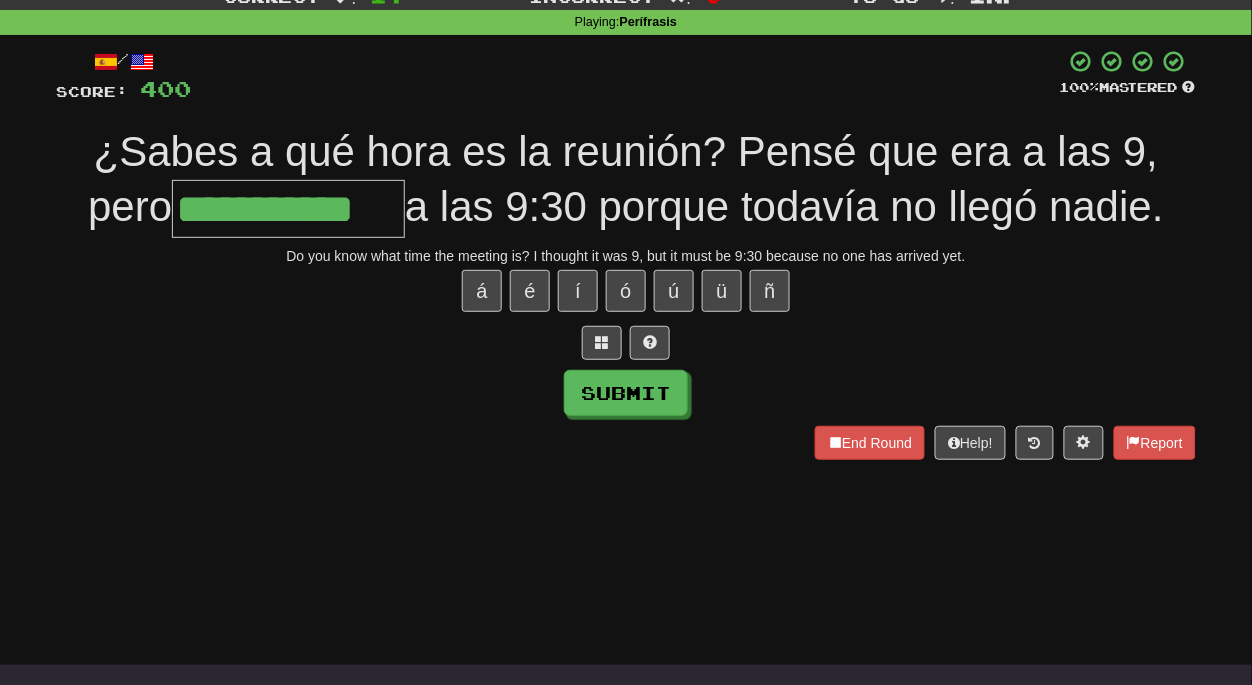 type on "**********" 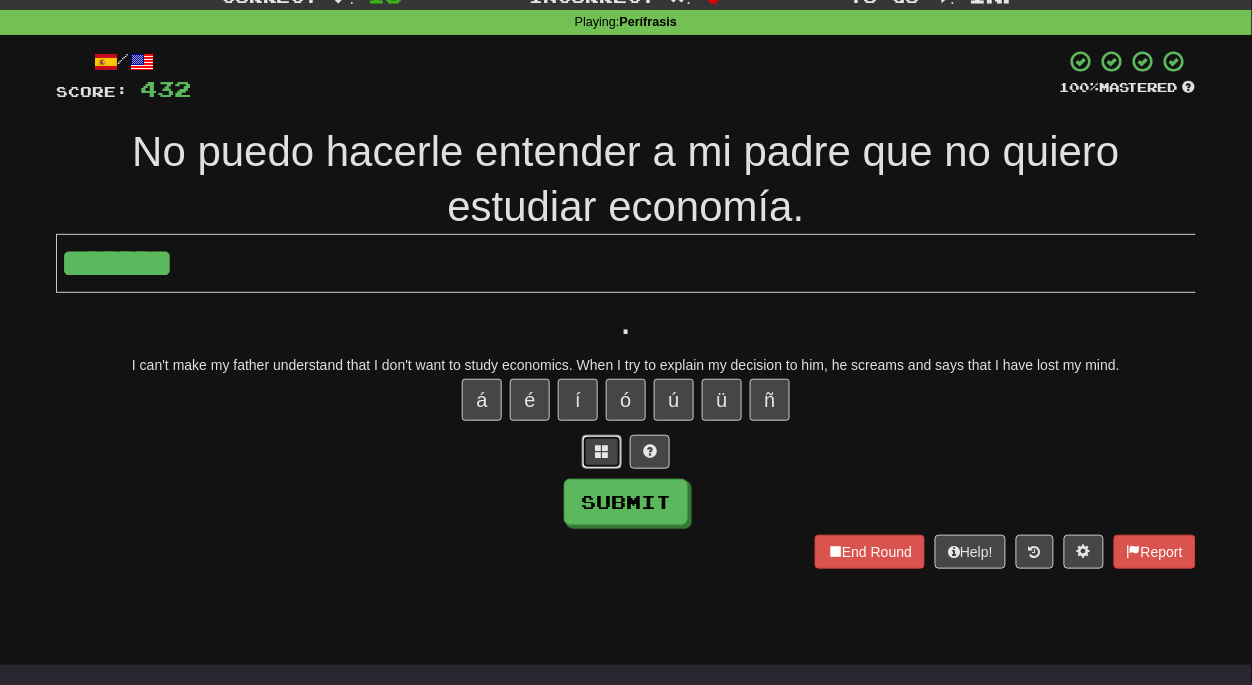 click at bounding box center [602, 452] 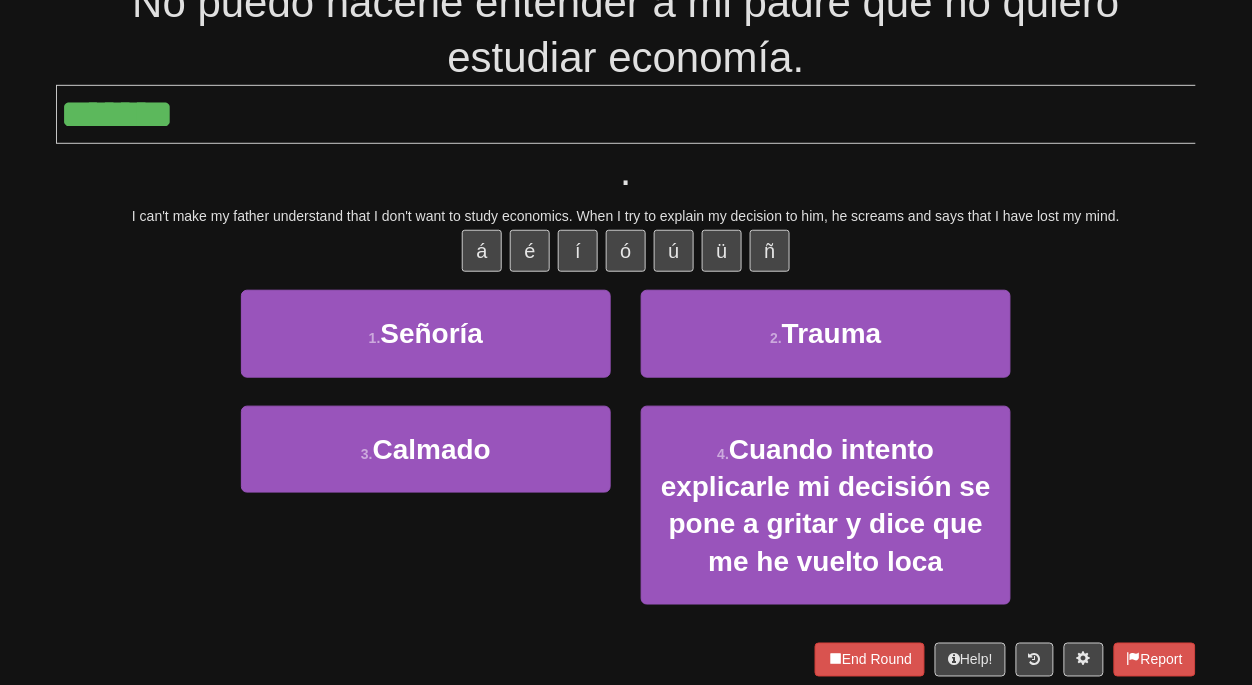 scroll, scrollTop: 234, scrollLeft: 0, axis: vertical 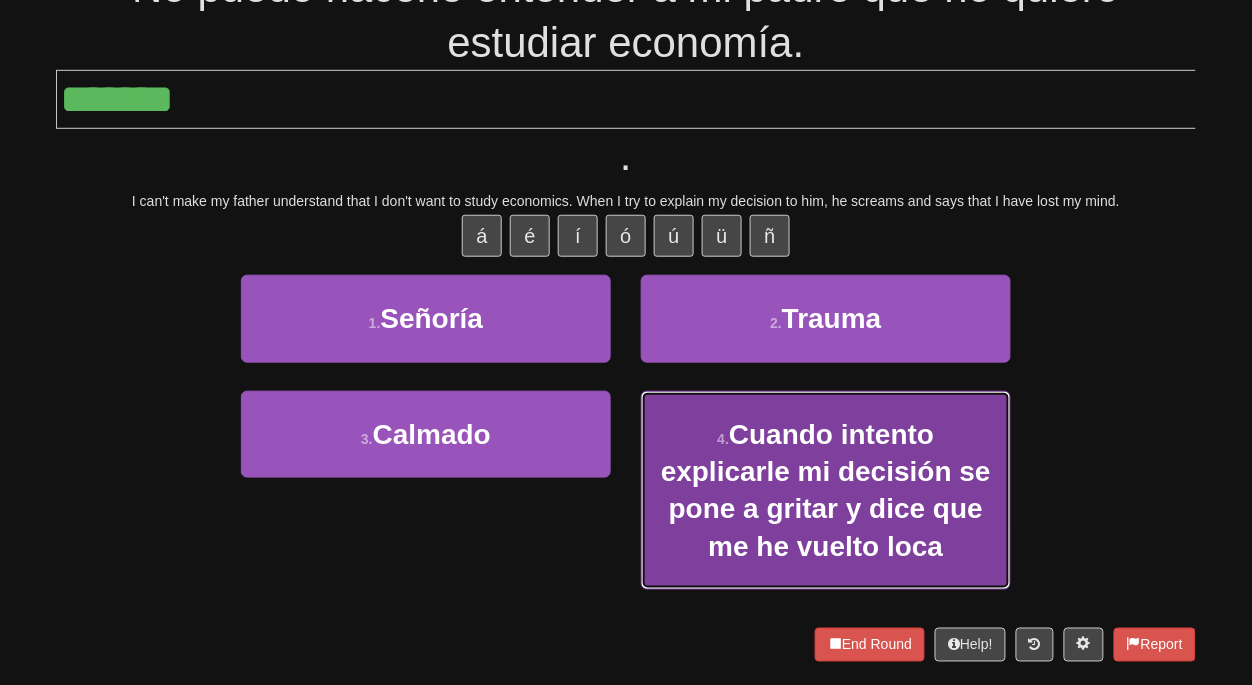 click on "4 .  Cuando intento explicarle mi decisión se pone a gritar y dice que me he vuelto loca" at bounding box center [826, 490] 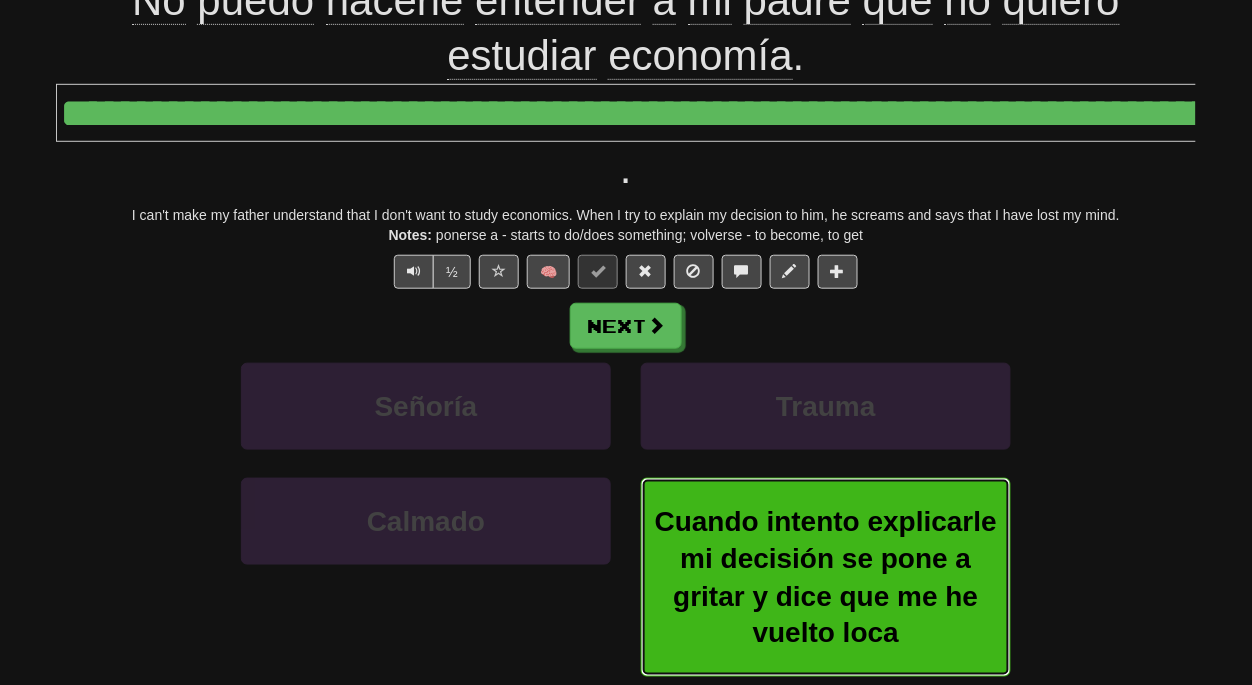 scroll, scrollTop: 248, scrollLeft: 0, axis: vertical 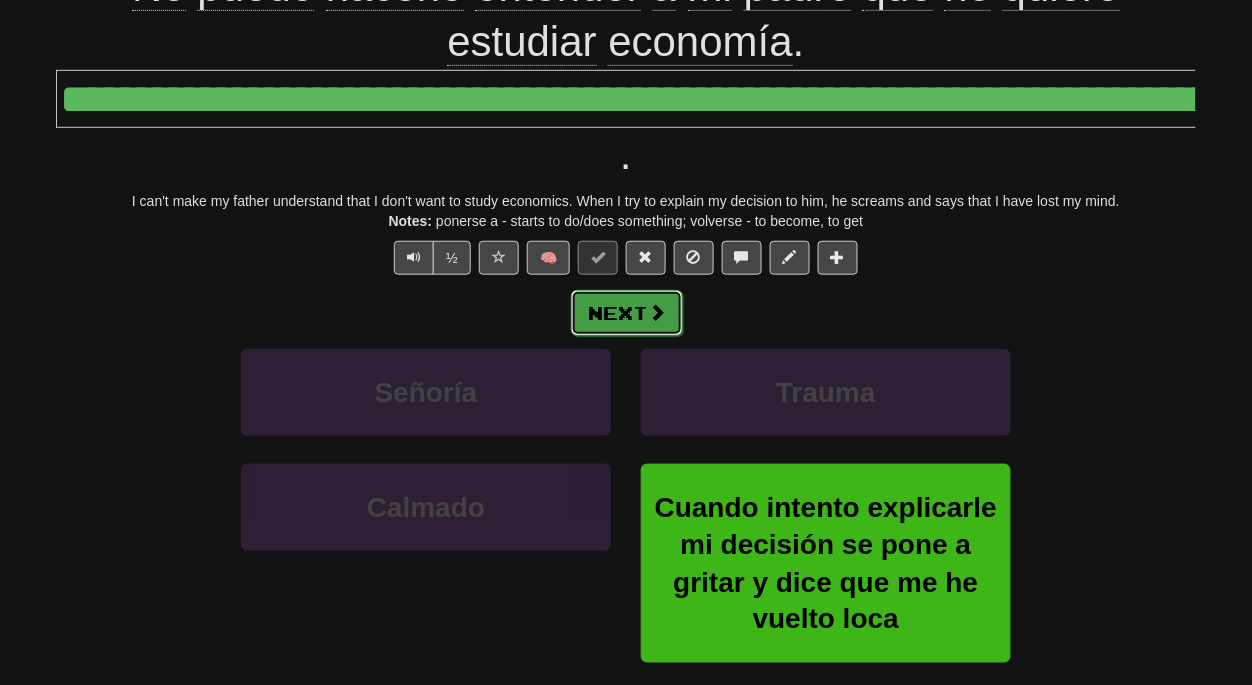 click on "Next" at bounding box center [627, 313] 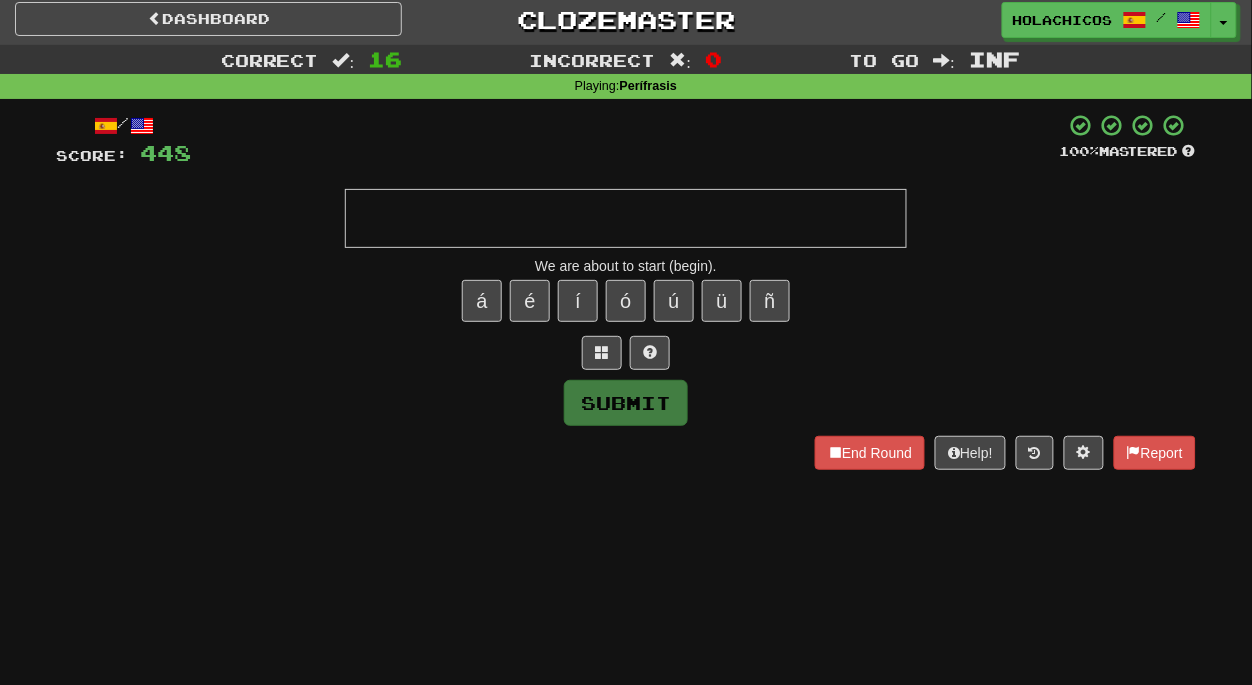 scroll, scrollTop: 0, scrollLeft: 0, axis: both 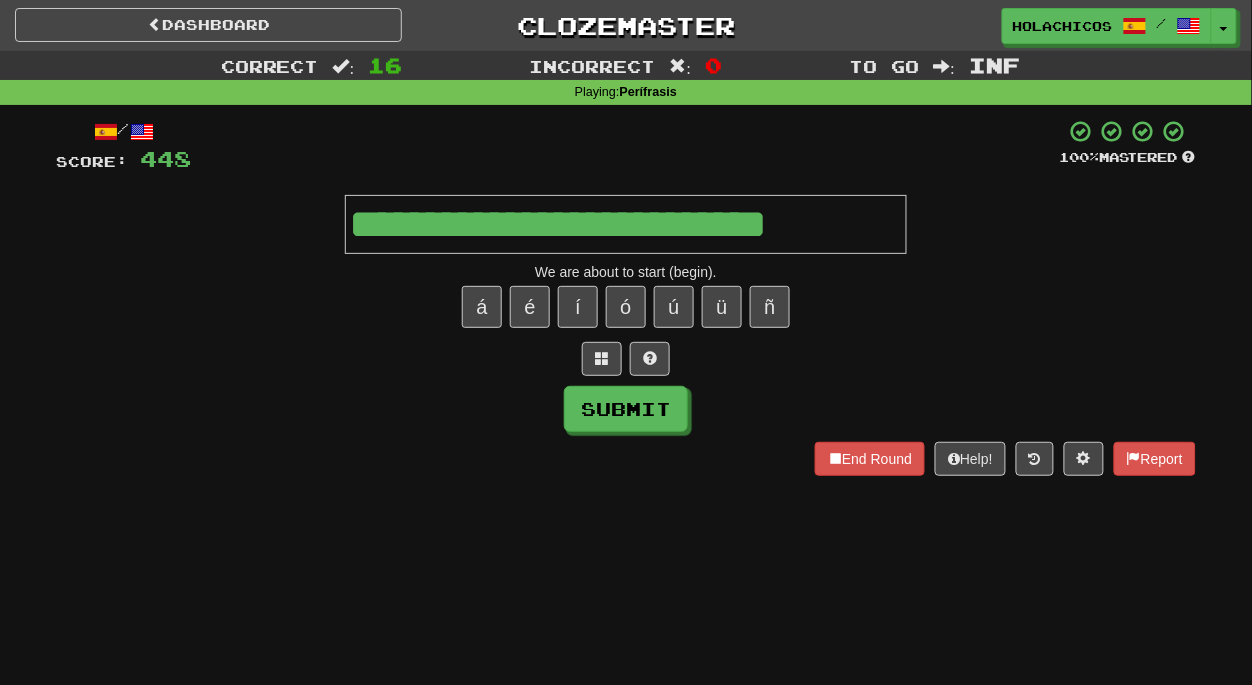 type on "**********" 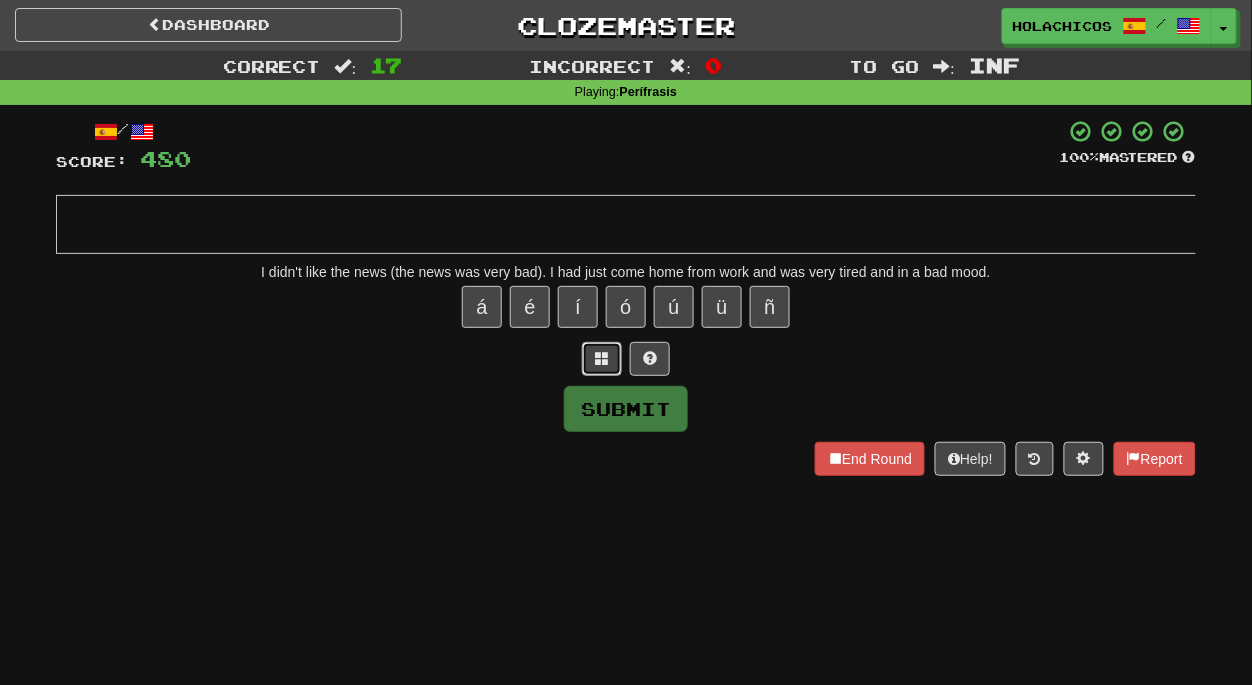 click at bounding box center (602, 358) 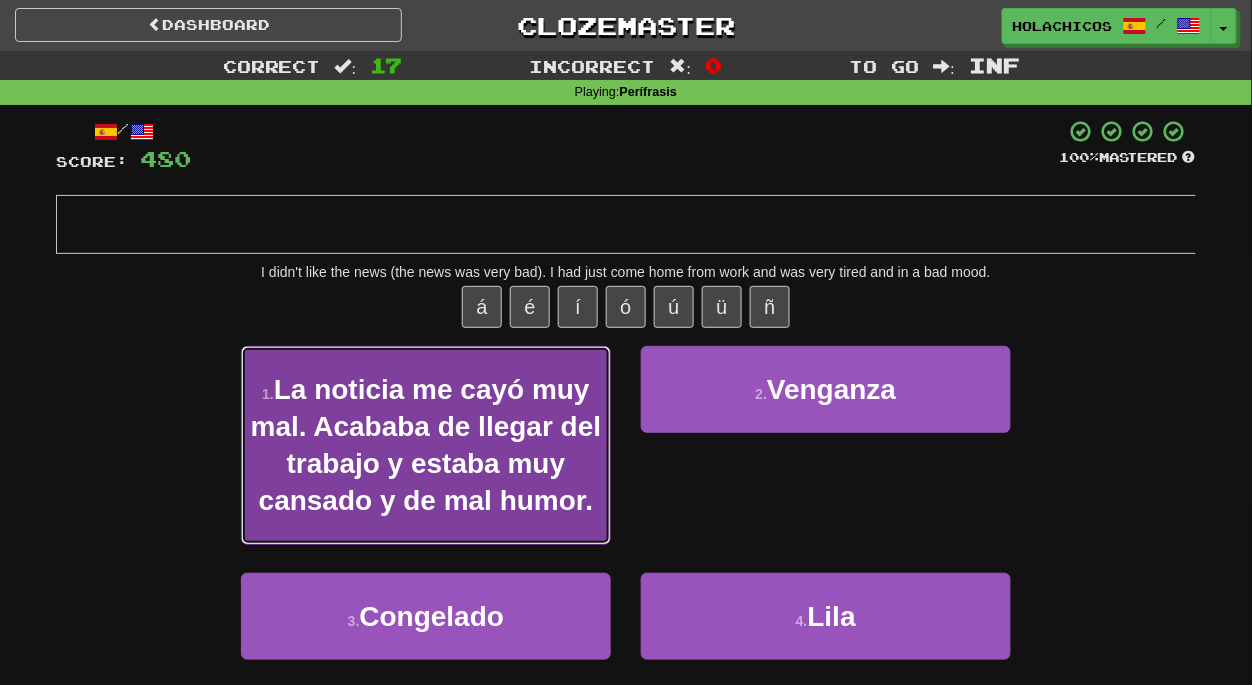 click on "La noticia me cayó muy mal. Acababa de llegar del trabajo y estaba muy cansado y de mal humor." at bounding box center (426, 445) 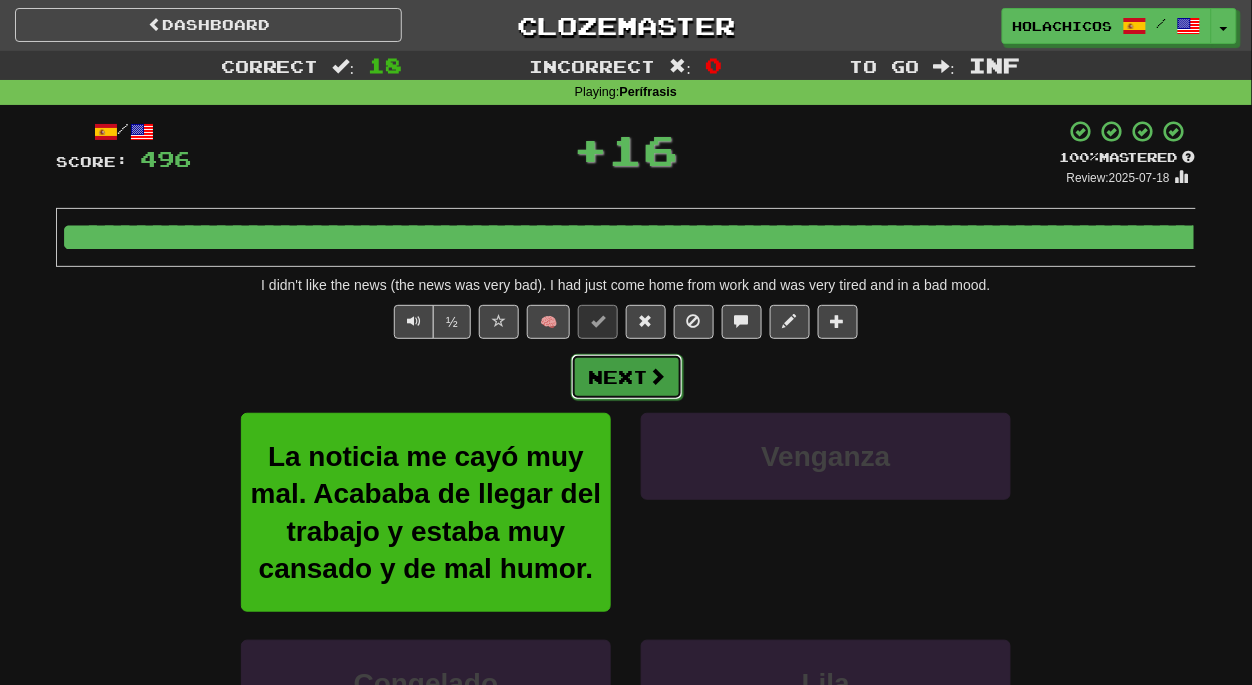 click on "Next" at bounding box center [627, 377] 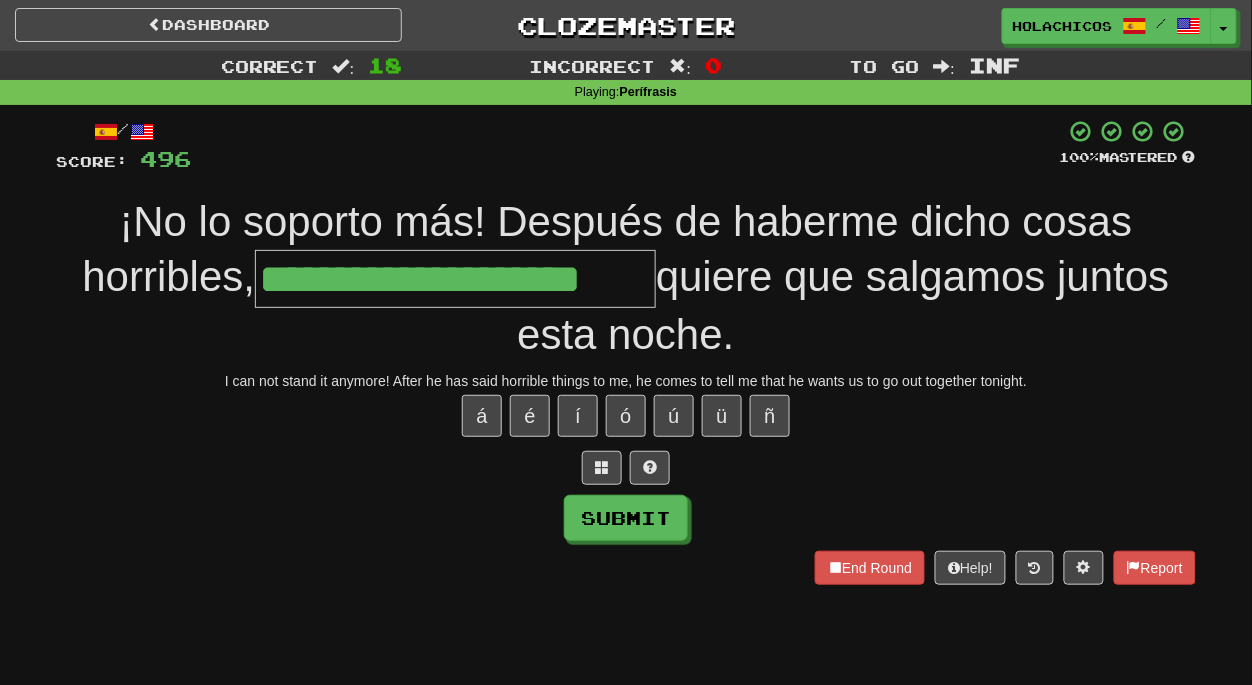 type on "**********" 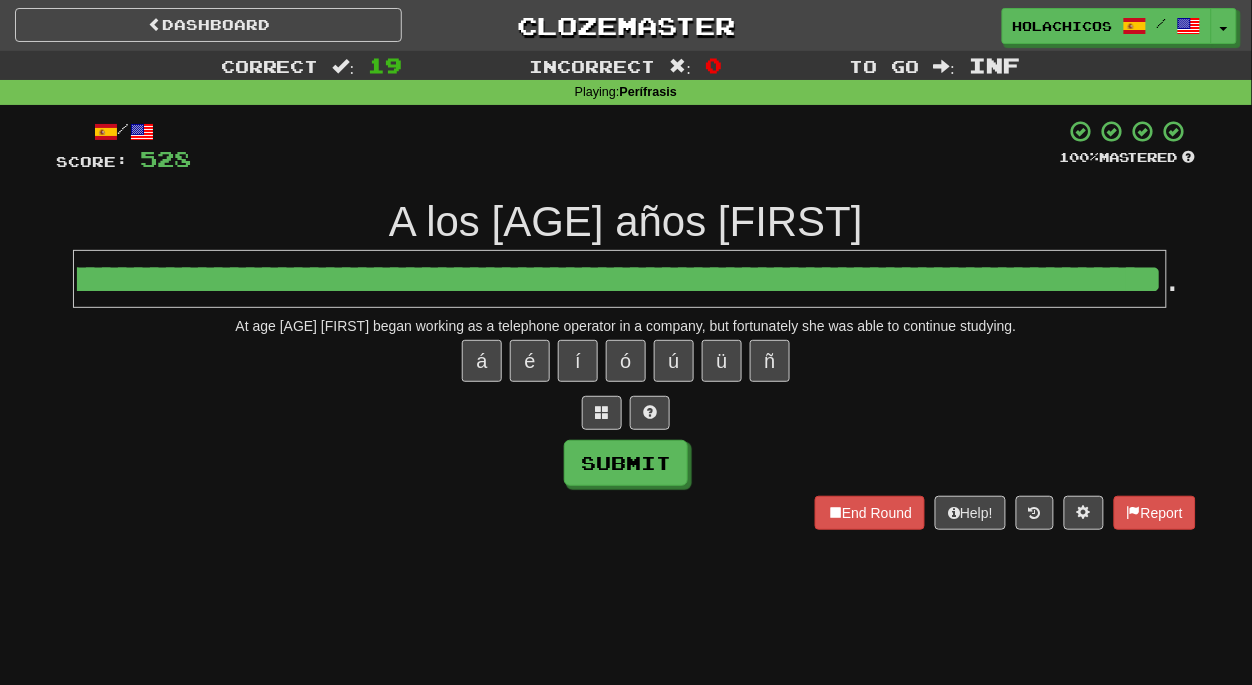 scroll, scrollTop: 0, scrollLeft: 846, axis: horizontal 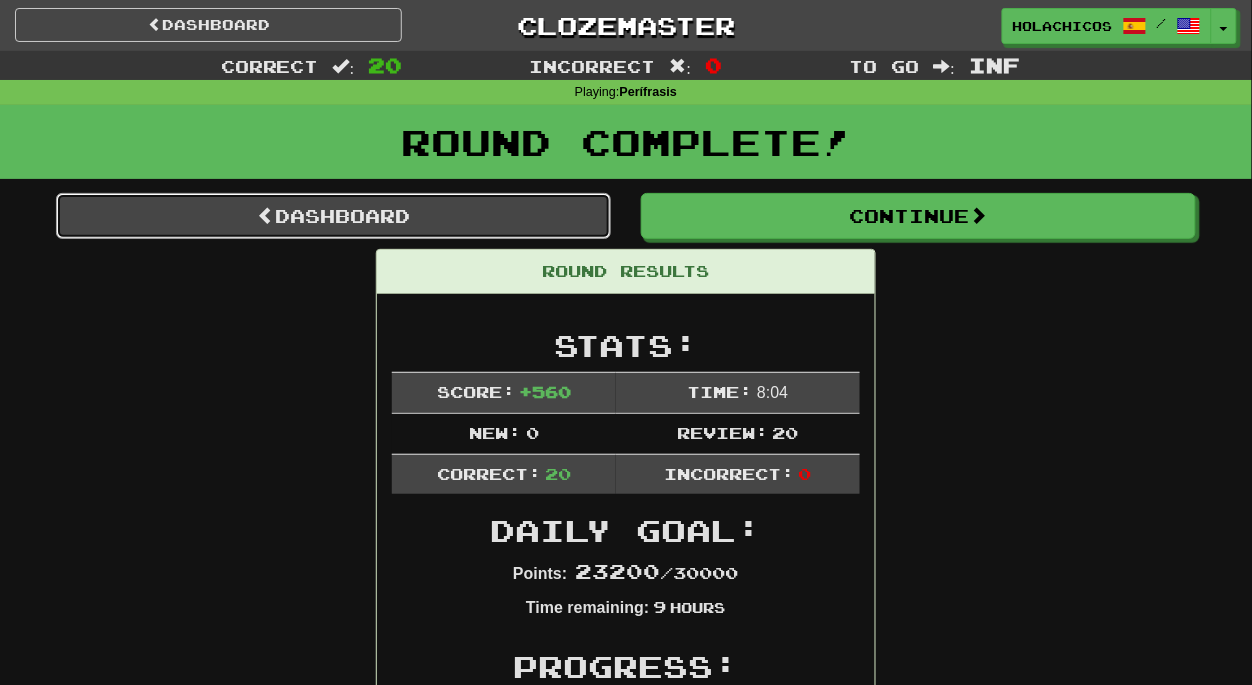 click on "Dashboard" at bounding box center (333, 216) 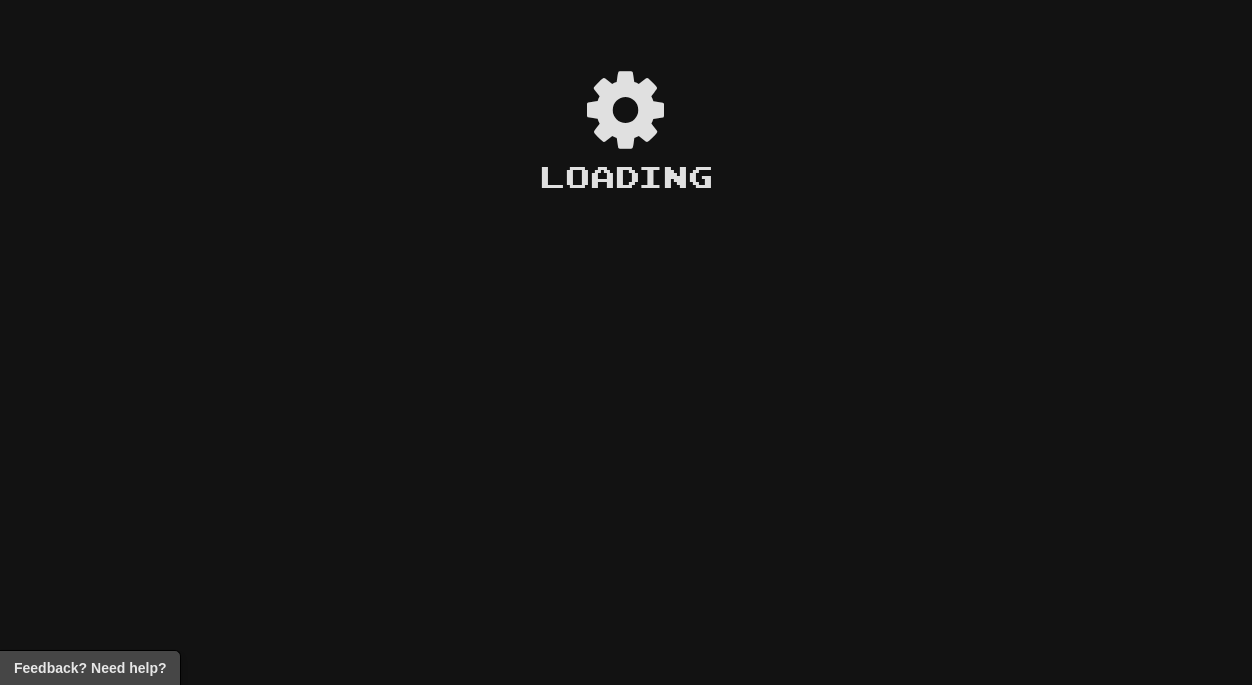 scroll, scrollTop: 0, scrollLeft: 0, axis: both 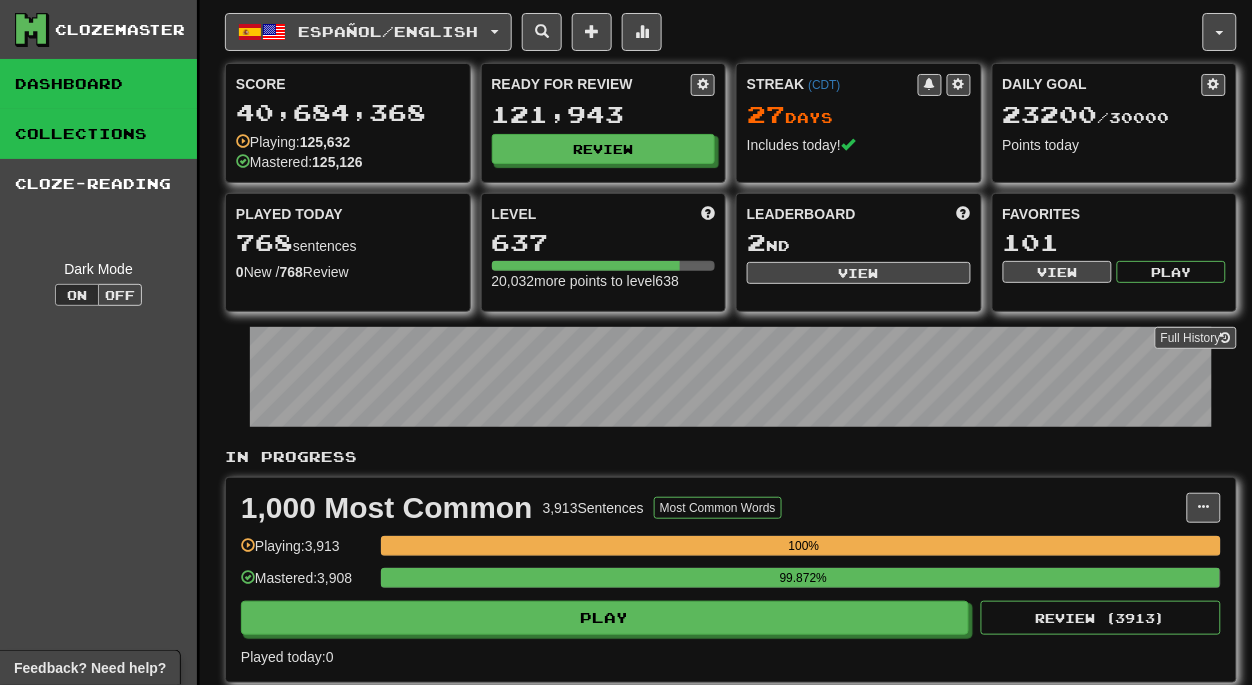 click on "Collections" at bounding box center (98, 134) 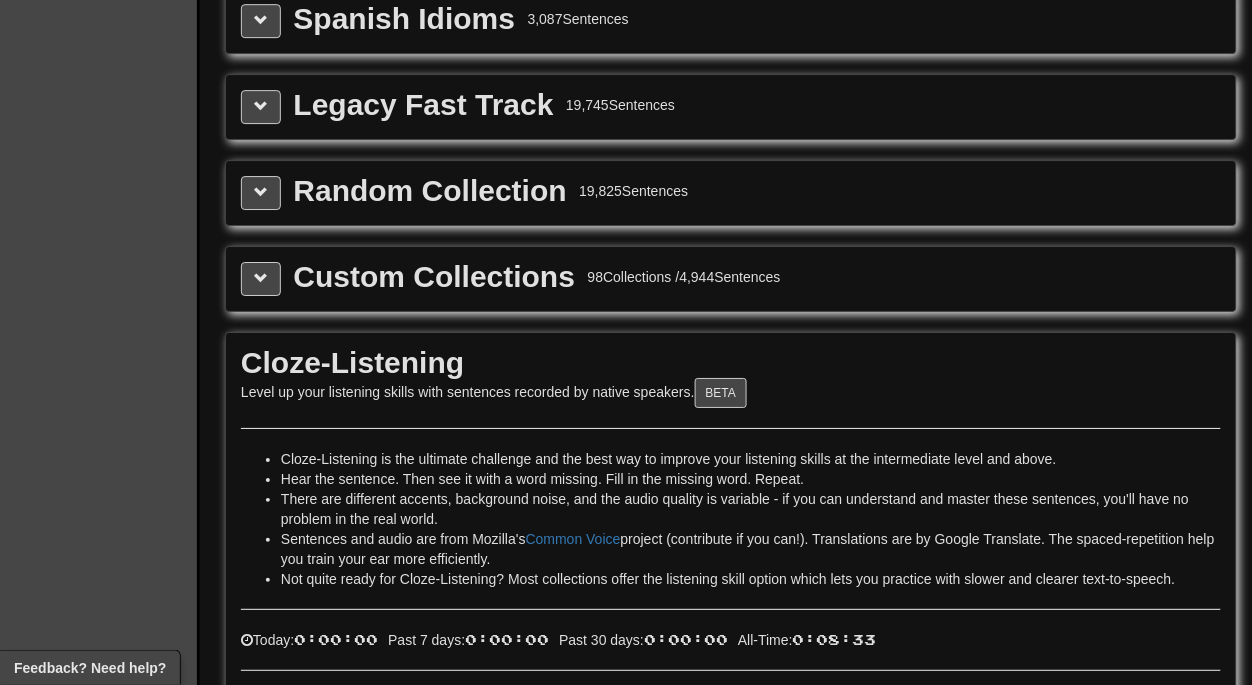 scroll, scrollTop: 3162, scrollLeft: 0, axis: vertical 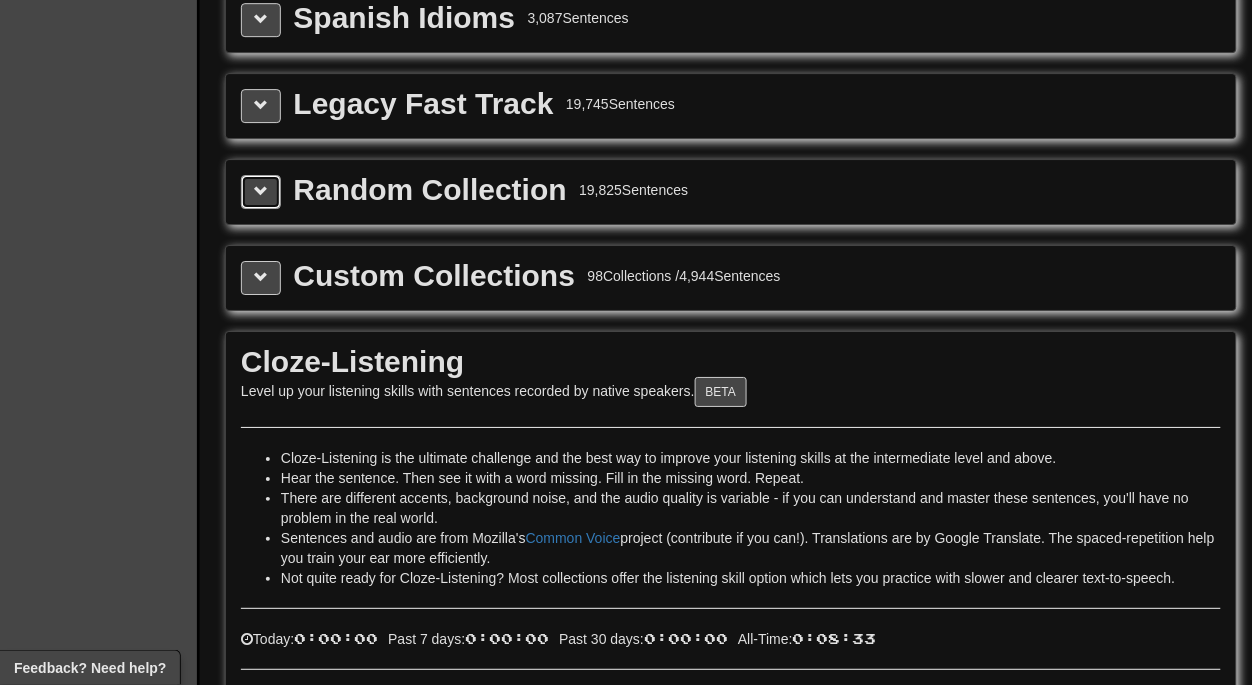 click at bounding box center [261, 191] 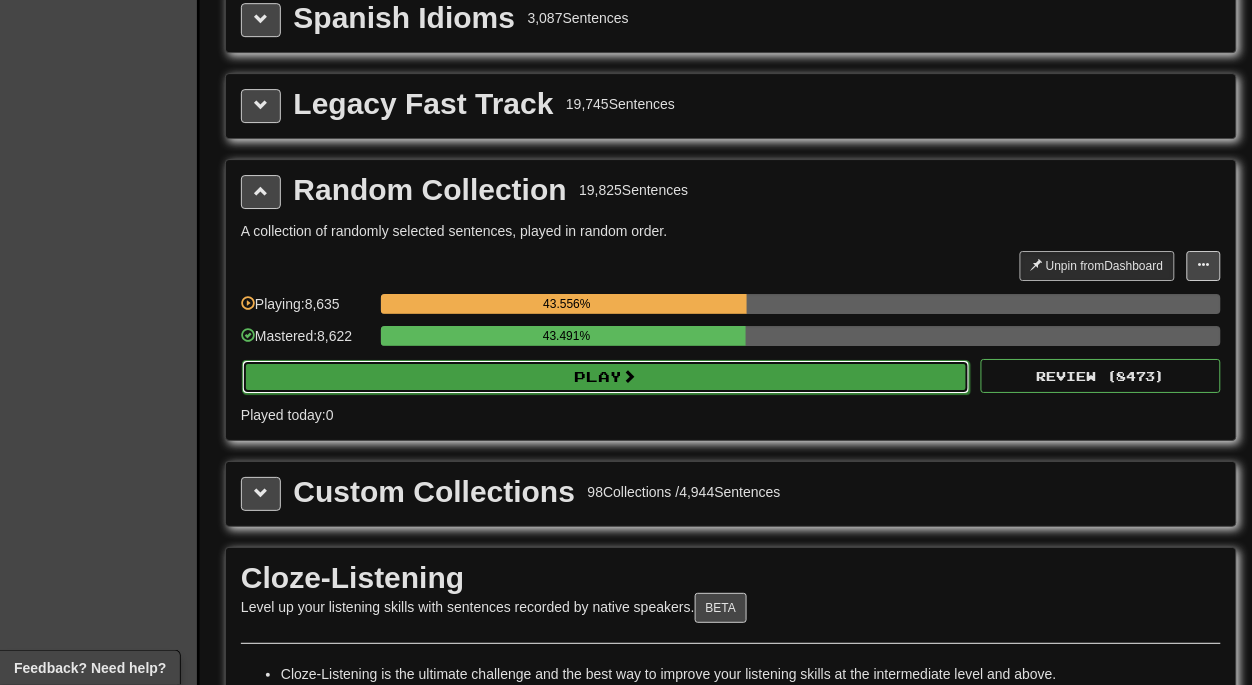 click on "Play" at bounding box center (606, 377) 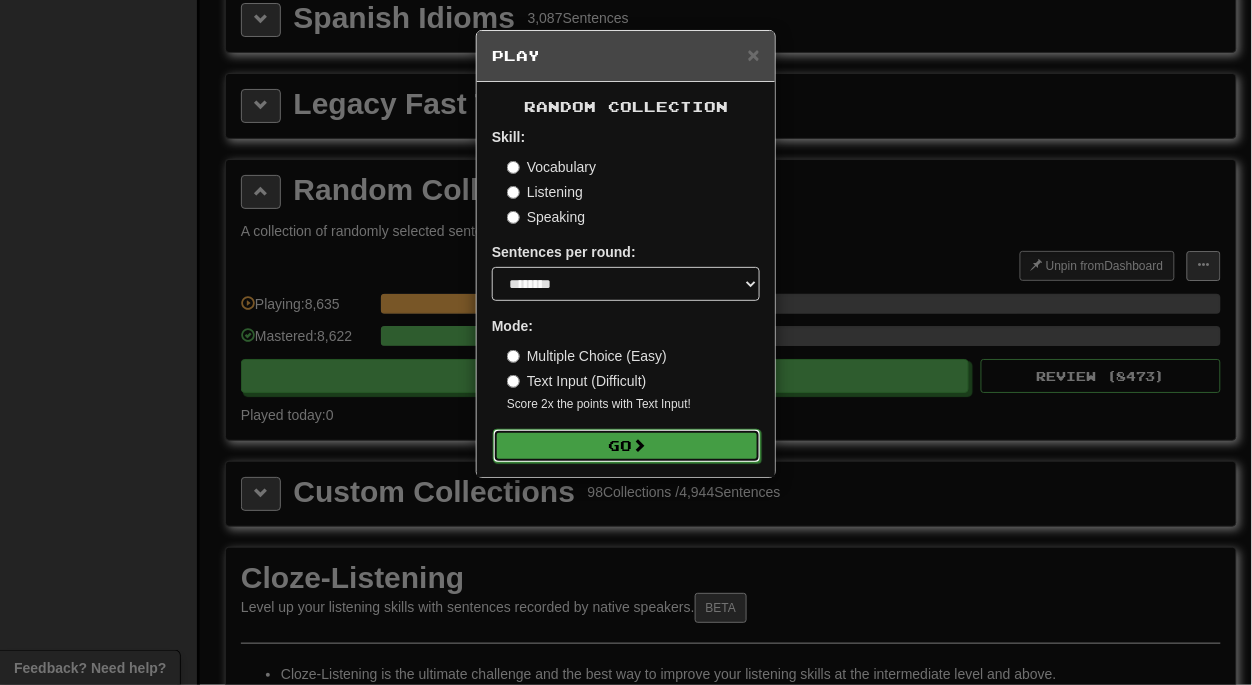 click on "Go" at bounding box center (627, 446) 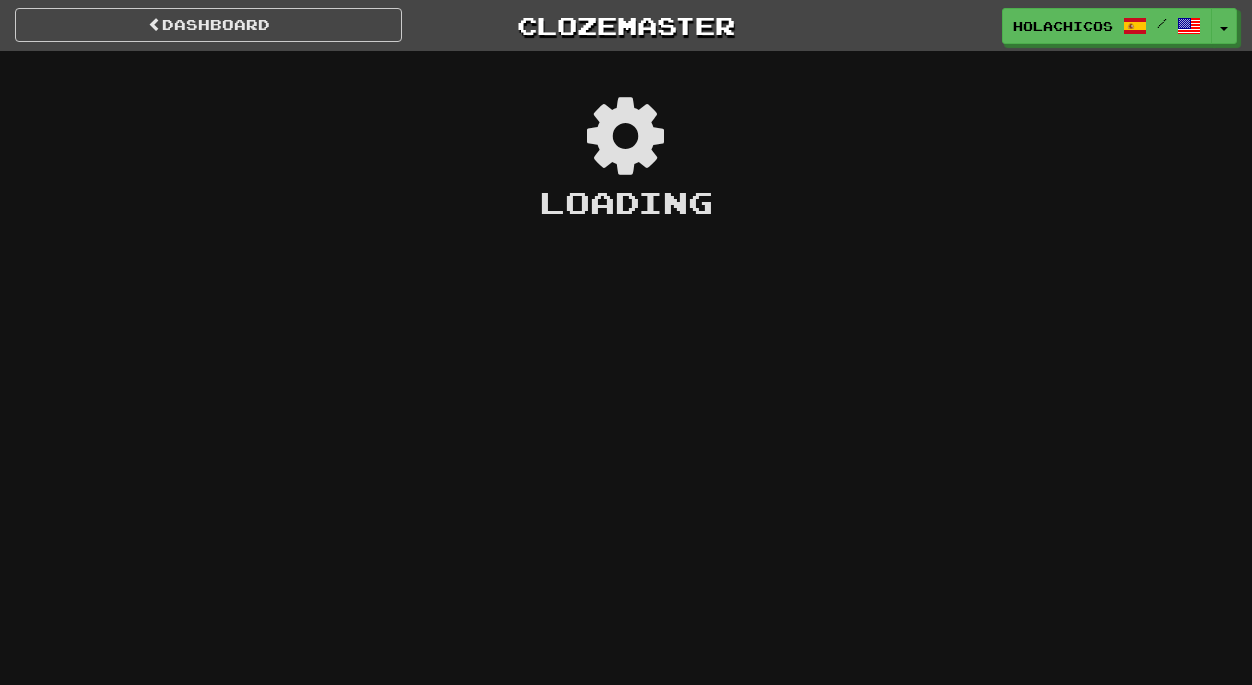 scroll, scrollTop: 0, scrollLeft: 0, axis: both 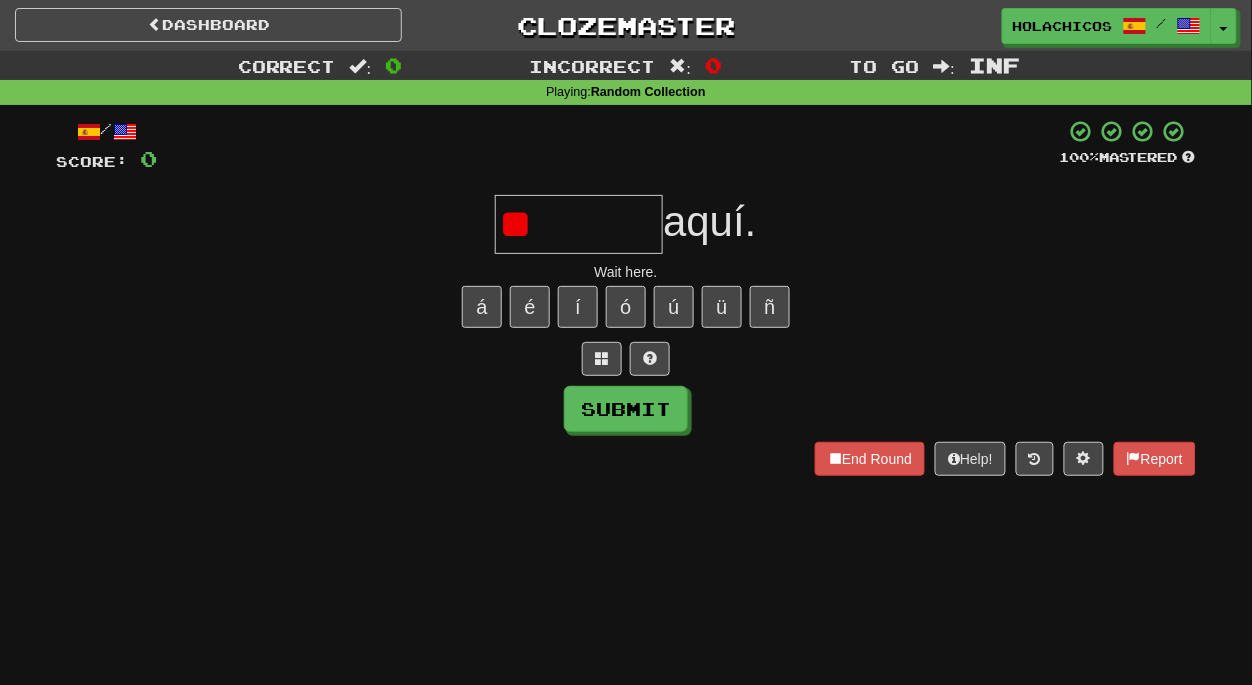 type on "*" 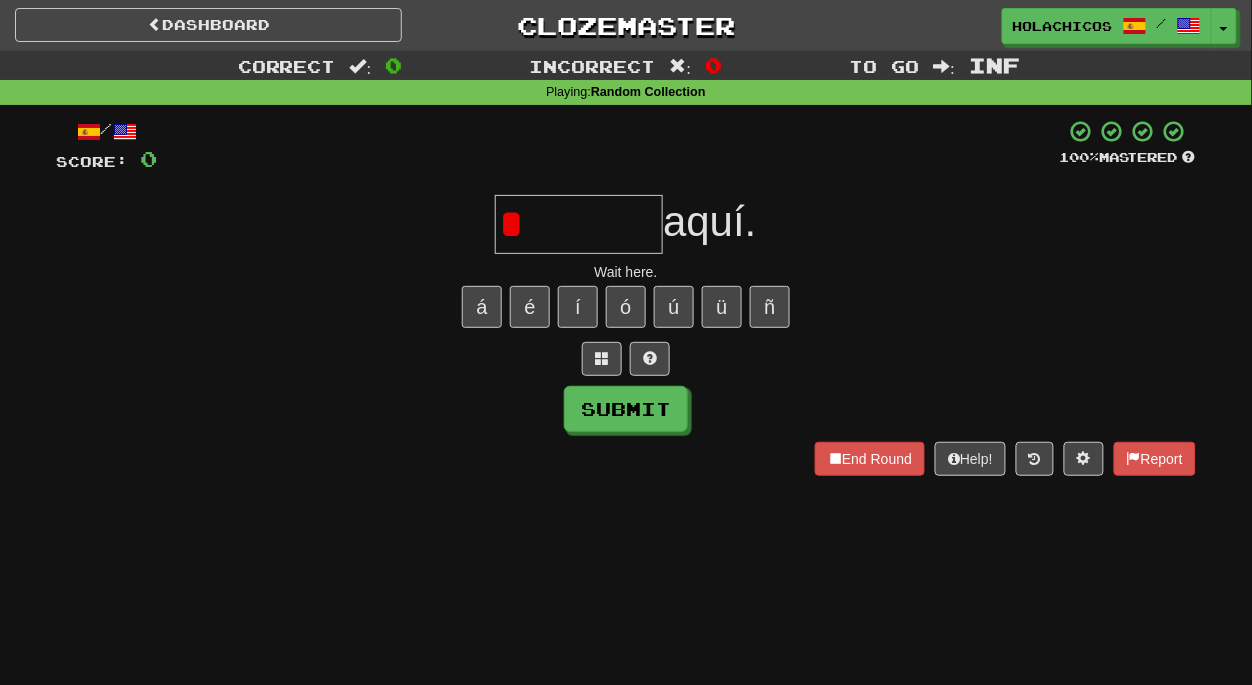 type on "*" 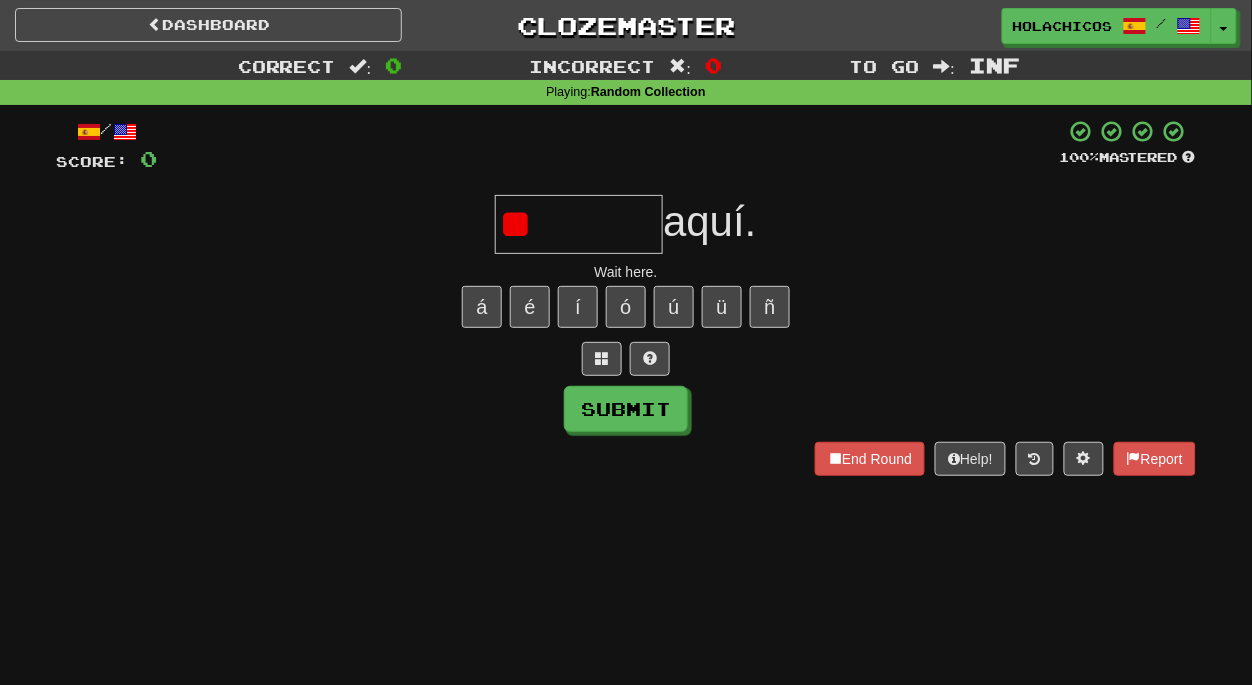 type on "*" 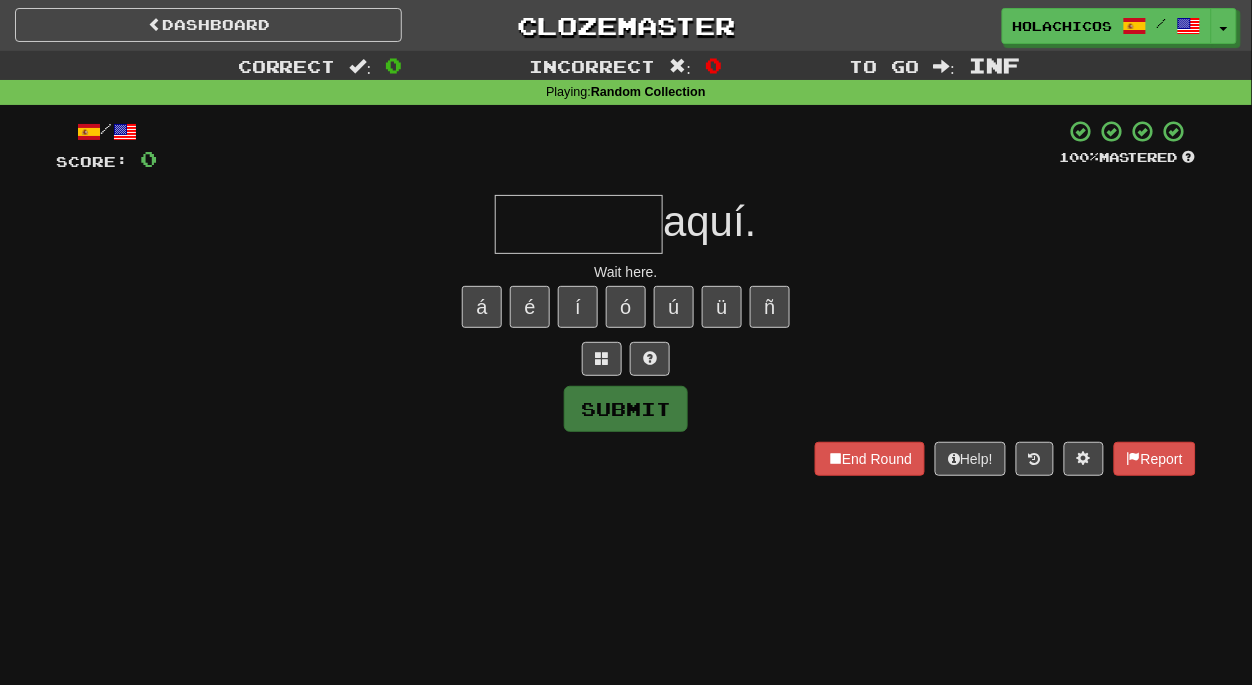 type on "*" 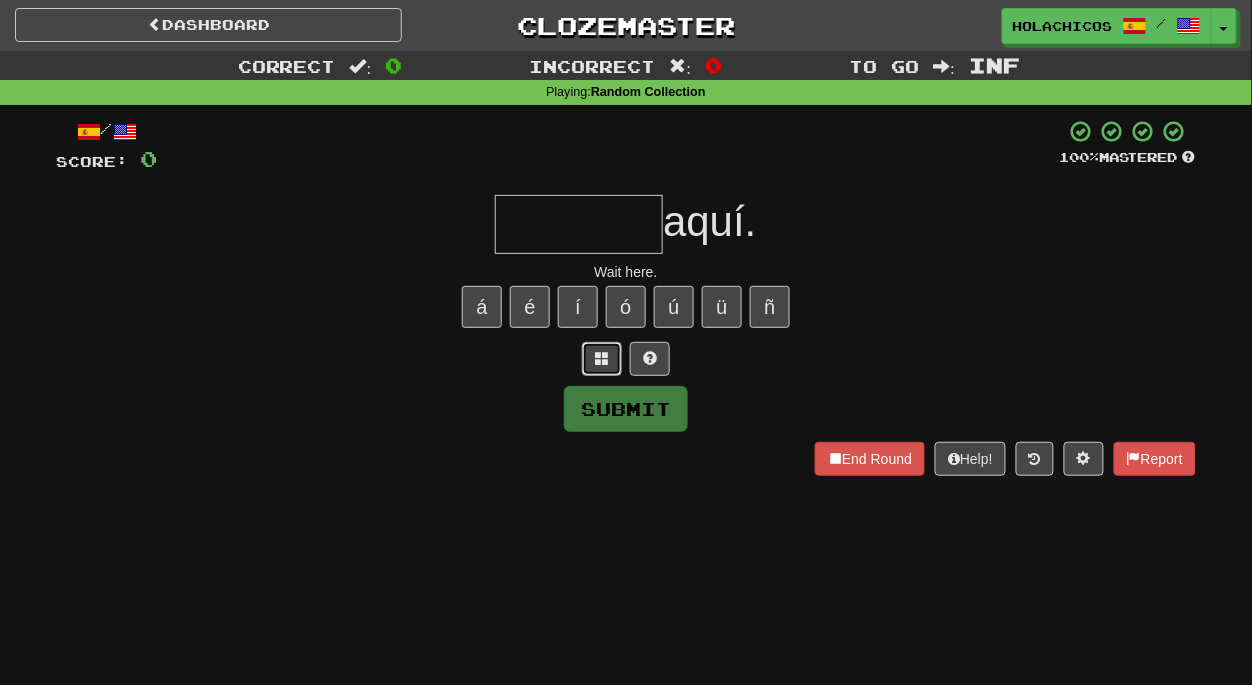 click at bounding box center [602, 358] 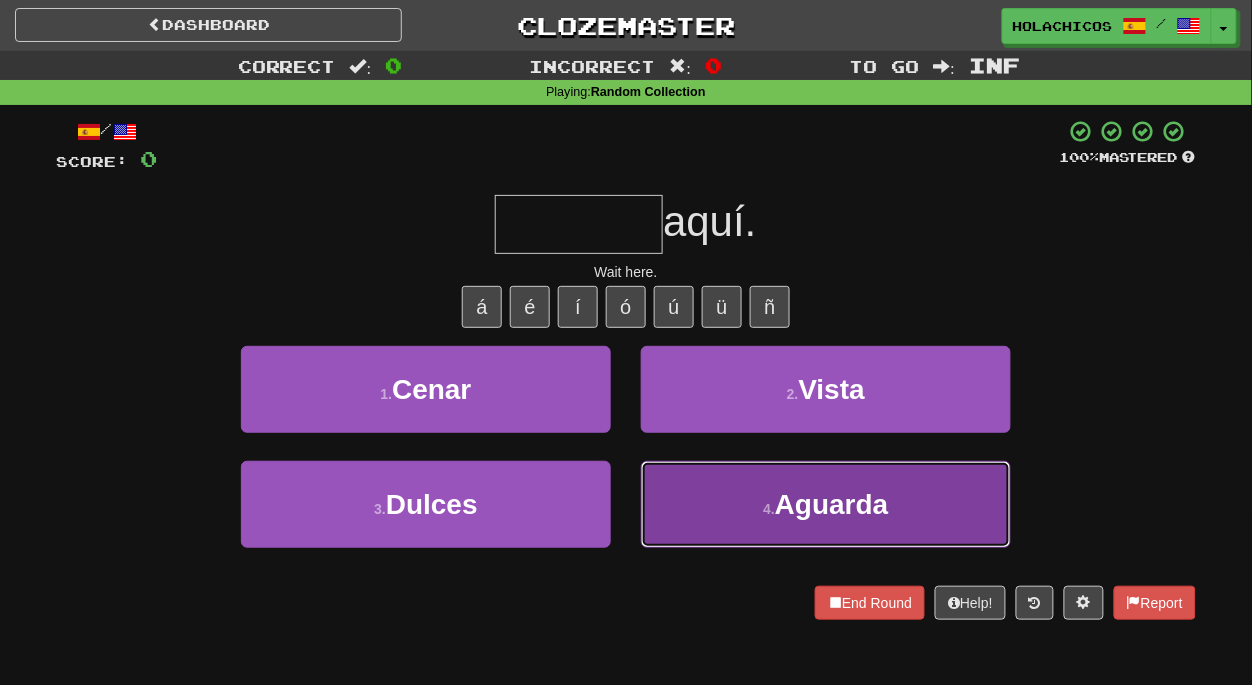 click on "4 .  Aguarda" at bounding box center (826, 504) 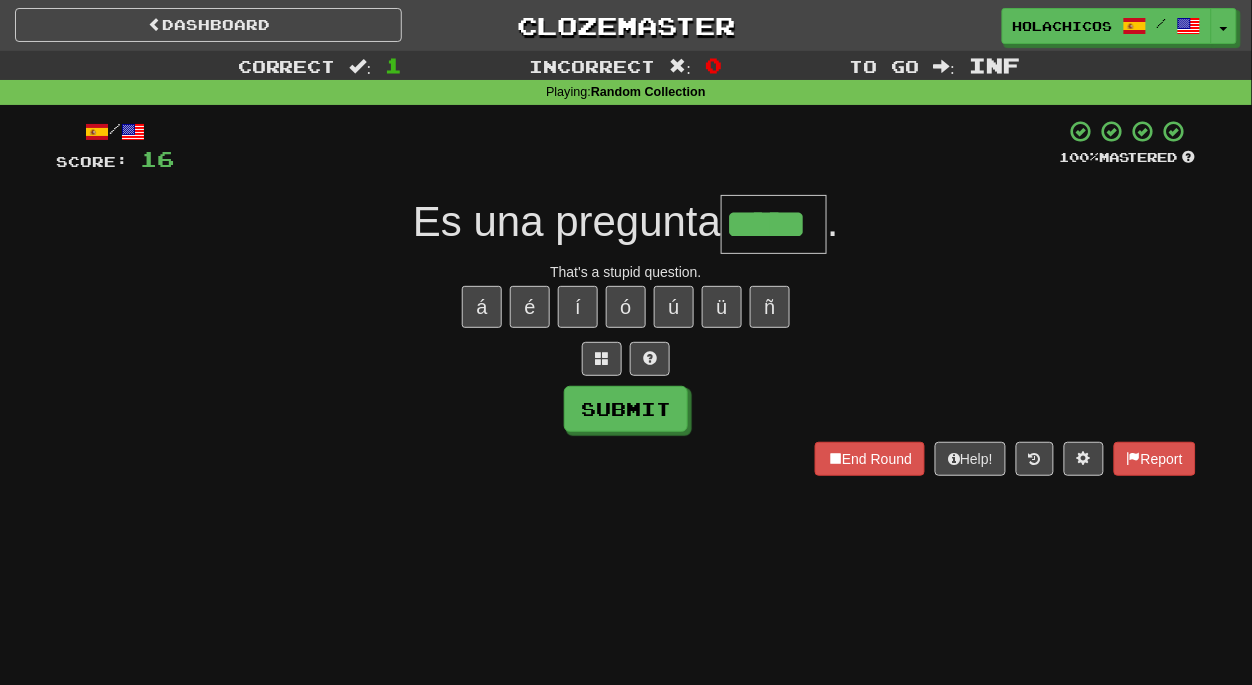type on "*****" 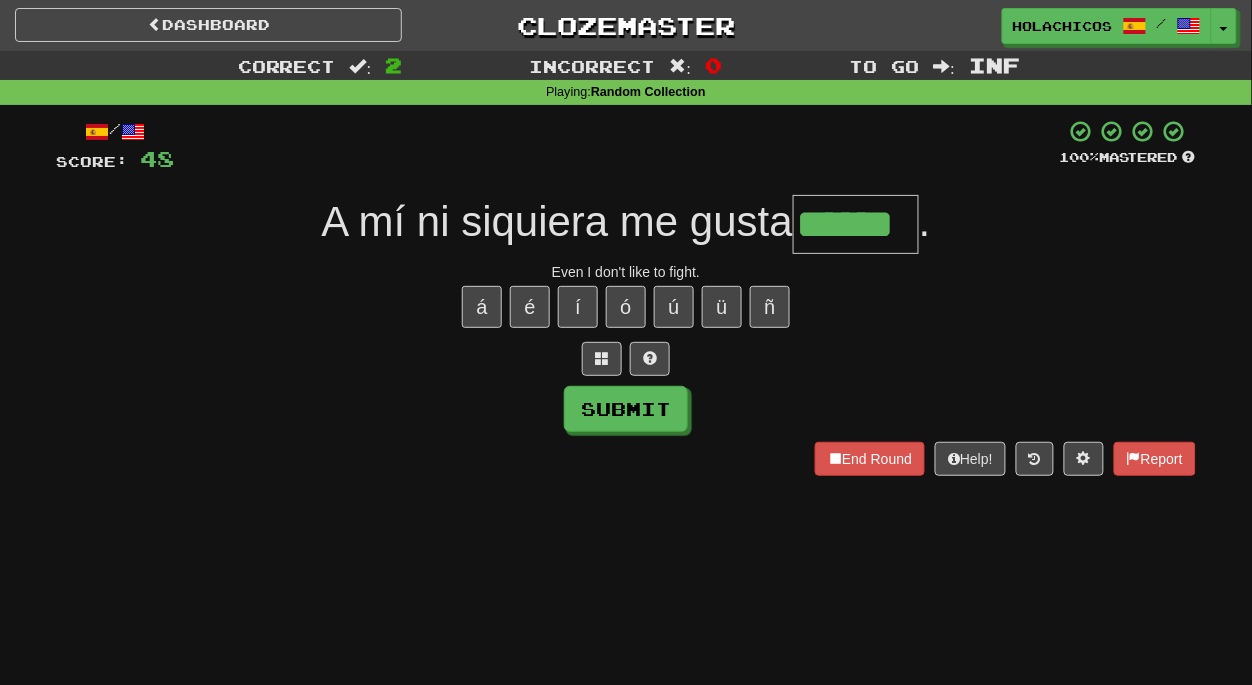 type on "******" 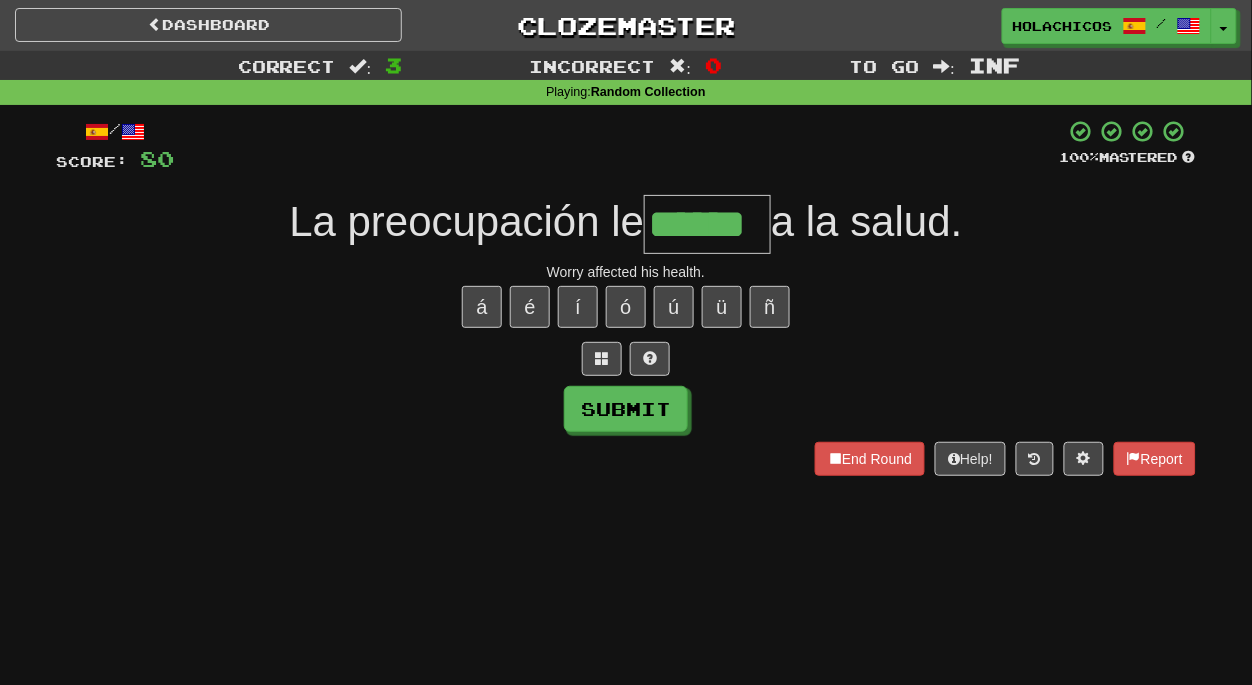 type on "******" 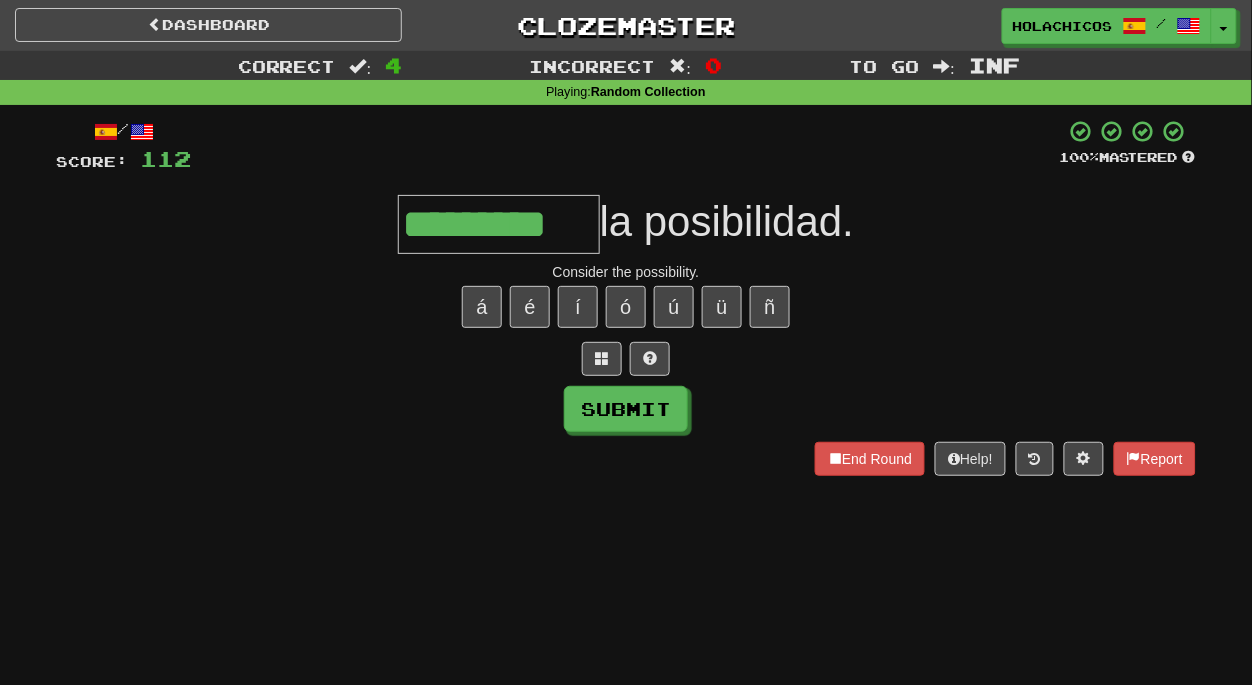 scroll, scrollTop: 0, scrollLeft: 0, axis: both 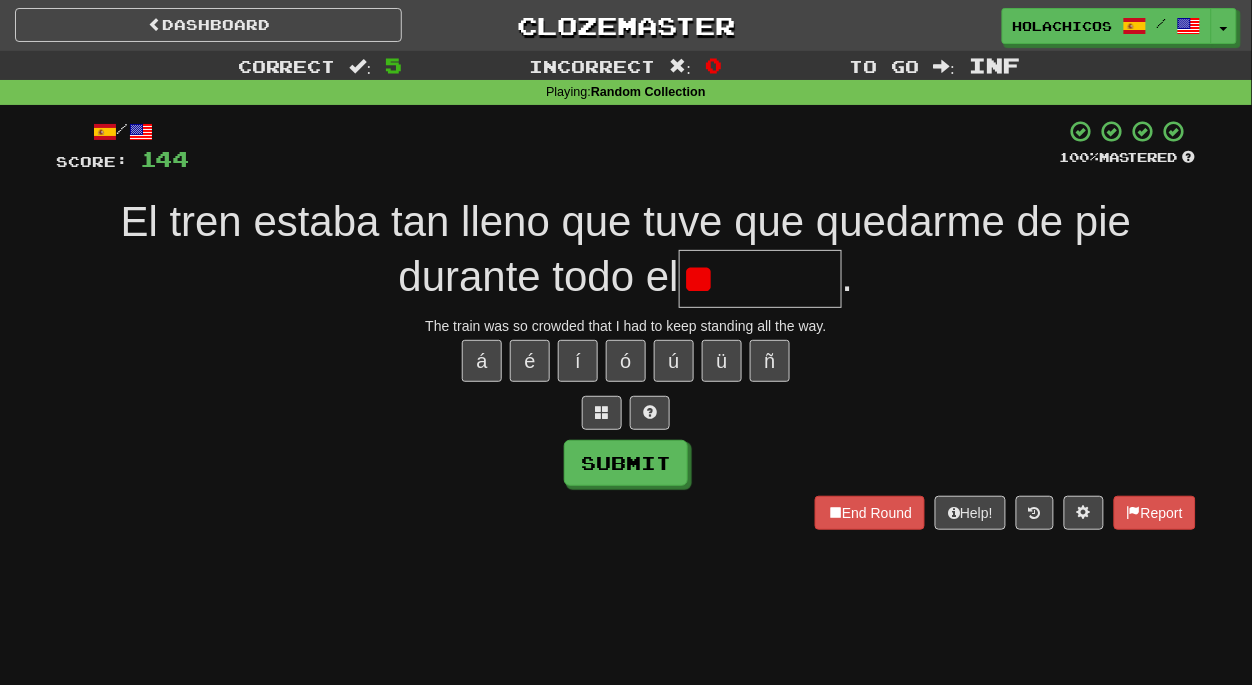 type on "*" 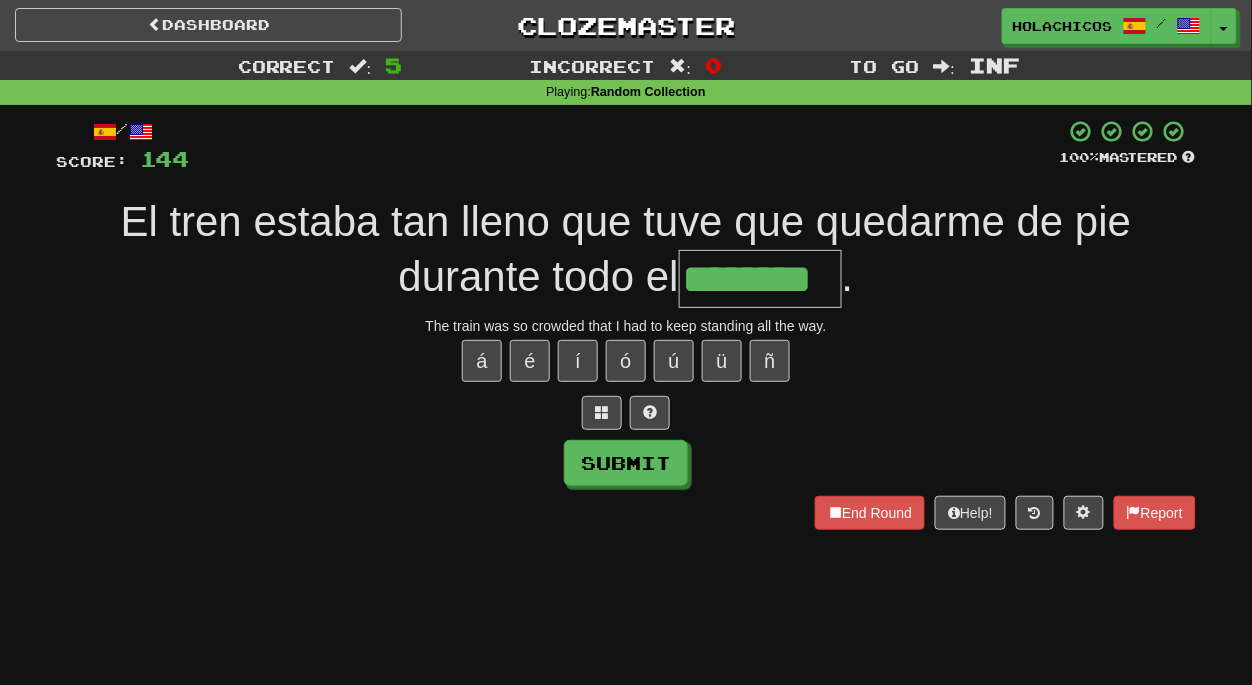 type on "********" 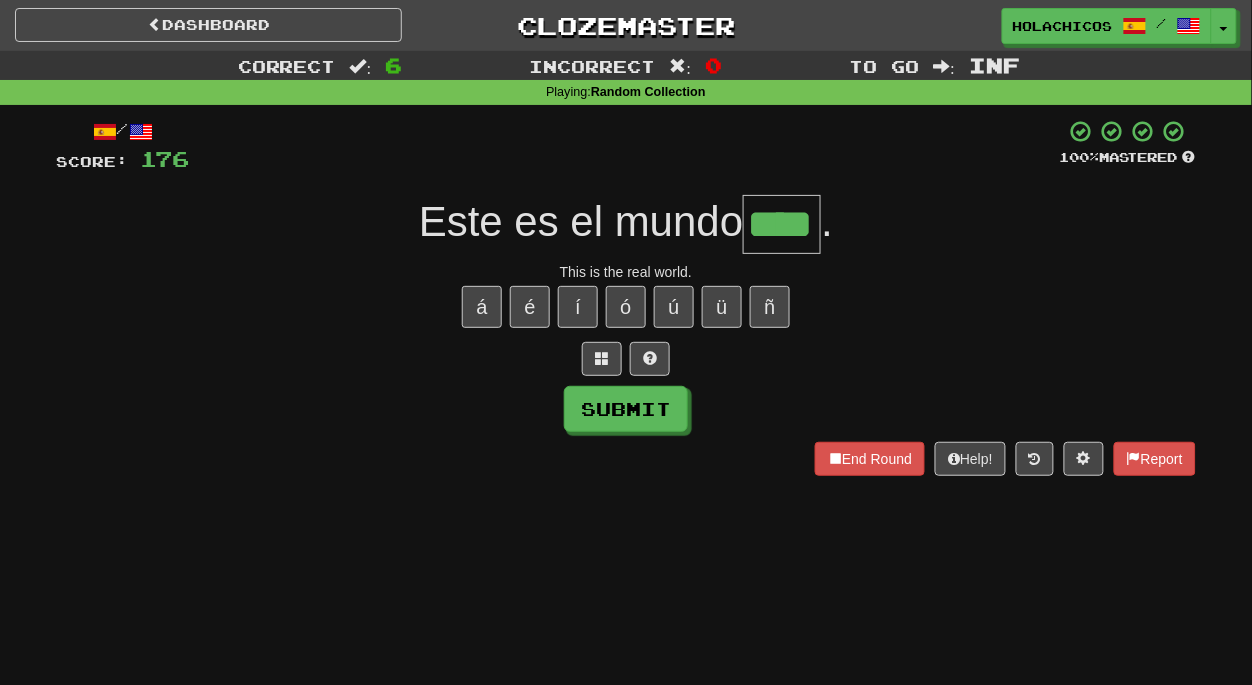 type on "****" 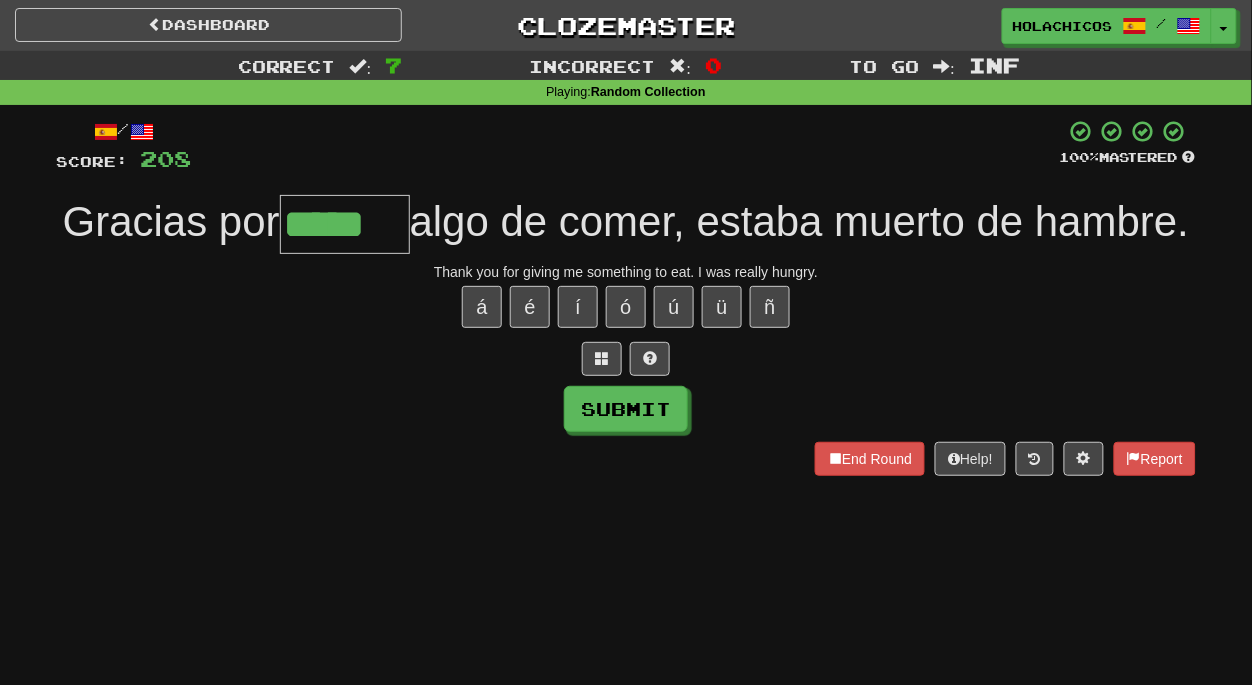 type on "*****" 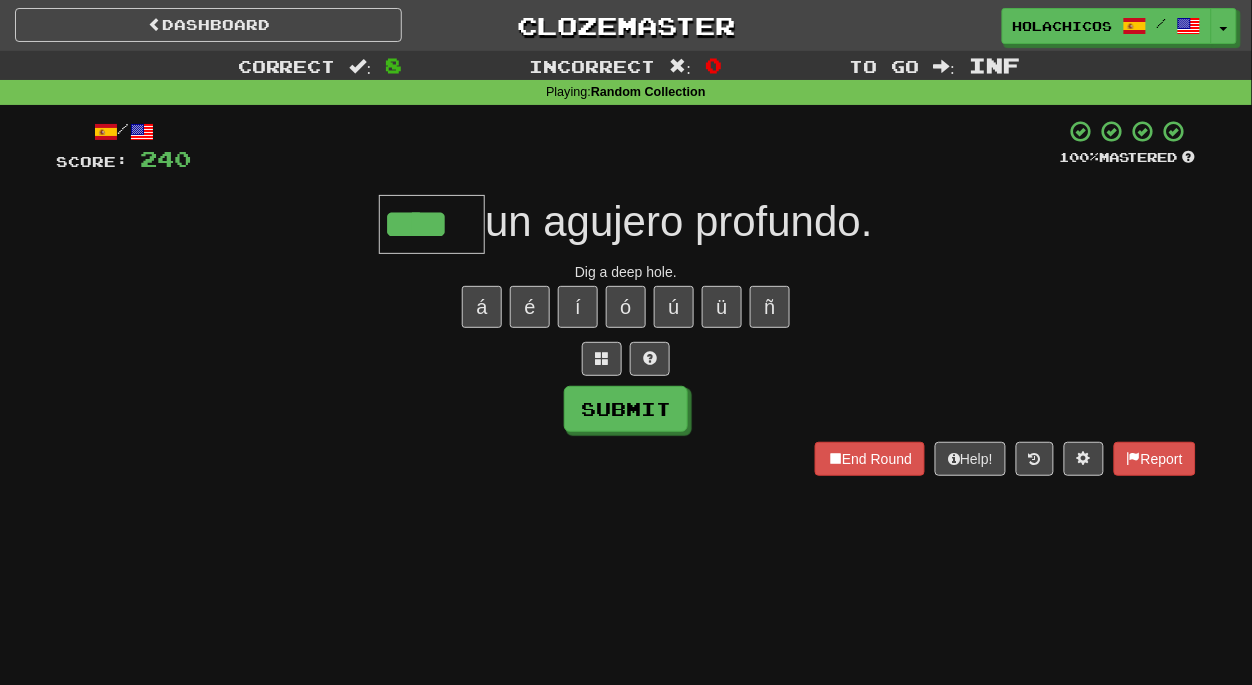 type on "****" 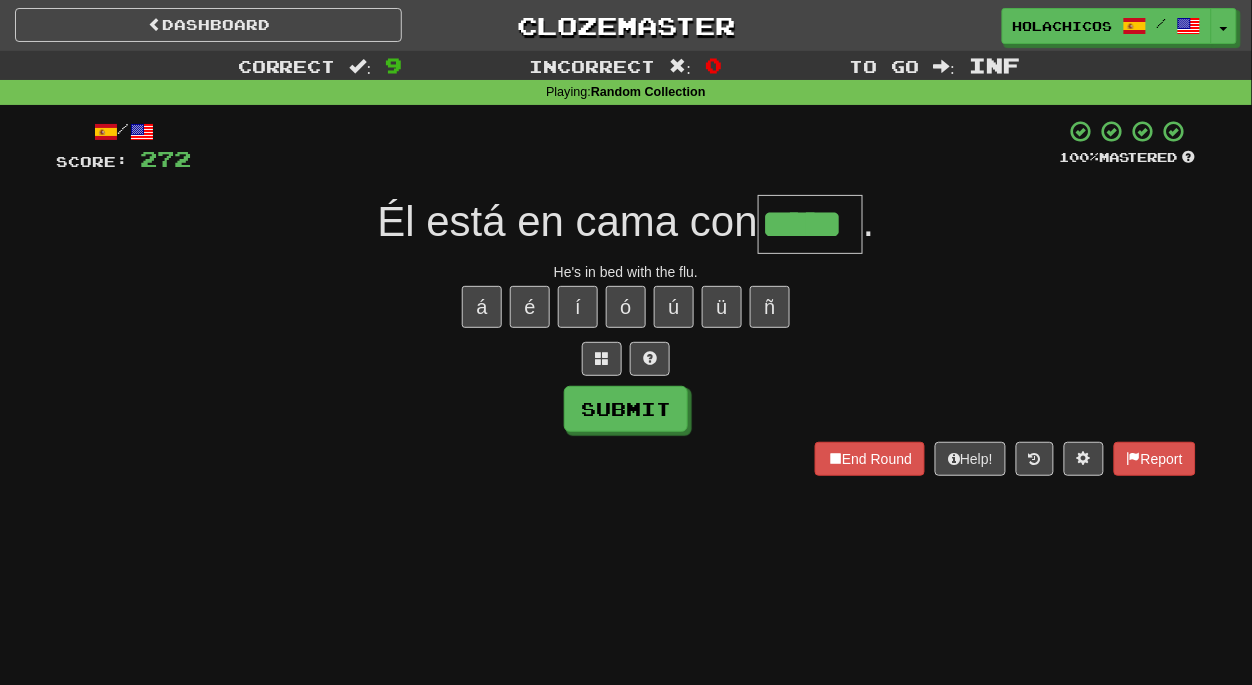 type on "*****" 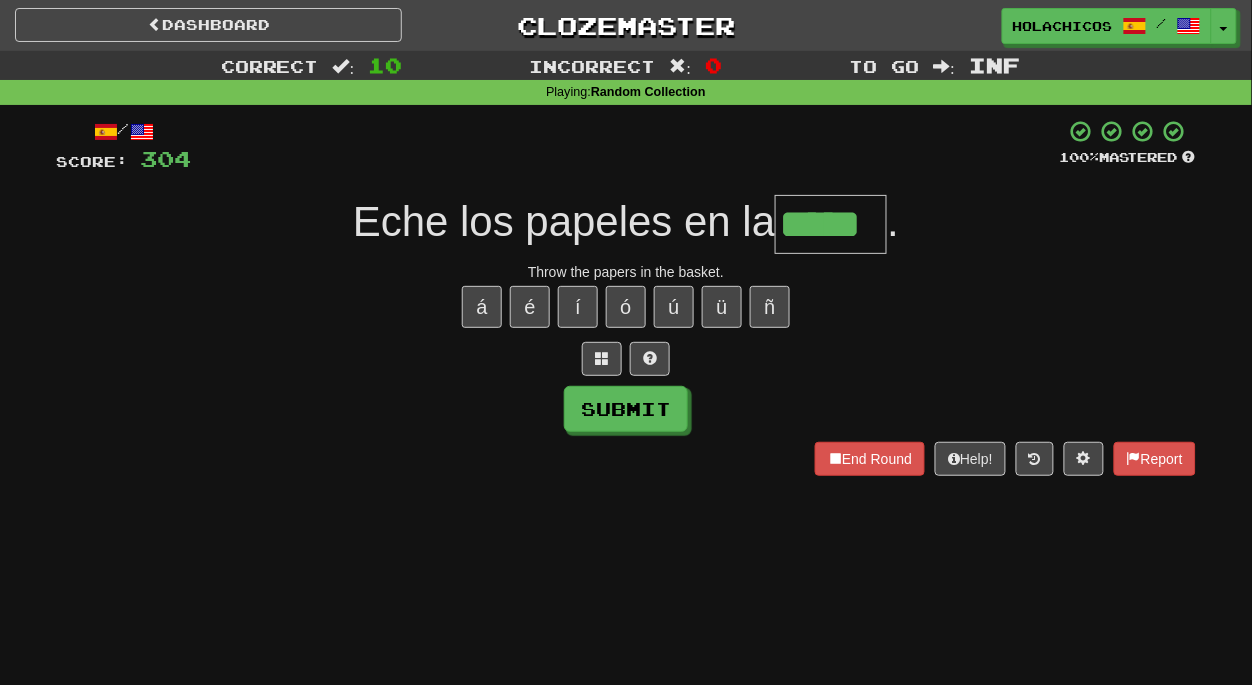 type on "*****" 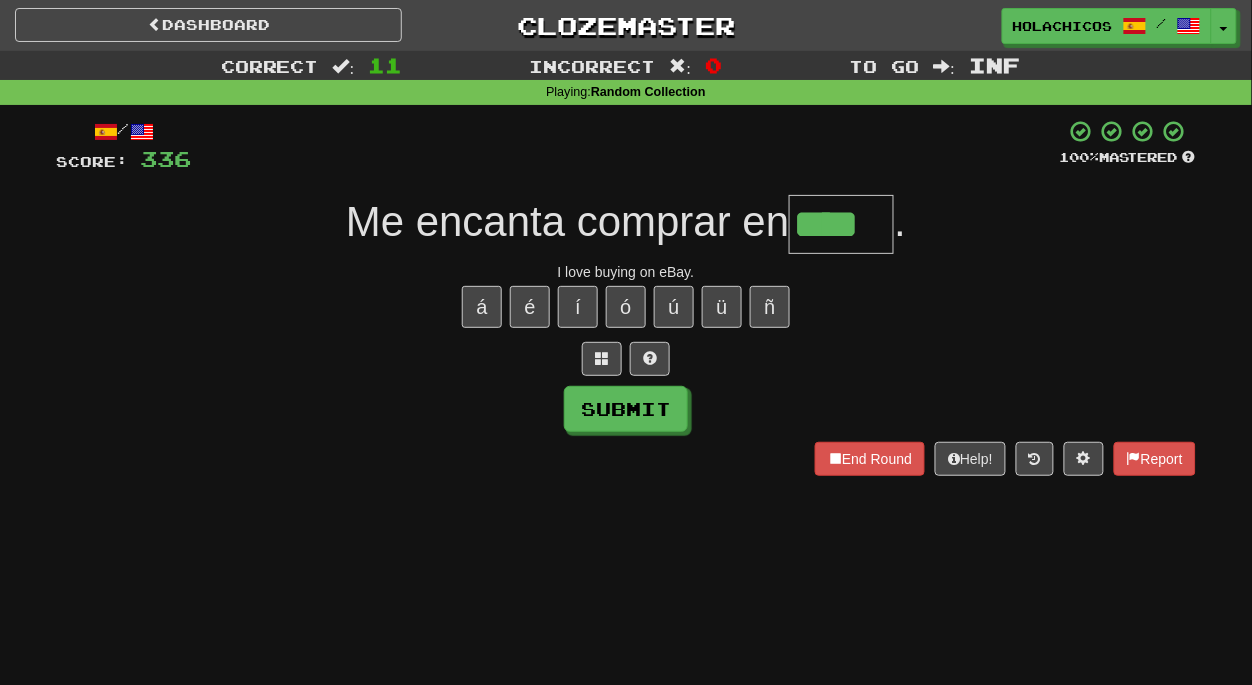 type on "****" 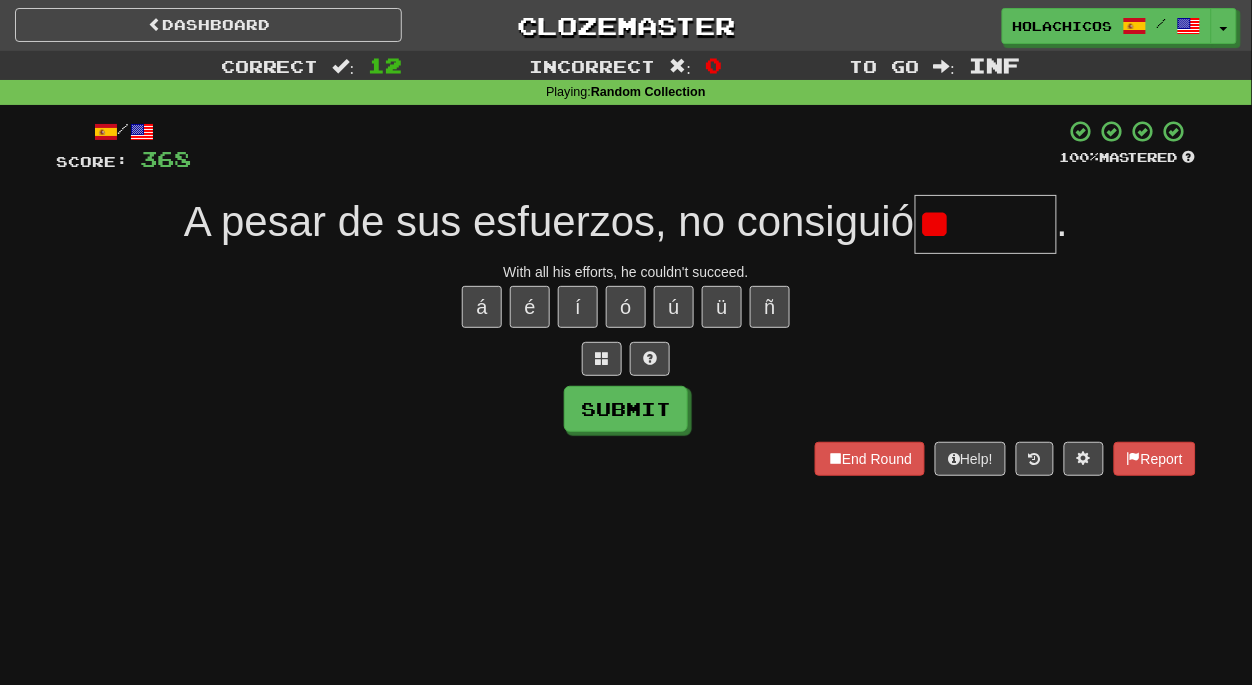 type on "*" 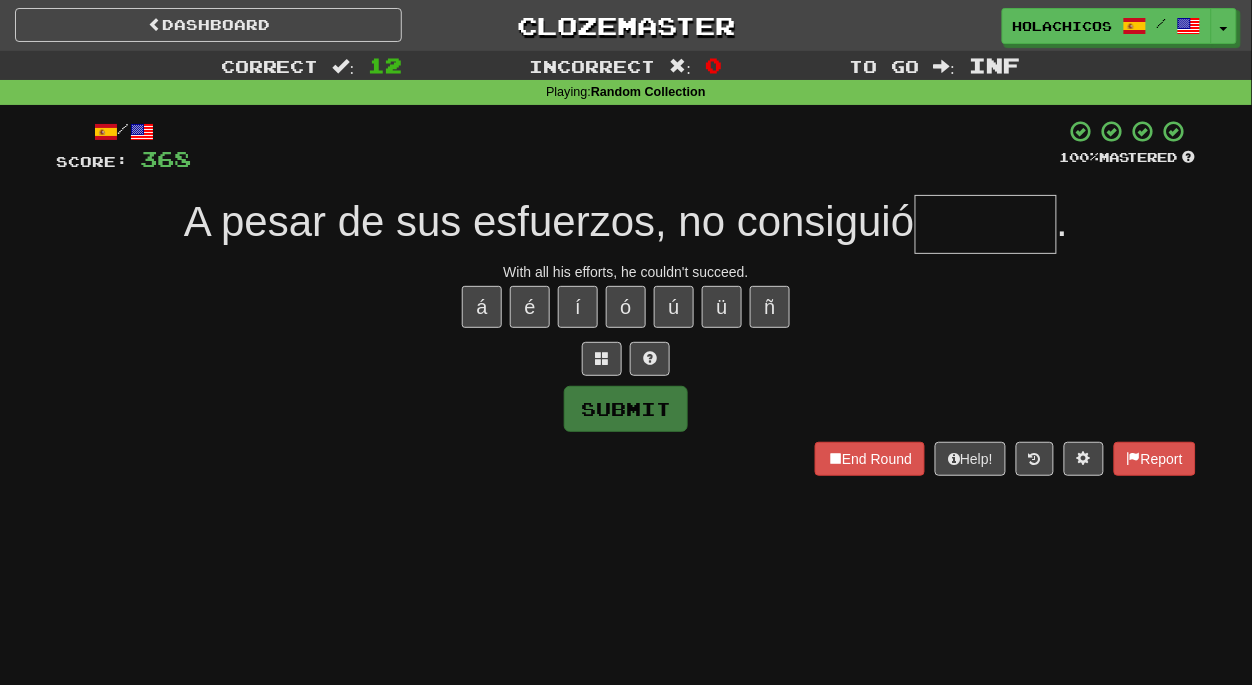 type on "*" 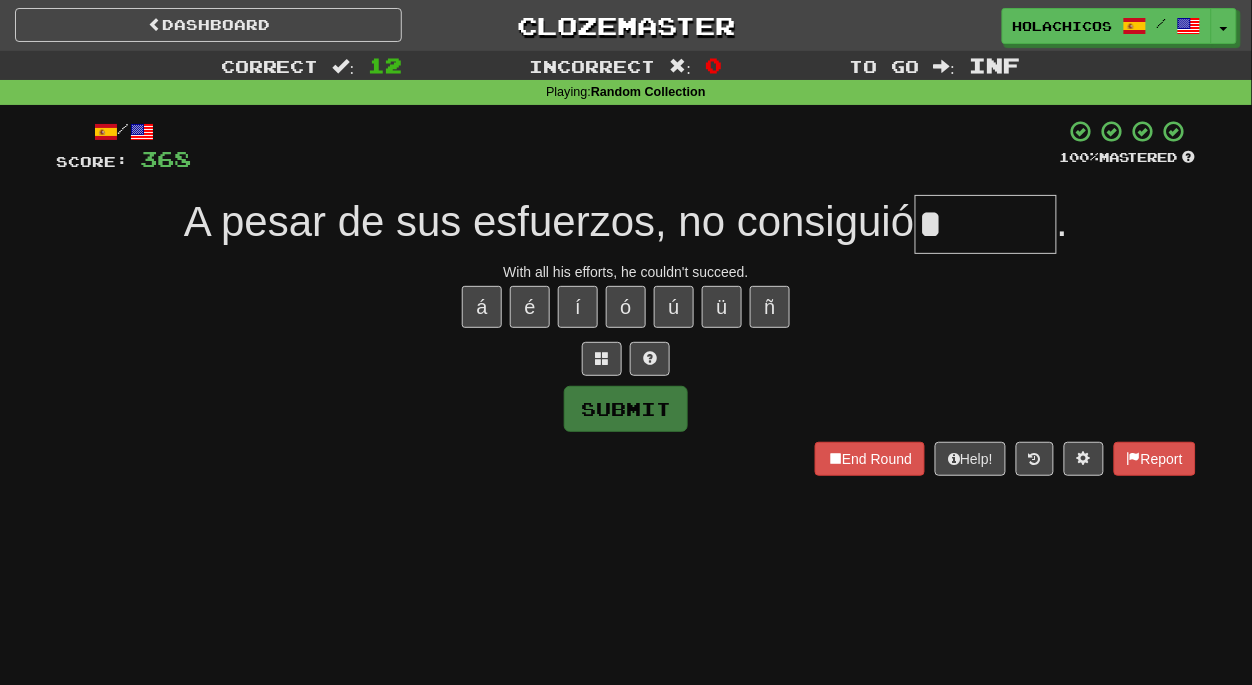 type on "*" 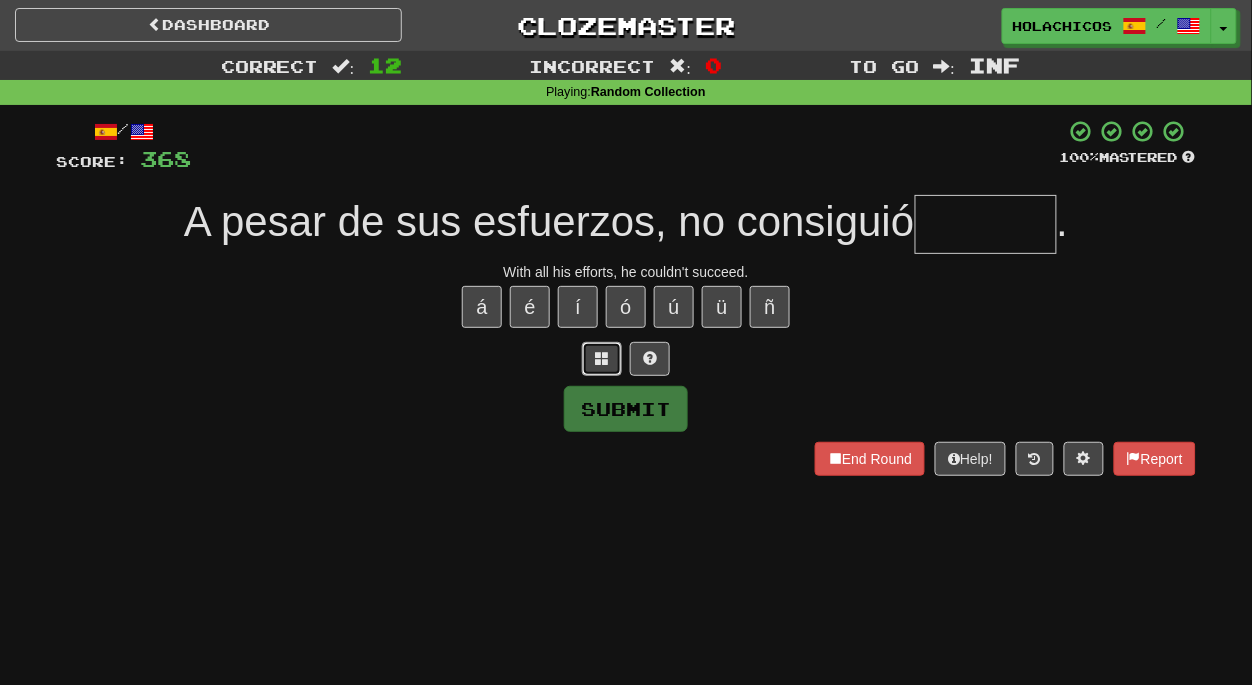 click at bounding box center (602, 358) 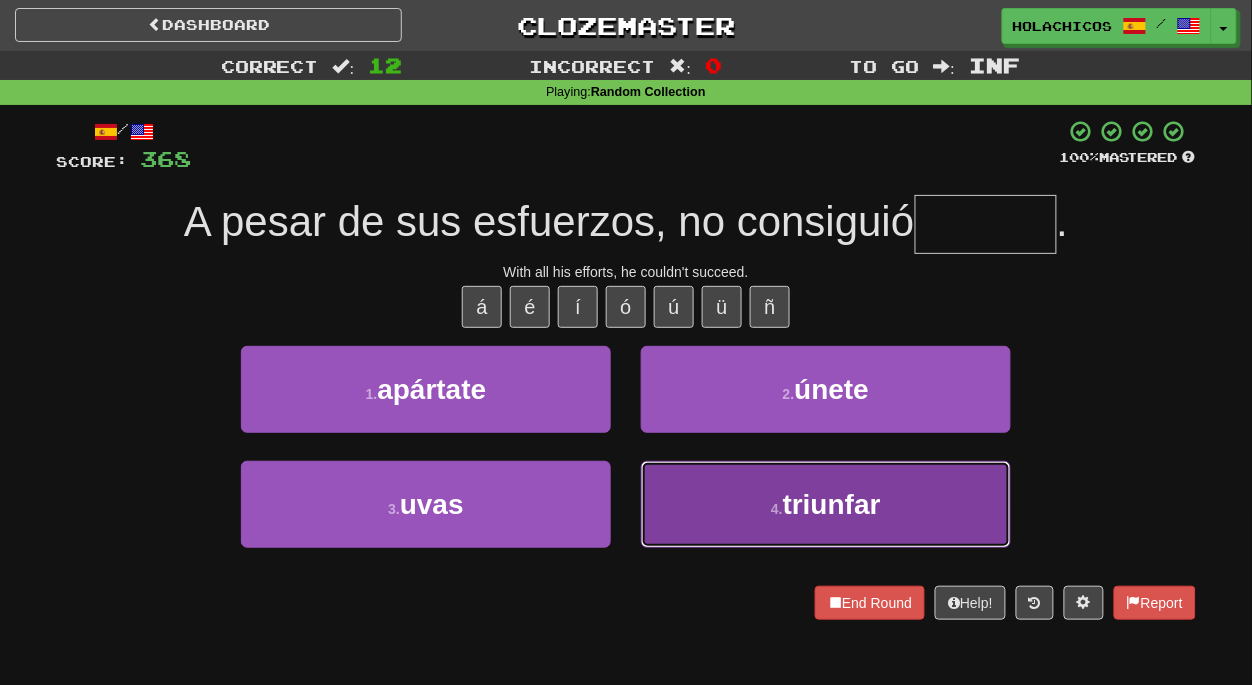 click on "4 .  triunfar" at bounding box center (826, 504) 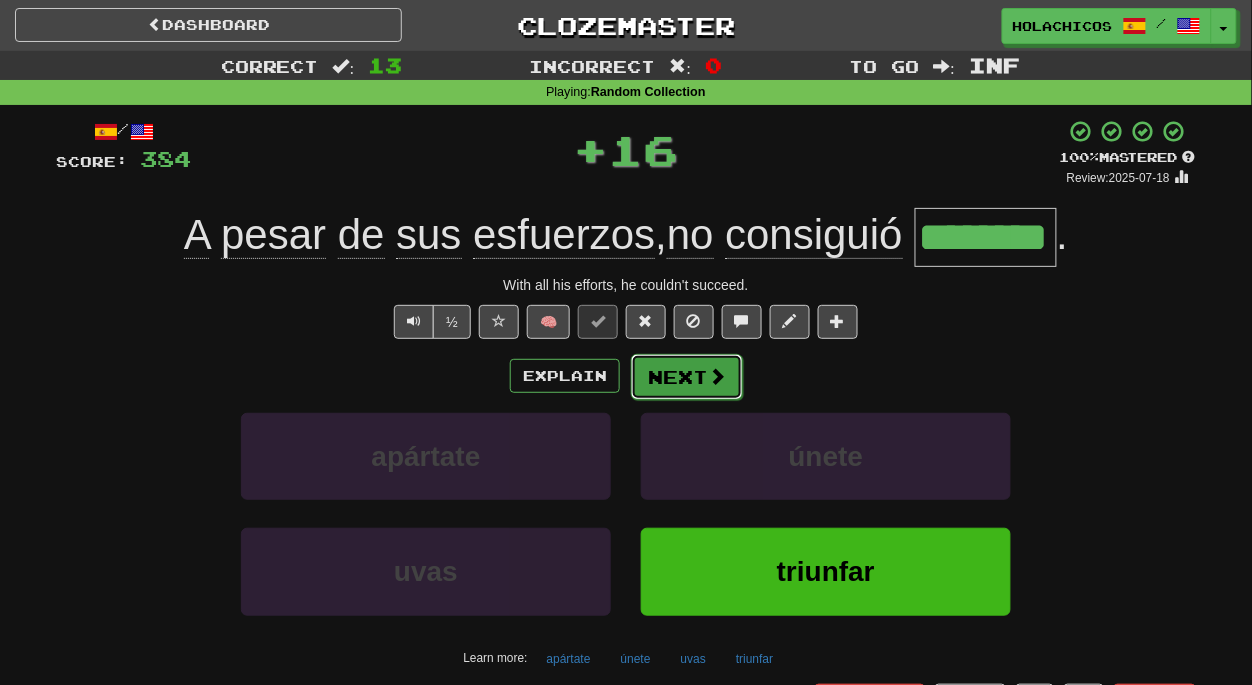 click on "Next" at bounding box center (687, 377) 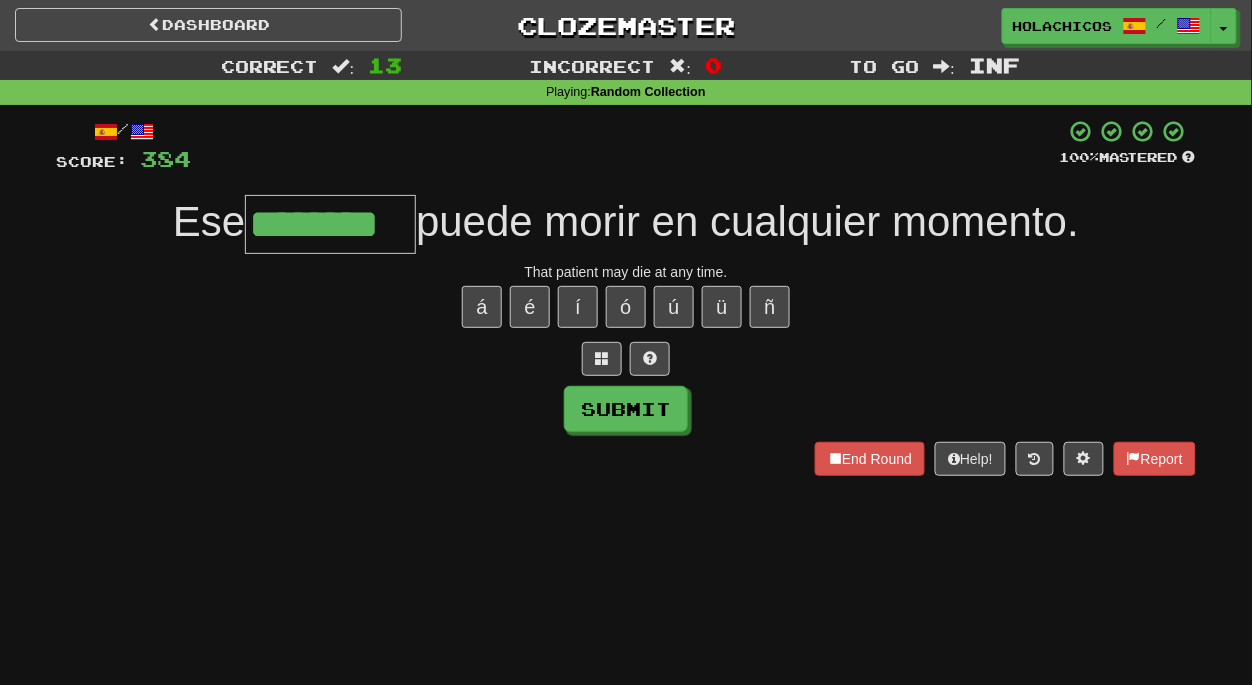 type on "********" 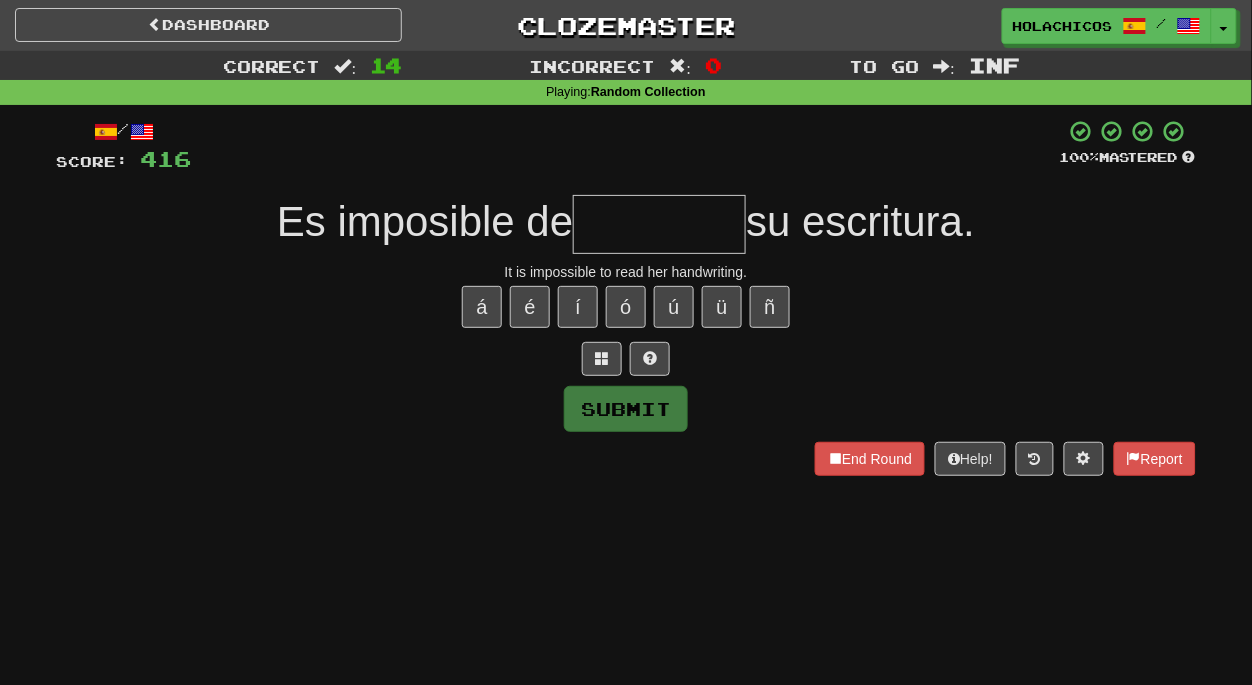 type on "*" 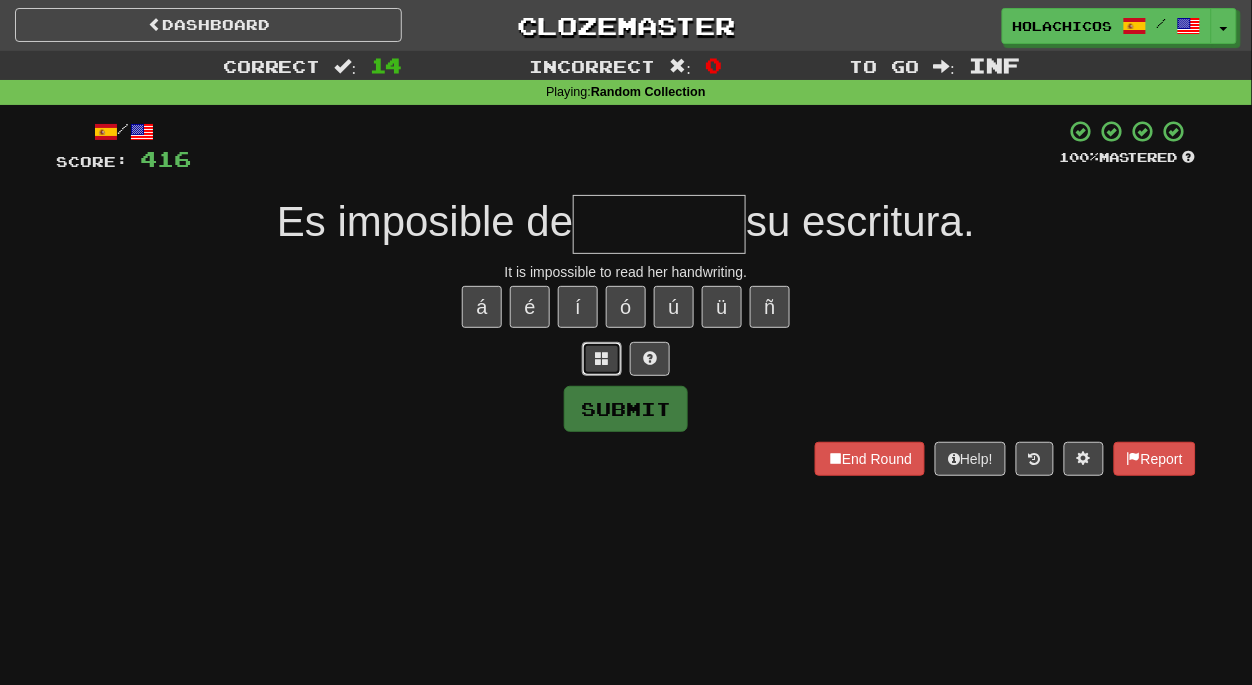 click at bounding box center (602, 358) 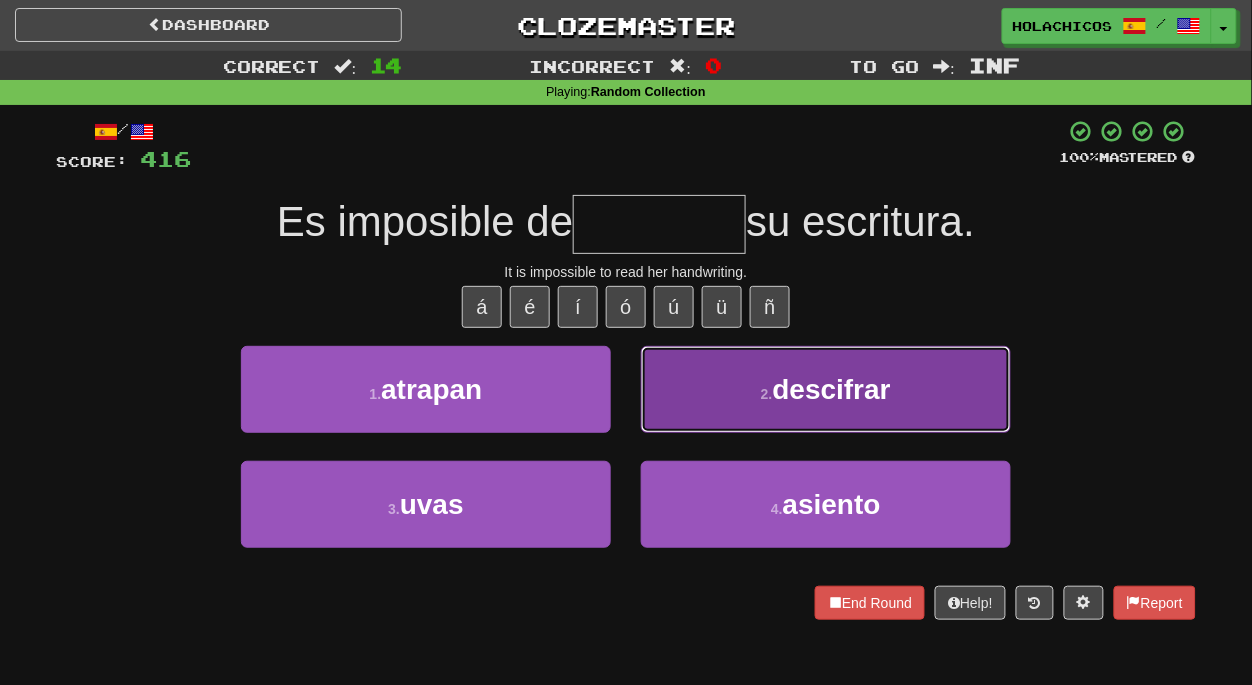 click on "2 .  descifrar" at bounding box center (826, 389) 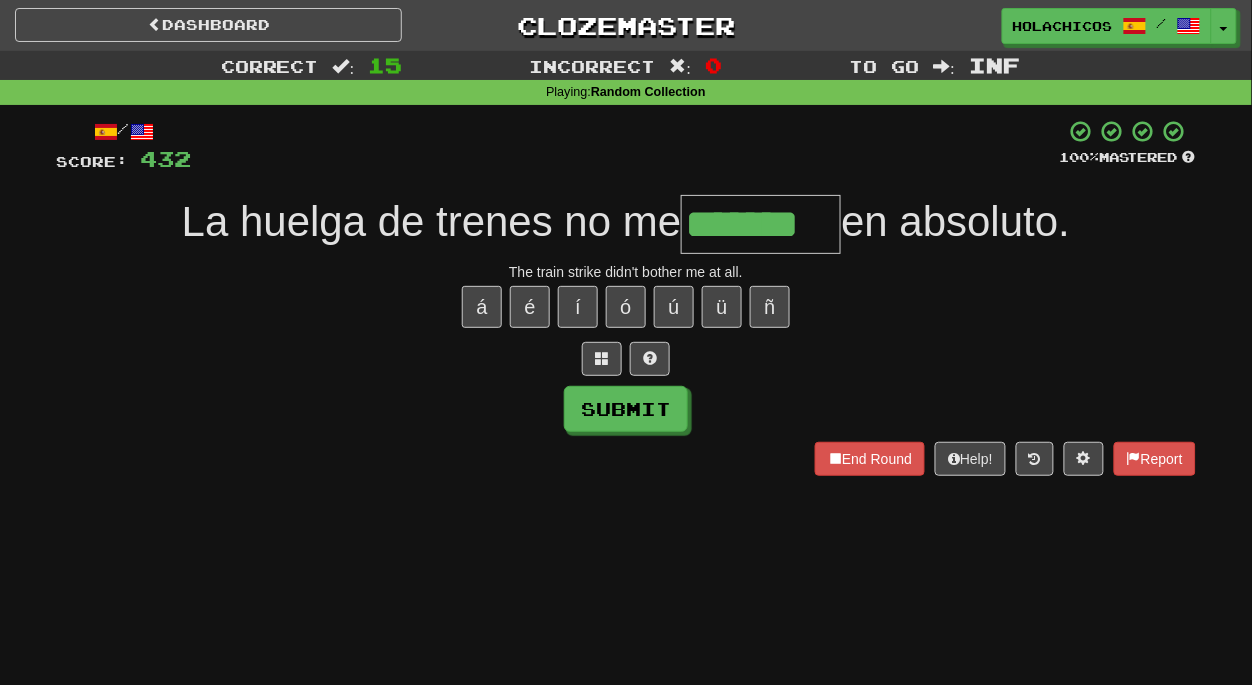 type on "*******" 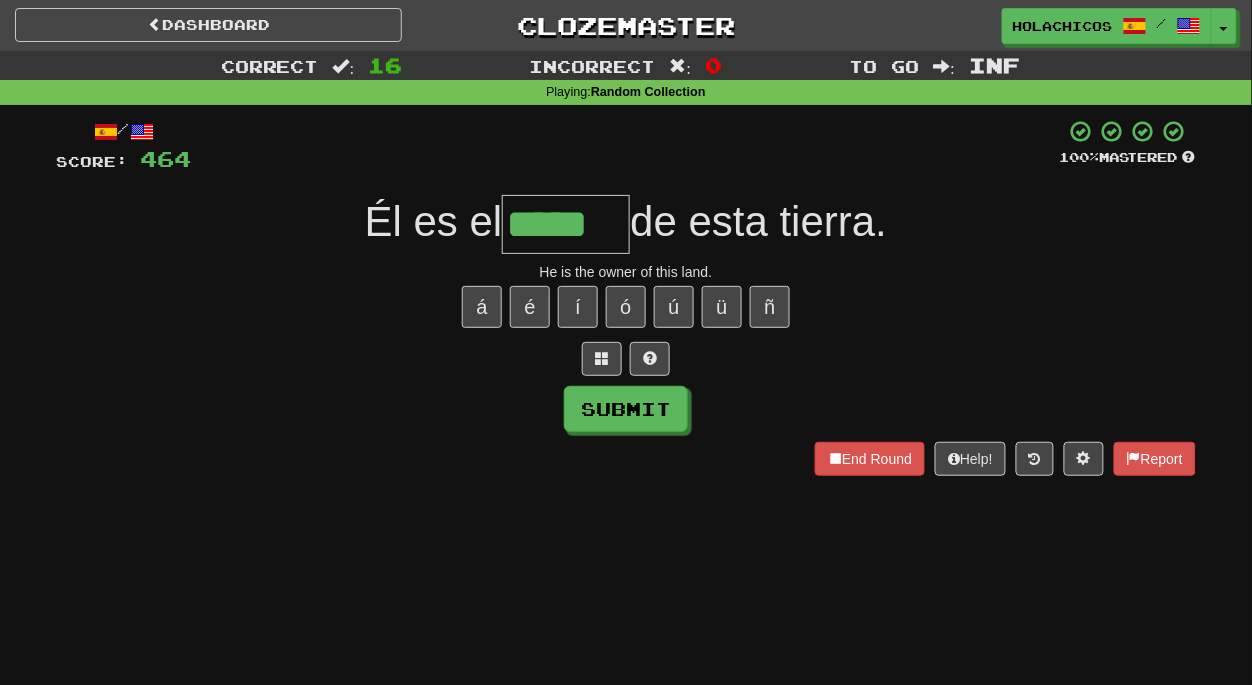 type on "*****" 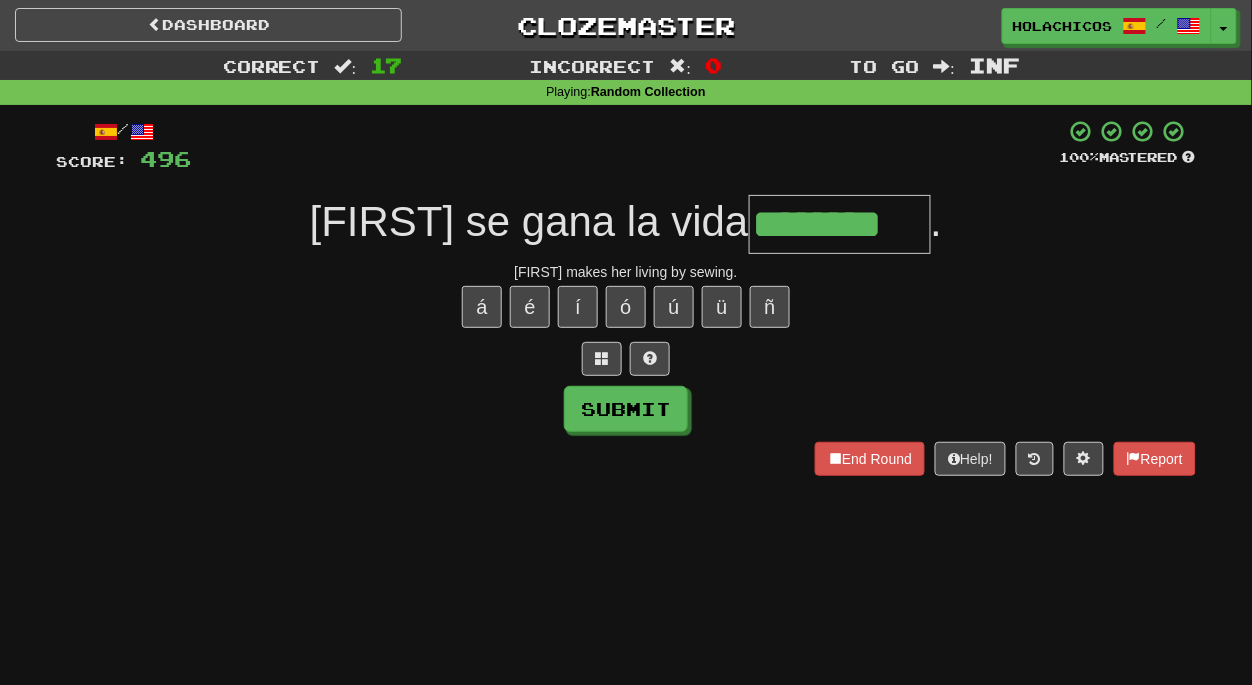type on "********" 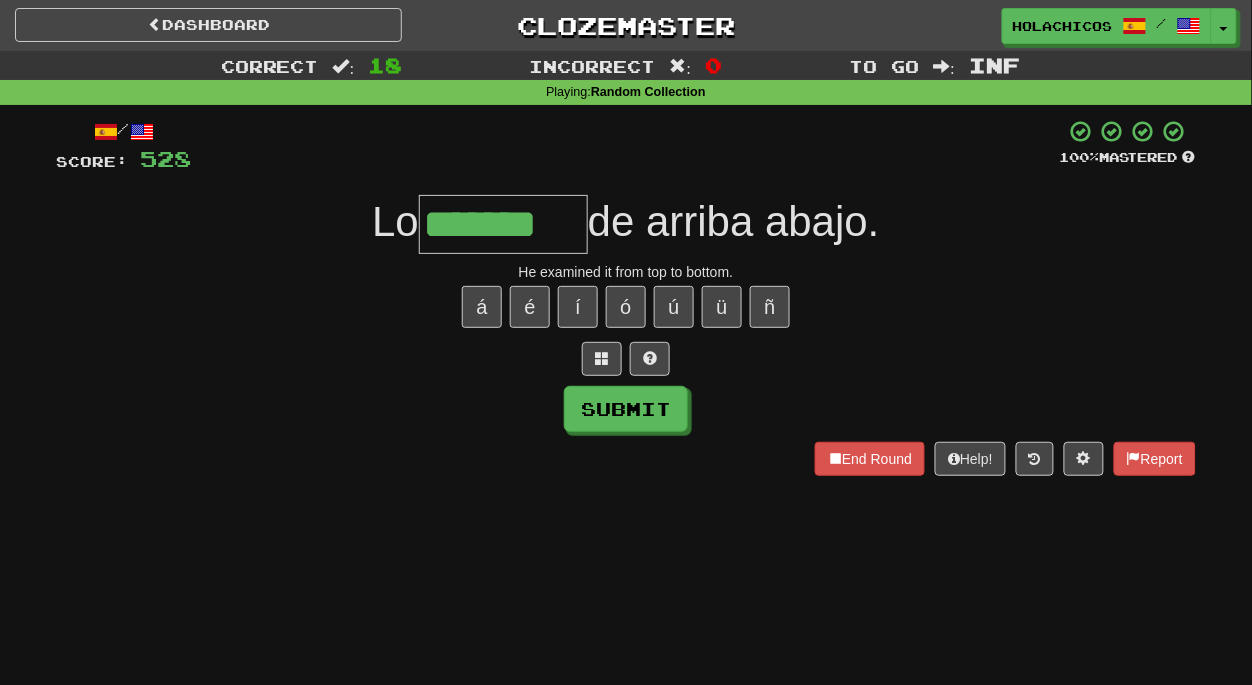 type on "*******" 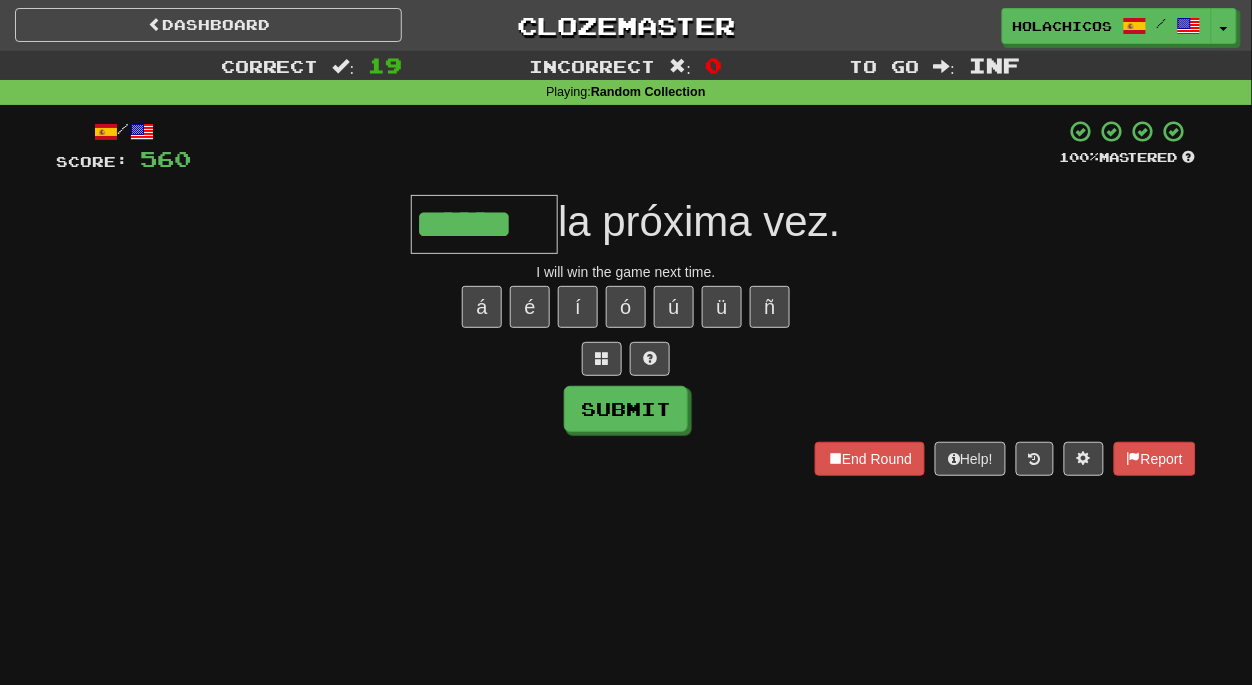 type on "******" 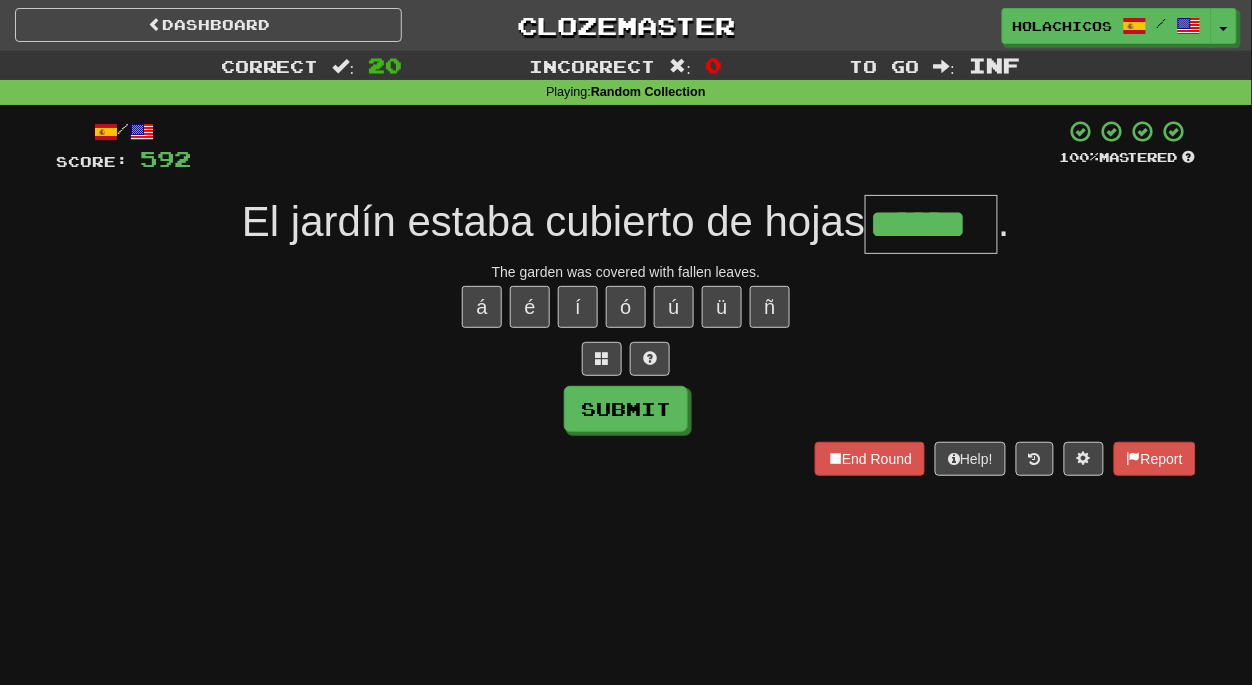 type on "******" 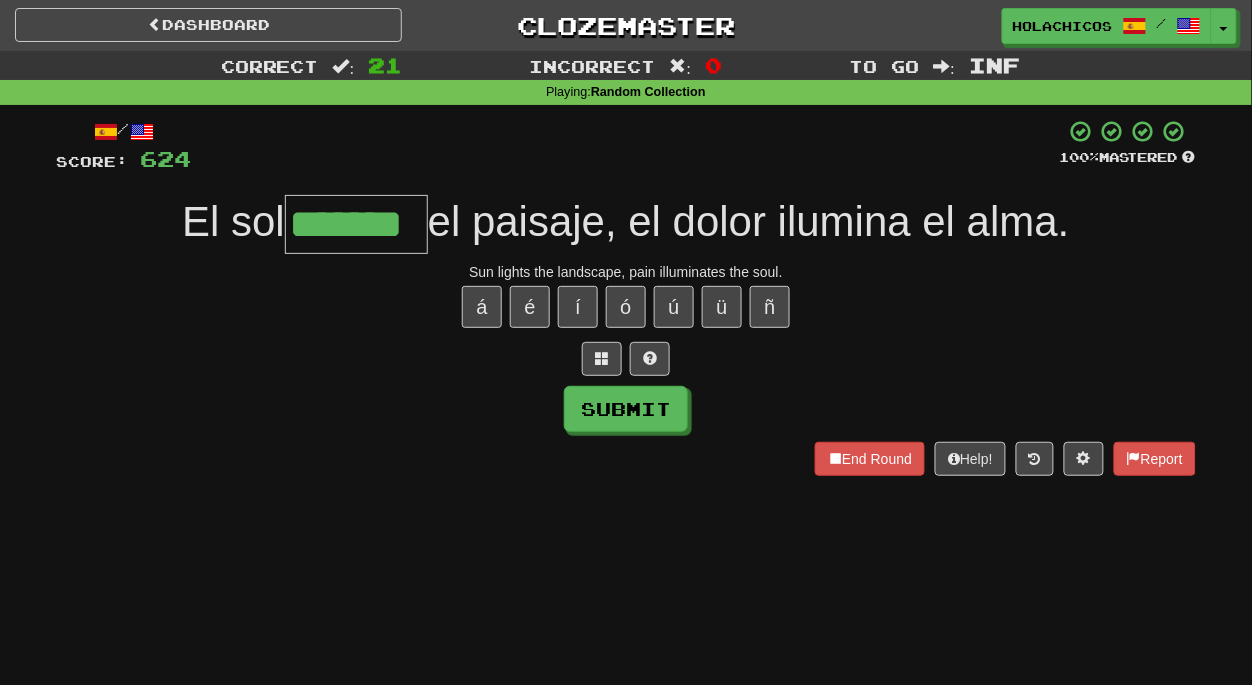 type on "*******" 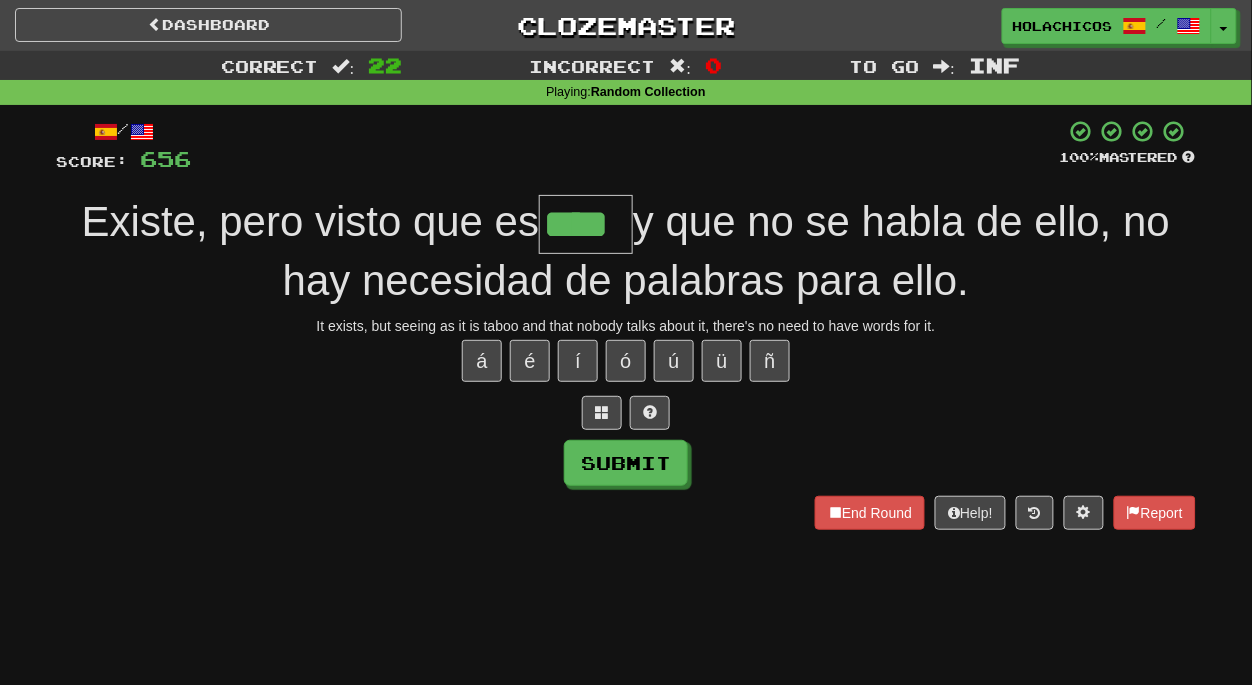 type on "****" 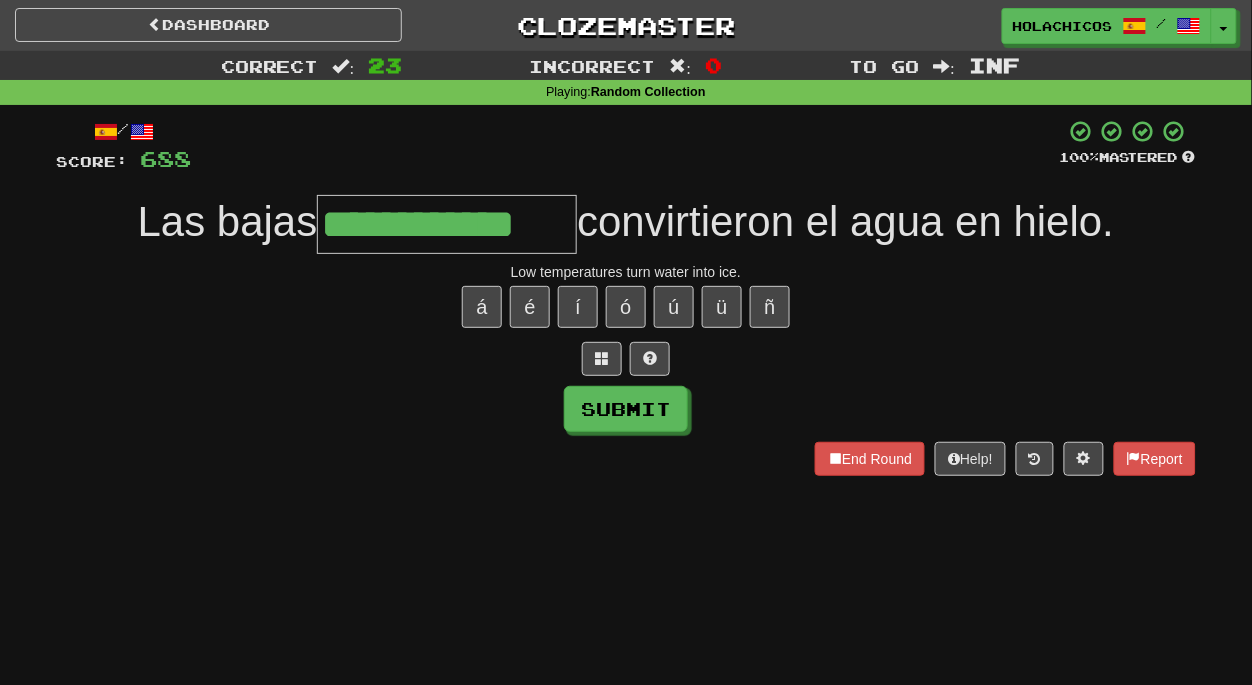 type on "**********" 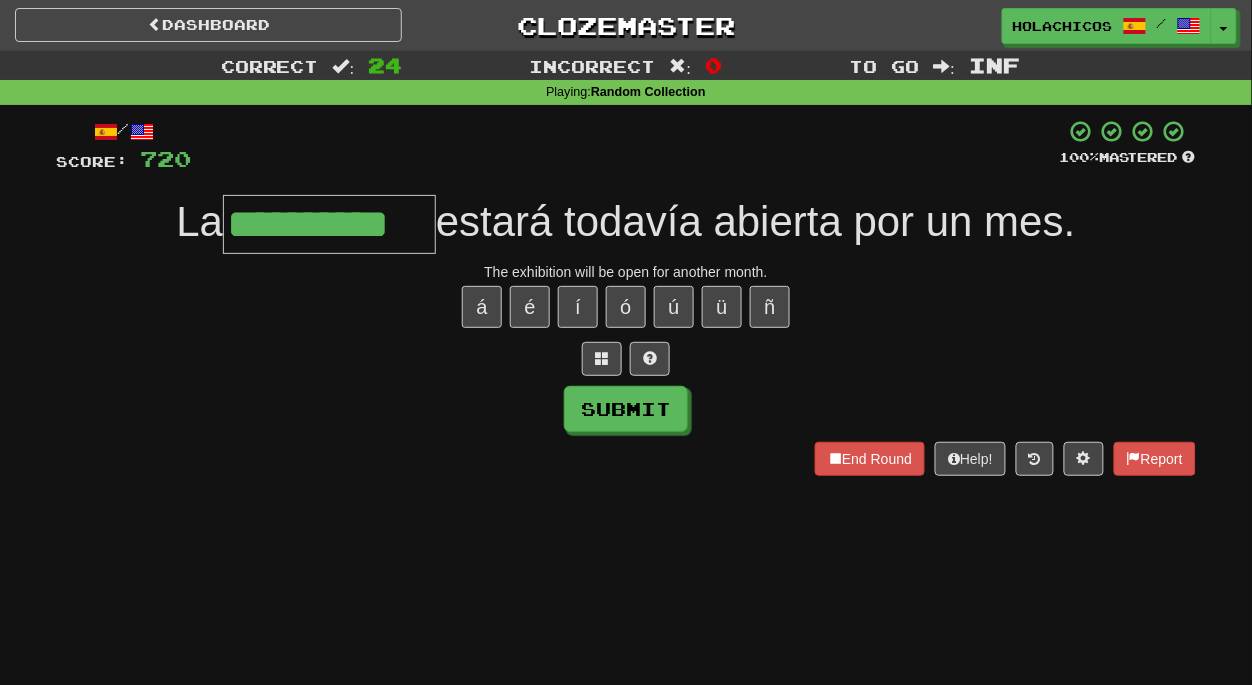 type on "**********" 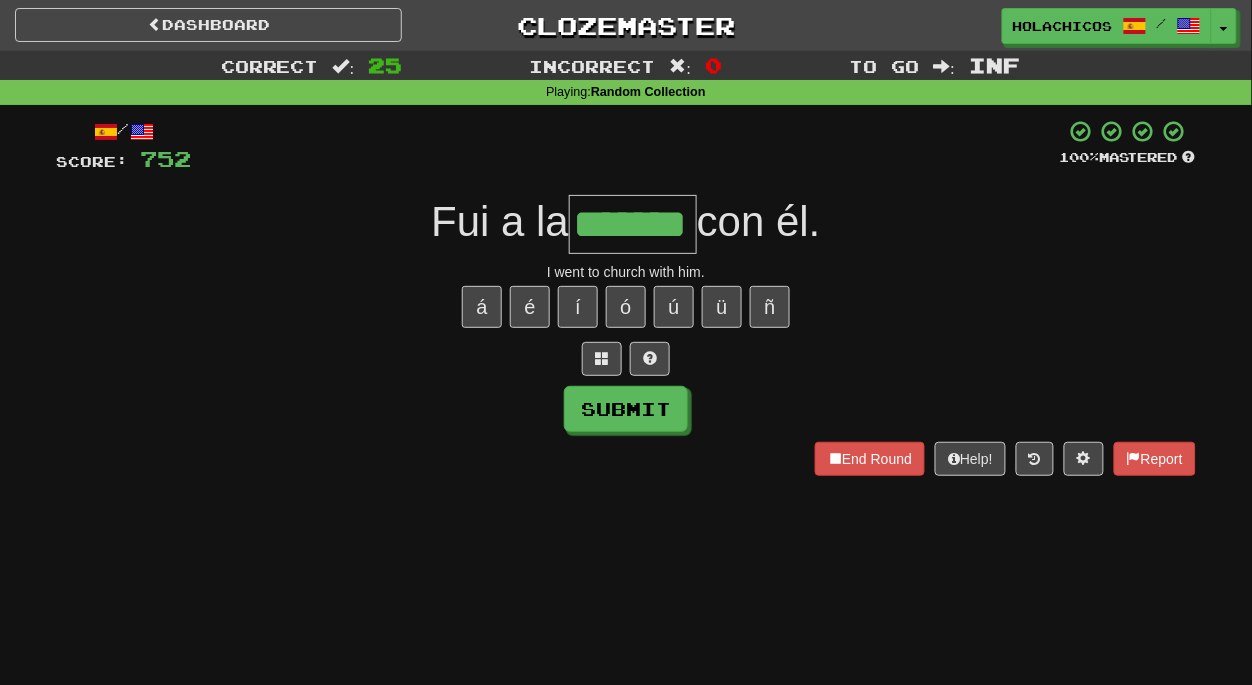 type on "*******" 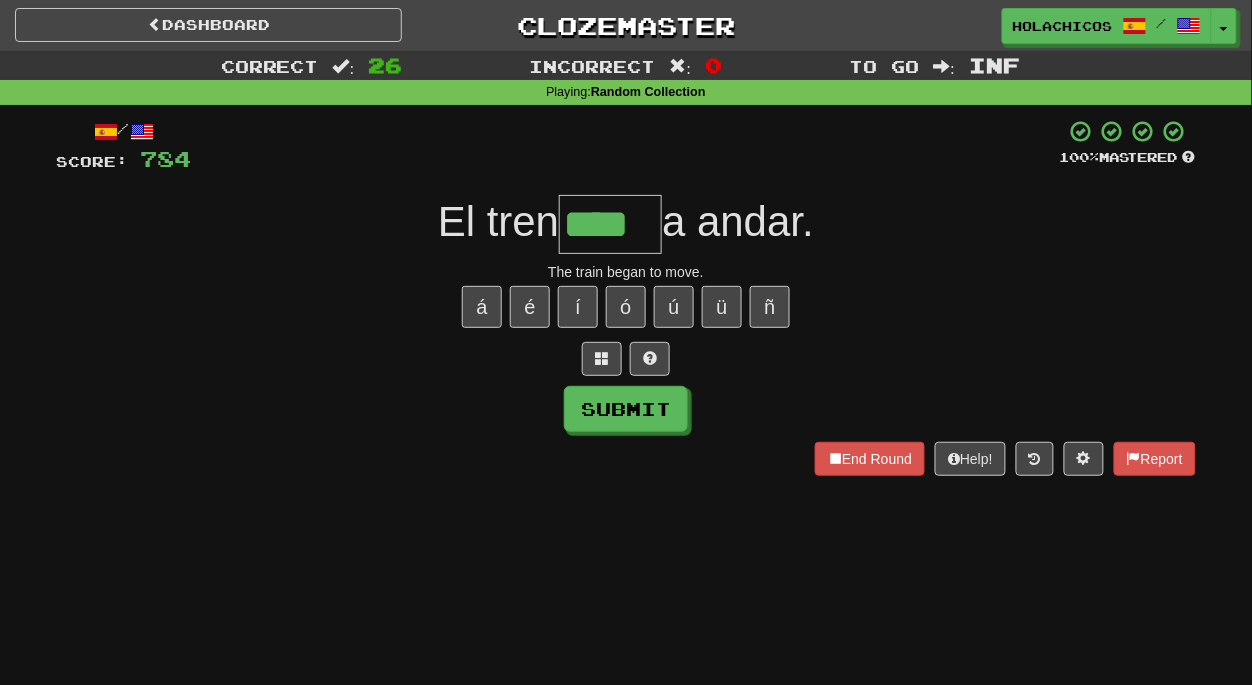type on "****" 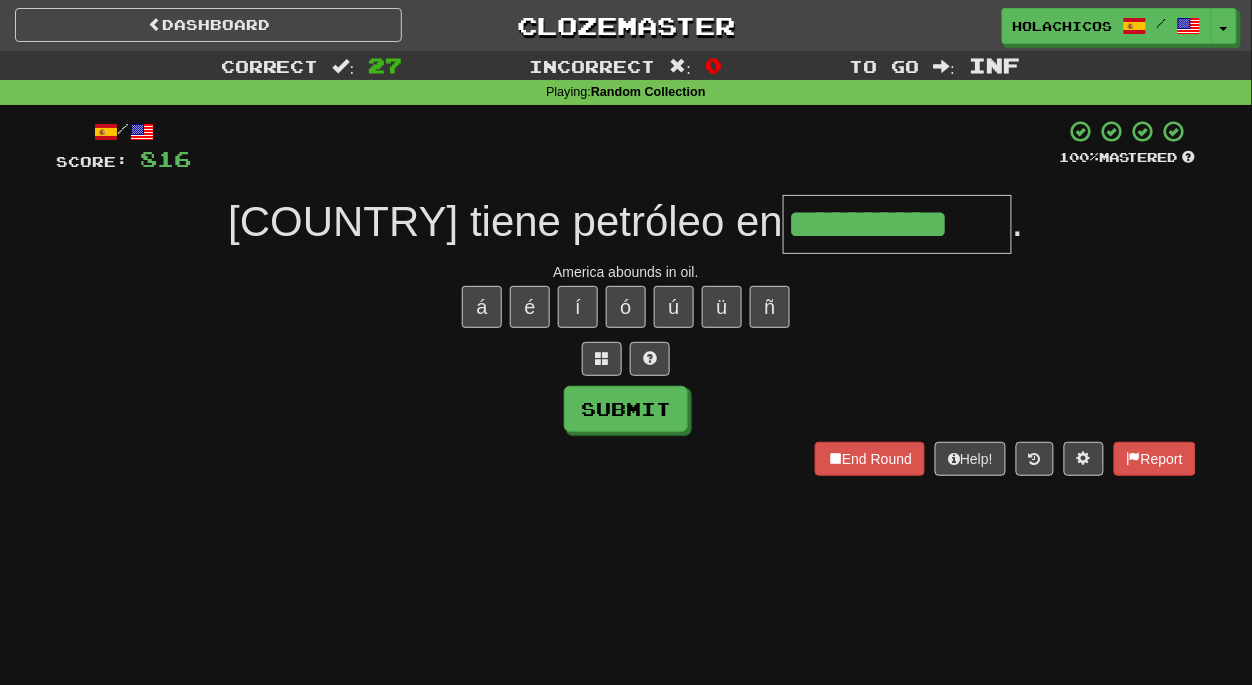 type on "**********" 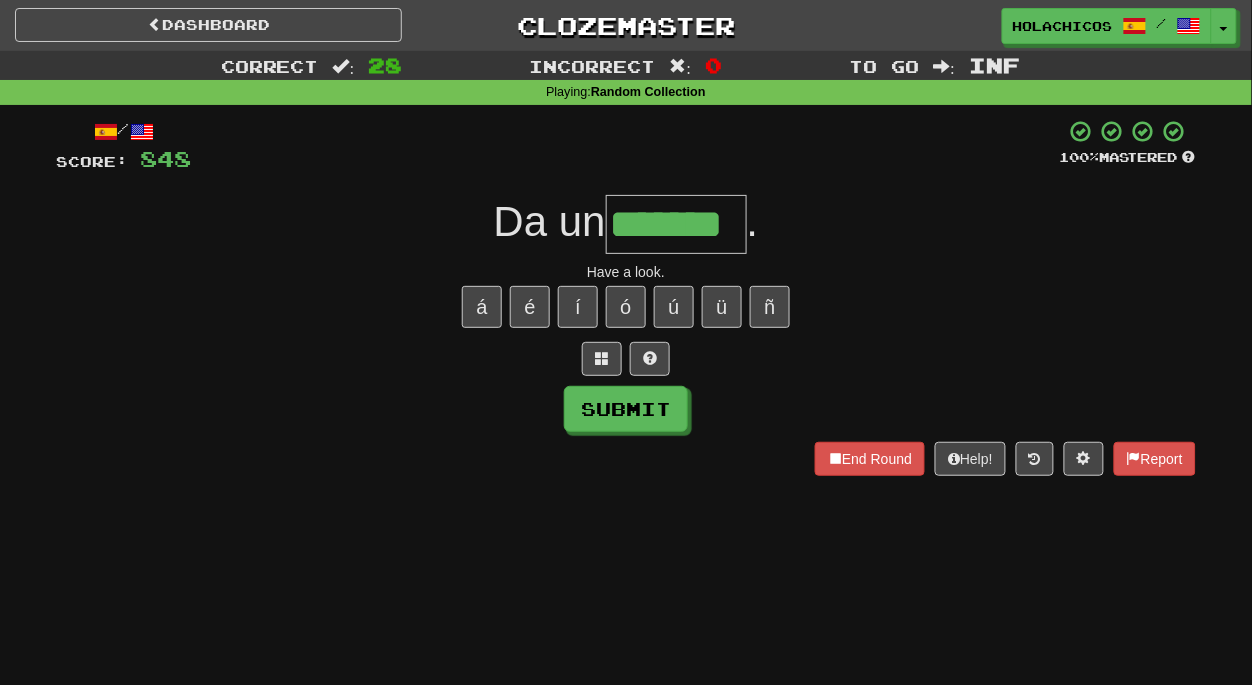 type on "*******" 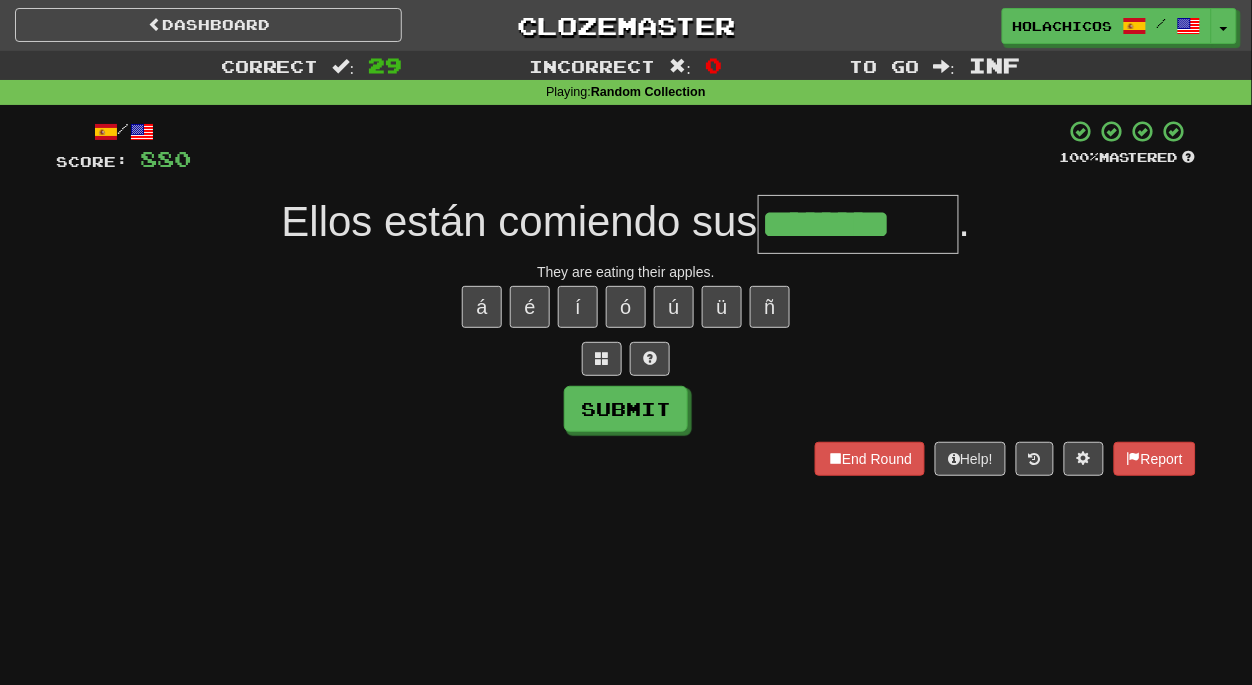type on "********" 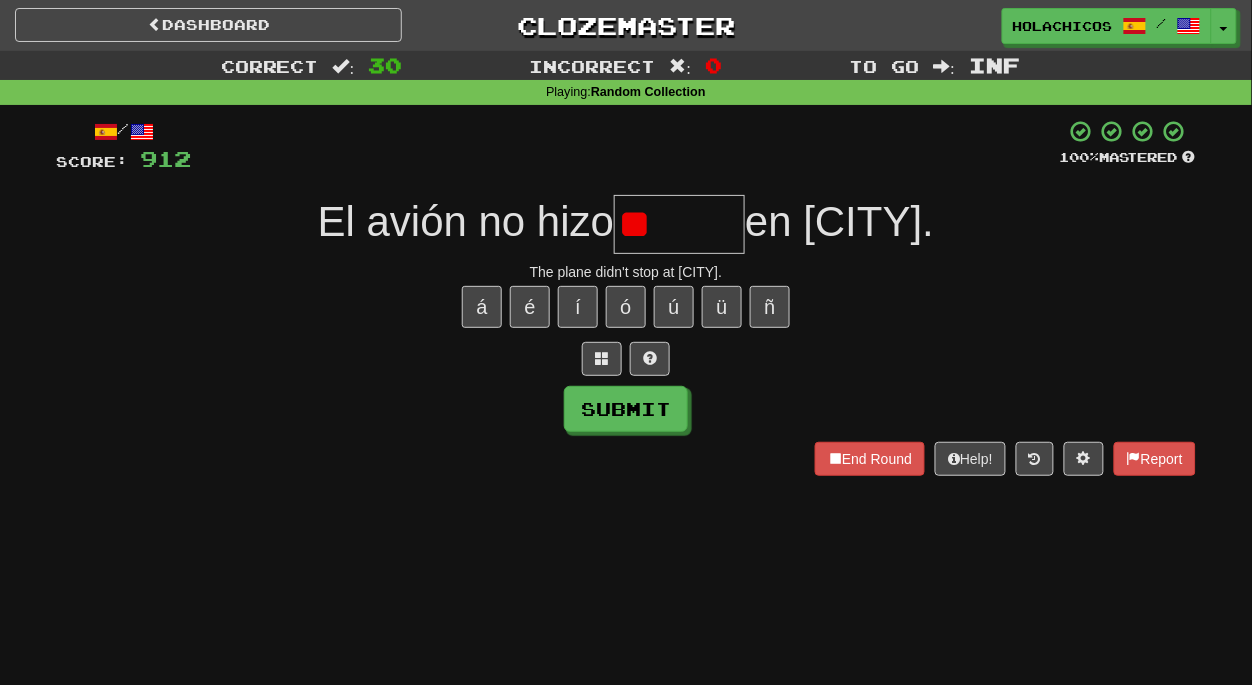 type on "*" 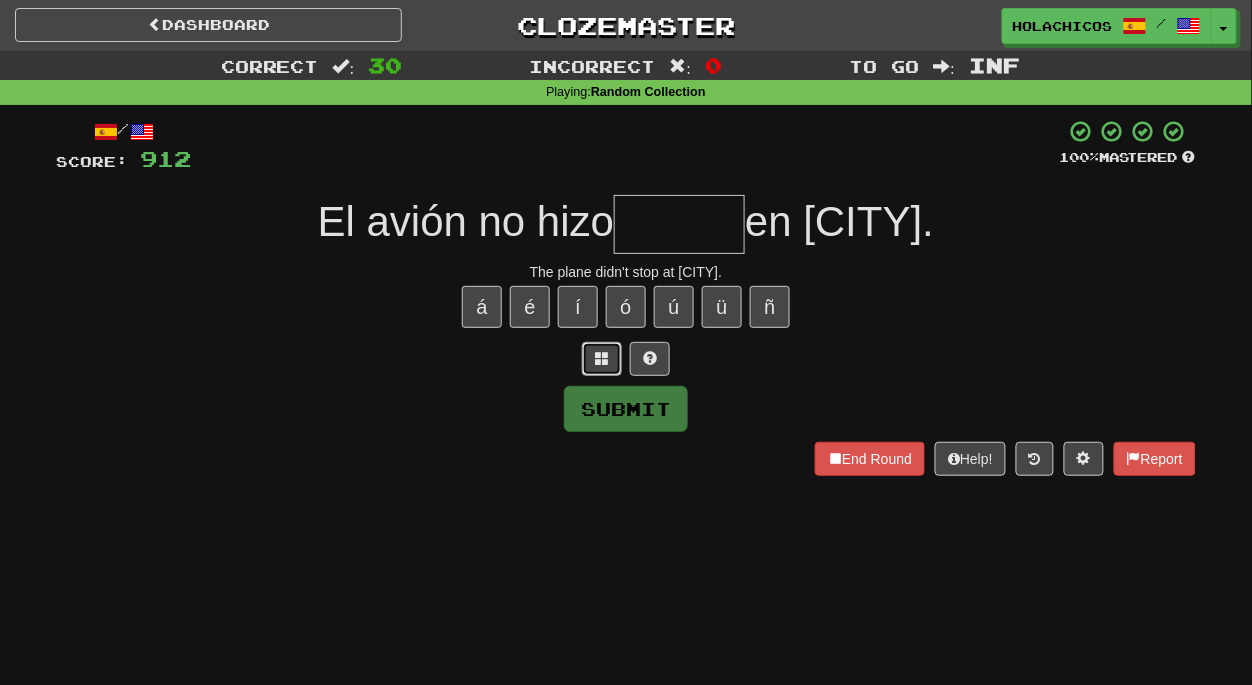 click at bounding box center [602, 358] 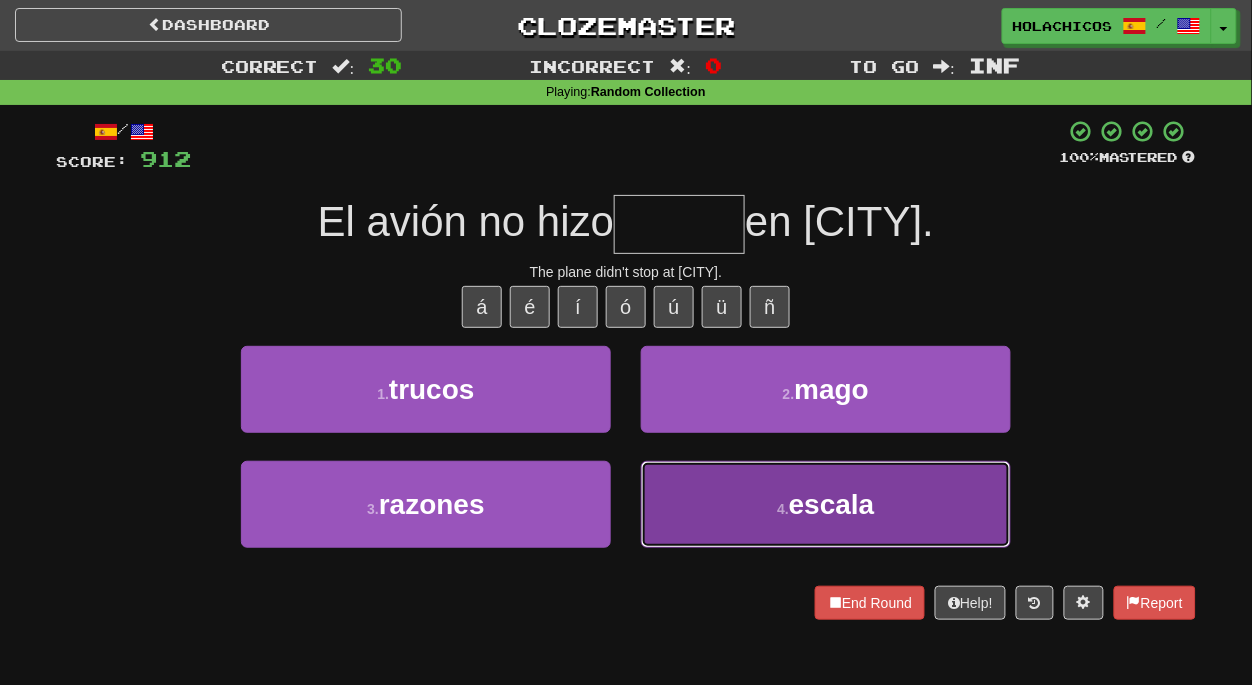 click on "4 .  escala" at bounding box center [826, 504] 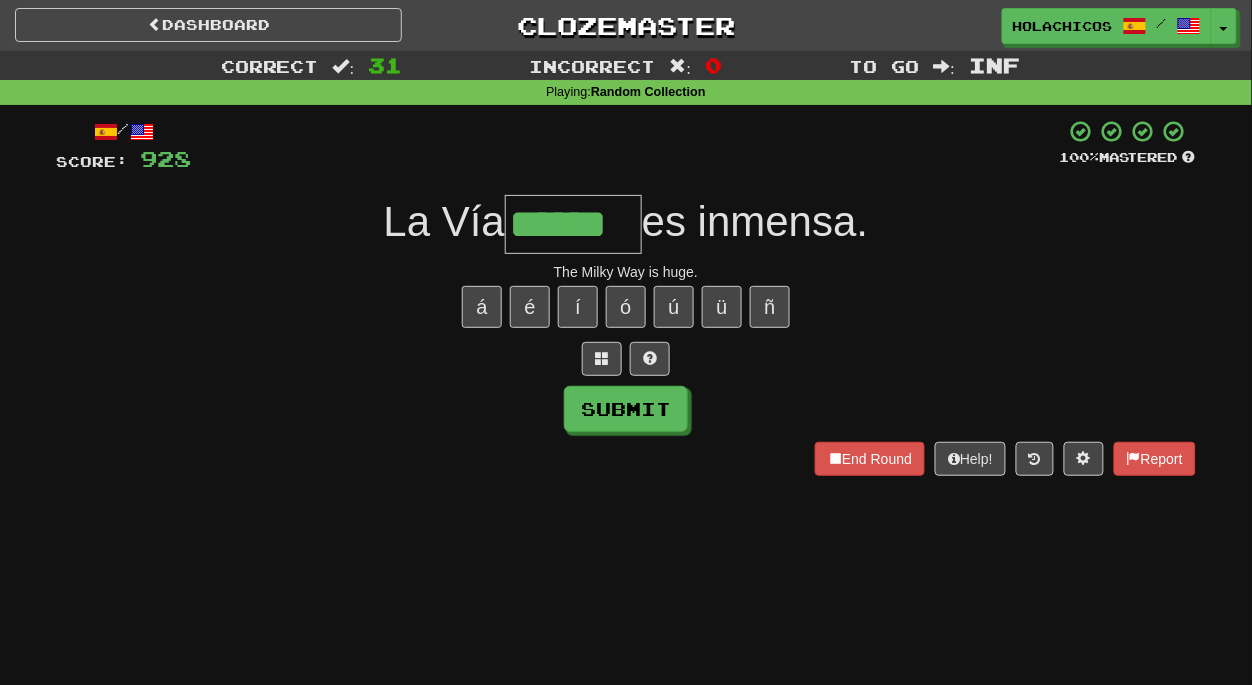 type on "******" 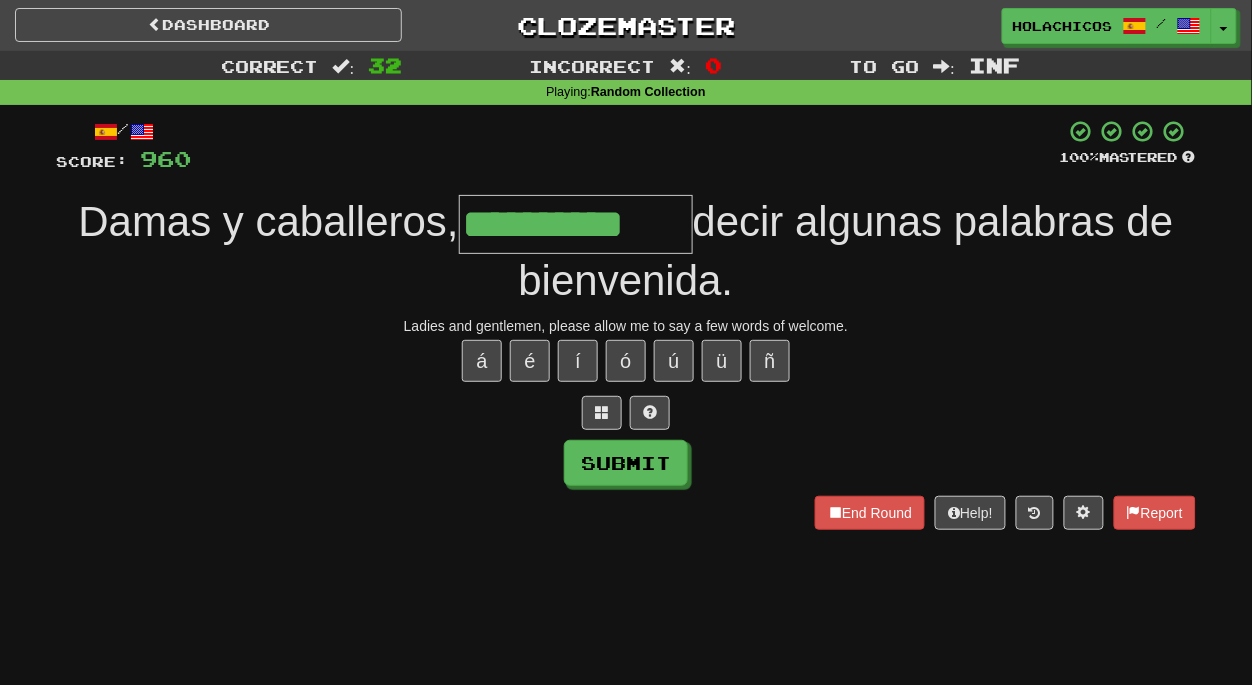 type on "**********" 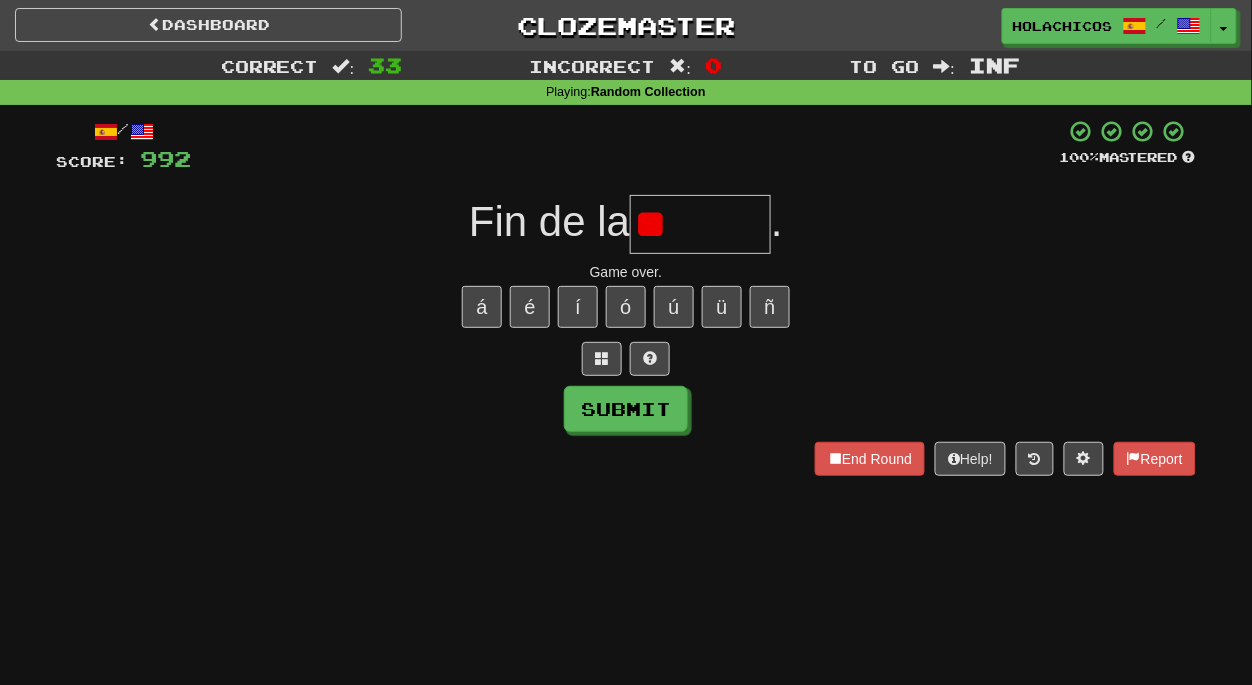 type on "*" 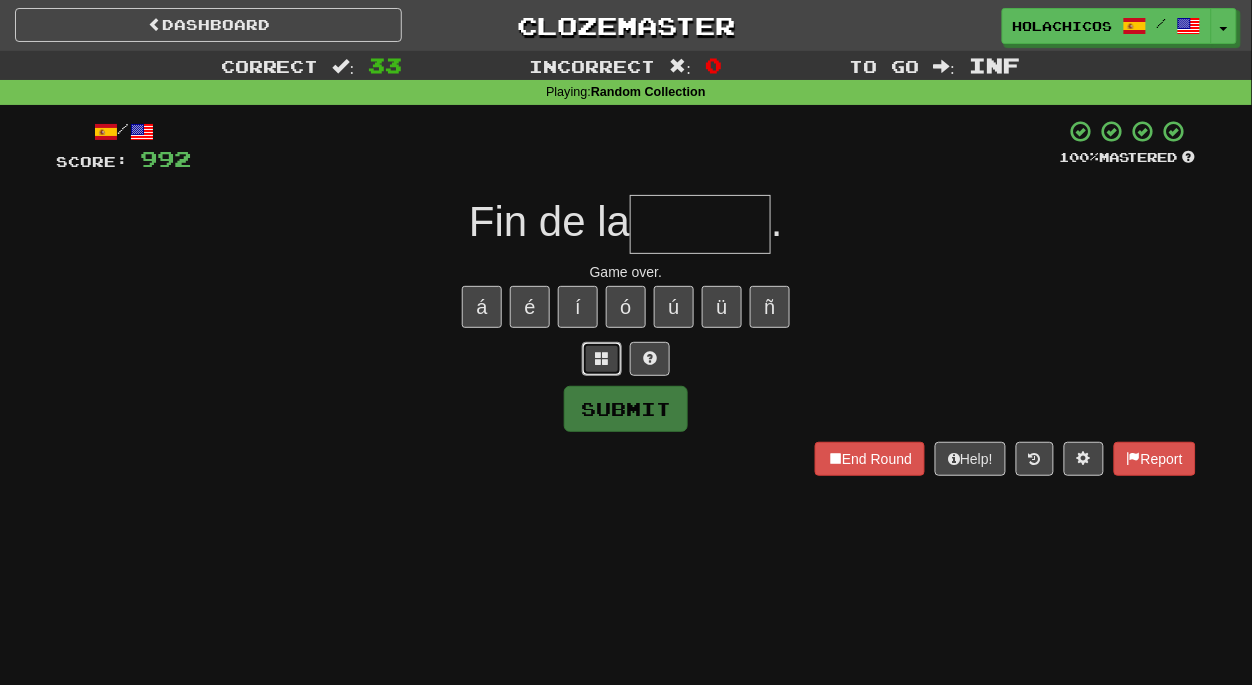 click at bounding box center (602, 358) 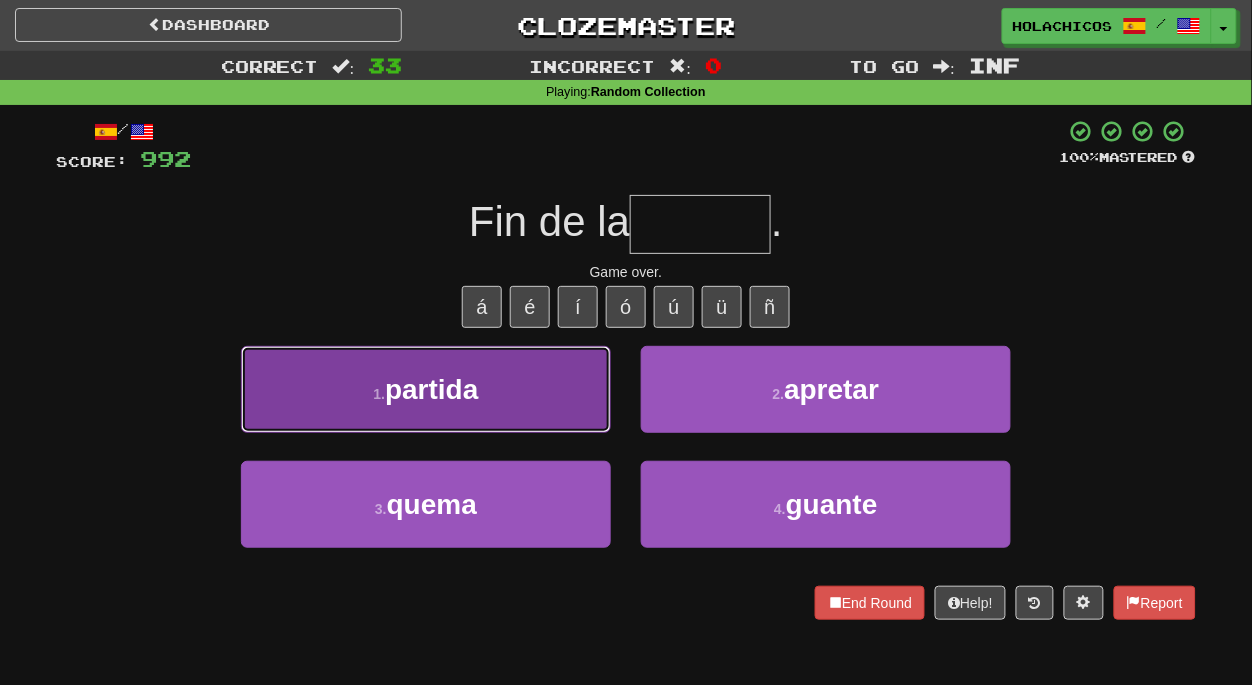 click on "1 .  partida" at bounding box center [426, 389] 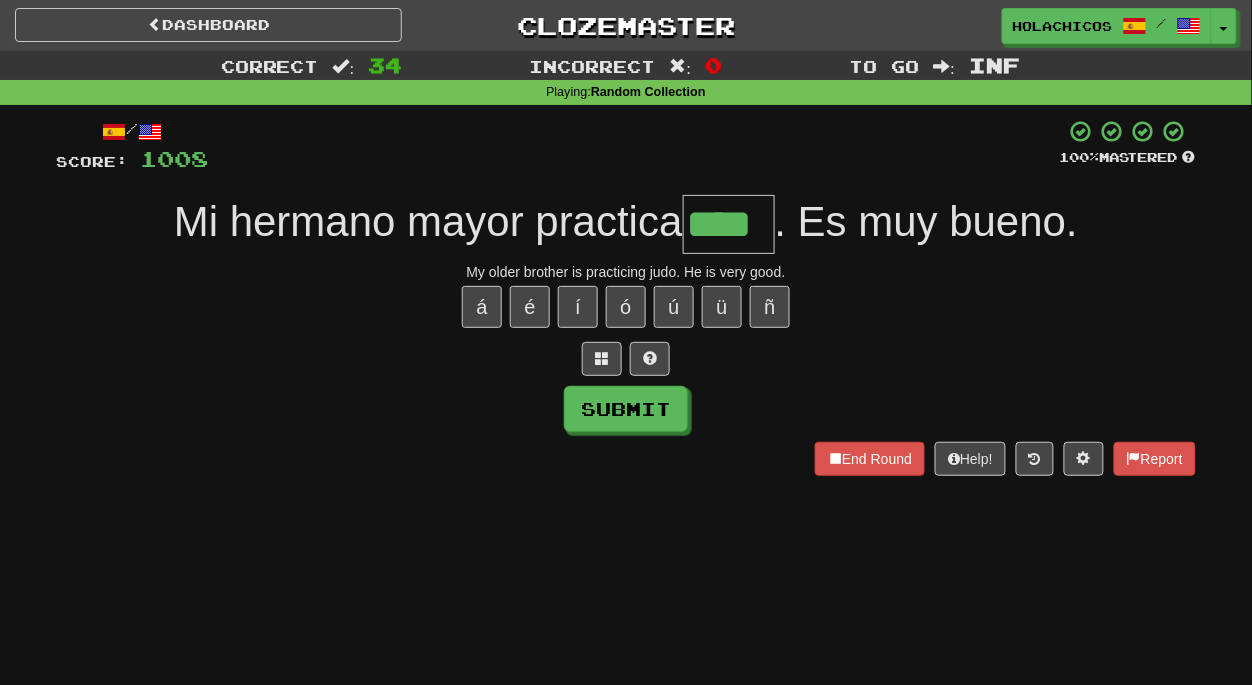 type on "****" 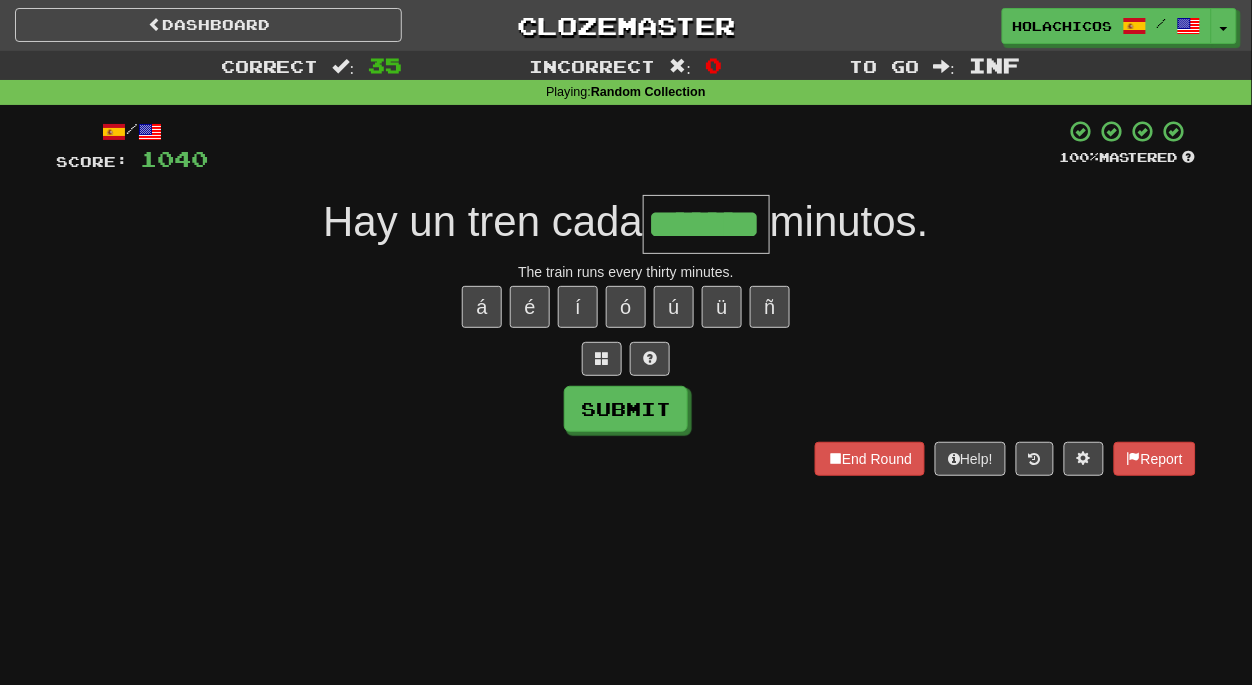 type on "*******" 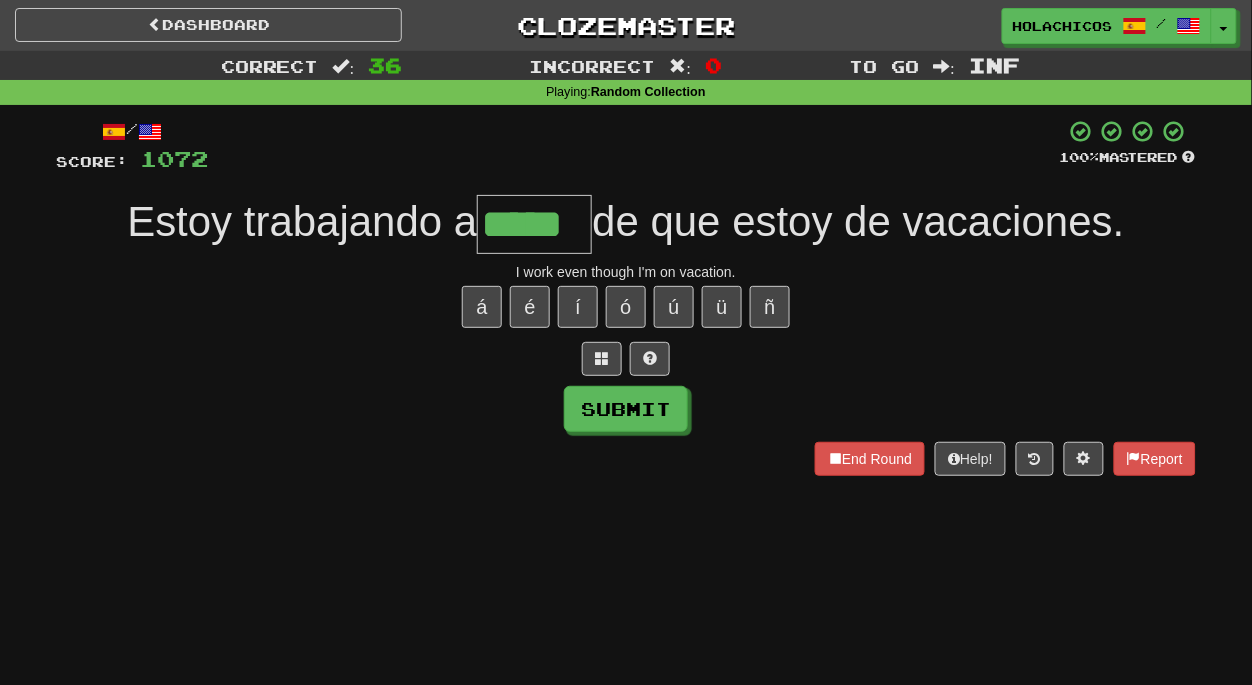 type on "*****" 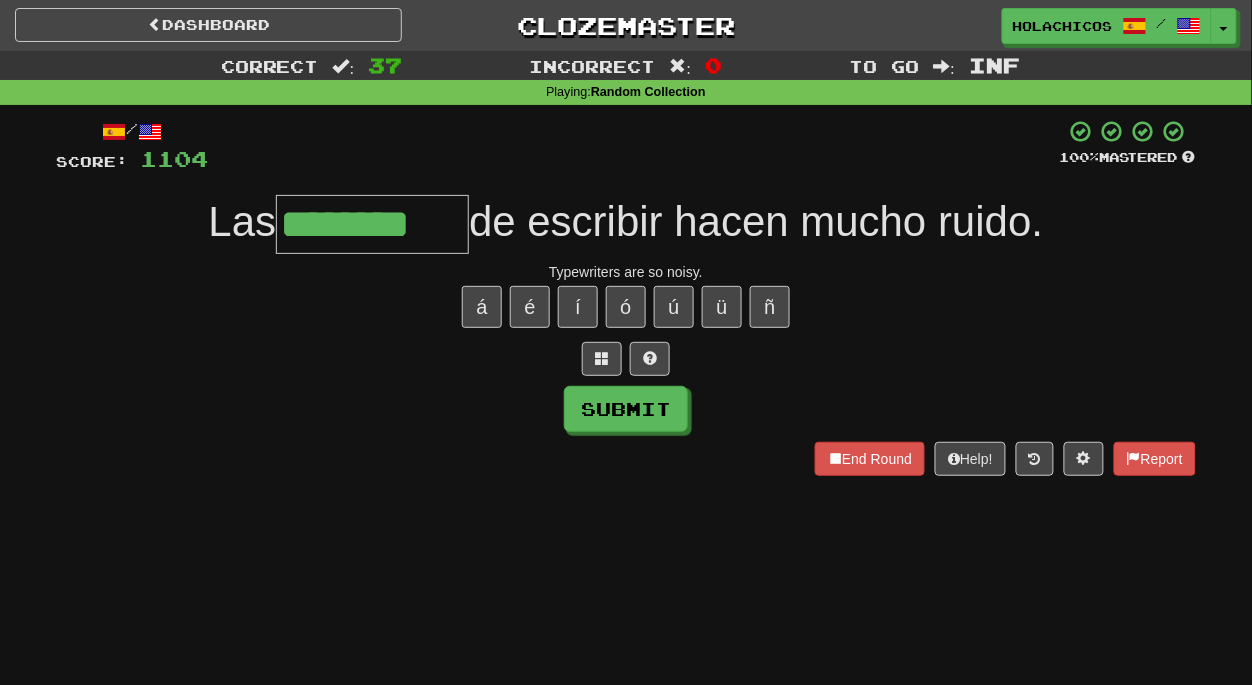 type on "********" 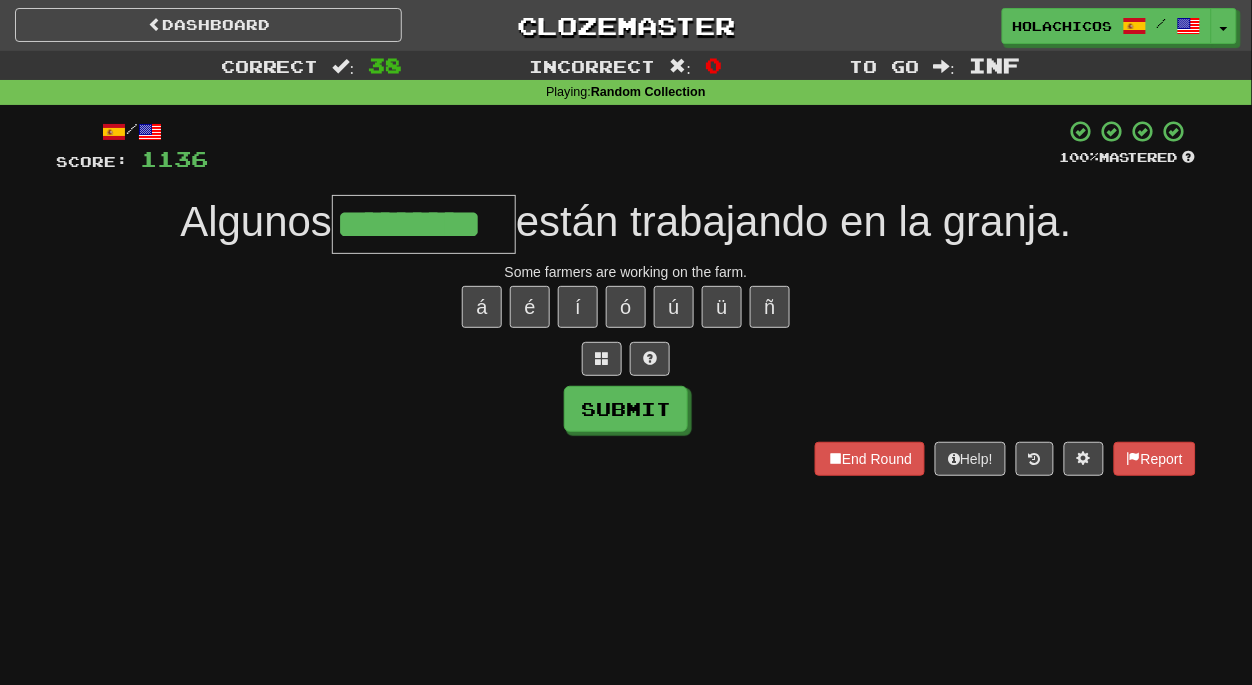 type on "*********" 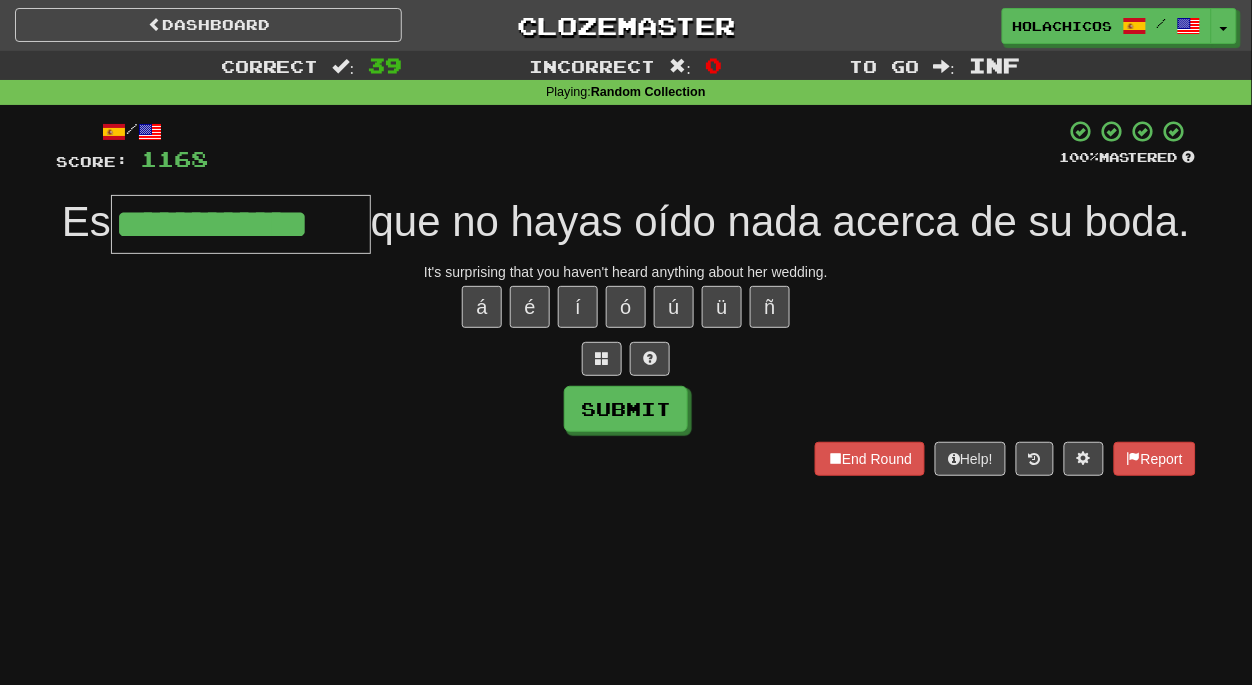 type on "**********" 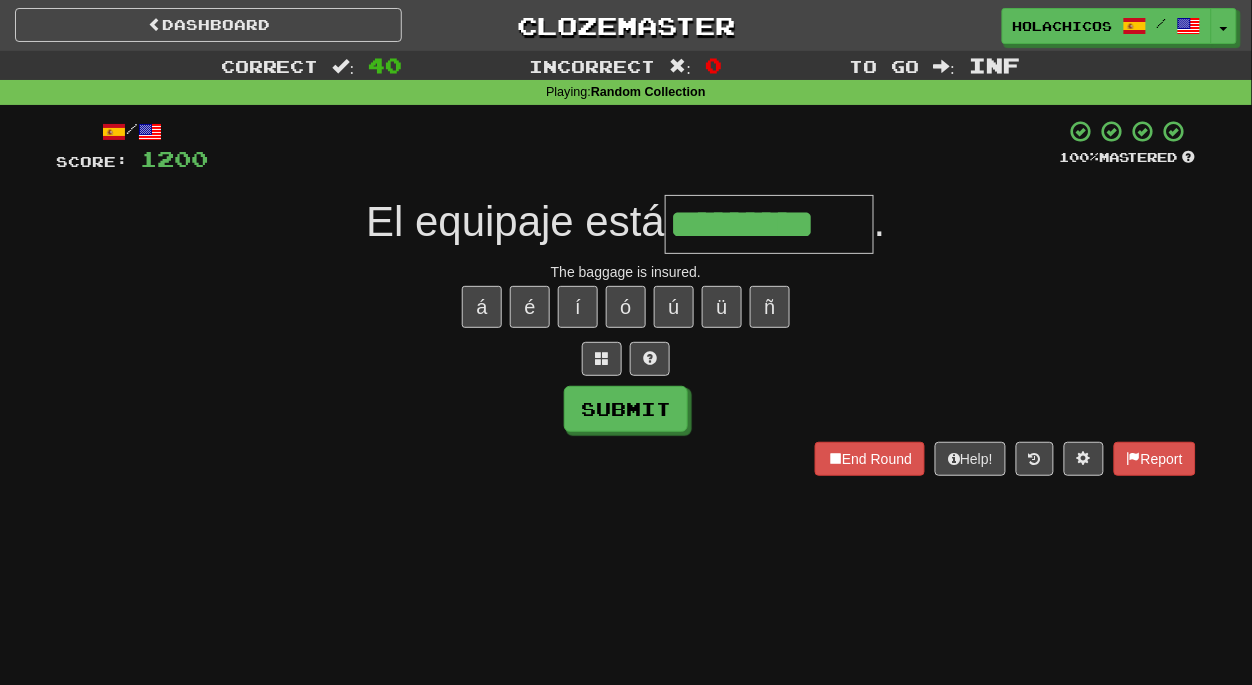 type on "*********" 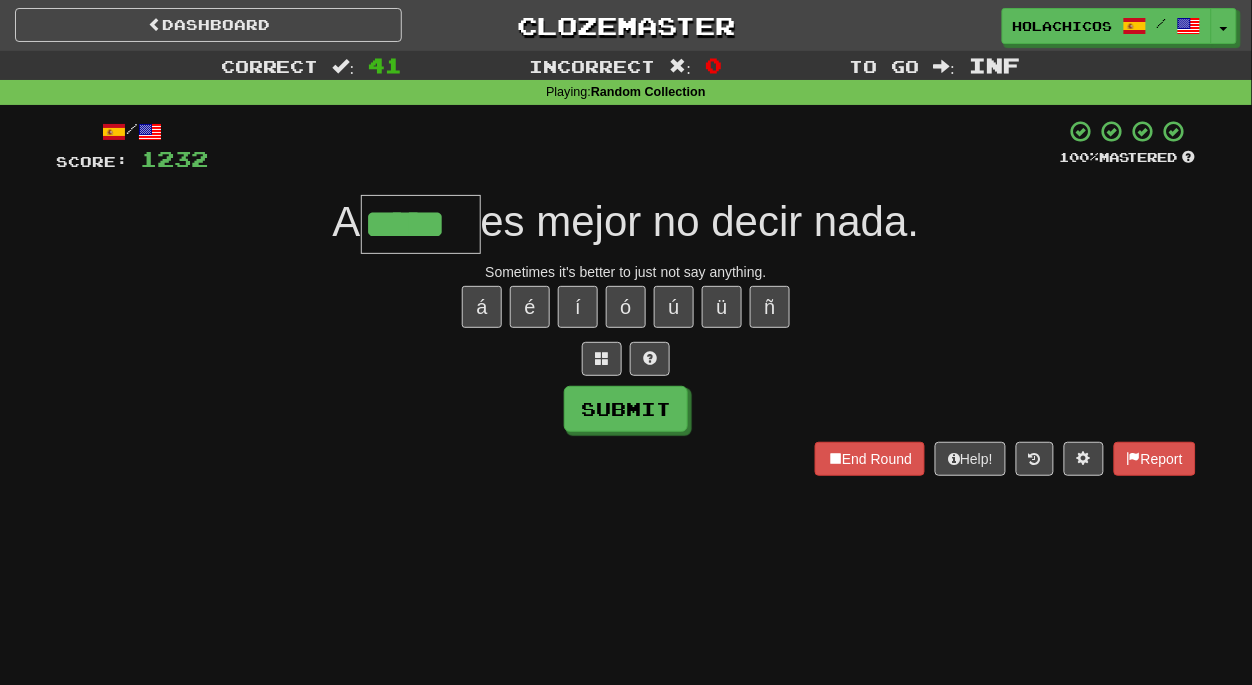 type on "*****" 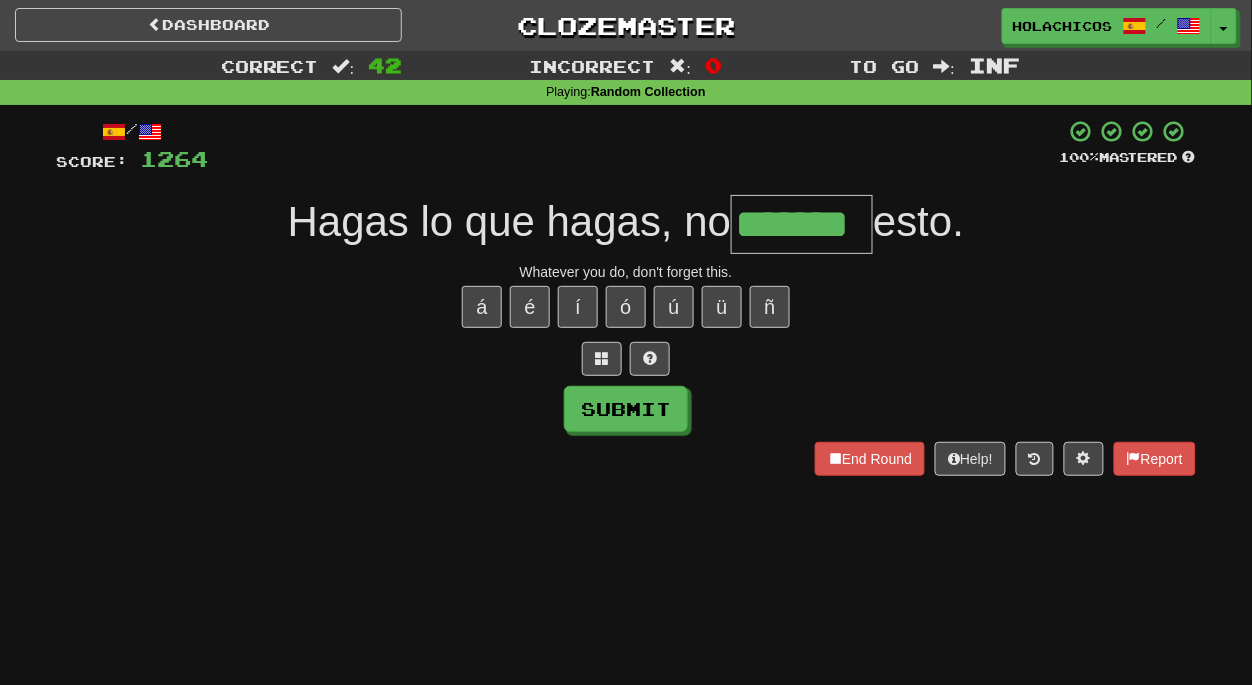 type on "*******" 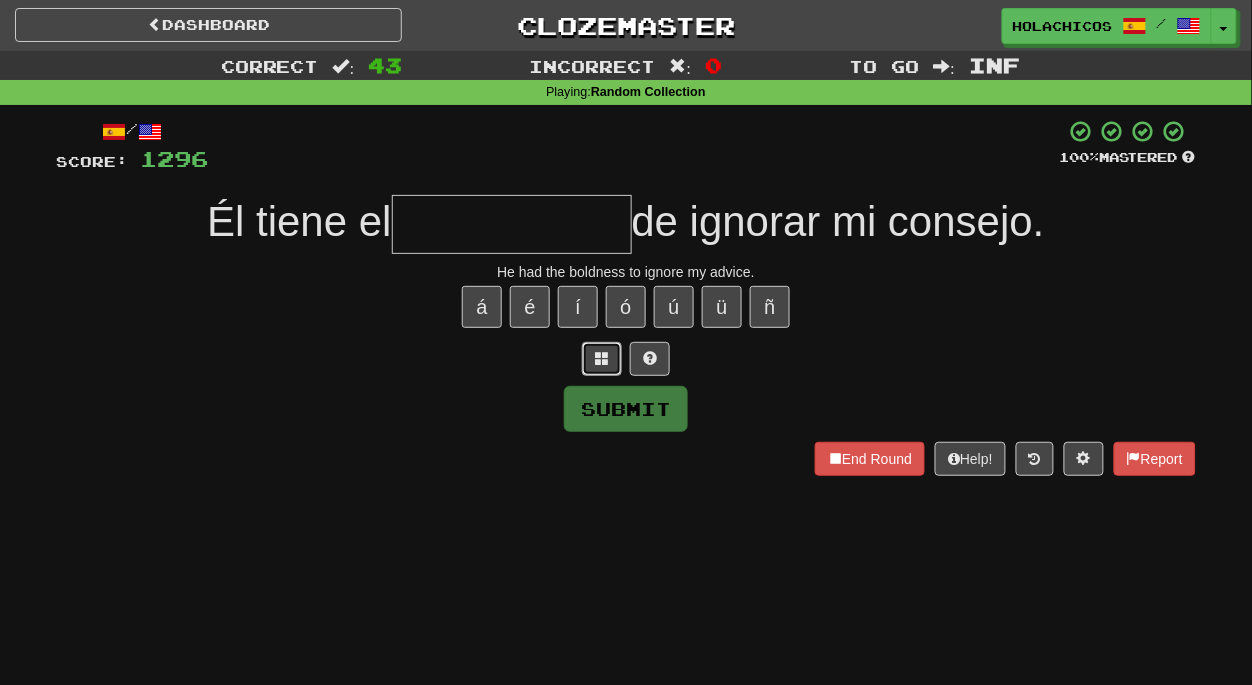 click at bounding box center (602, 358) 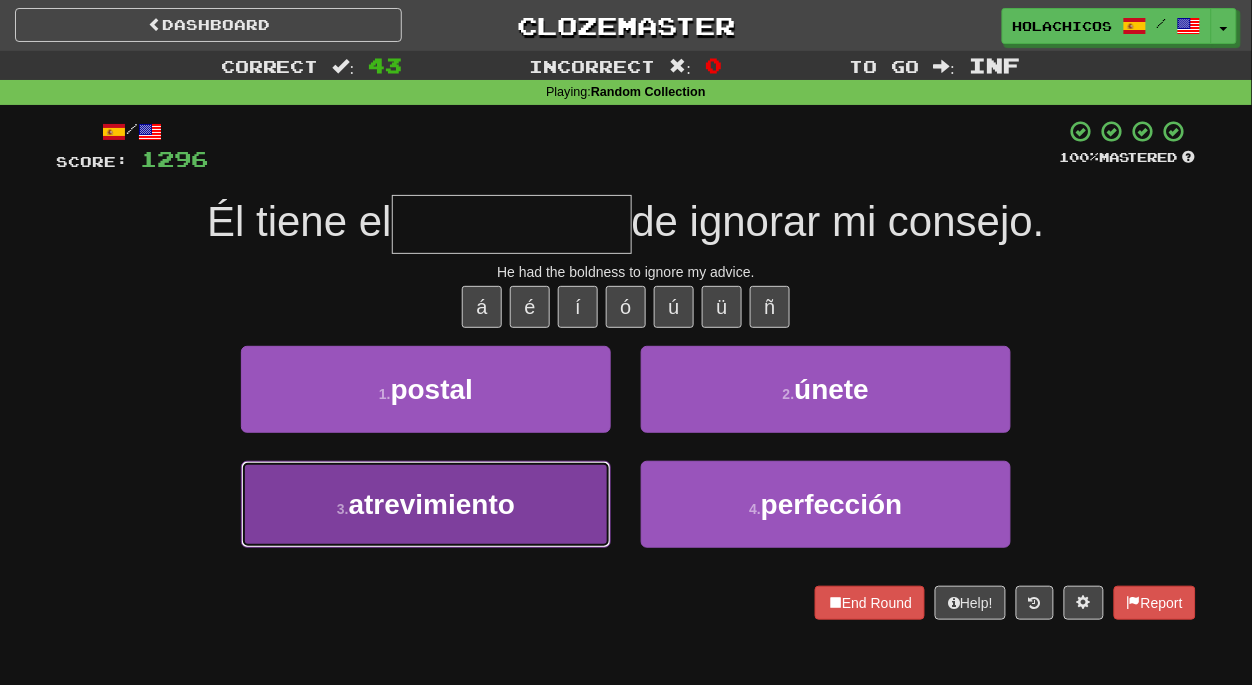 click on "3 .  atrevimiento" at bounding box center [426, 504] 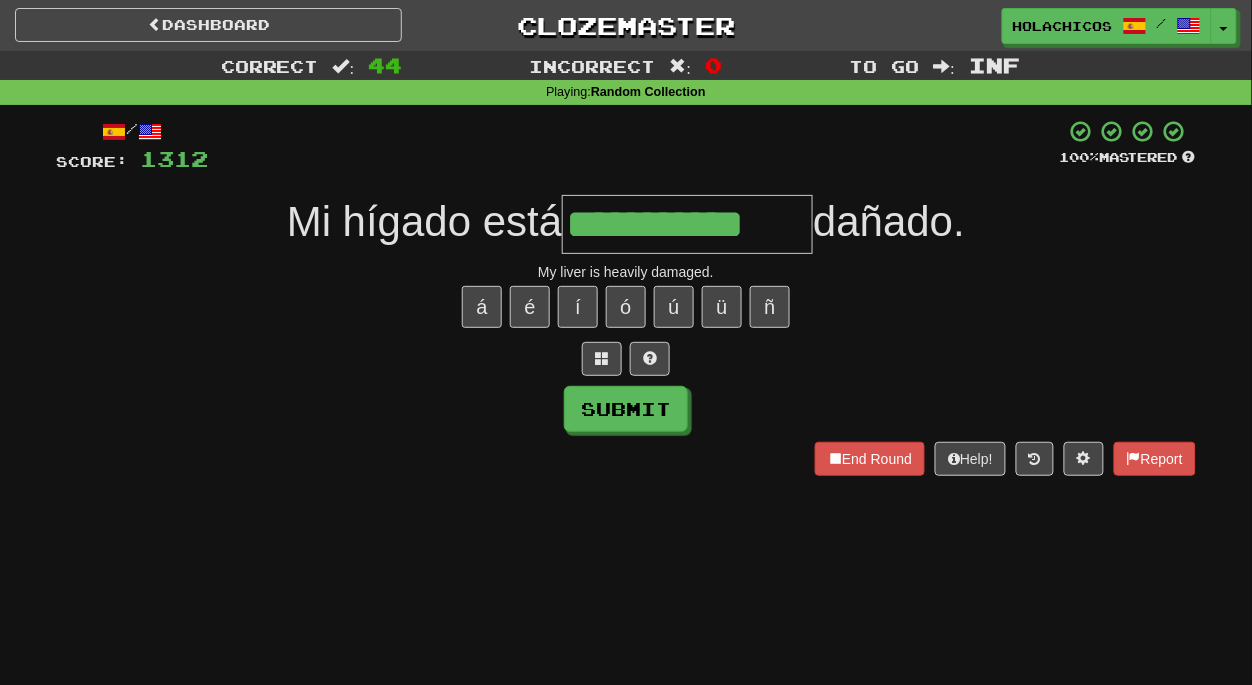 type on "**********" 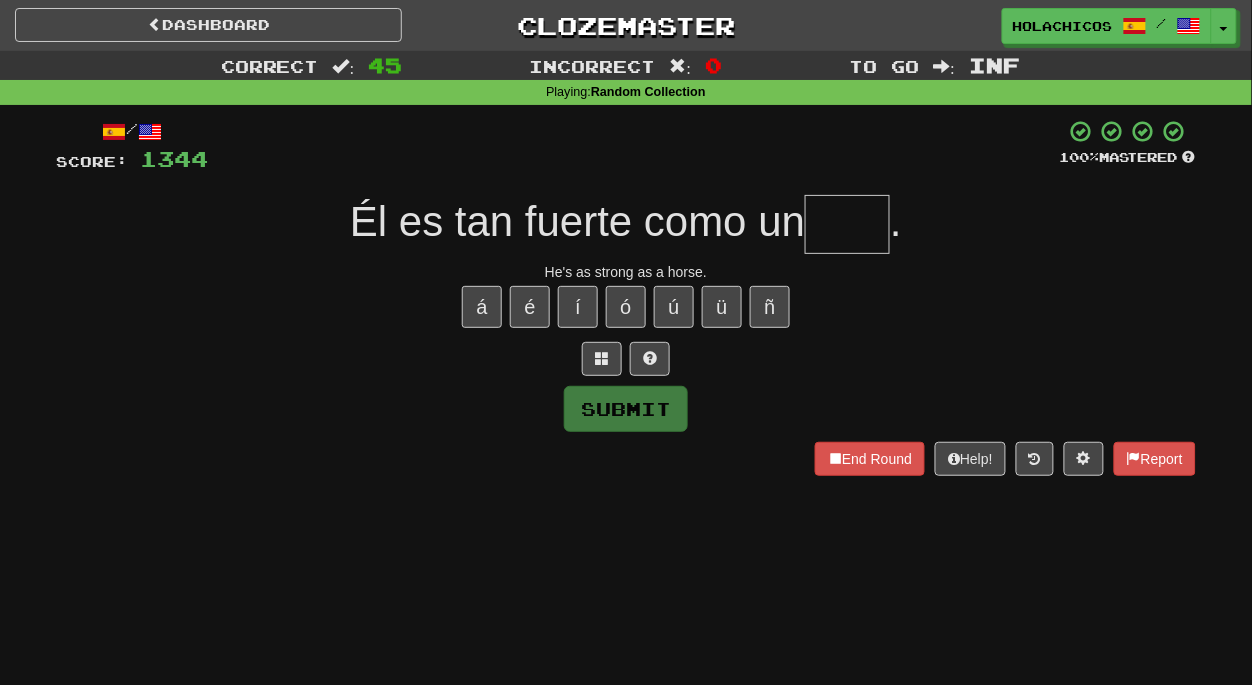 type on "*" 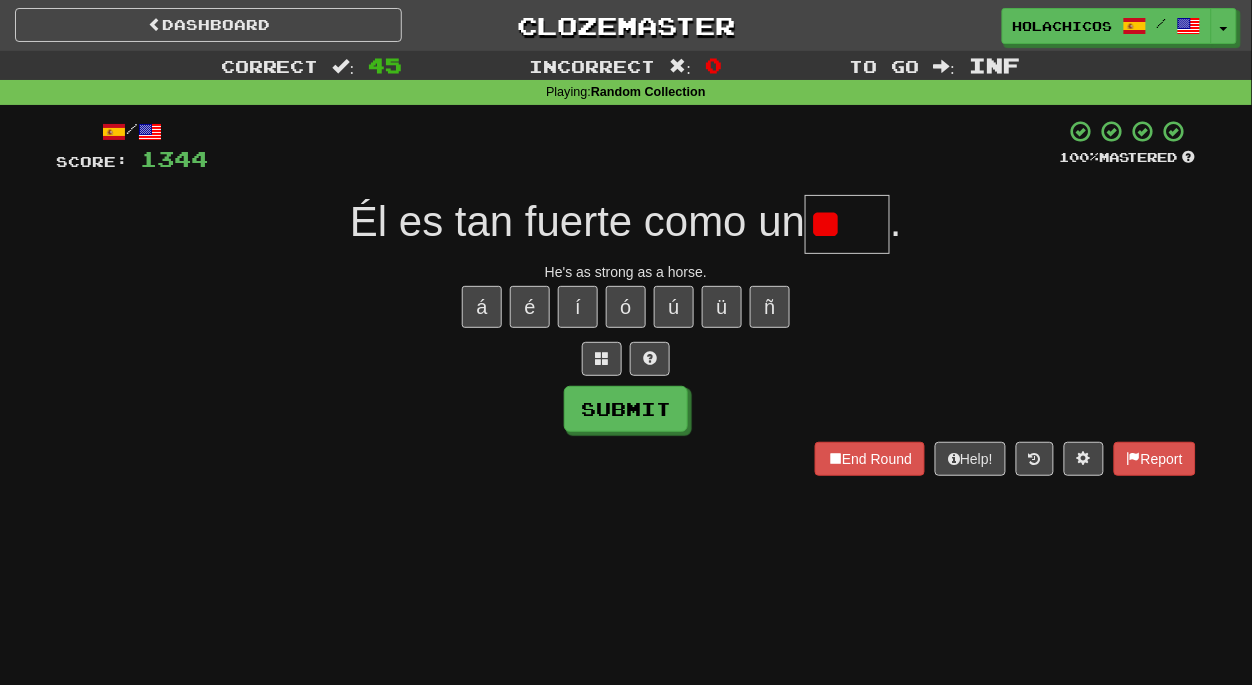 type on "*" 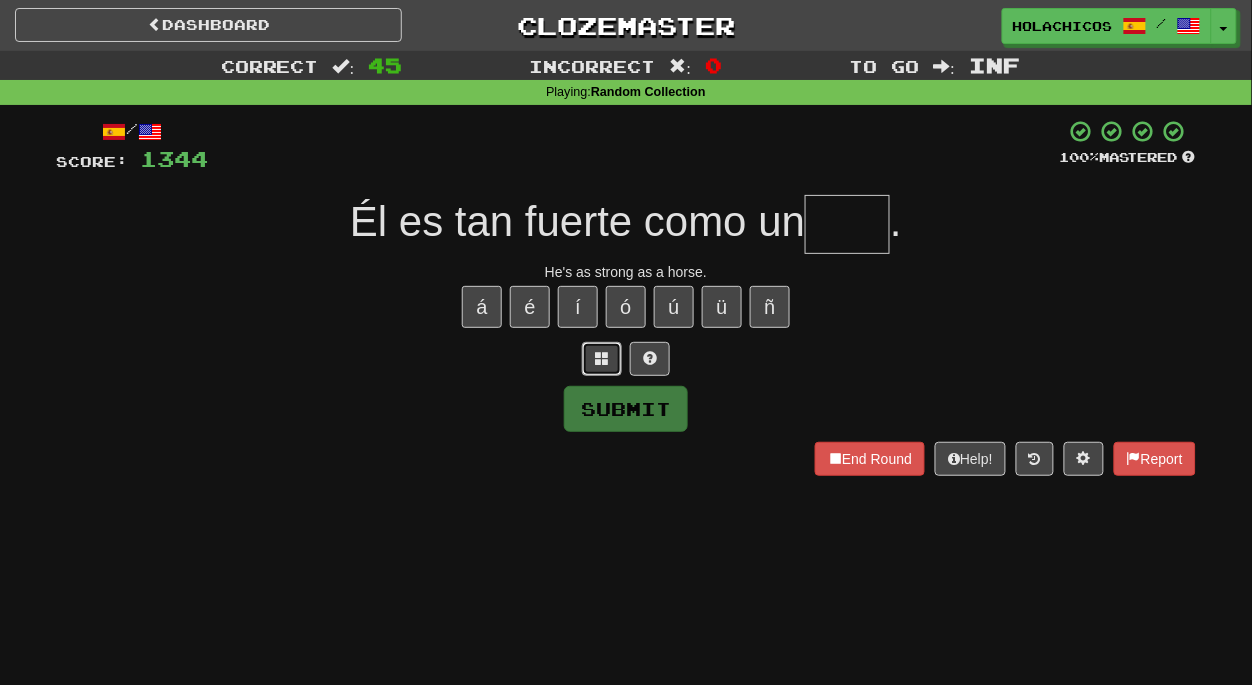 click at bounding box center [602, 359] 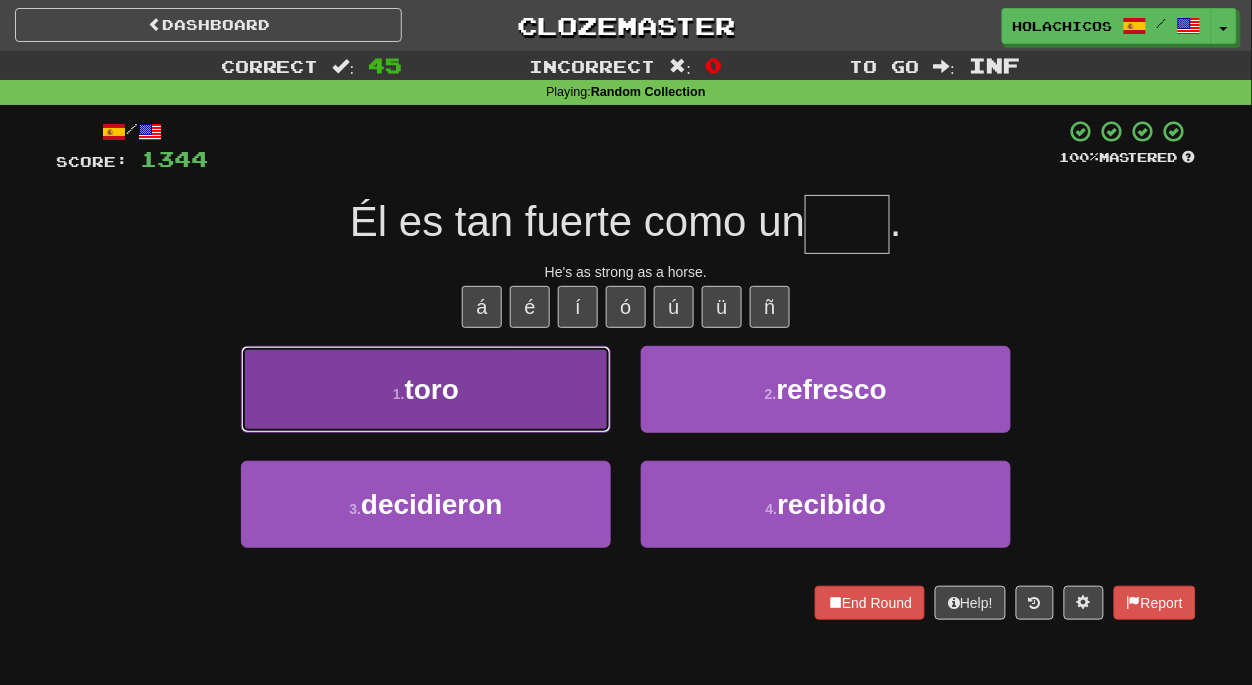 click on "1 .  toro" at bounding box center (426, 389) 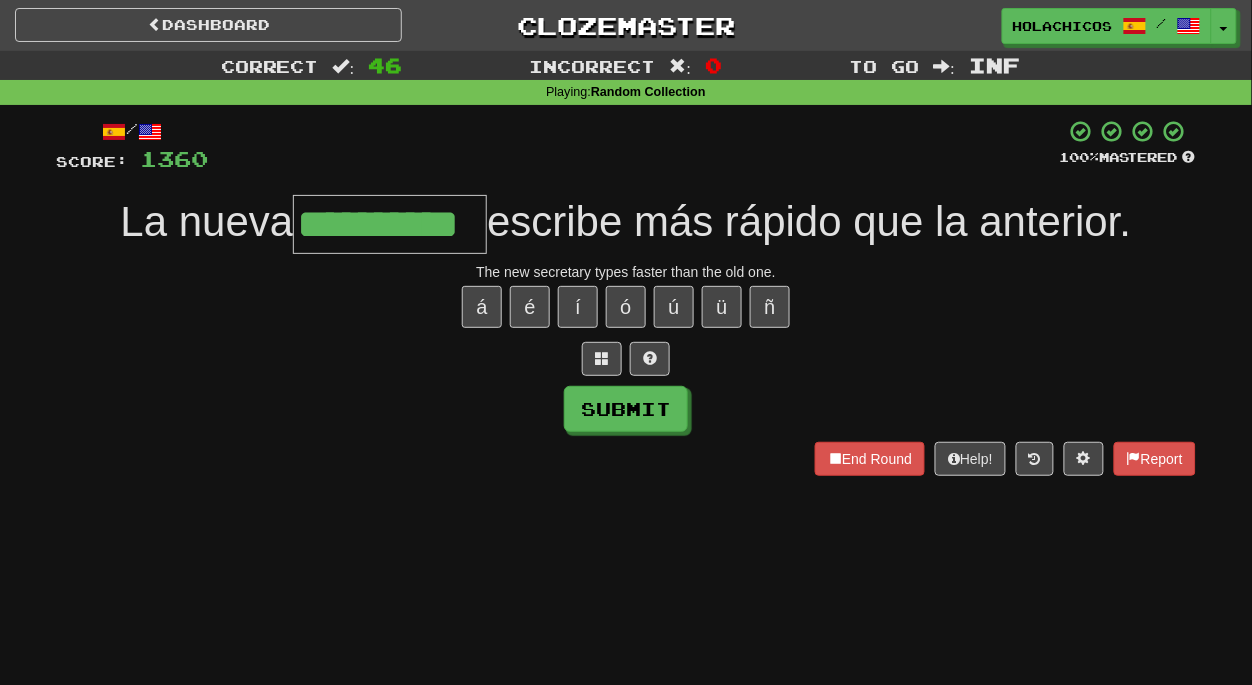 type on "**********" 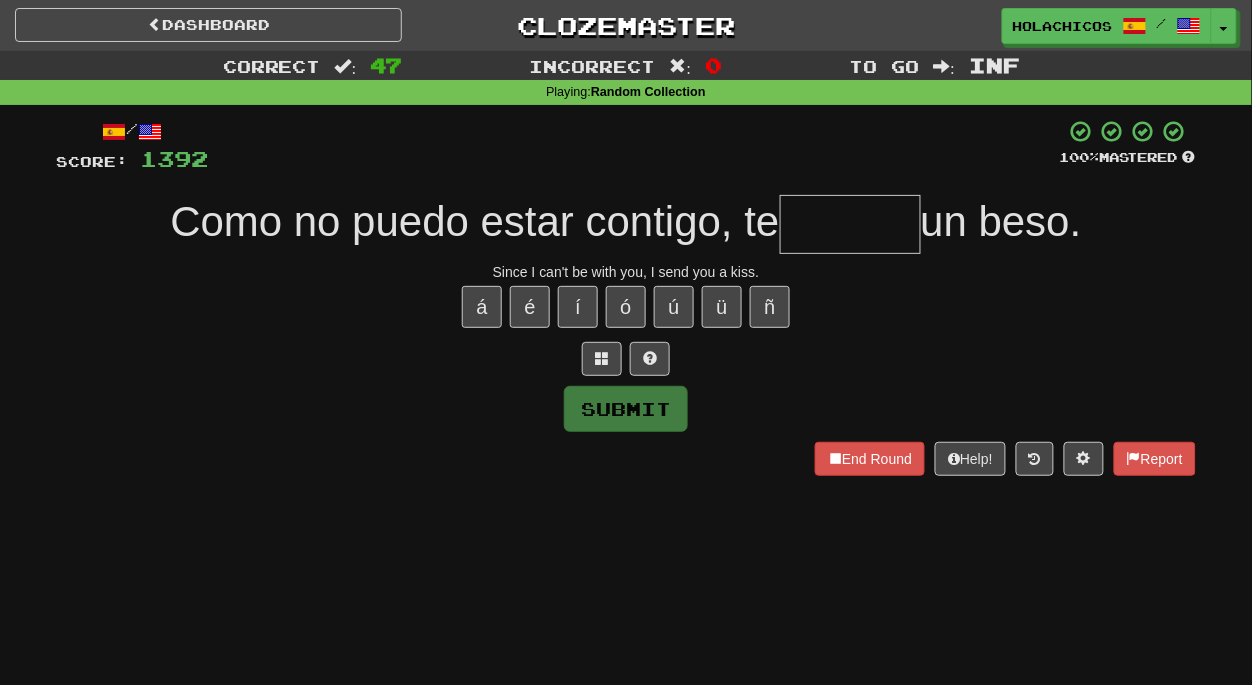 type on "*" 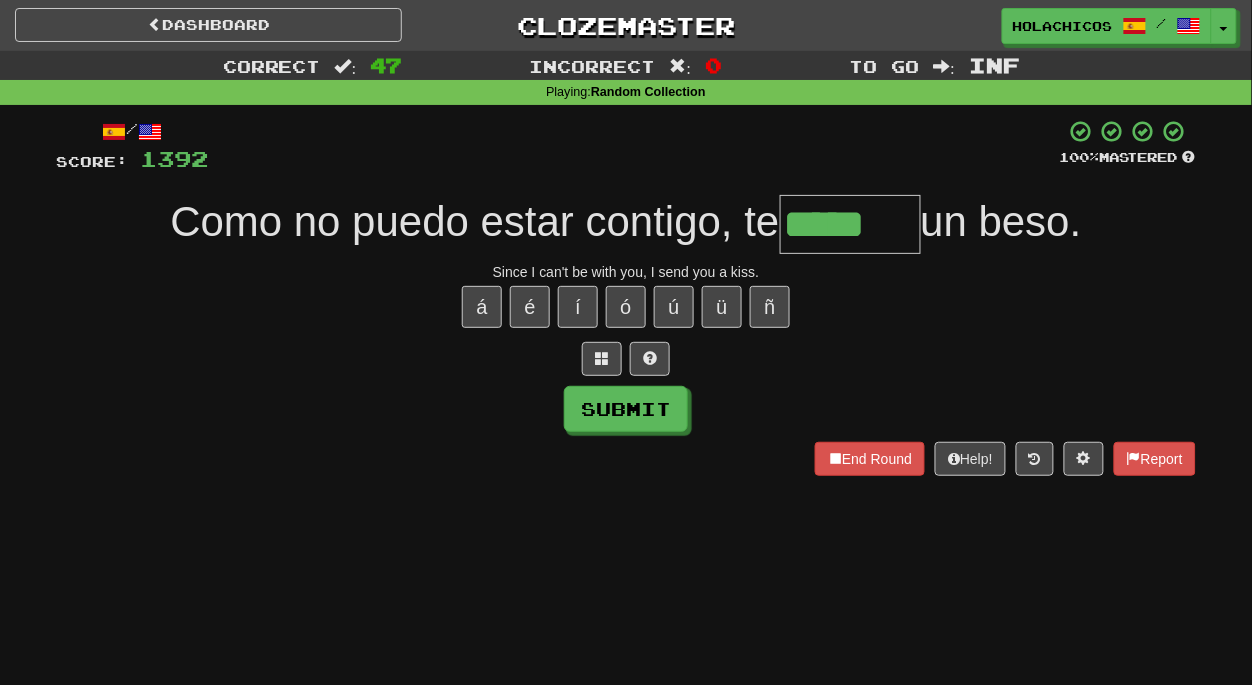 type on "*****" 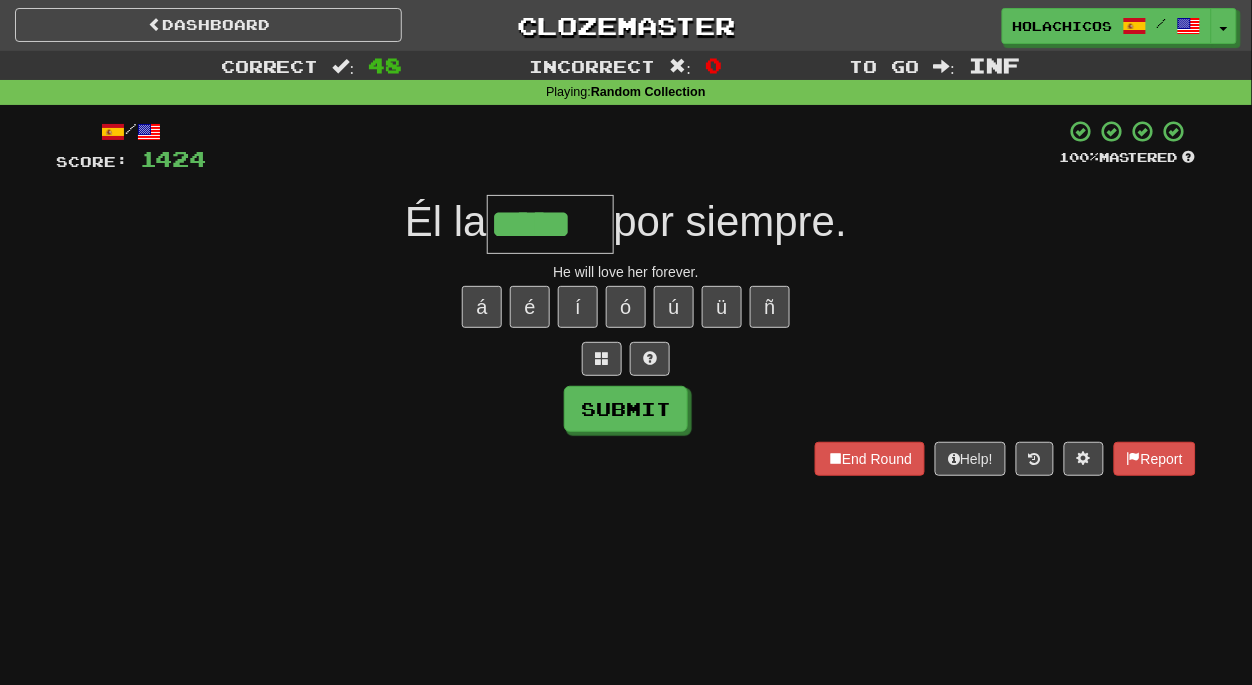 type on "*****" 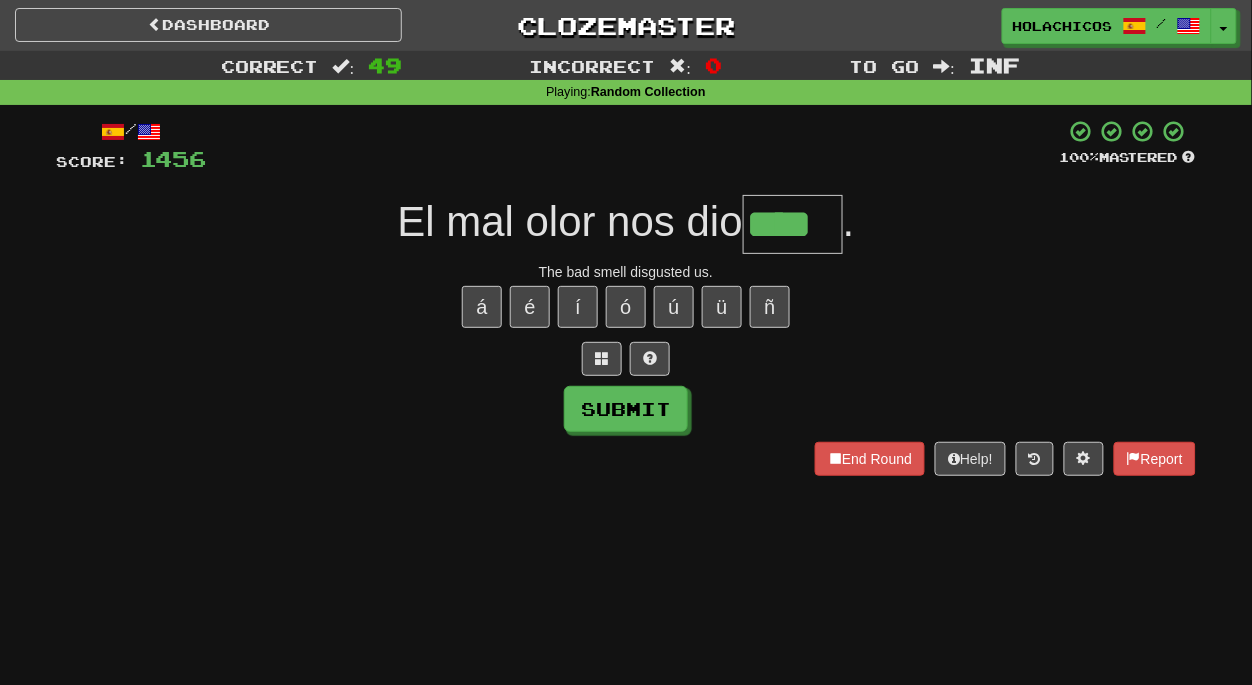 type on "****" 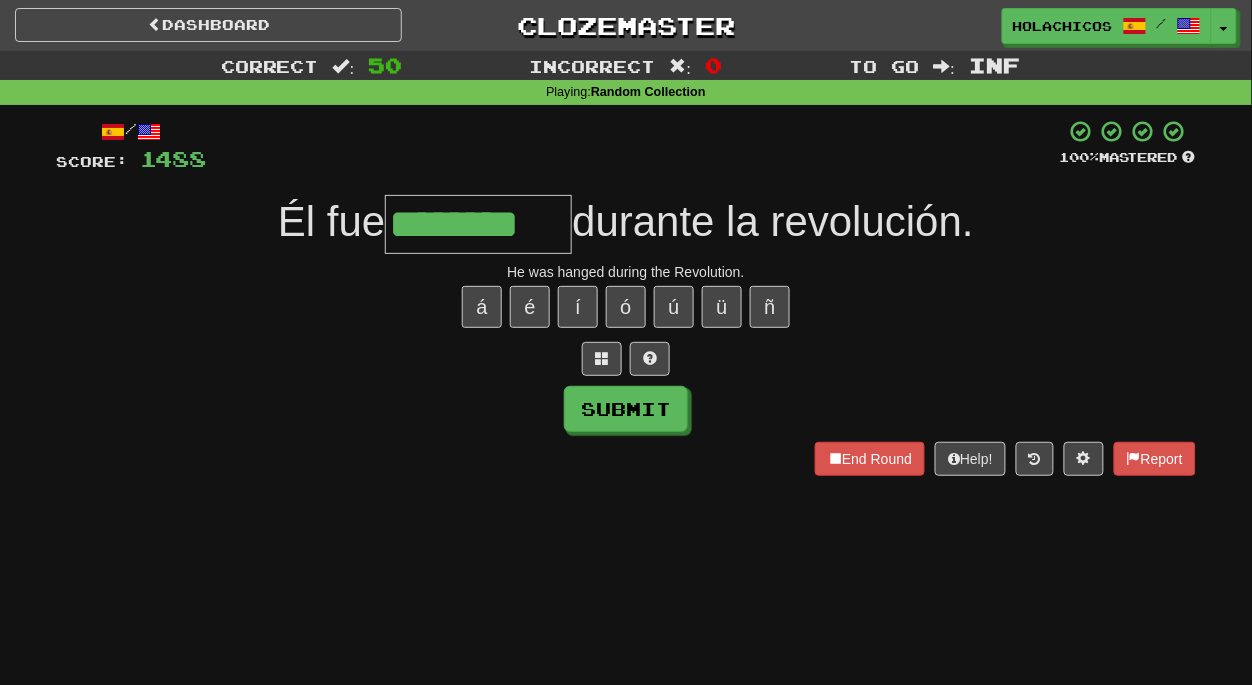 type on "********" 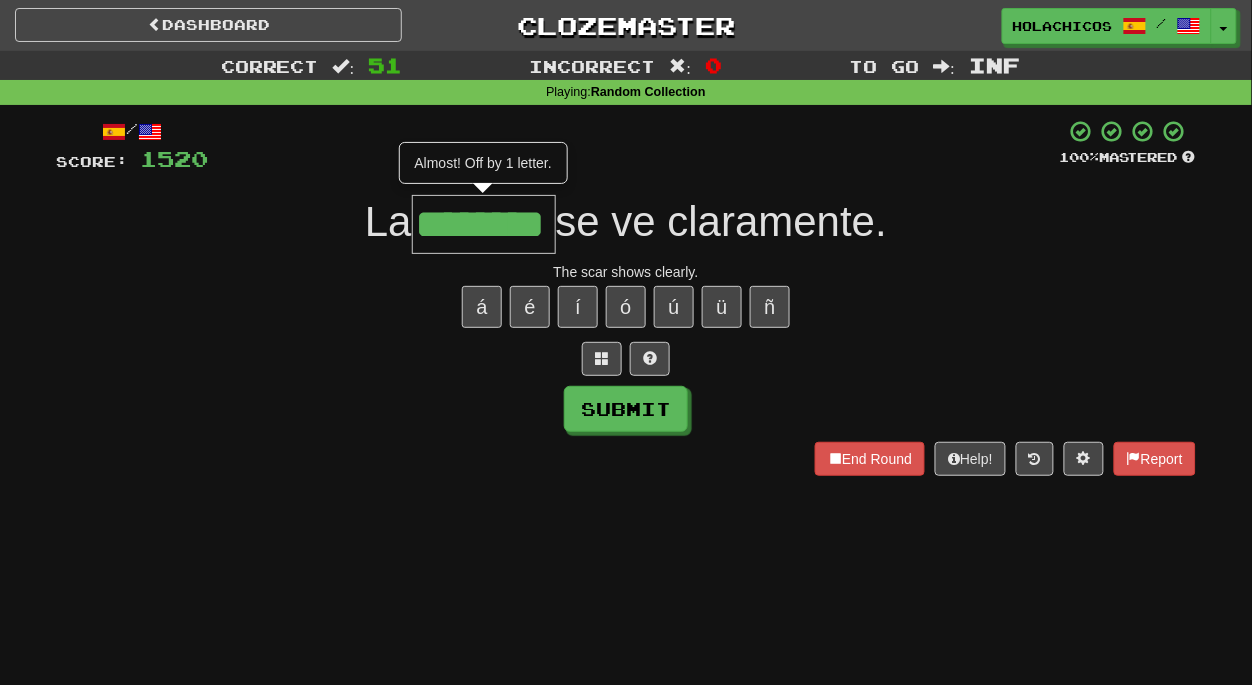 type on "********" 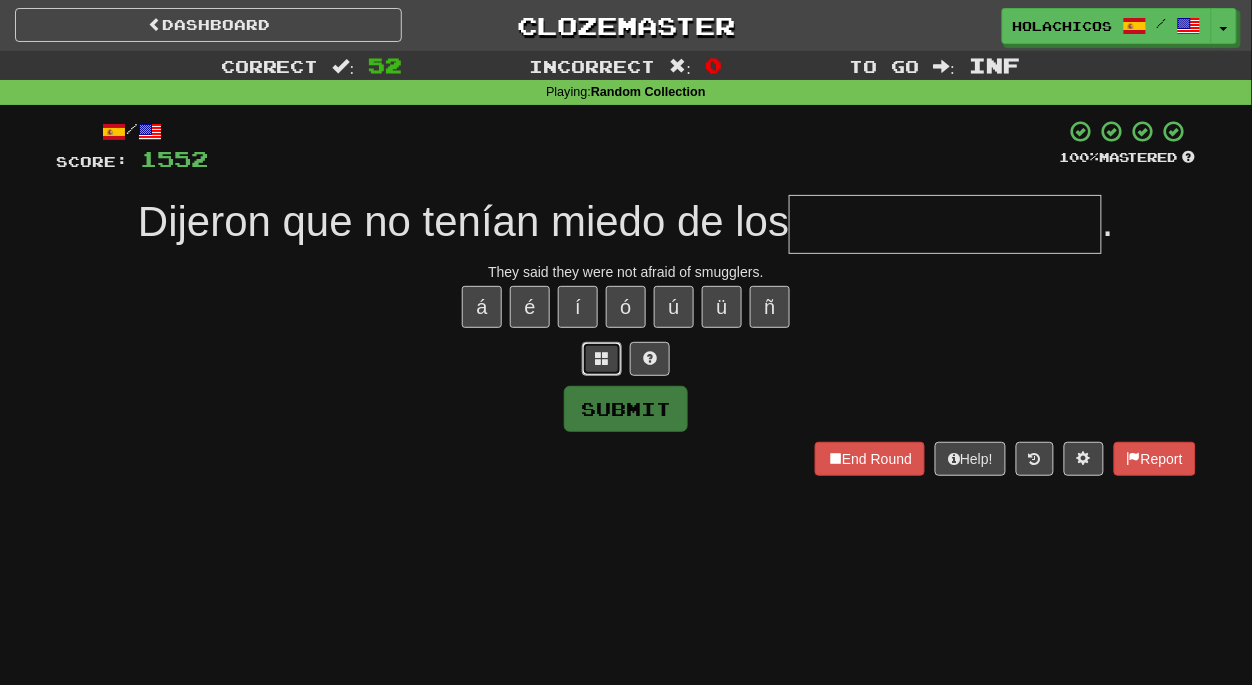 click at bounding box center (602, 359) 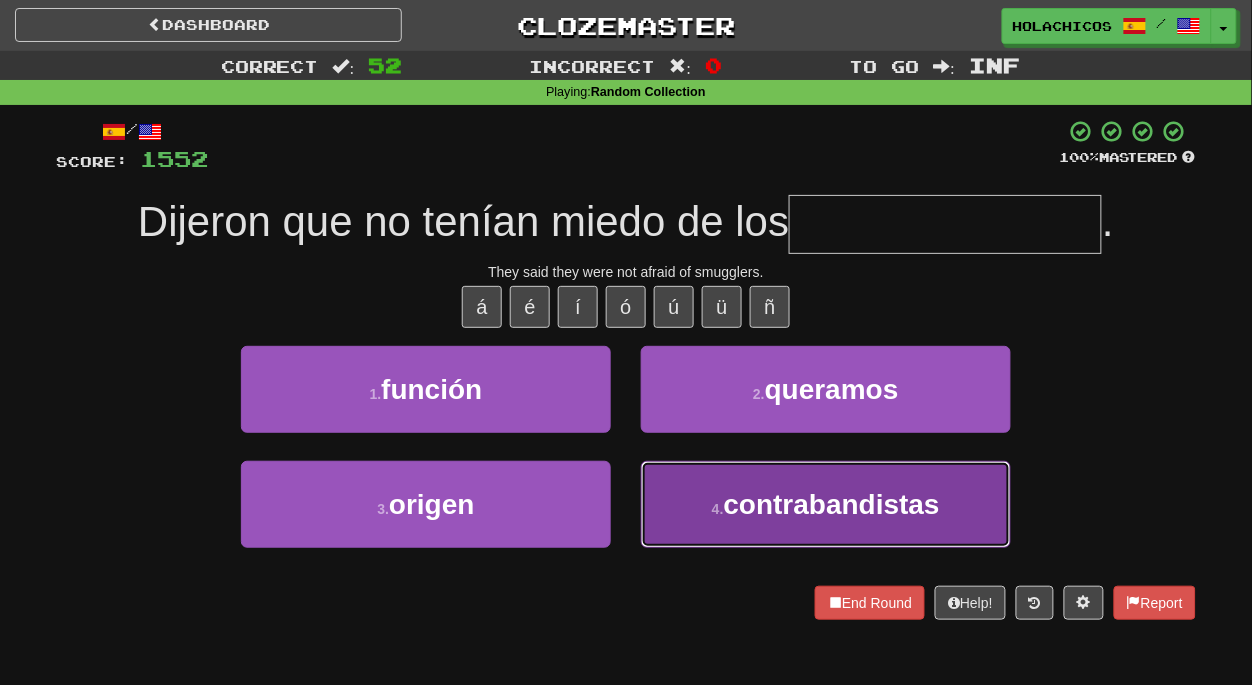 click on "4 .  contrabandistas" at bounding box center [826, 504] 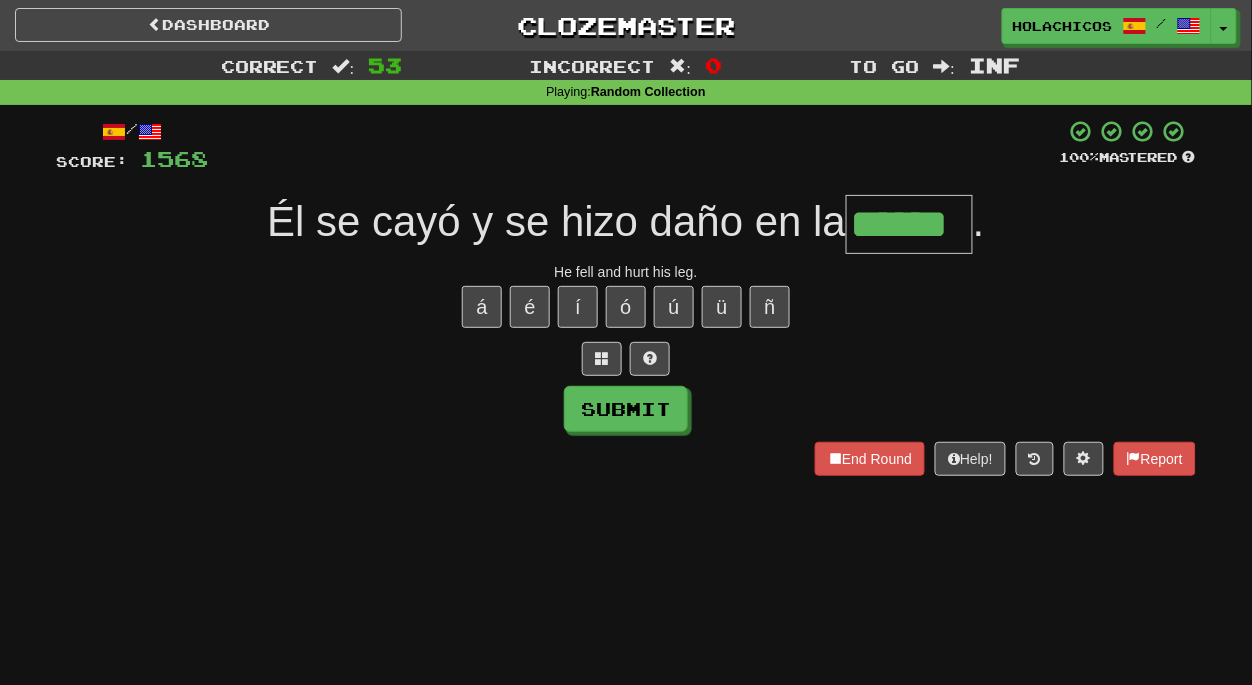 type on "******" 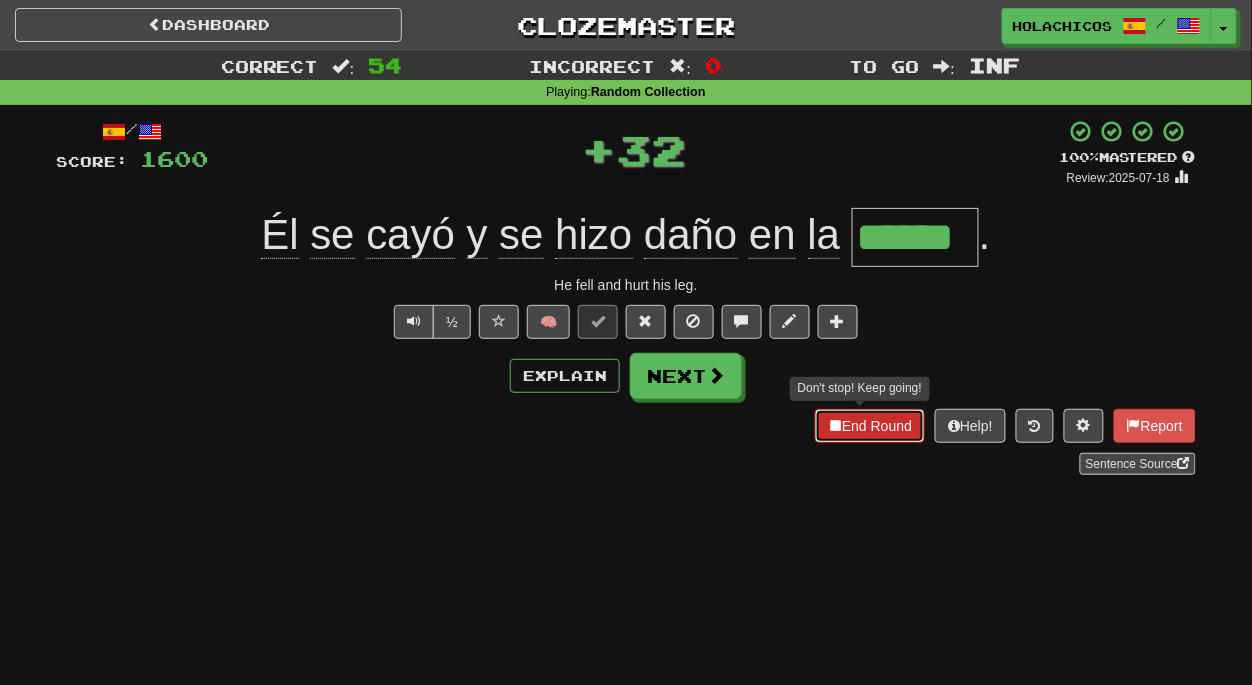 click on "End Round" at bounding box center (870, 426) 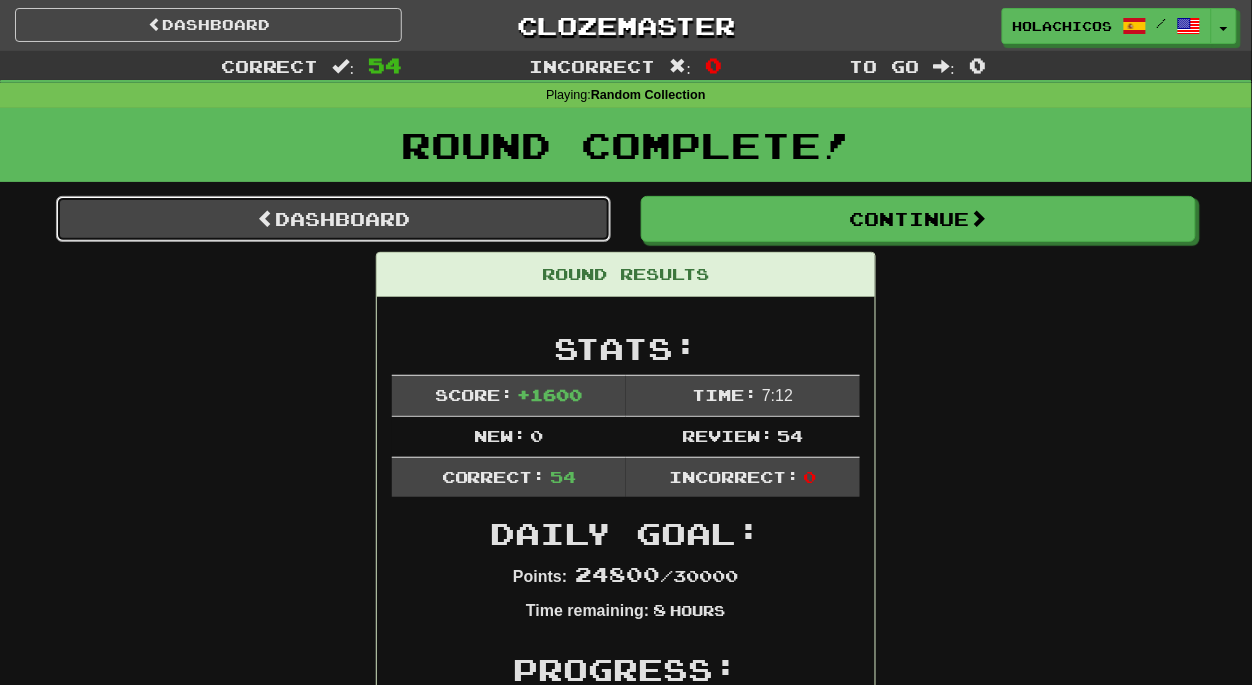click on "Dashboard" at bounding box center (333, 219) 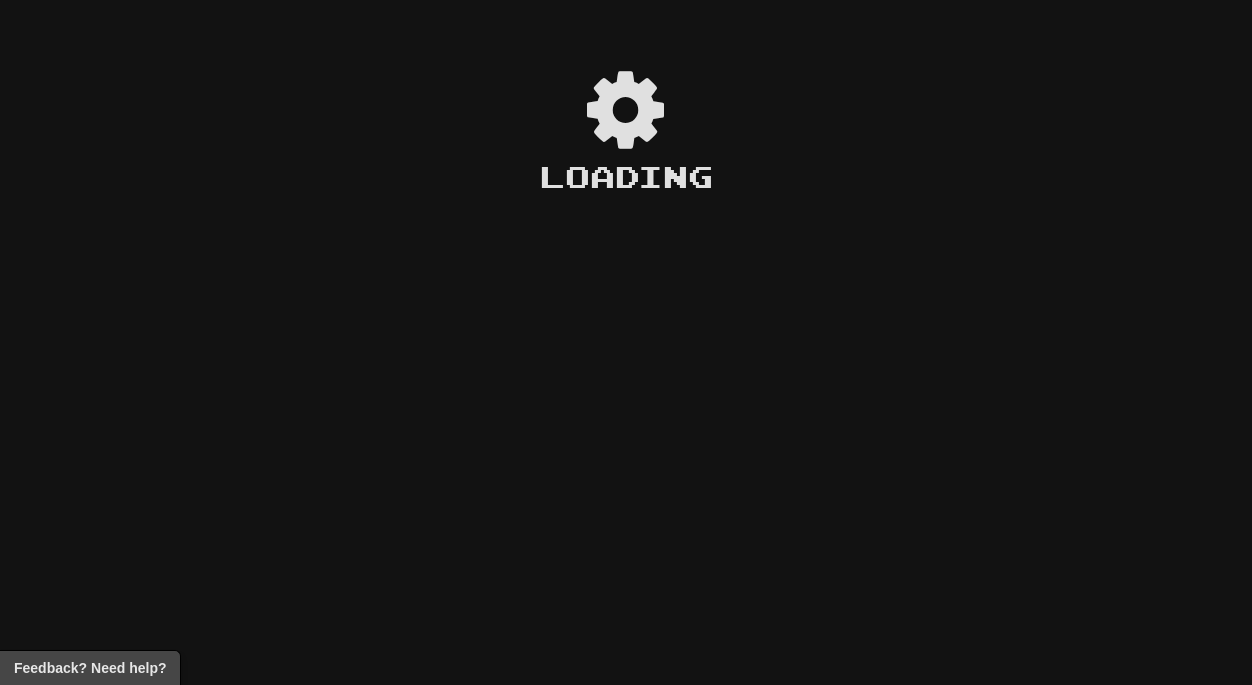 scroll, scrollTop: 0, scrollLeft: 0, axis: both 